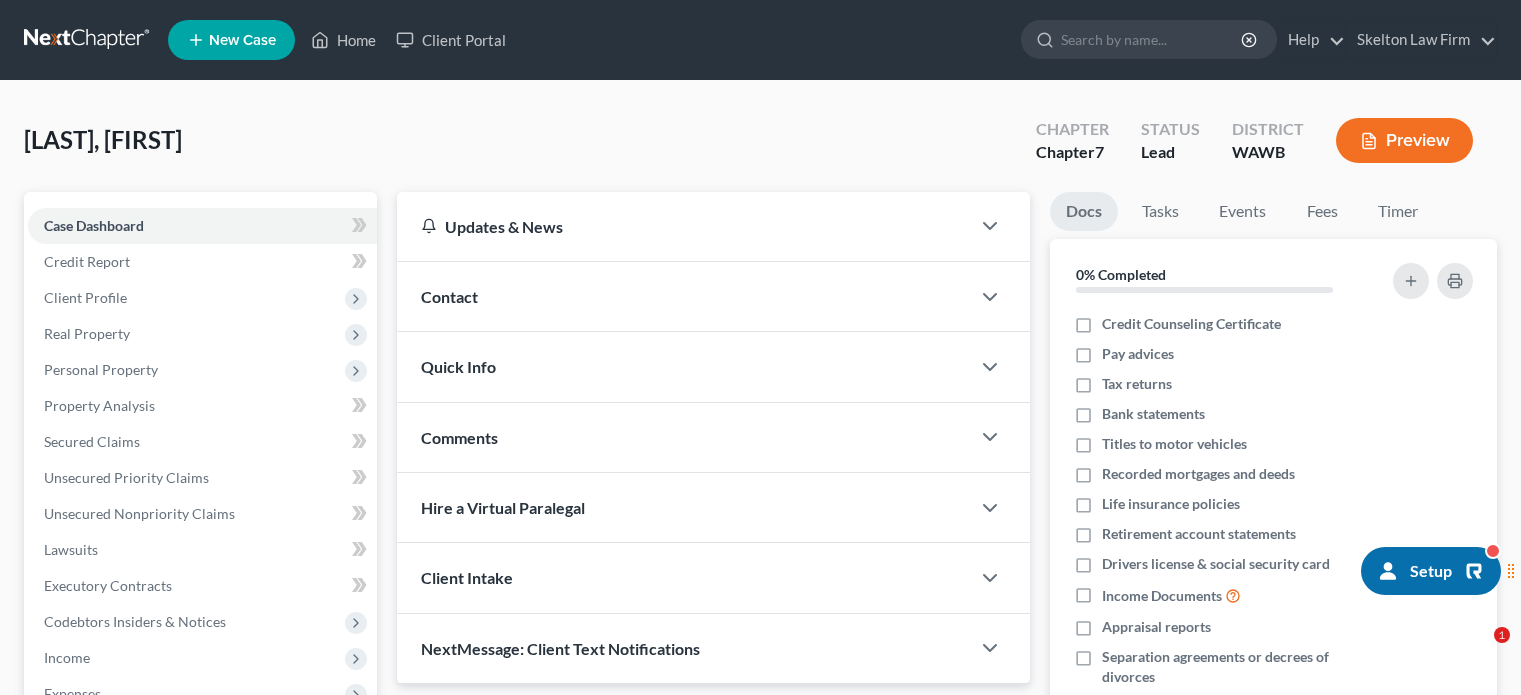 scroll, scrollTop: 366, scrollLeft: 0, axis: vertical 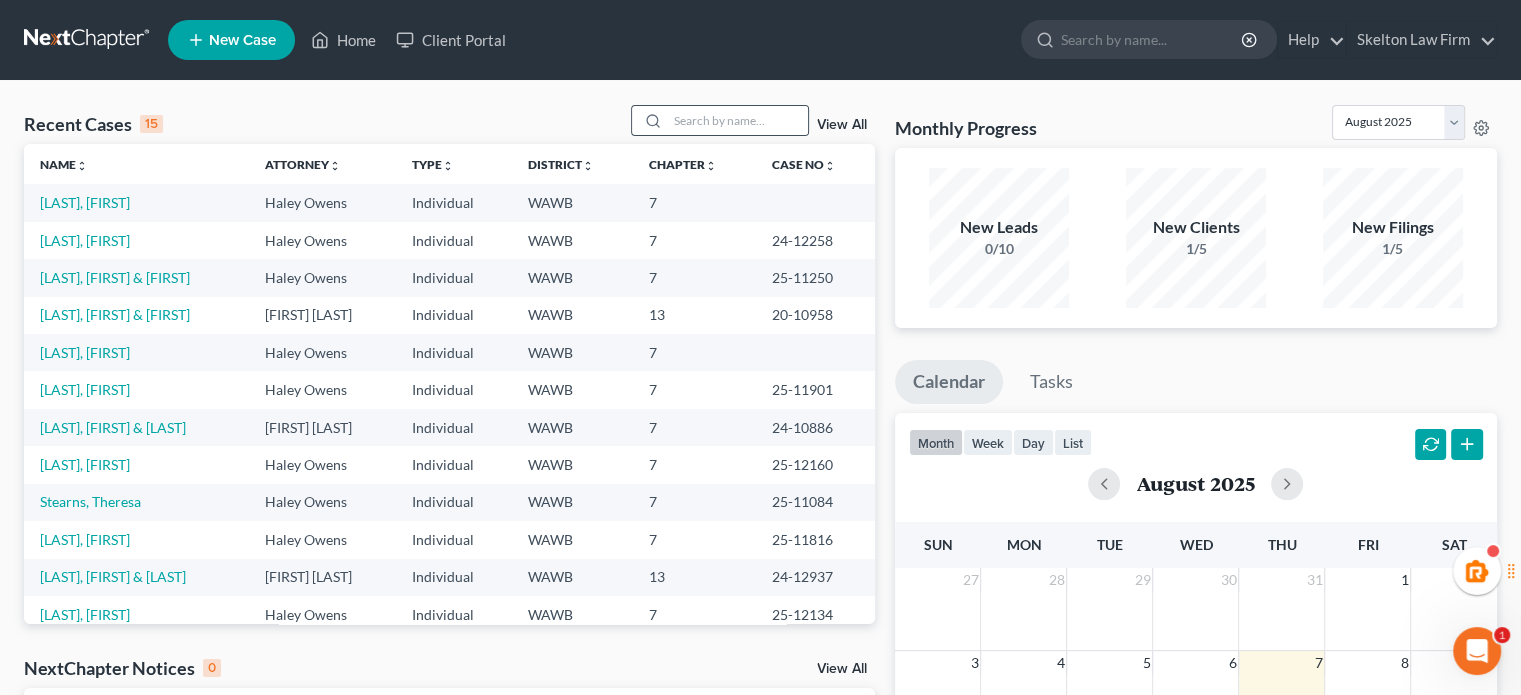 click at bounding box center (720, 120) 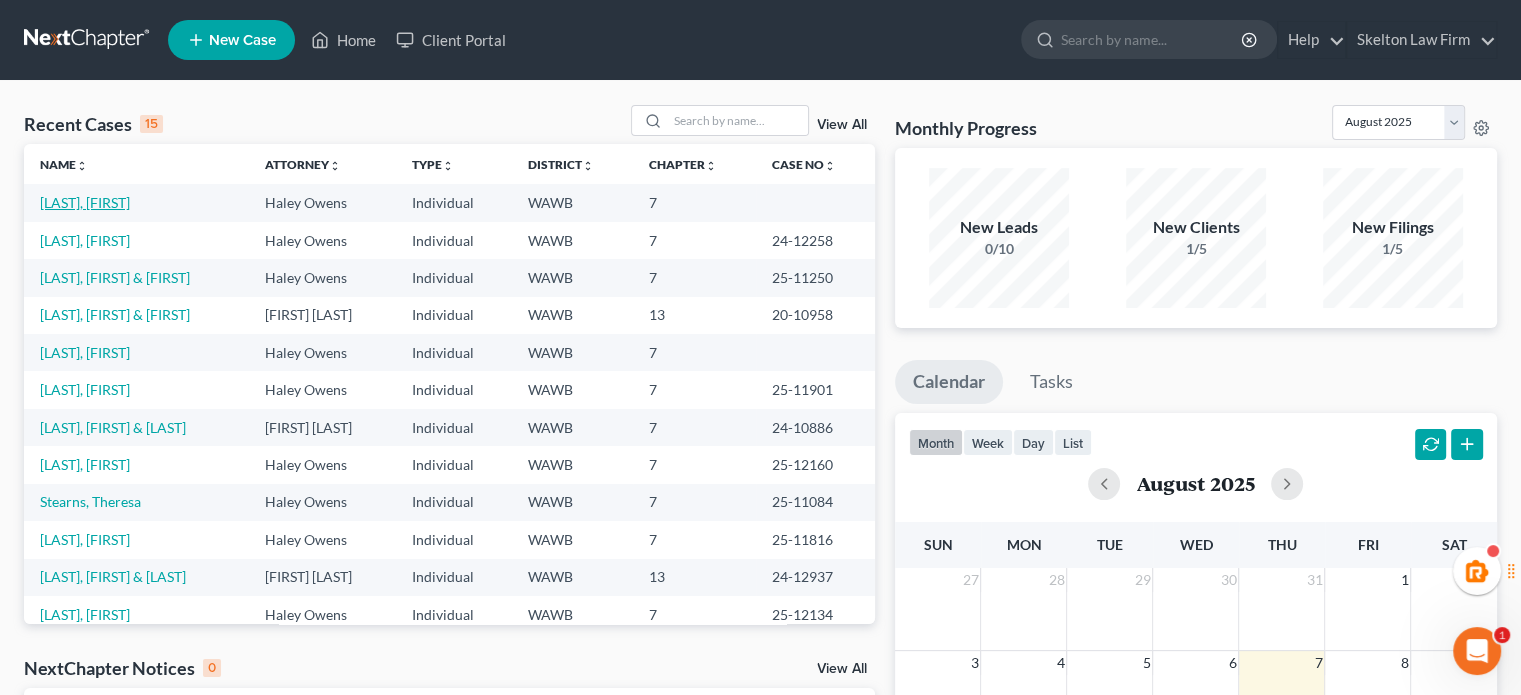 click on "[LAST], [FIRST]" at bounding box center (85, 202) 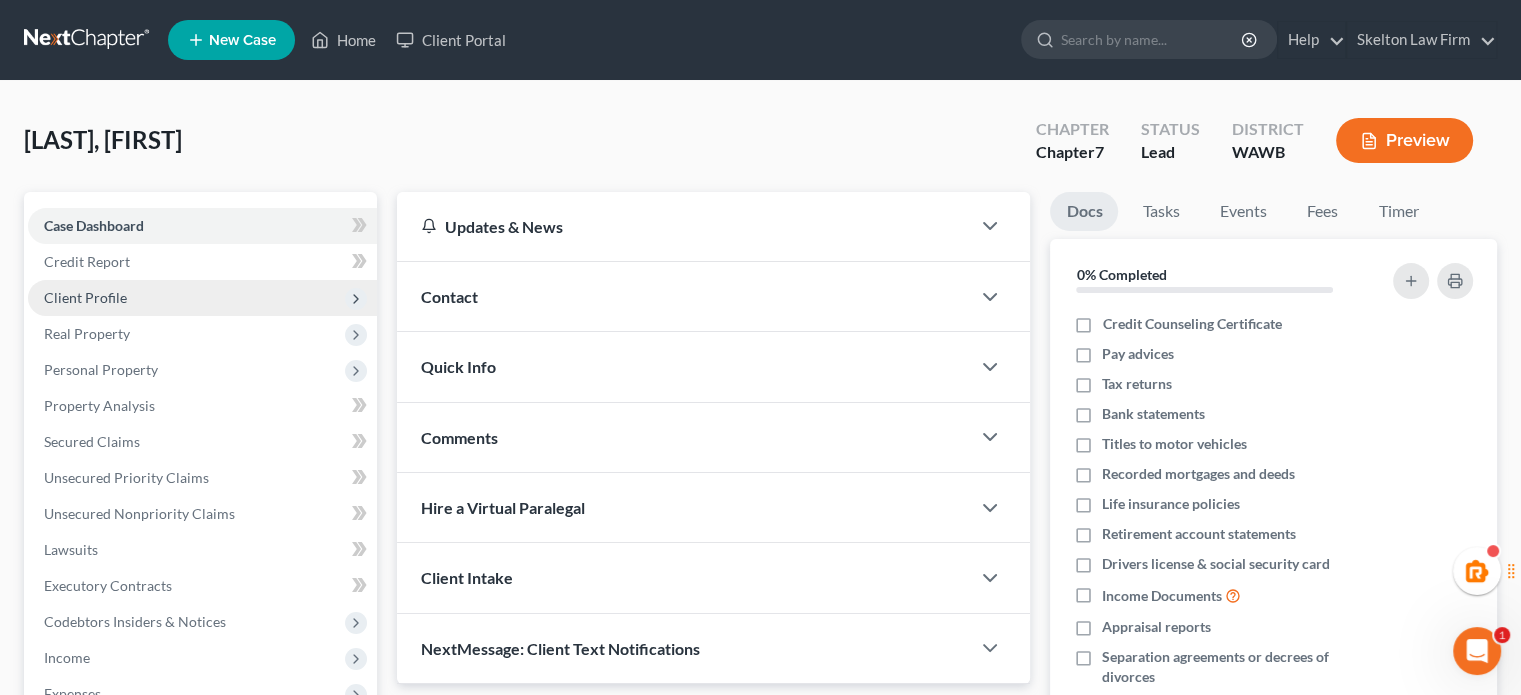 click on "Client Profile" at bounding box center (202, 298) 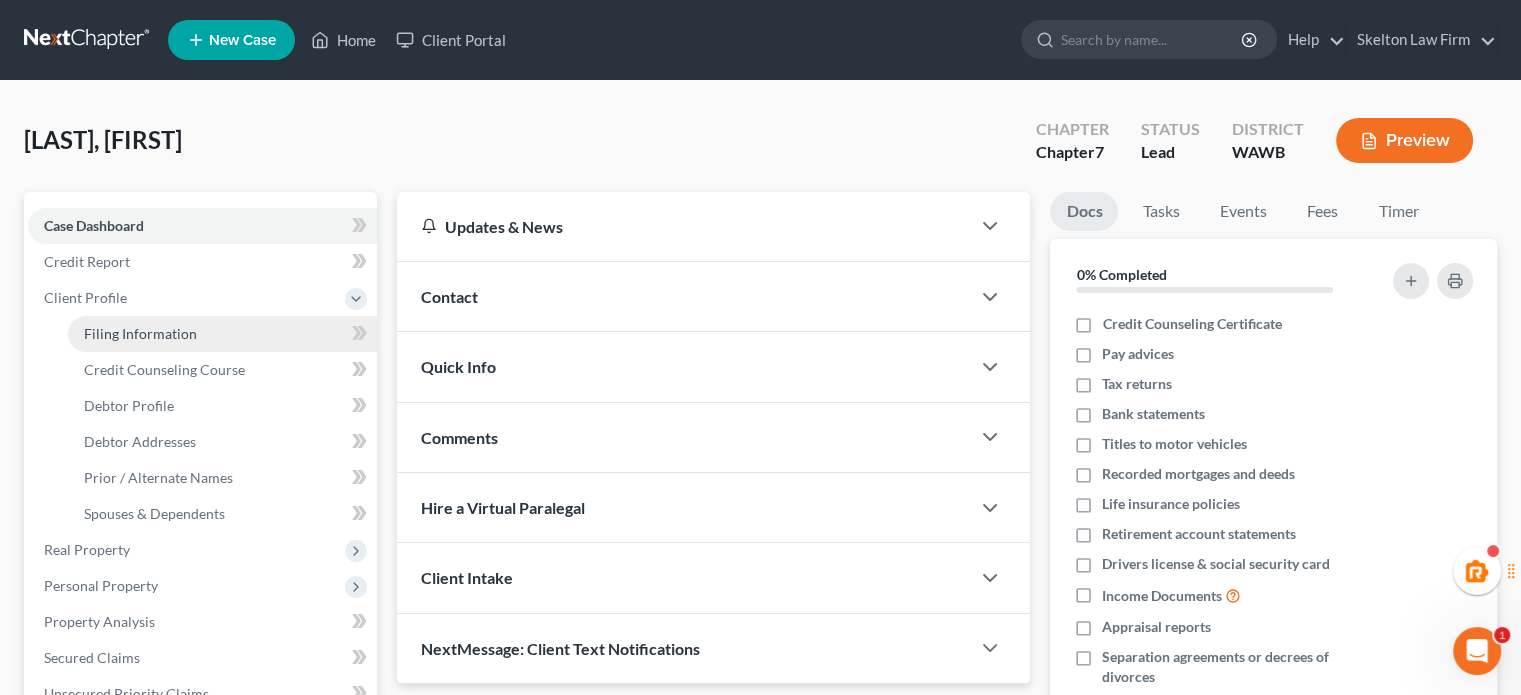 click on "Filing Information" at bounding box center [222, 334] 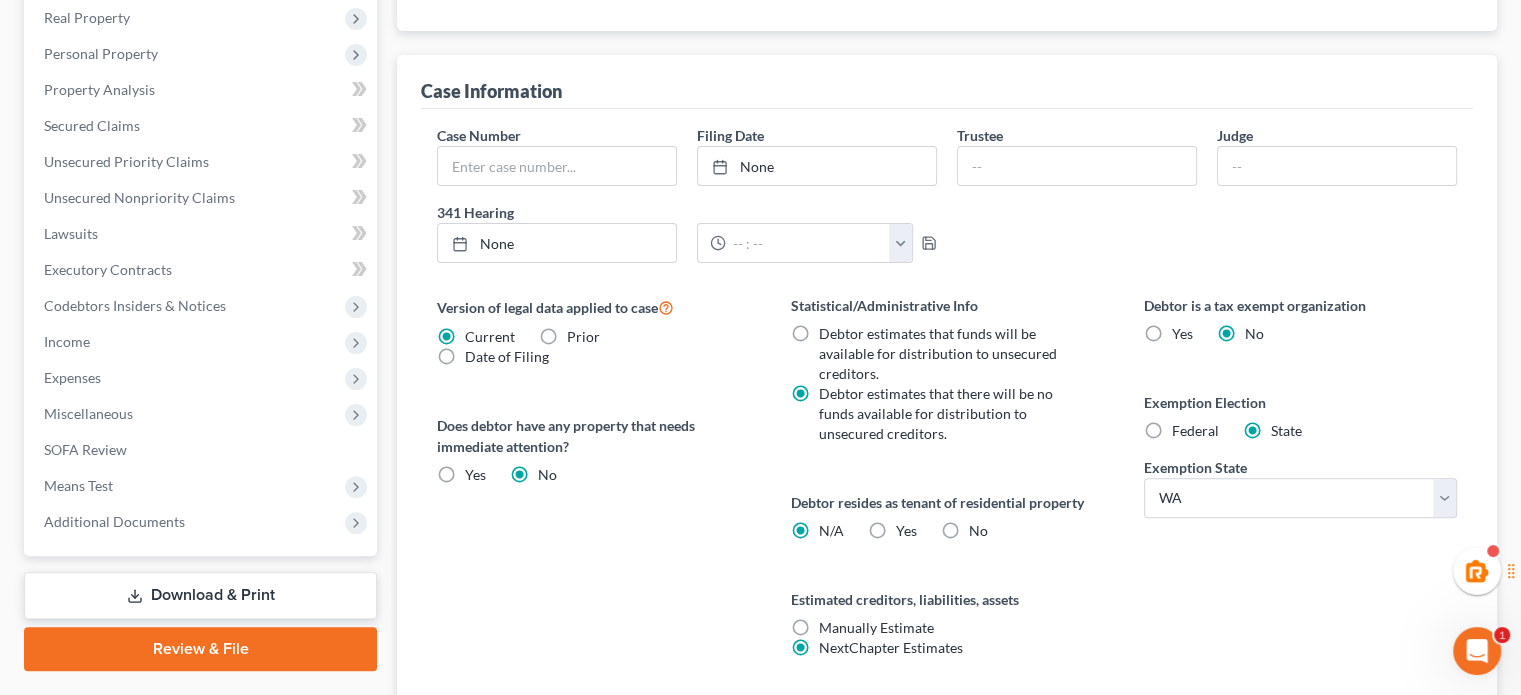 scroll, scrollTop: 666, scrollLeft: 0, axis: vertical 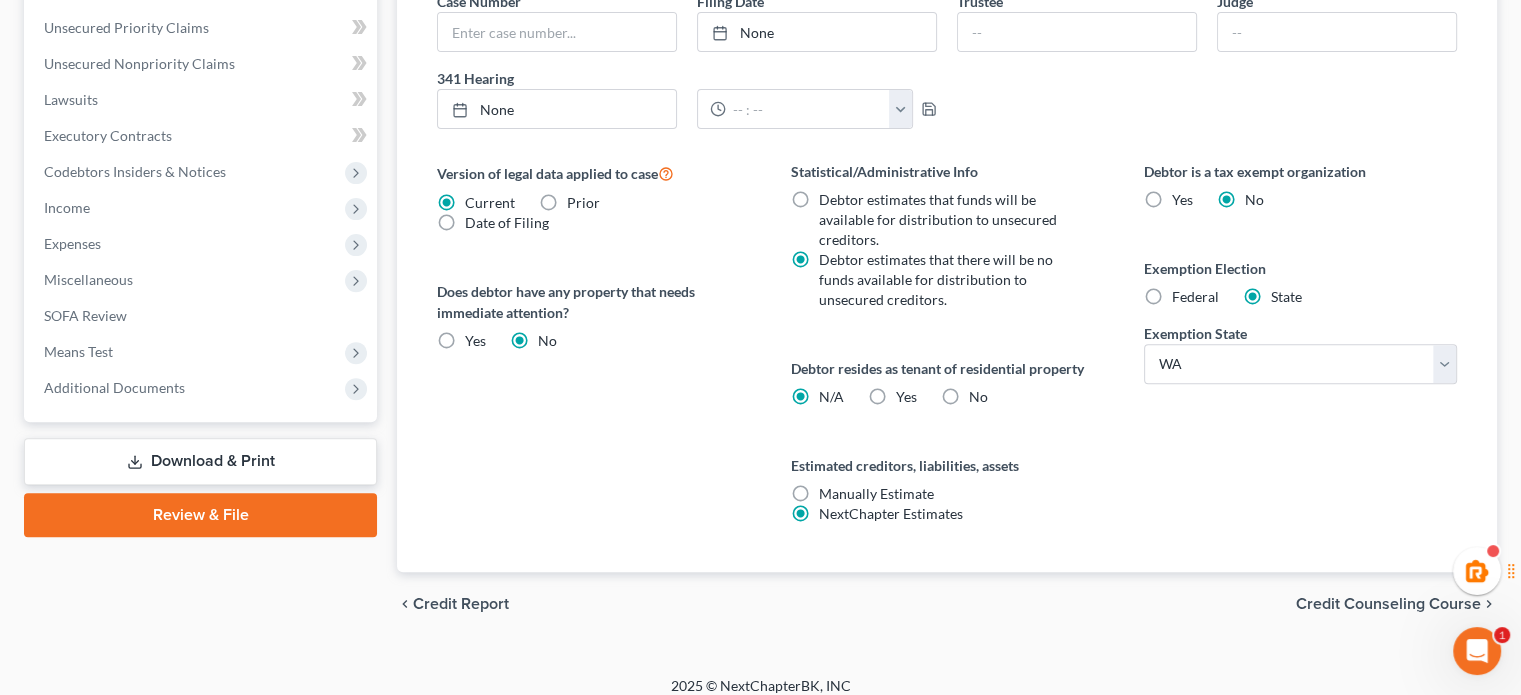 click on "Yes Yes" at bounding box center (906, 397) 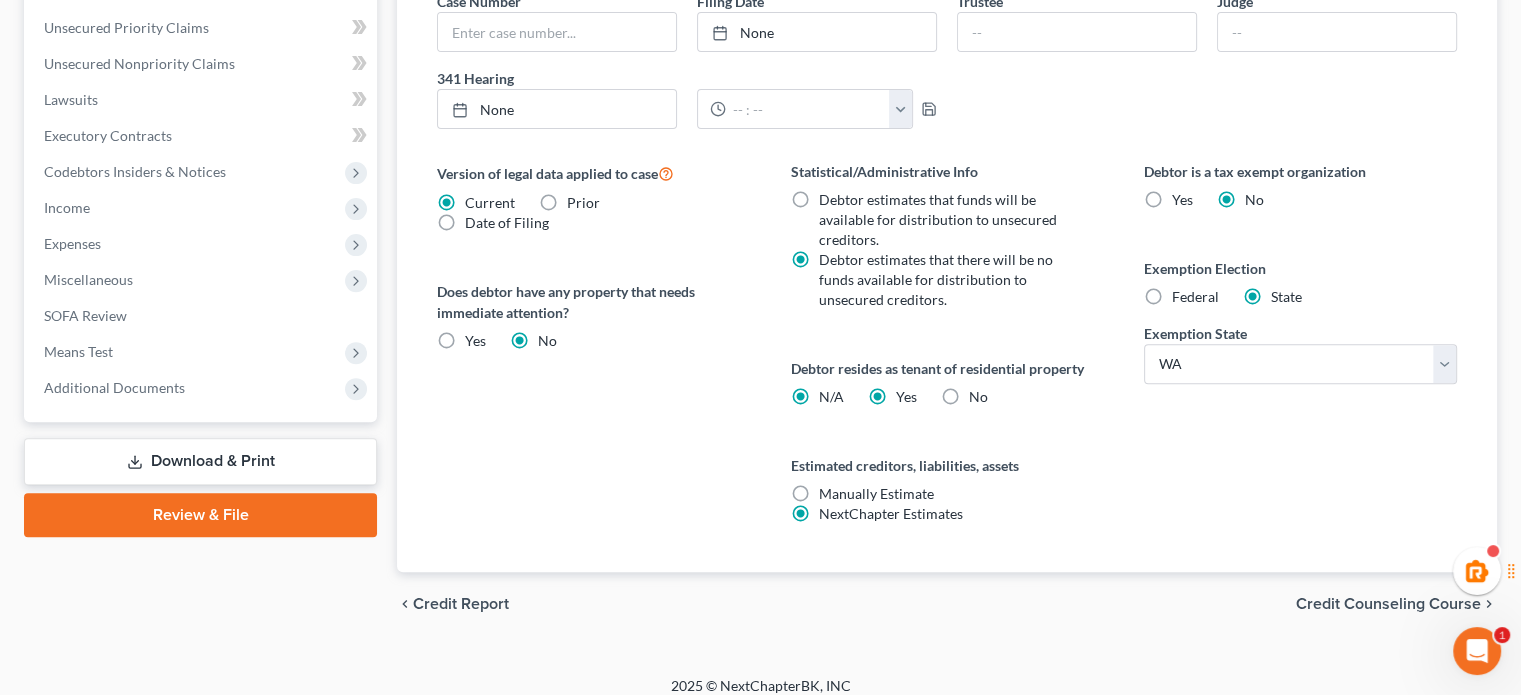 radio on "false" 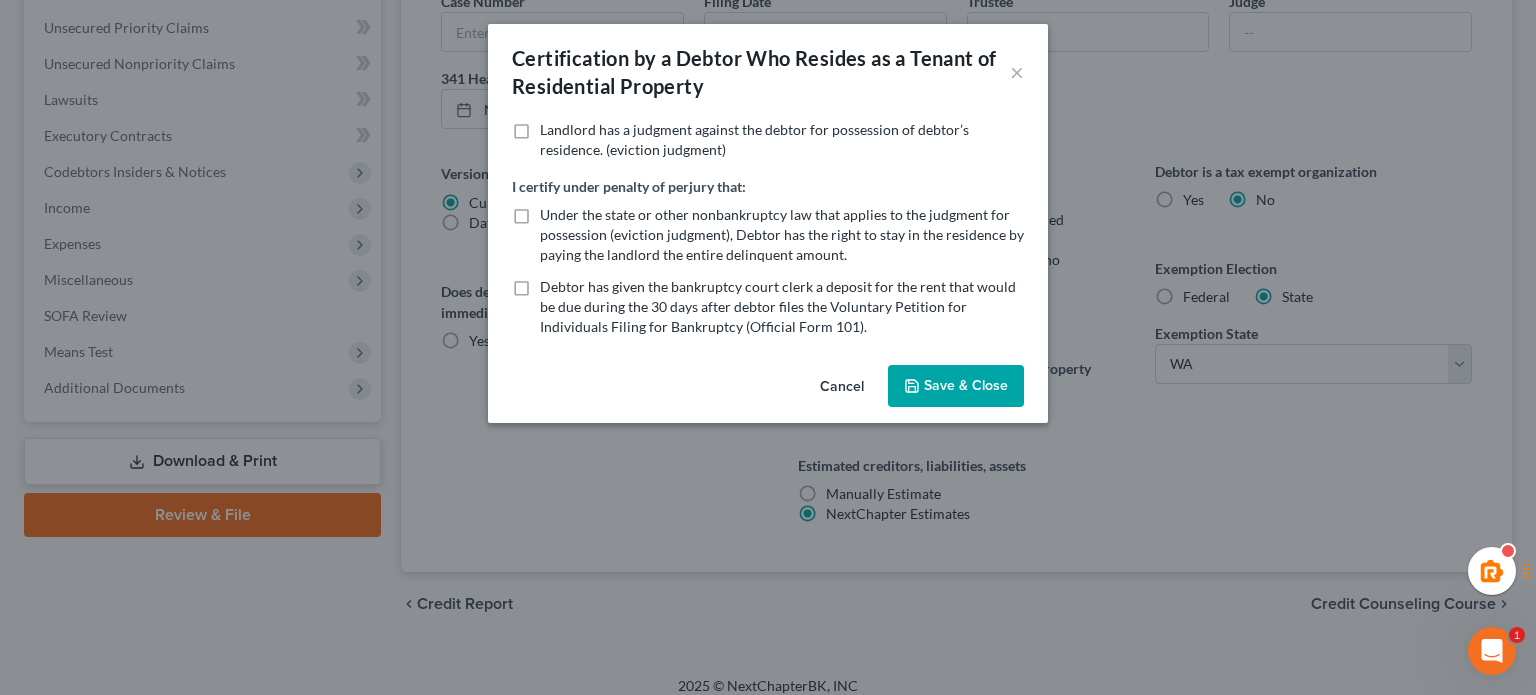click on "Save & Close" at bounding box center (956, 386) 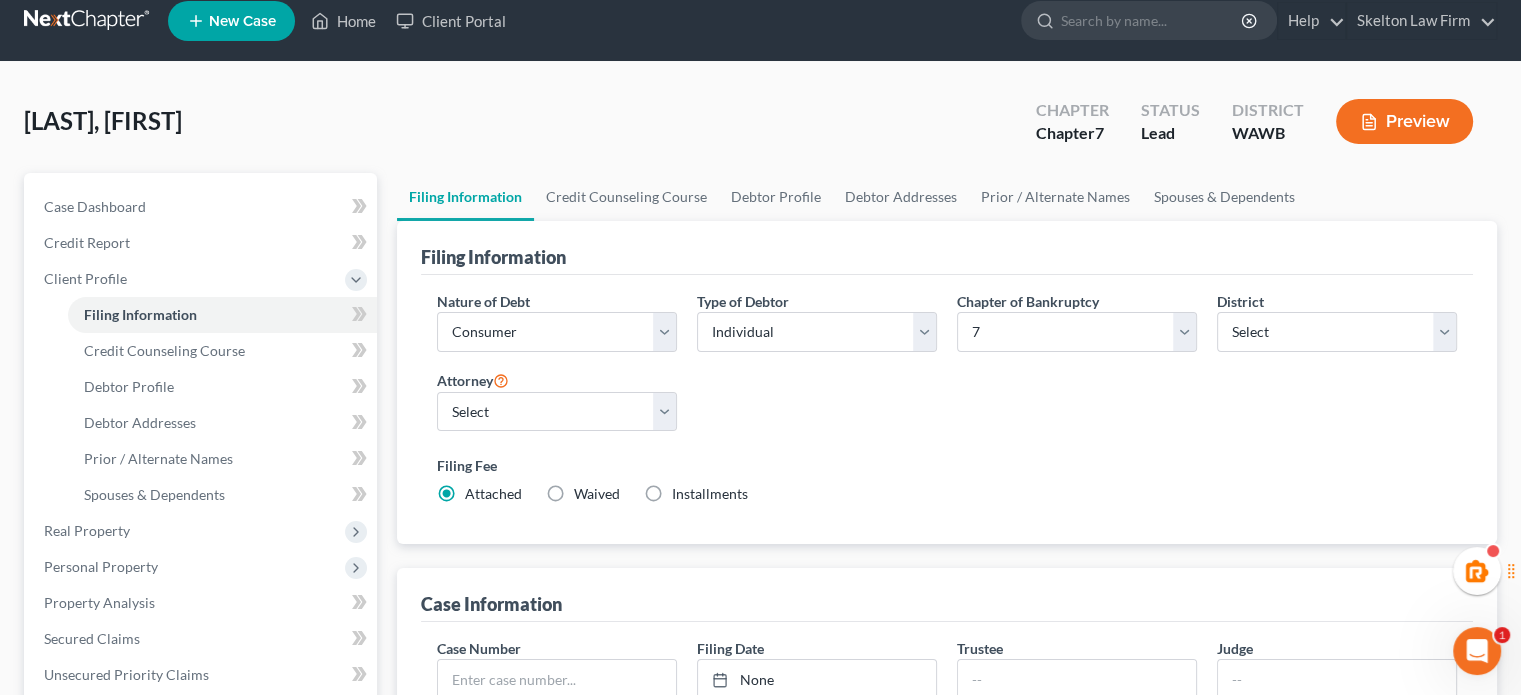 scroll, scrollTop: 0, scrollLeft: 0, axis: both 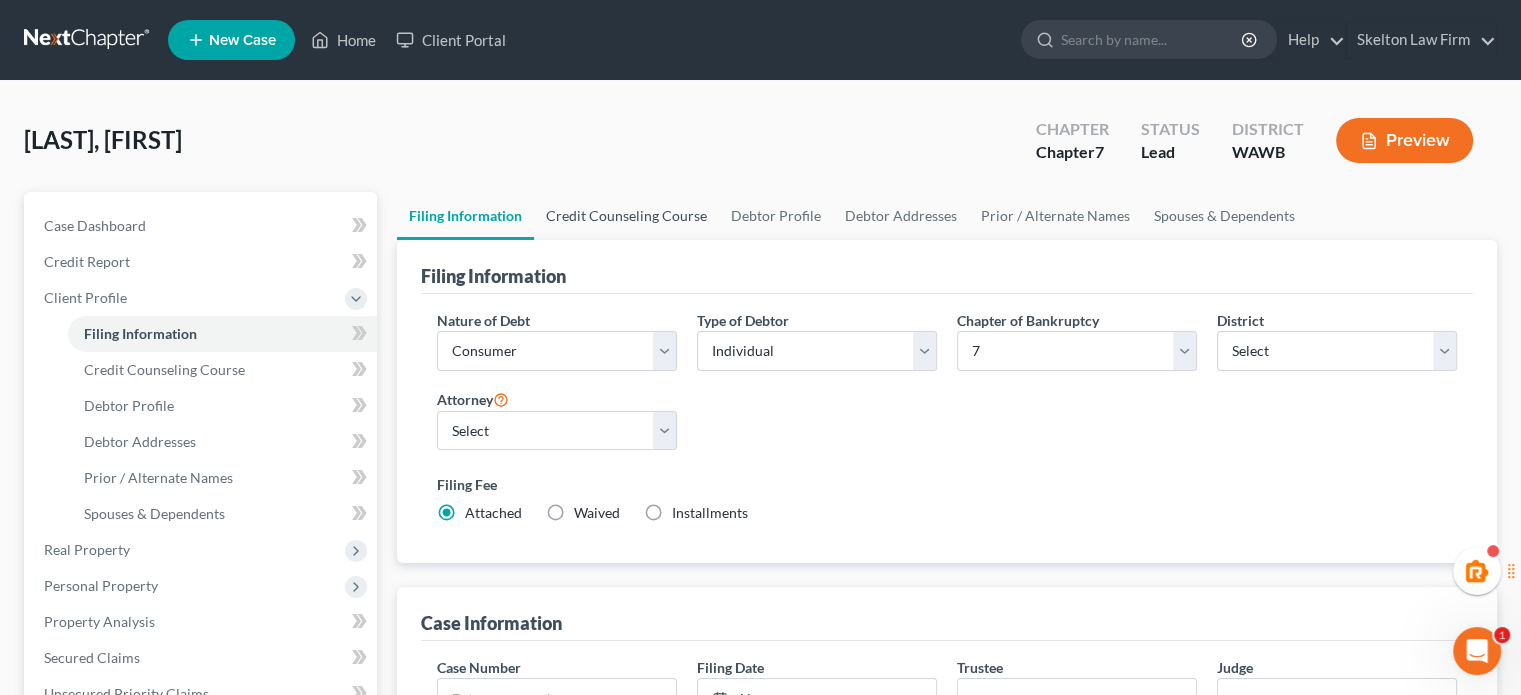 click on "Credit Counseling Course" at bounding box center (626, 216) 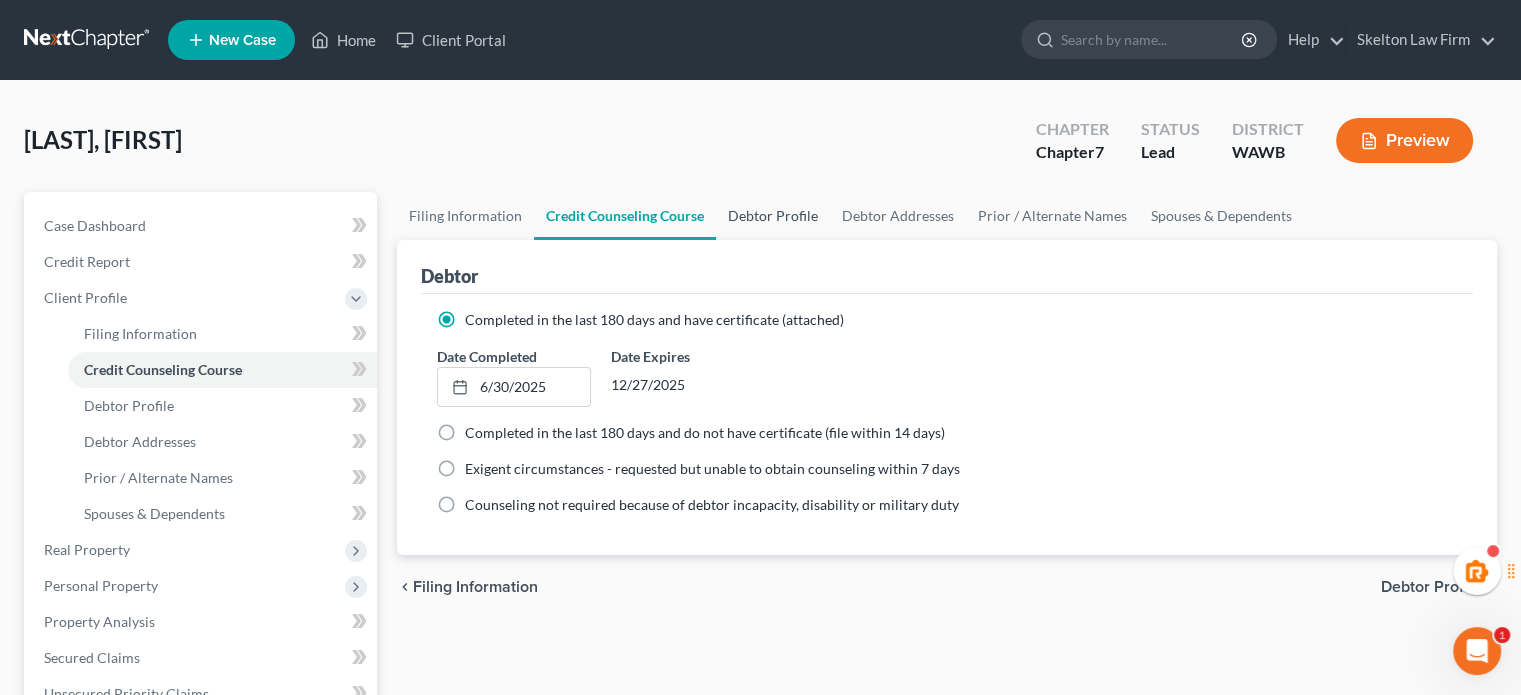 click on "Debtor Profile" at bounding box center (773, 216) 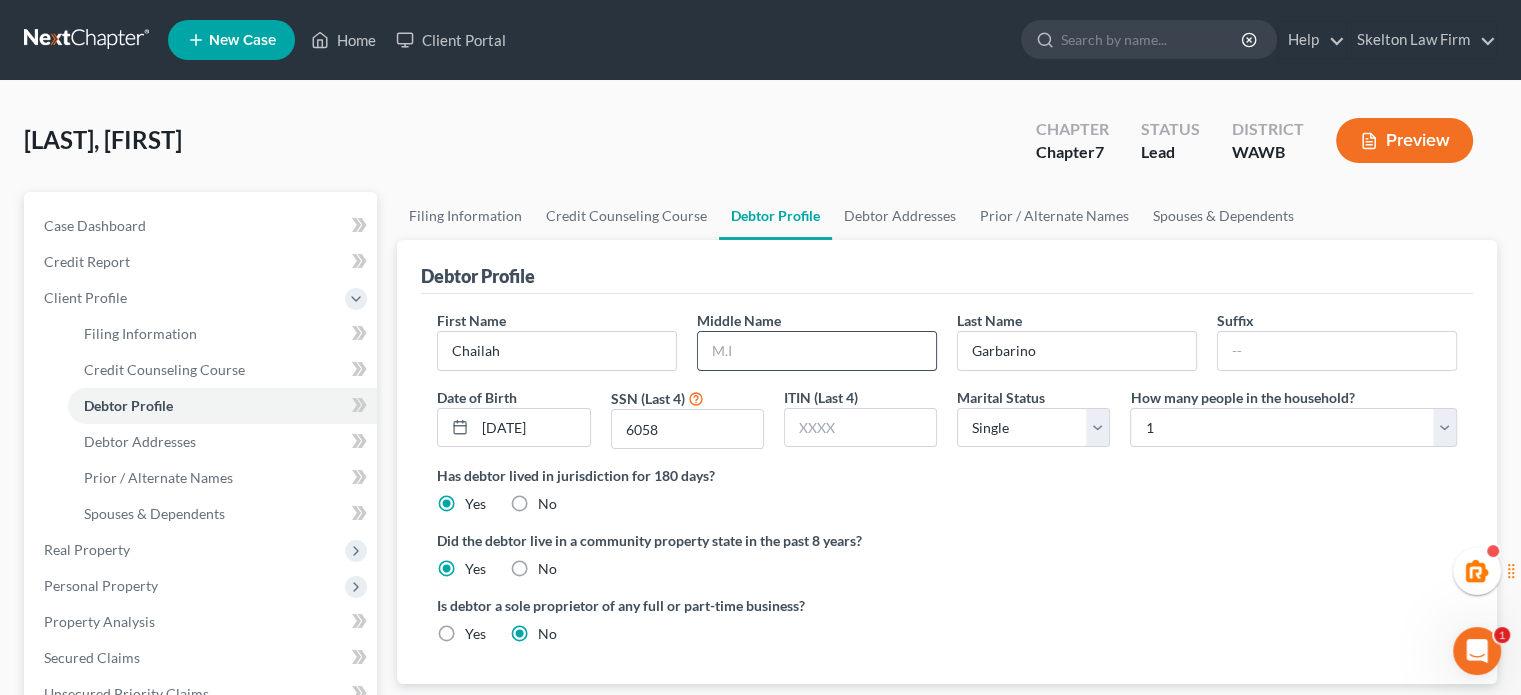 click at bounding box center (817, 351) 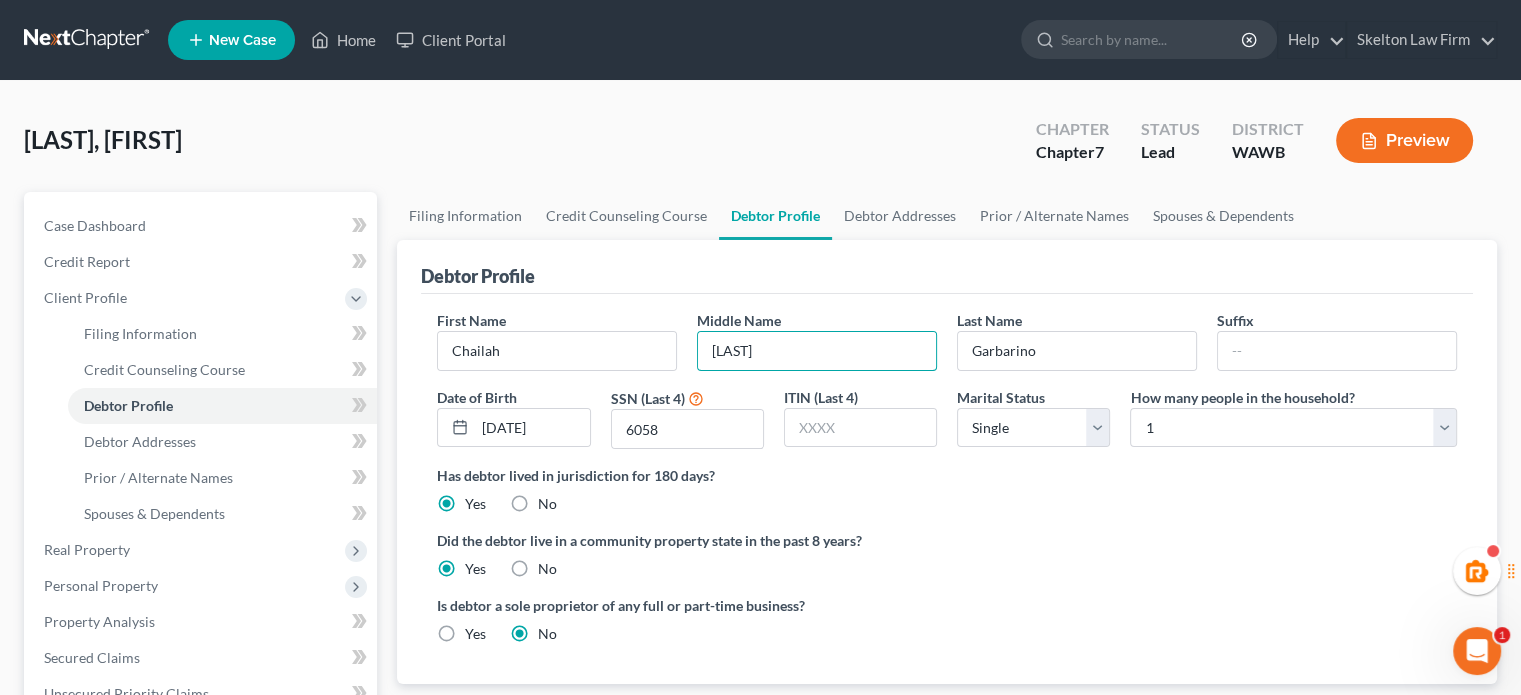 type on "Nagene" 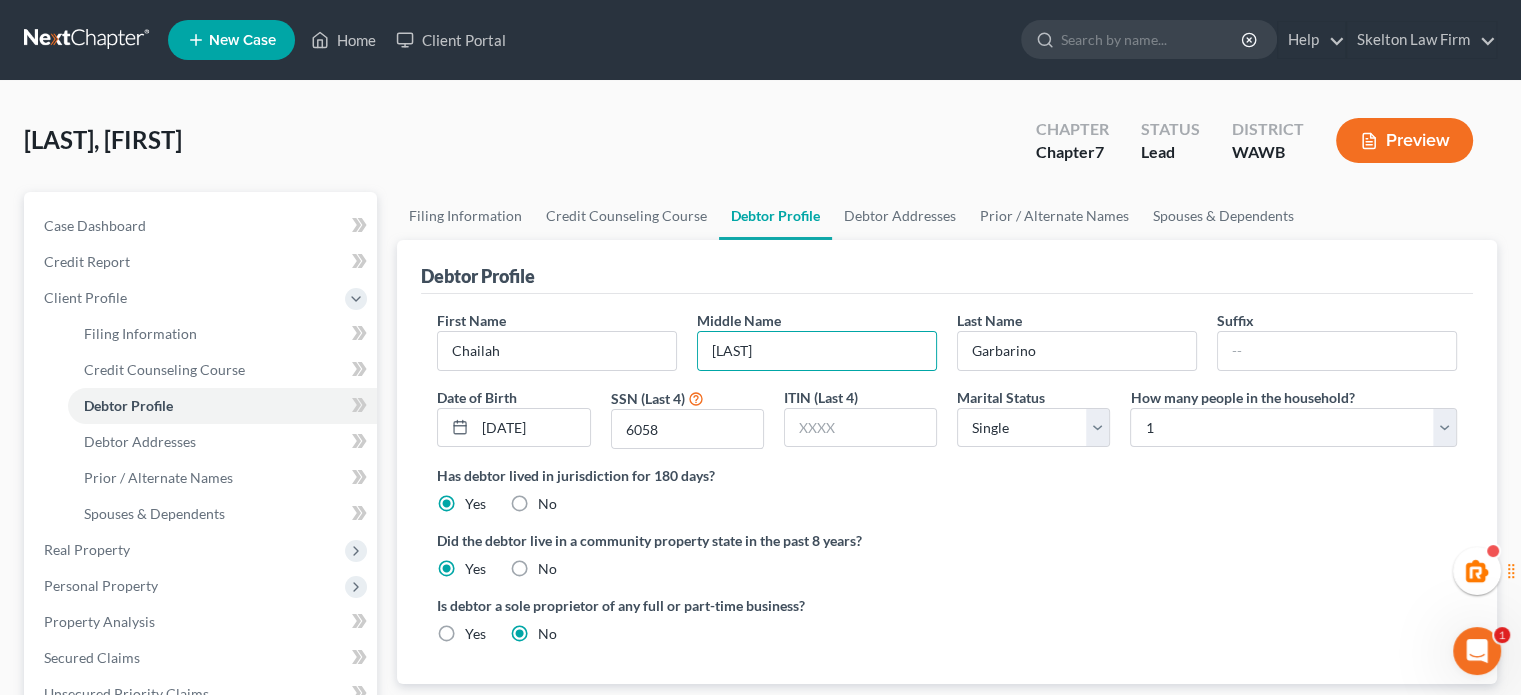 click on "Middle Name Nagene" at bounding box center [817, 340] 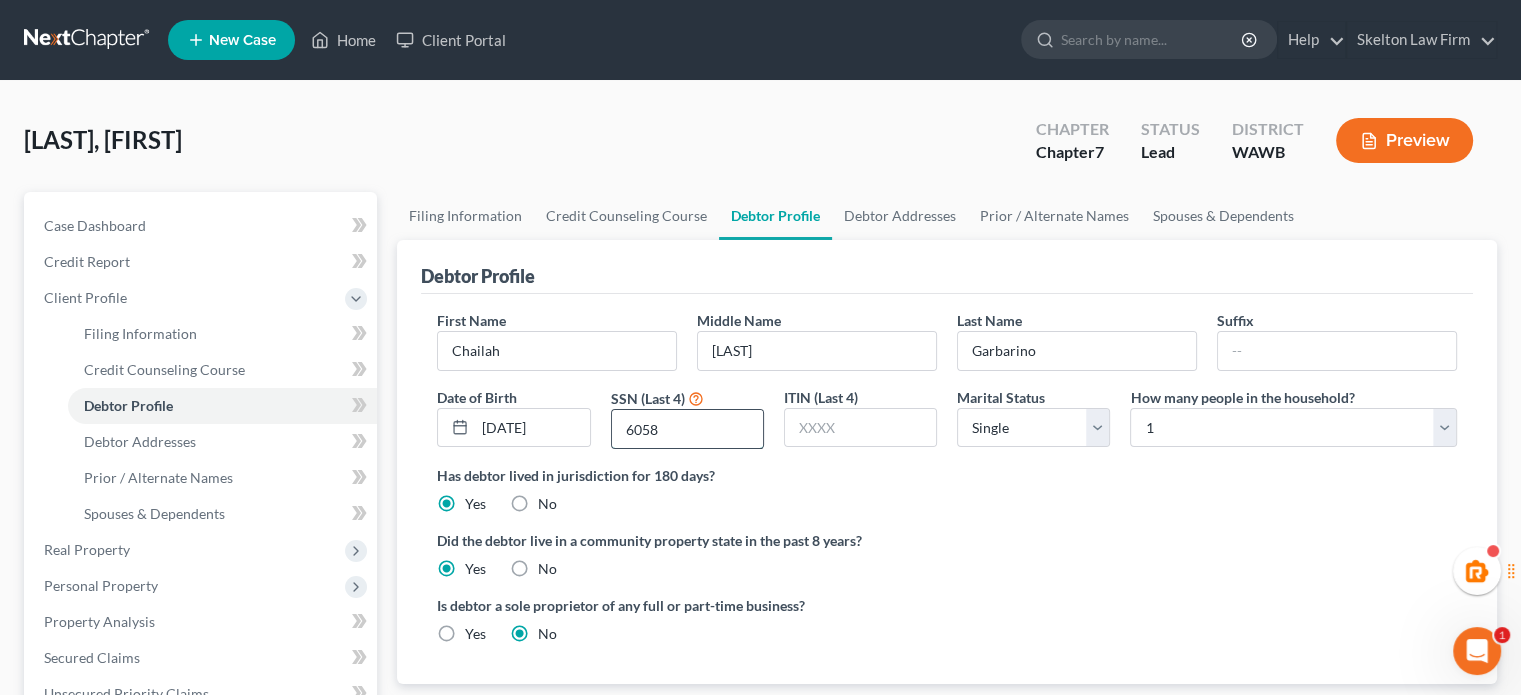 click on "6058" at bounding box center (687, 429) 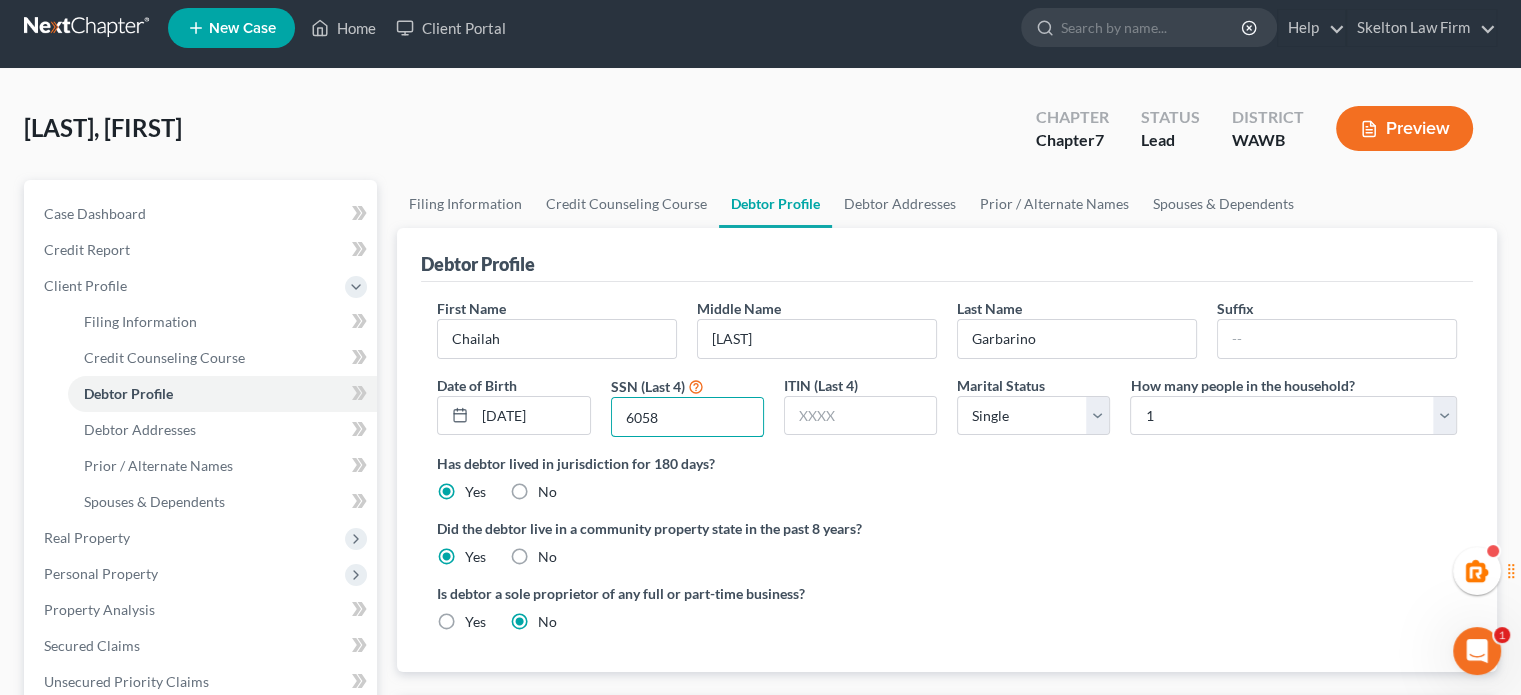 scroll, scrollTop: 0, scrollLeft: 0, axis: both 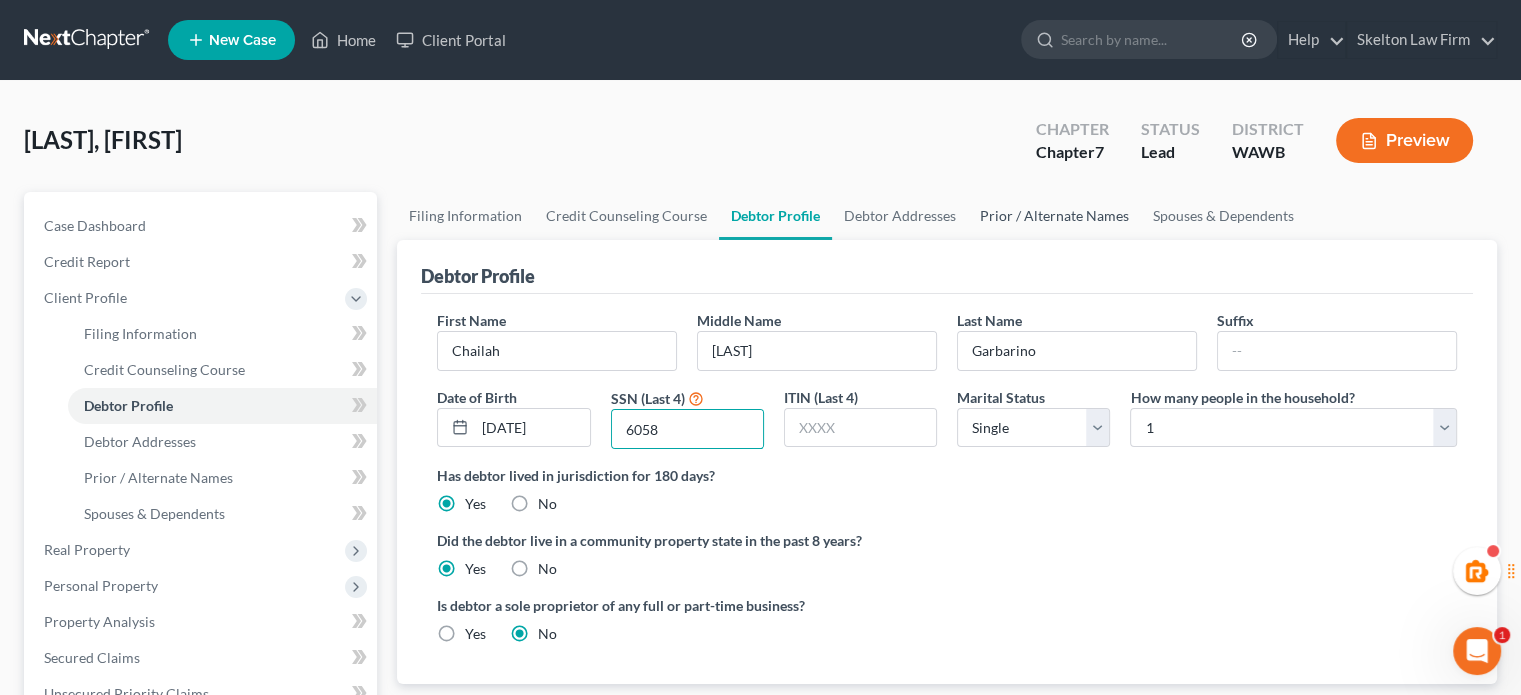 click on "Prior / Alternate Names" at bounding box center (1054, 216) 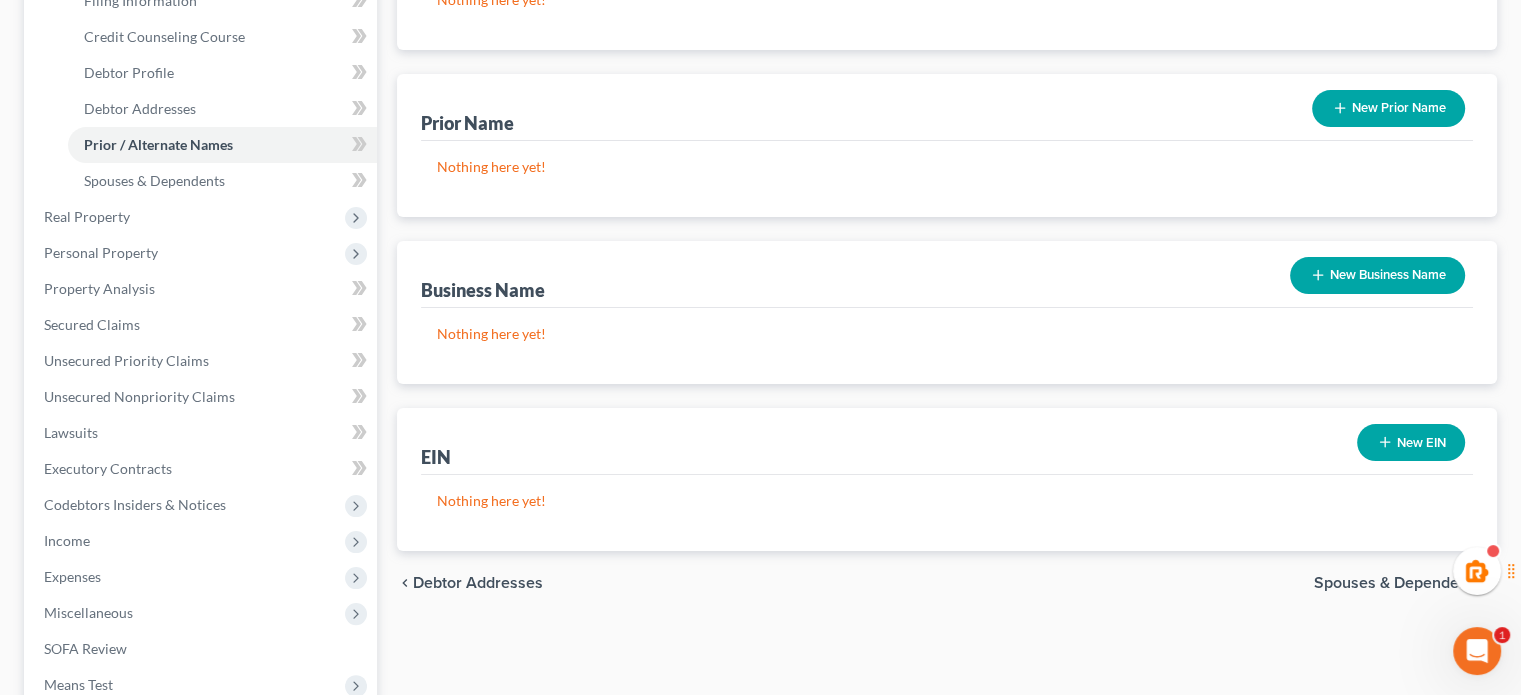 scroll, scrollTop: 0, scrollLeft: 0, axis: both 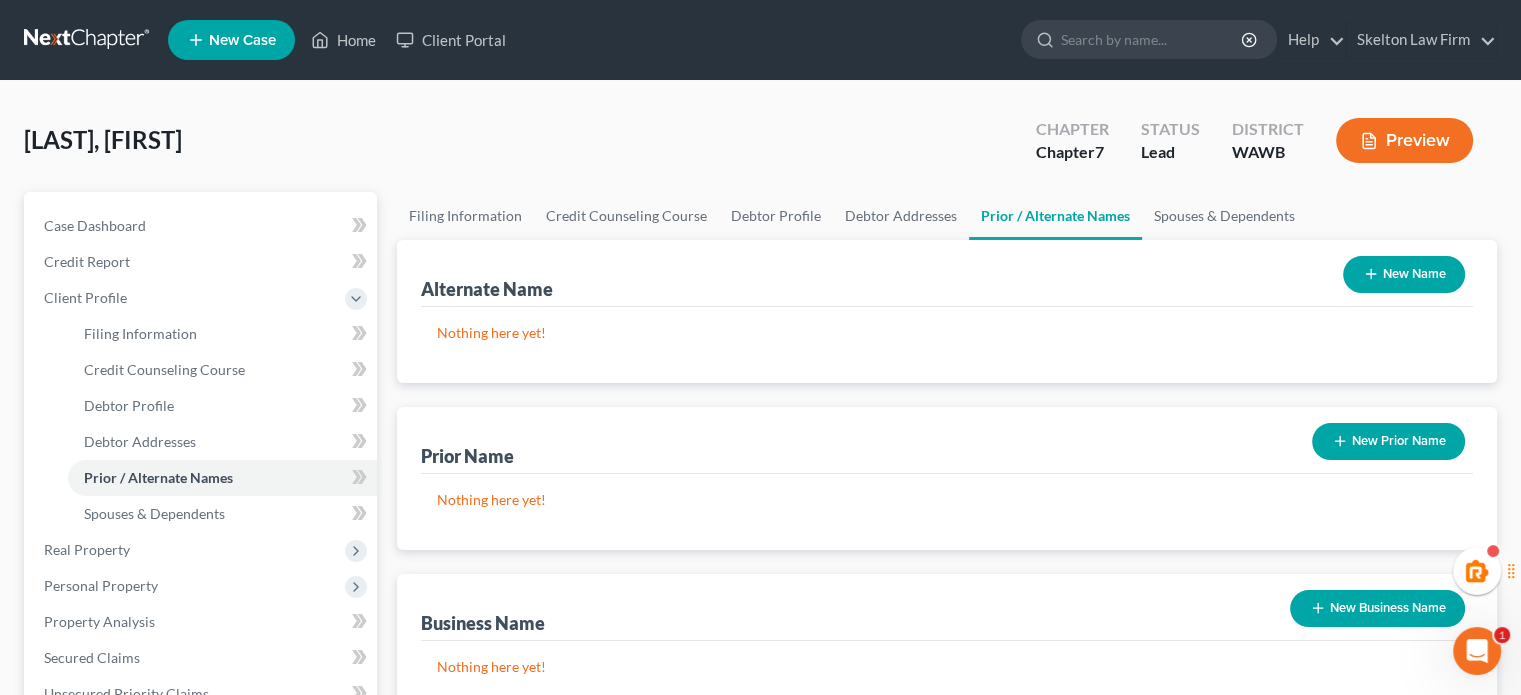 click on "New Prior Name" at bounding box center [1388, 441] 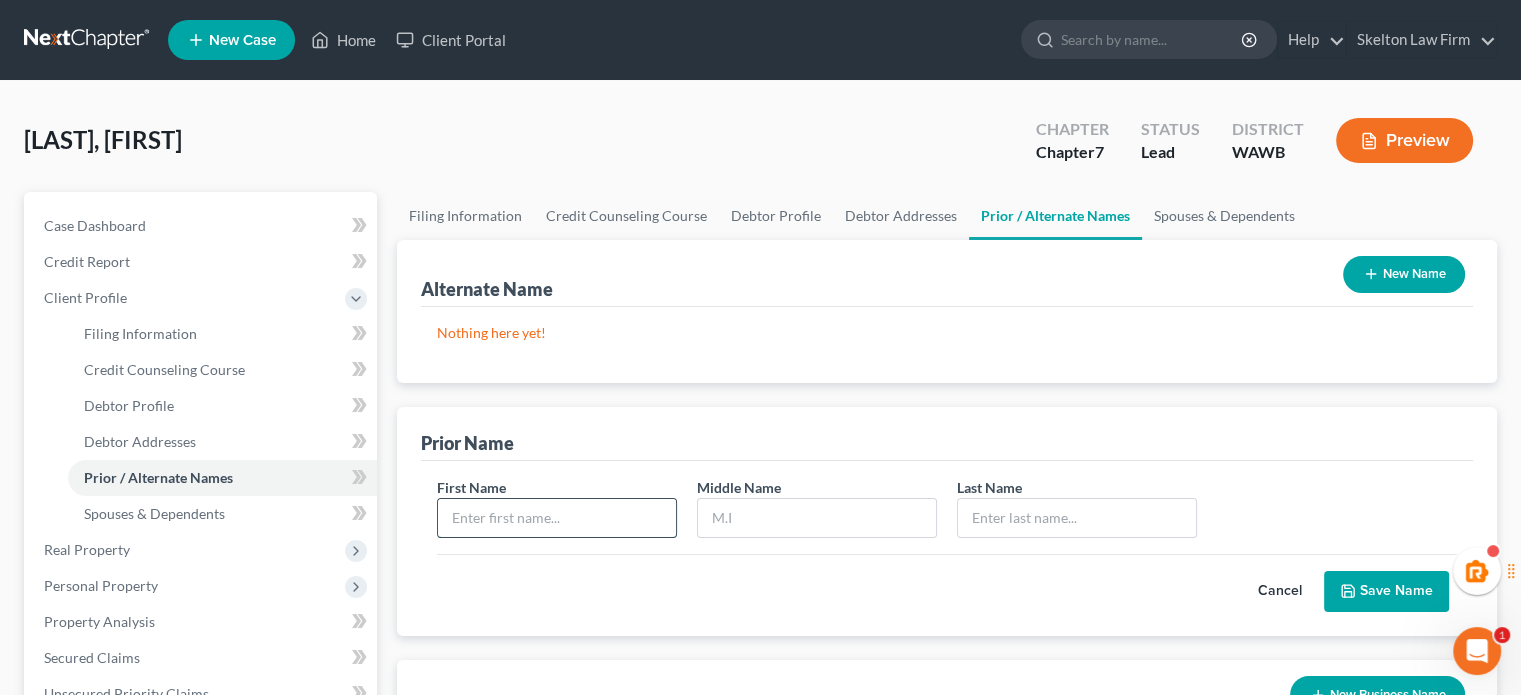click at bounding box center [557, 518] 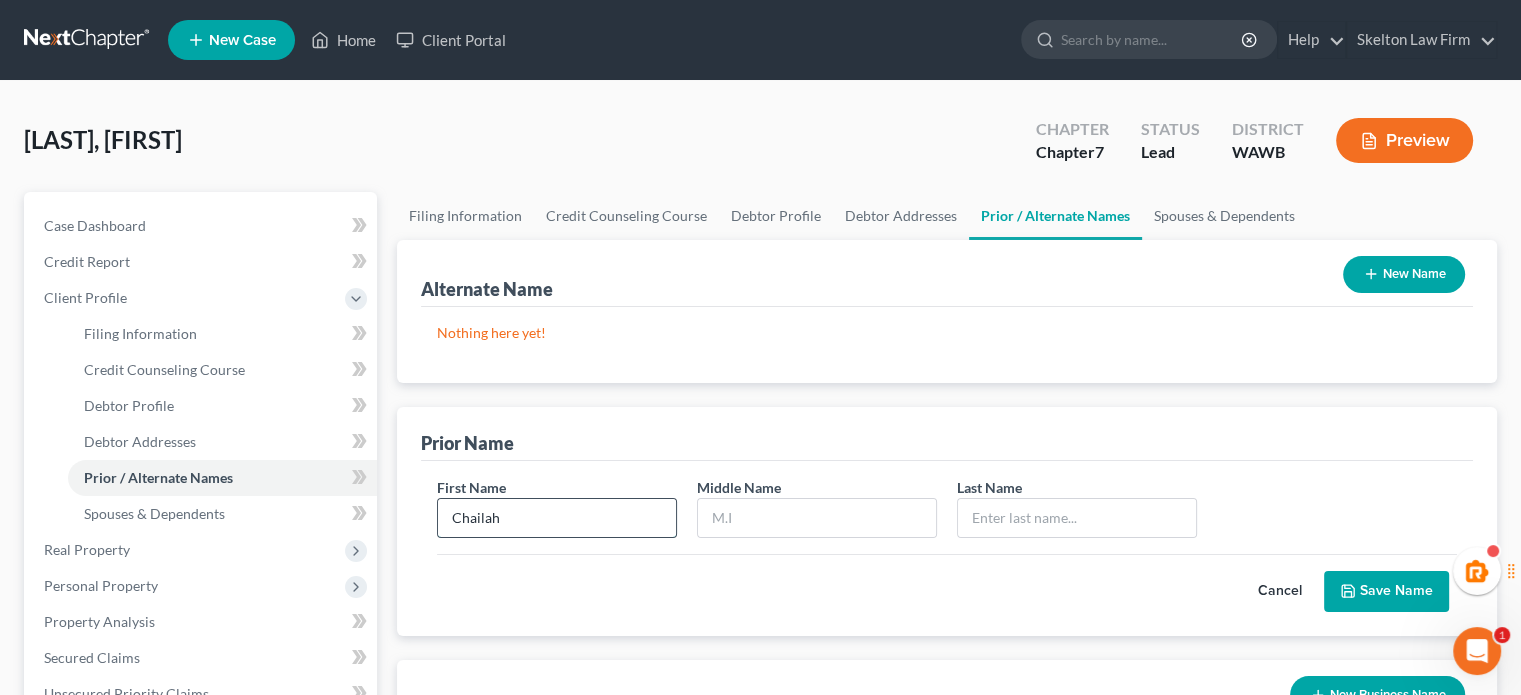 type on "Chailah" 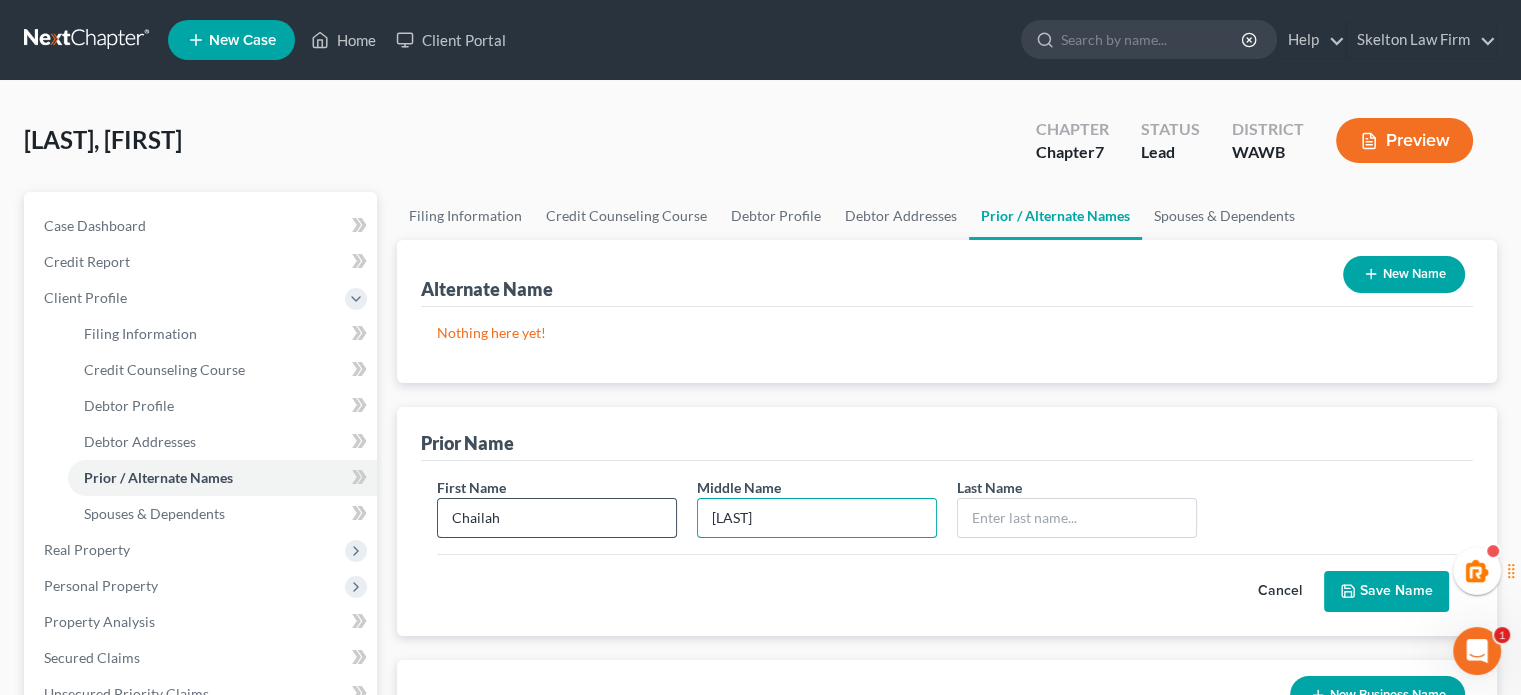 type on "Nagene" 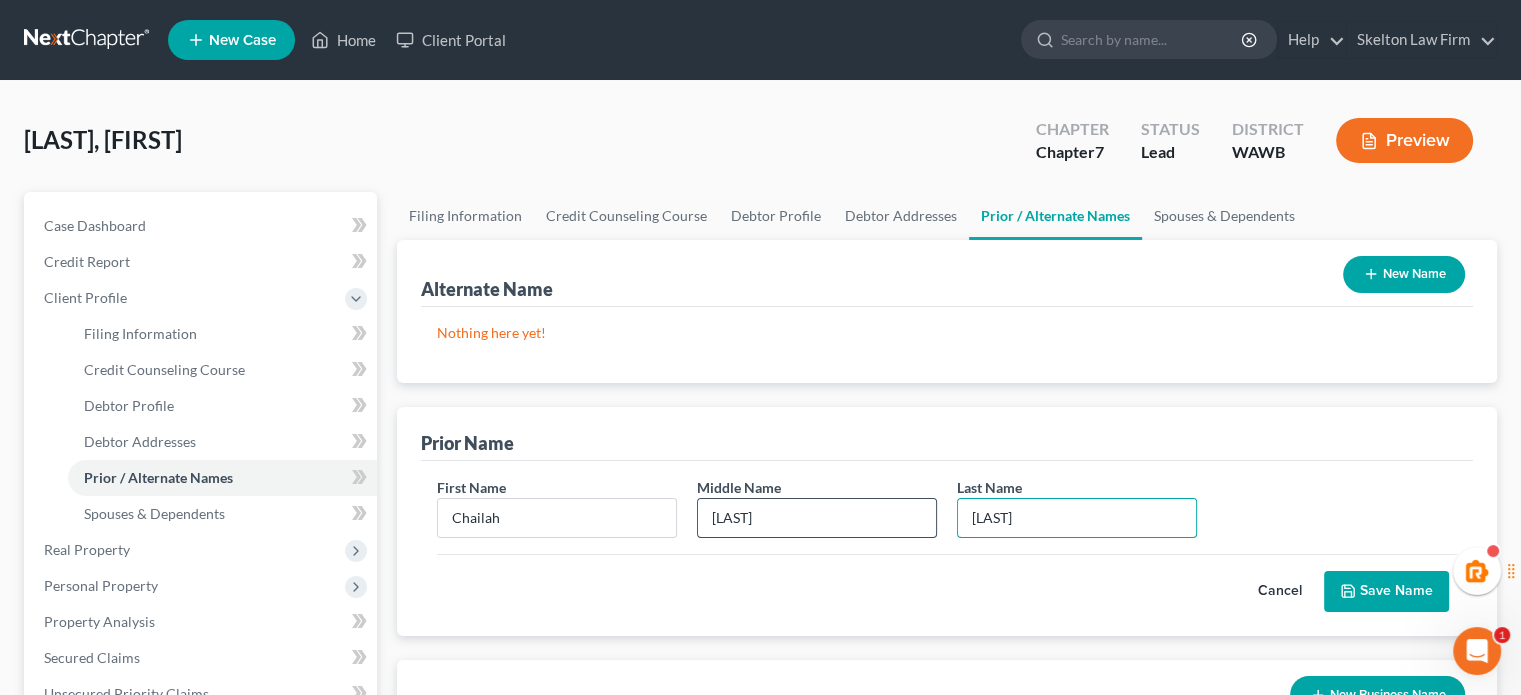 type on "Formon" 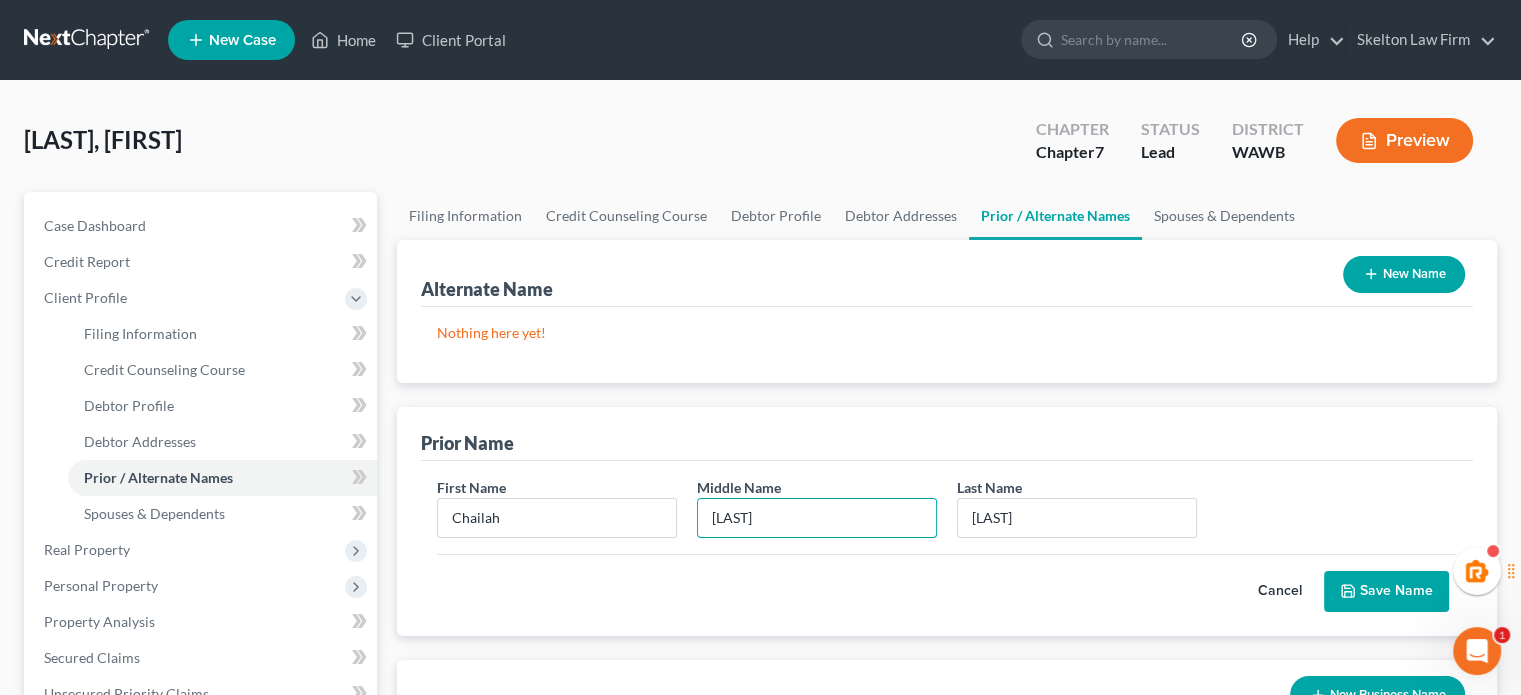 drag, startPoint x: 808, startPoint y: 522, endPoint x: 709, endPoint y: 551, distance: 103.16007 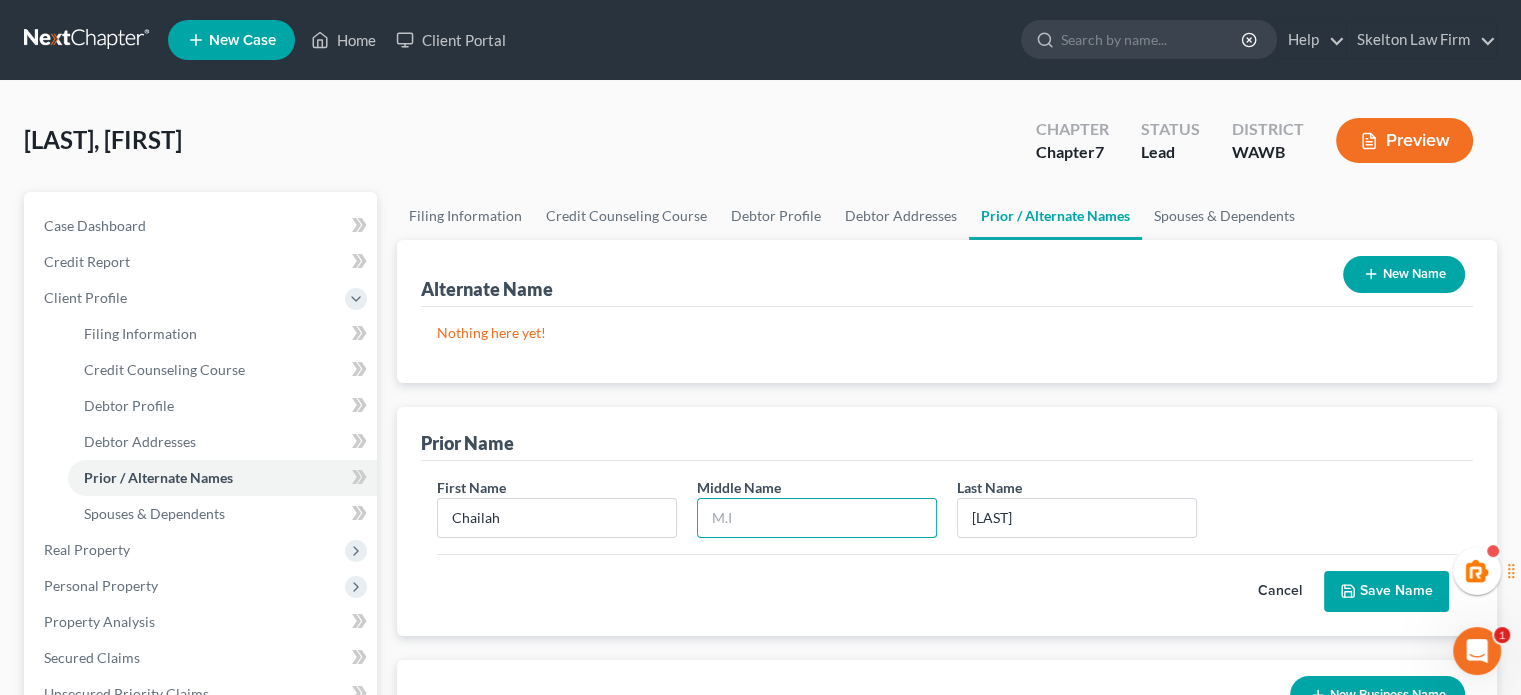 type 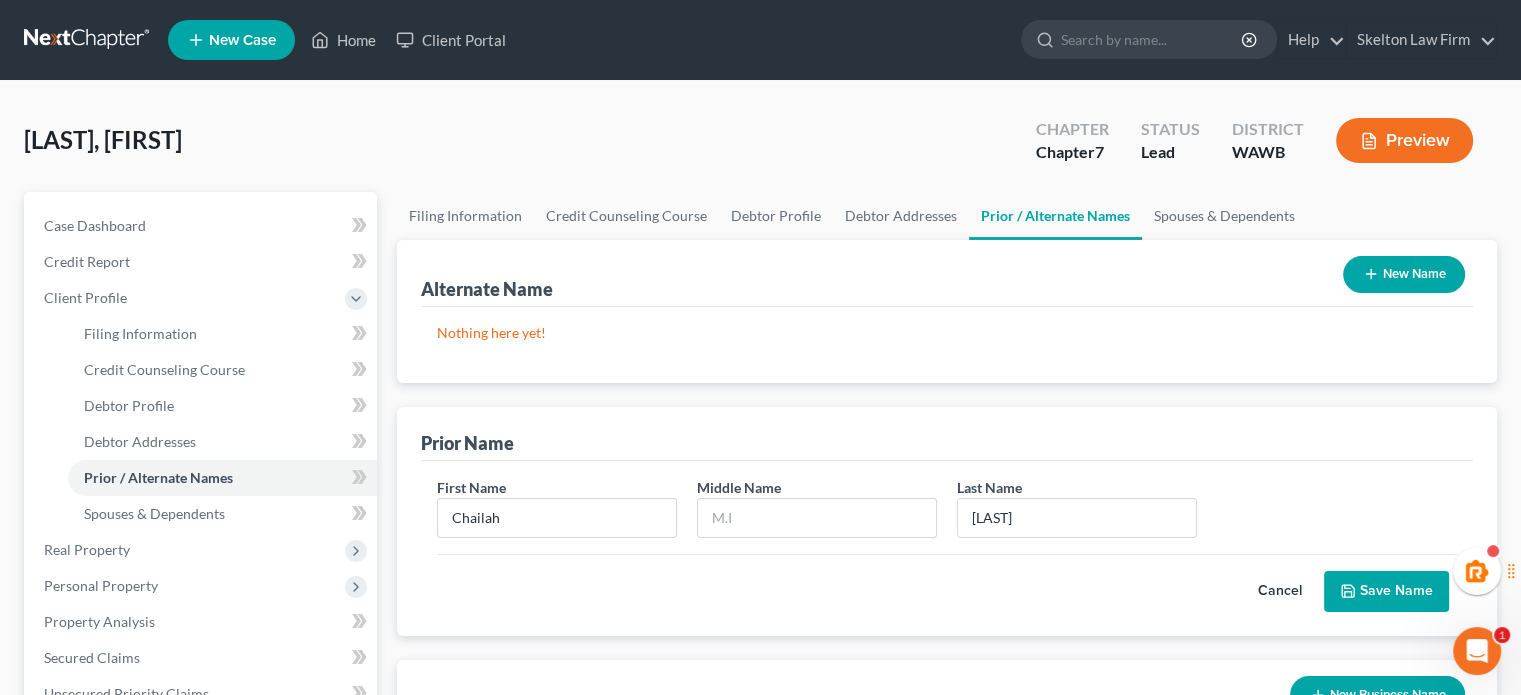 click on "Save Name" at bounding box center (1386, 592) 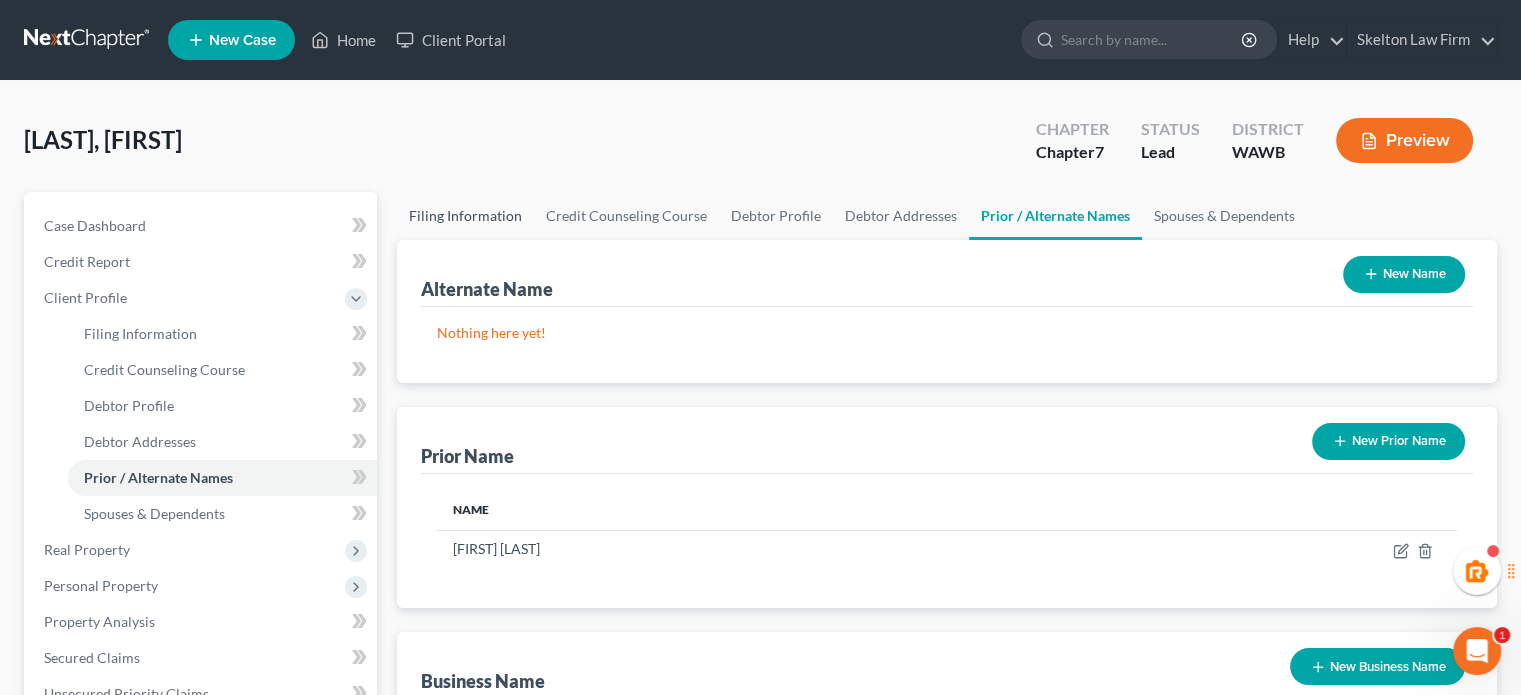click on "Filing Information" at bounding box center [465, 216] 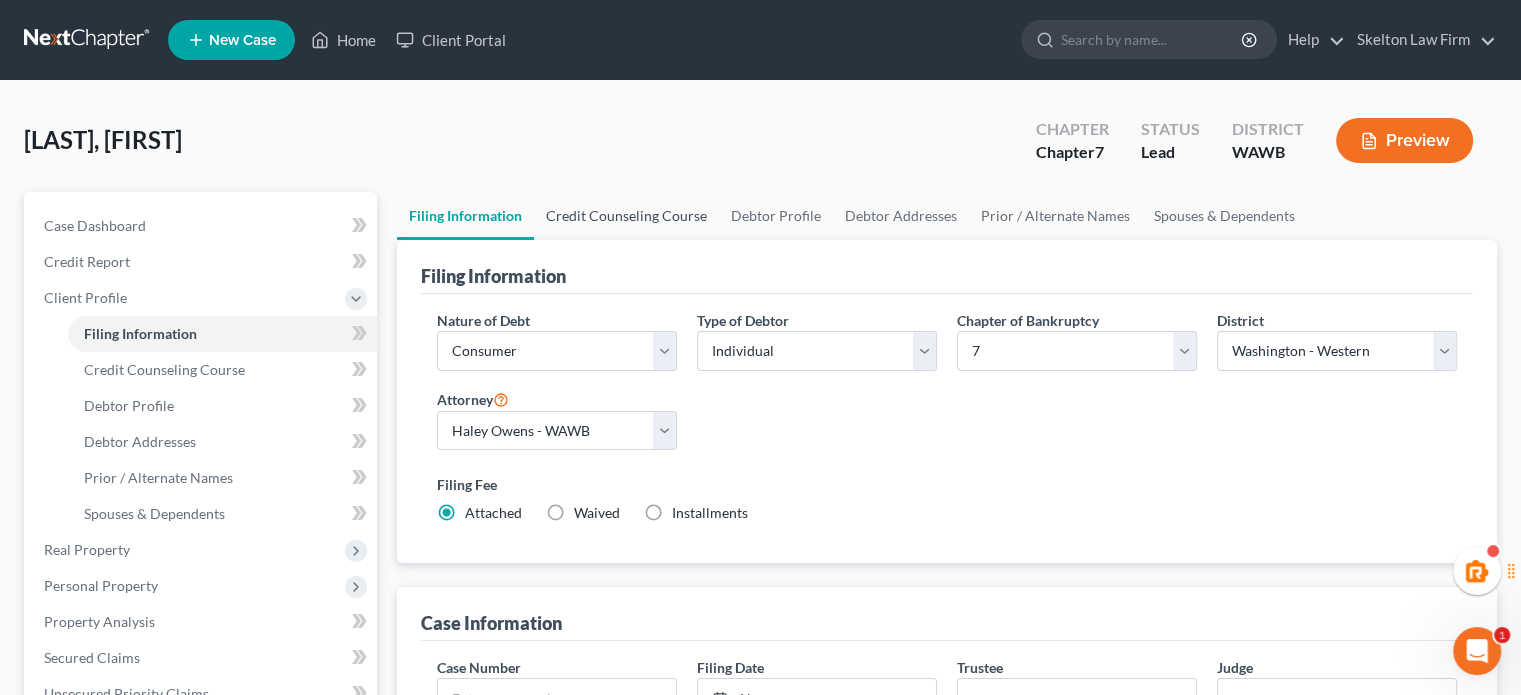 click on "Credit Counseling Course" at bounding box center [626, 216] 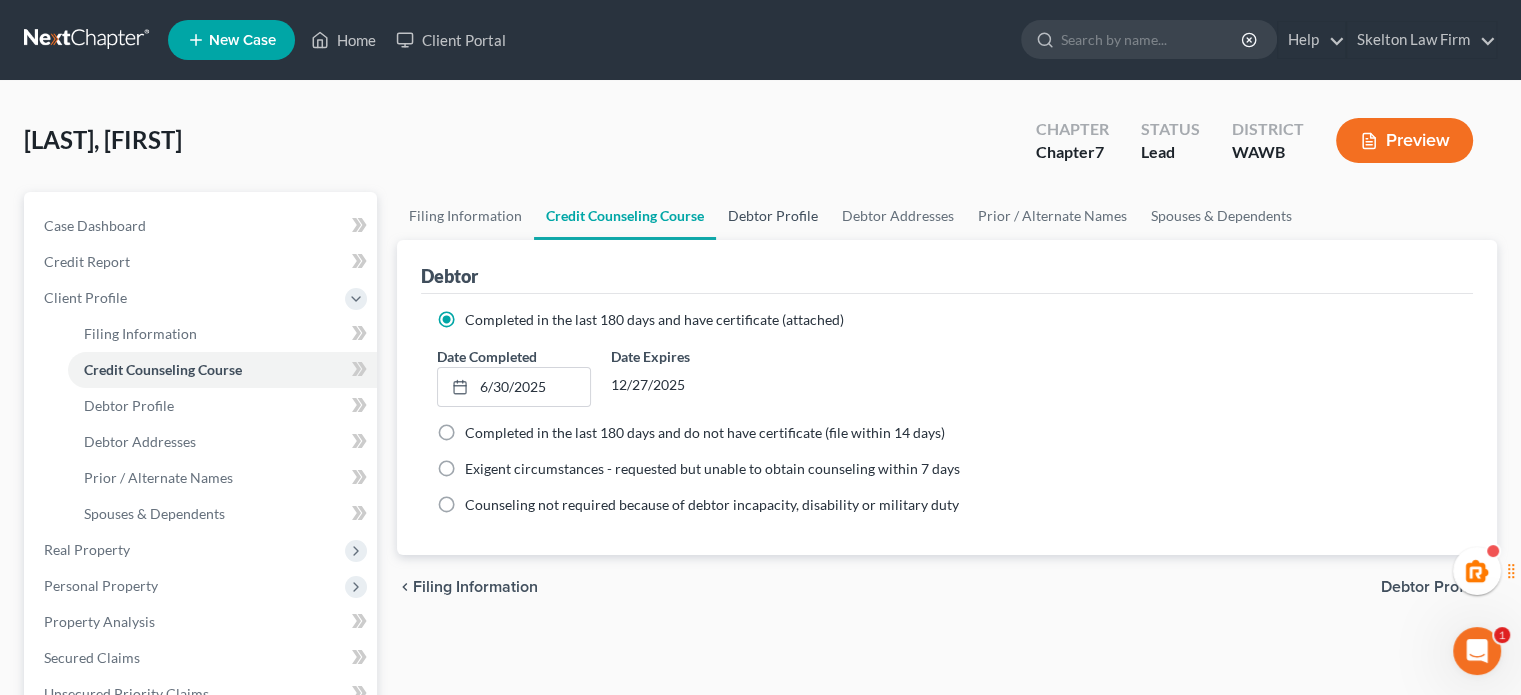 click on "Debtor Profile" at bounding box center [773, 216] 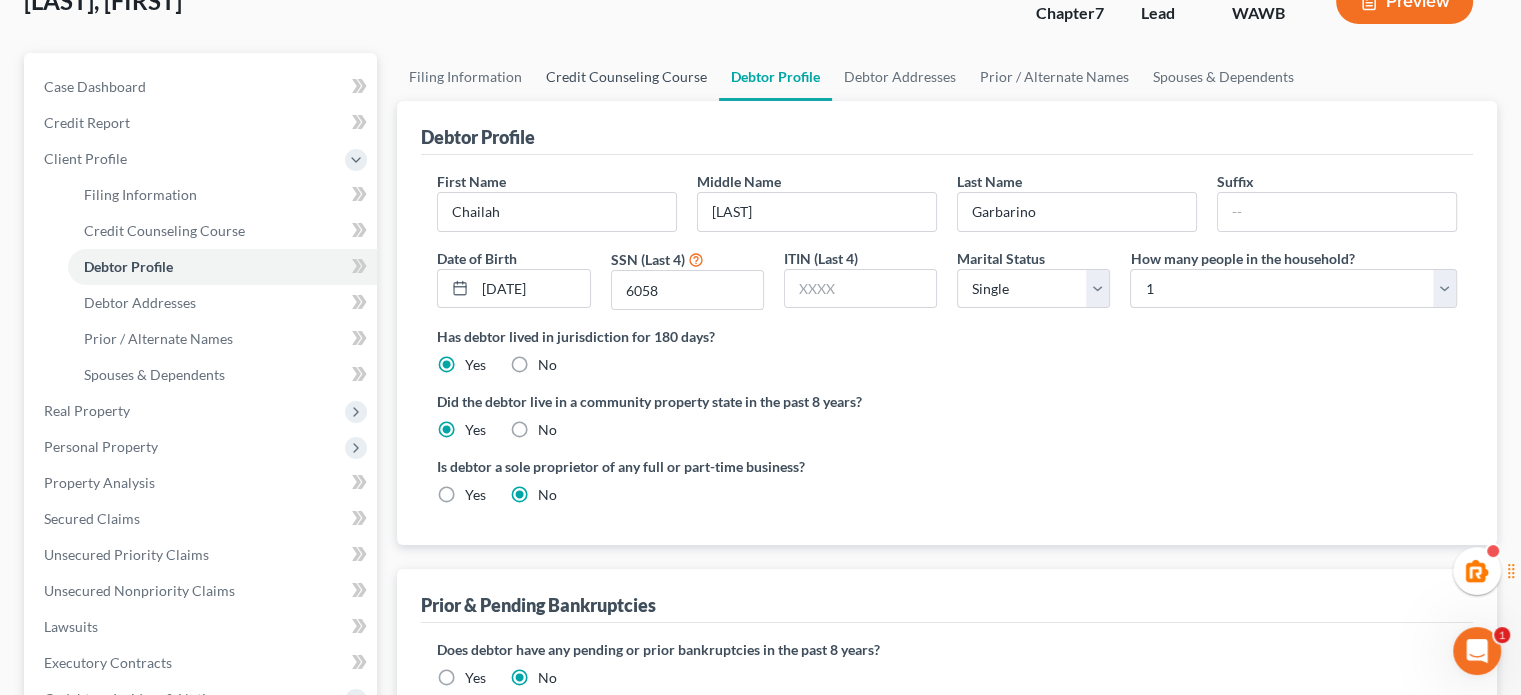 scroll, scrollTop: 0, scrollLeft: 0, axis: both 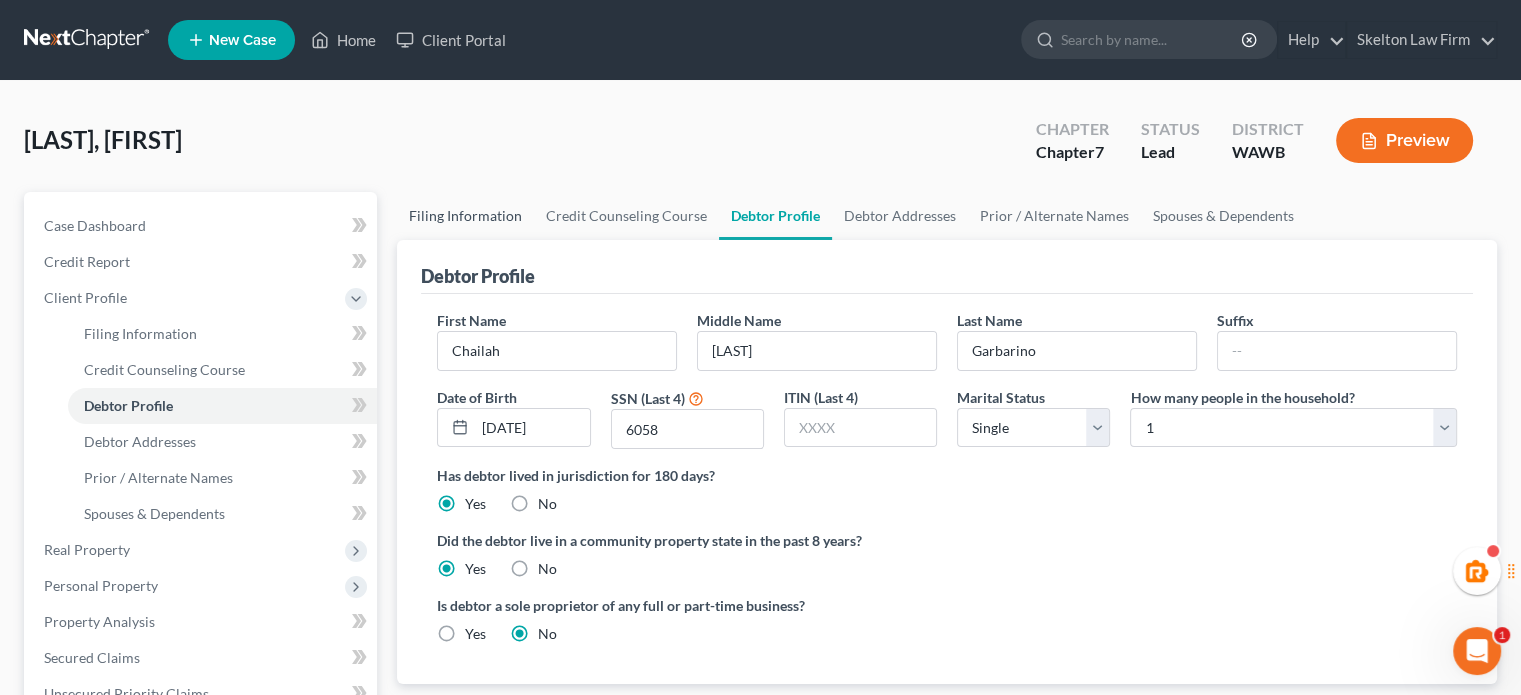 drag, startPoint x: 500, startPoint y: 204, endPoint x: 508, endPoint y: 196, distance: 11.313708 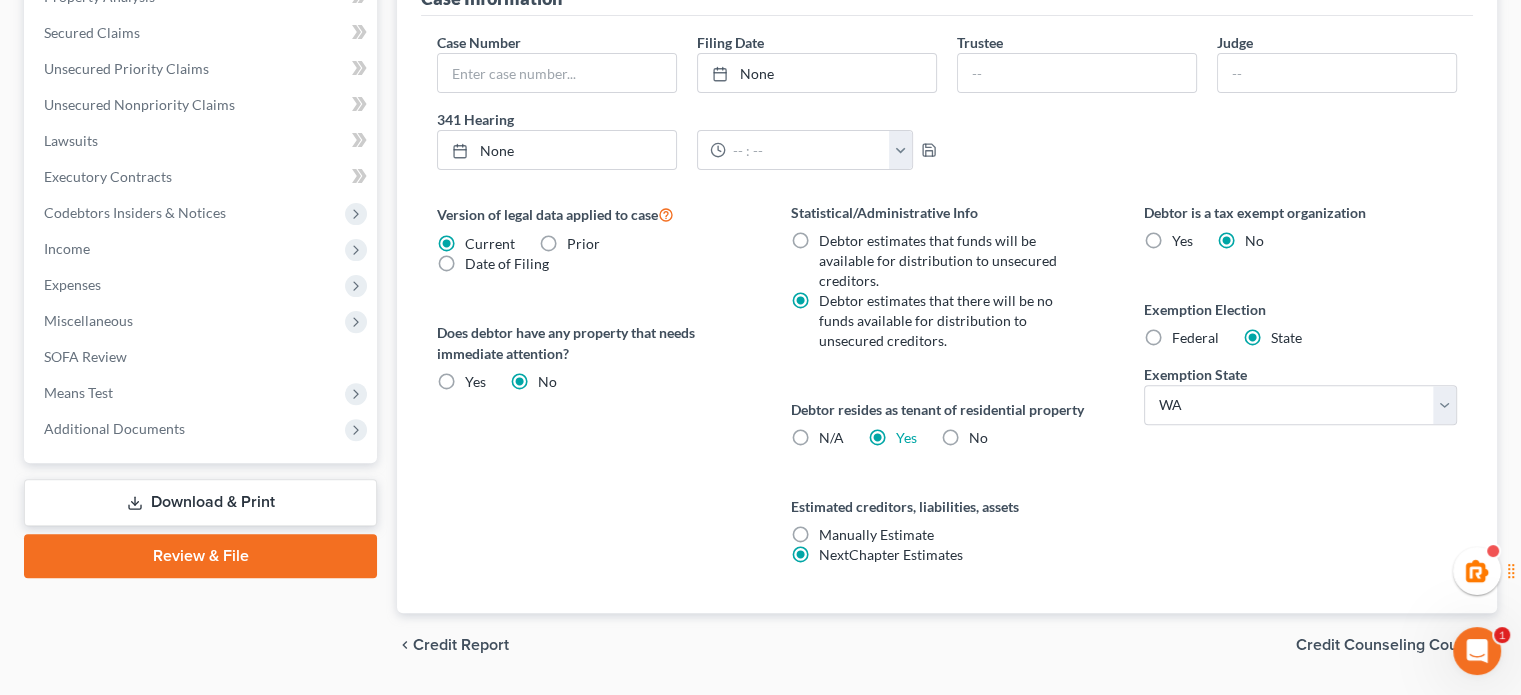 scroll, scrollTop: 666, scrollLeft: 0, axis: vertical 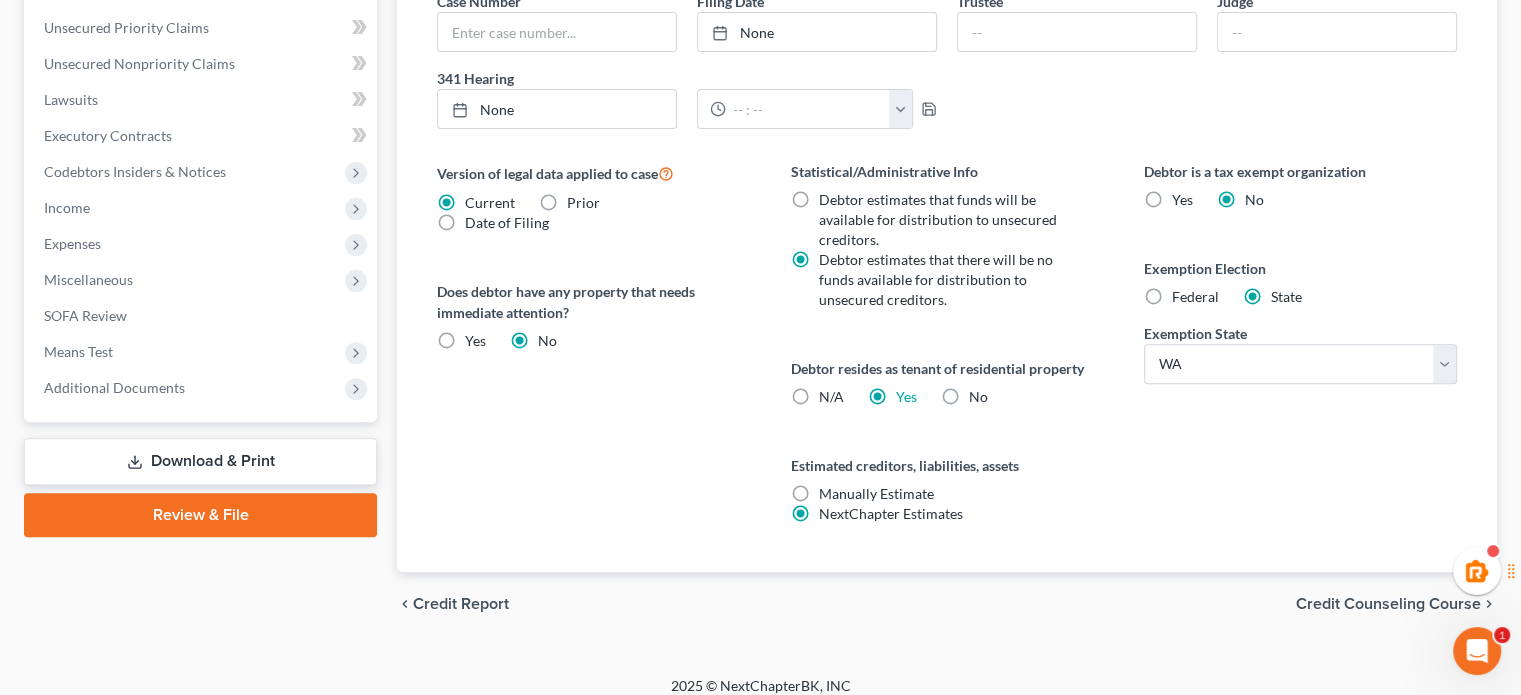 click on "No" at bounding box center (978, 397) 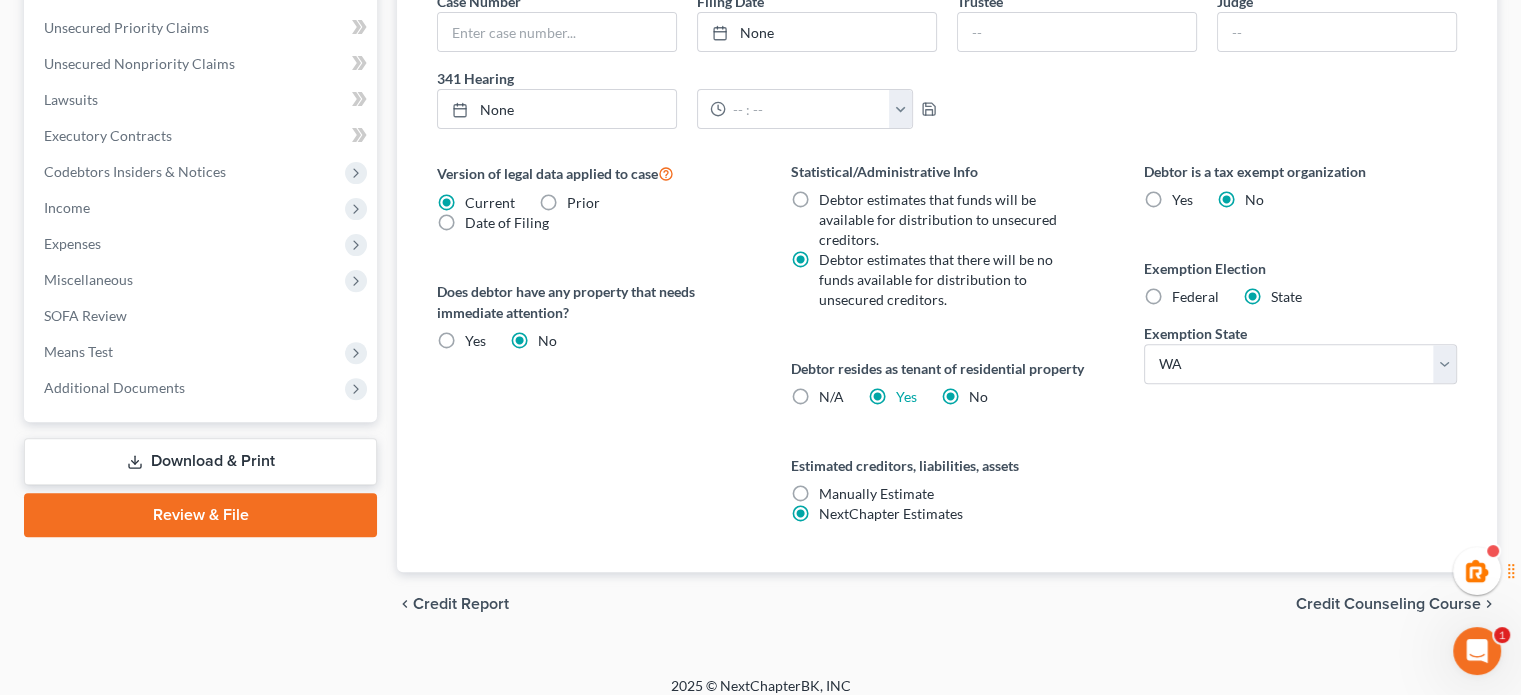radio on "false" 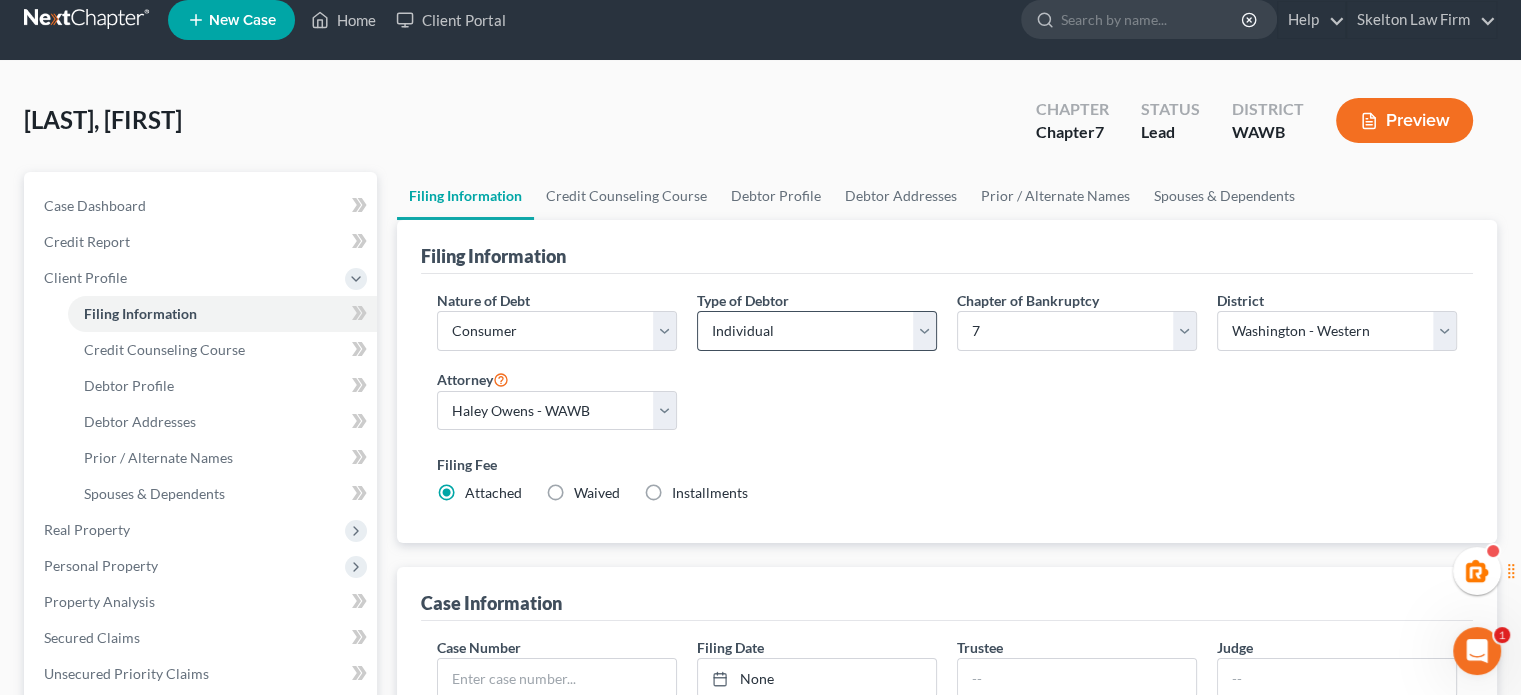 scroll, scrollTop: 0, scrollLeft: 0, axis: both 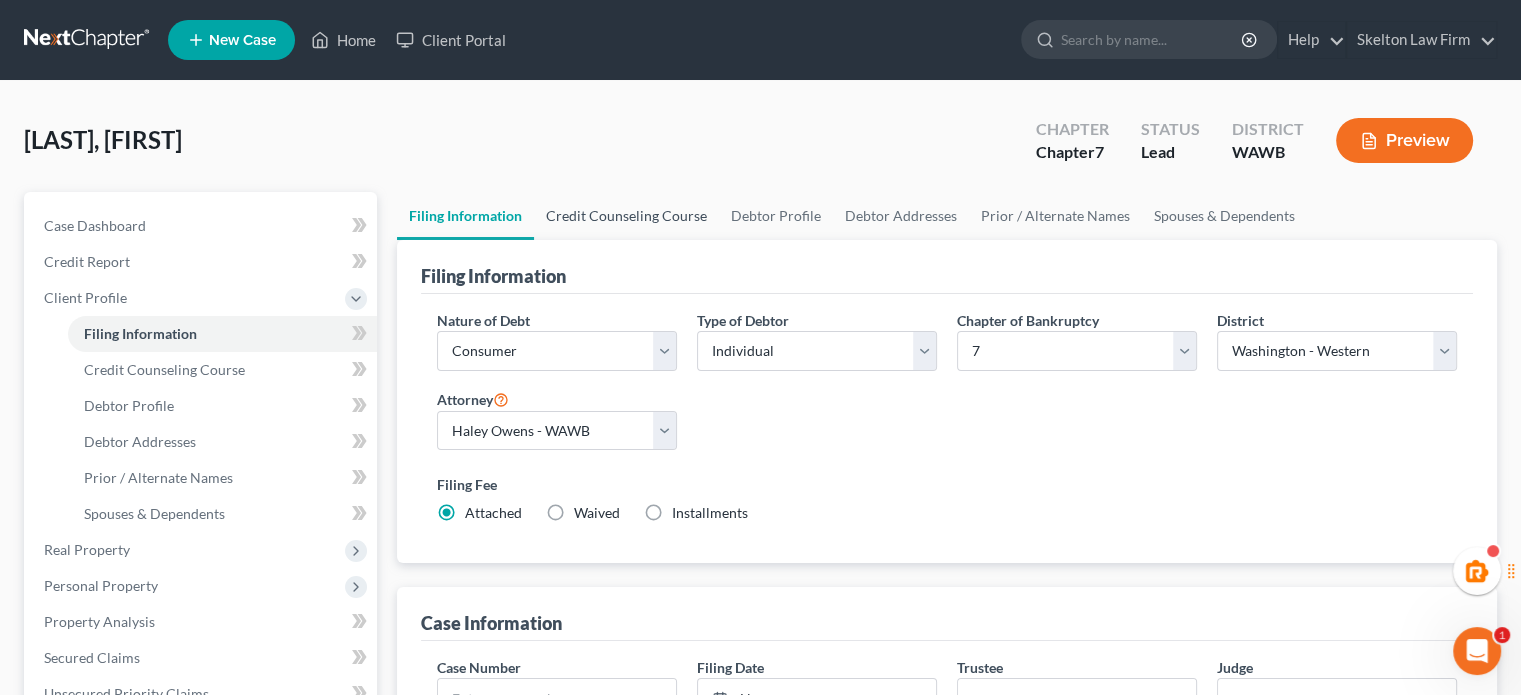 click on "Credit Counseling Course" at bounding box center [626, 216] 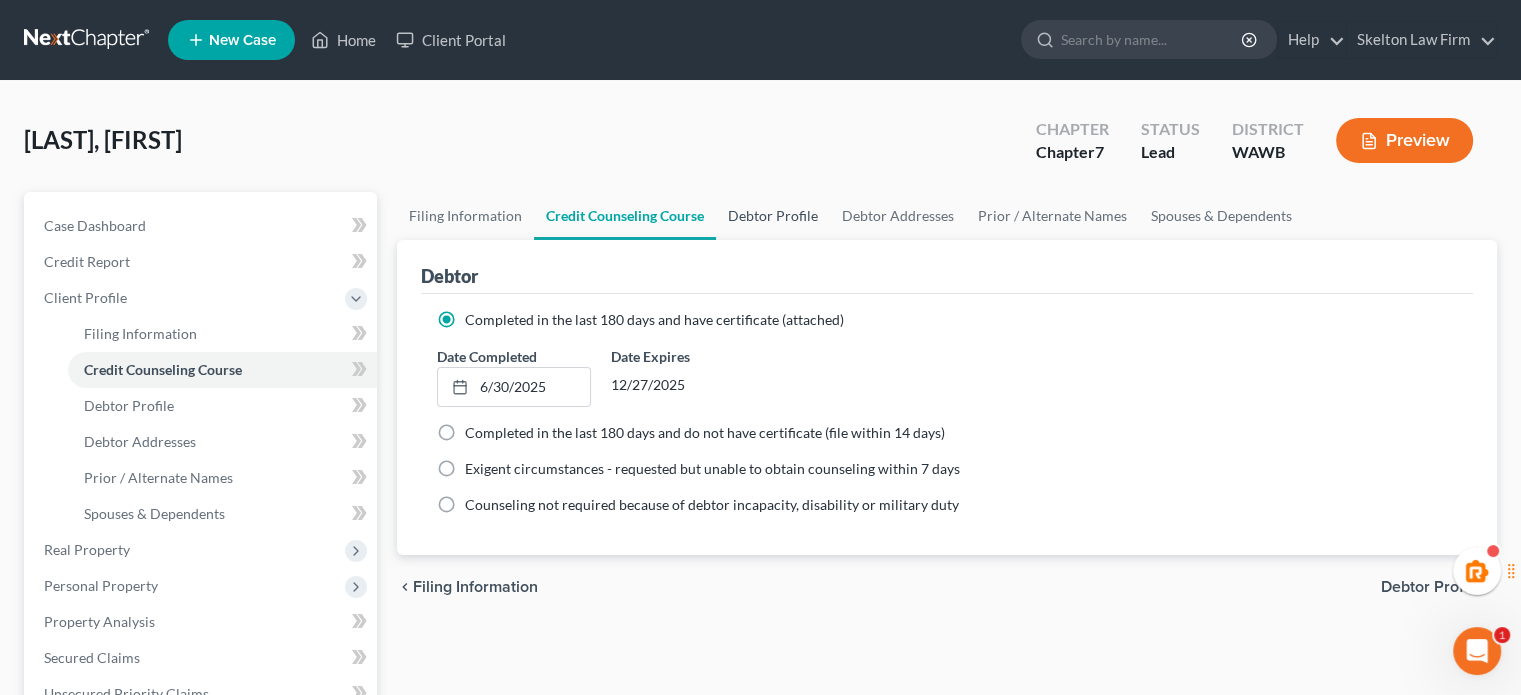 click on "Debtor Profile" at bounding box center (773, 216) 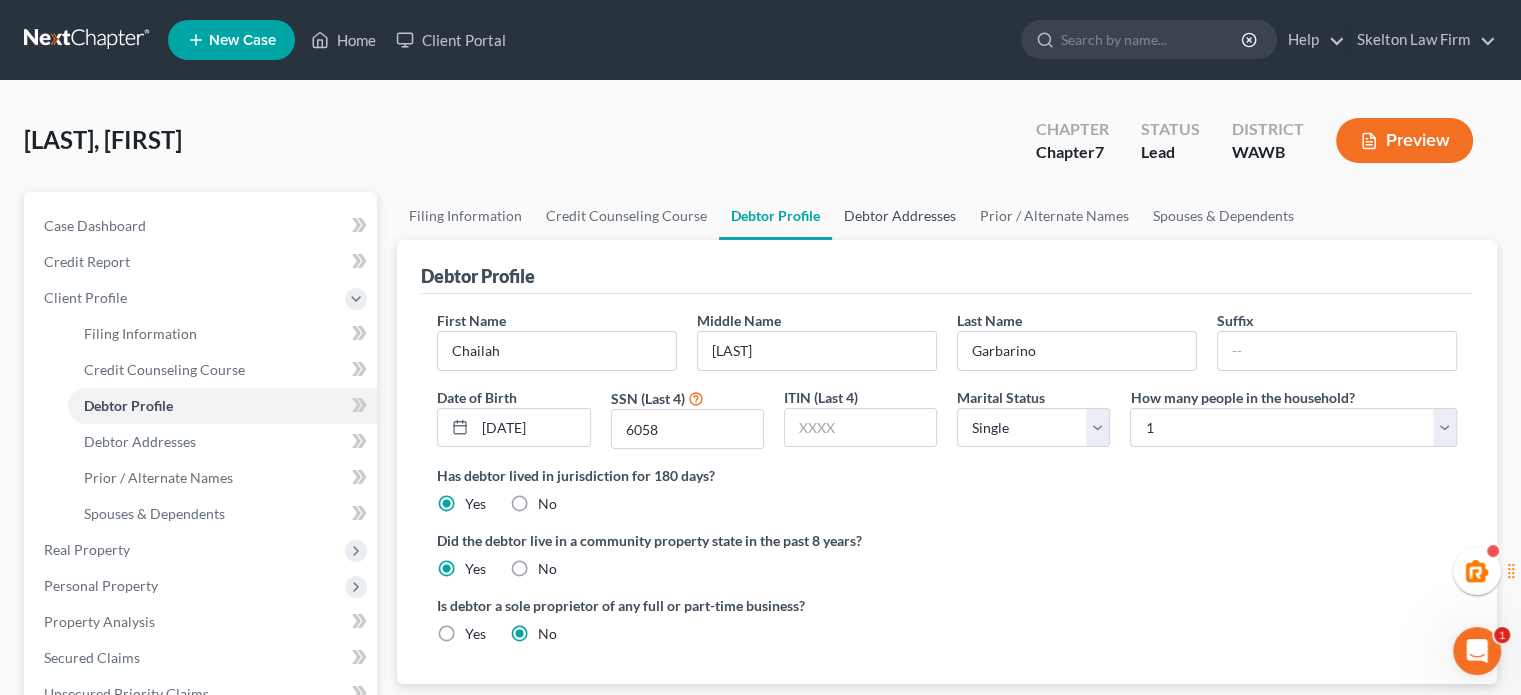 click on "Debtor Addresses" at bounding box center [900, 216] 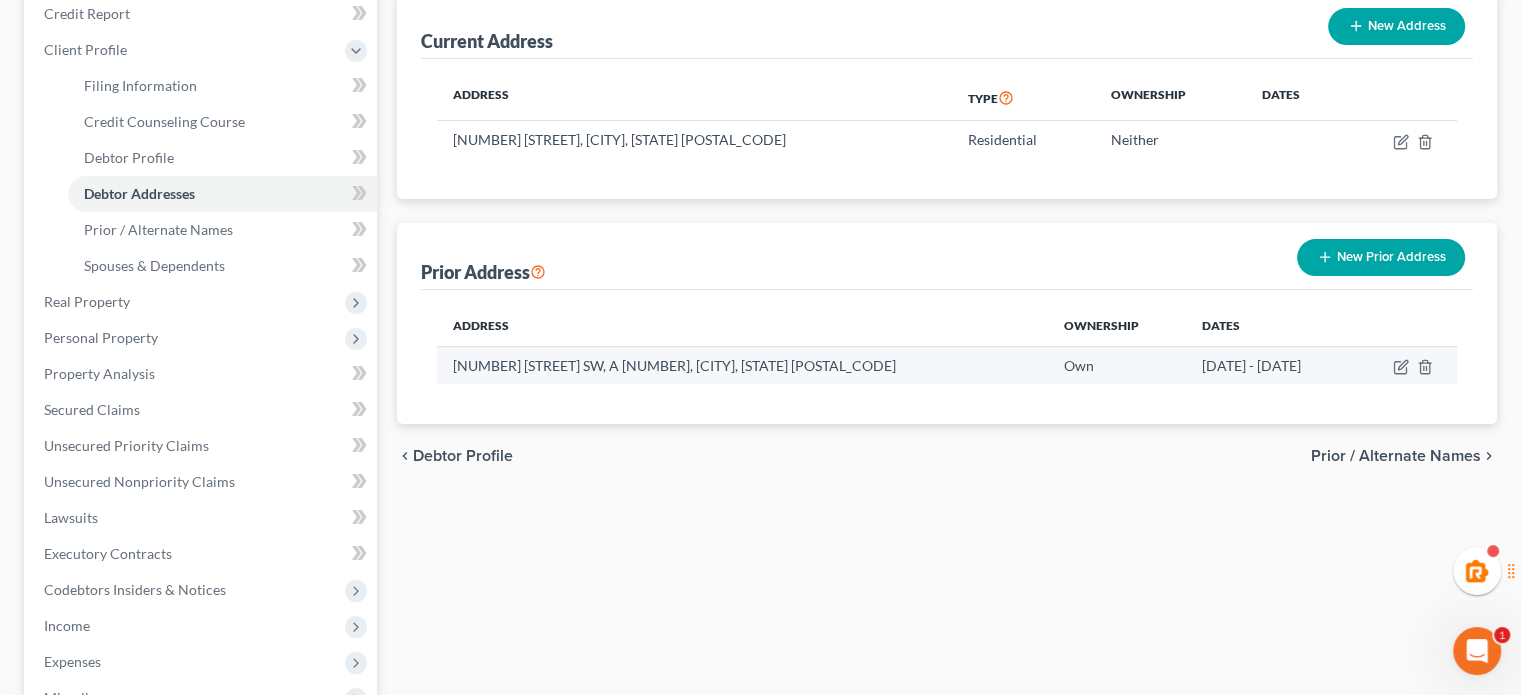 scroll, scrollTop: 0, scrollLeft: 0, axis: both 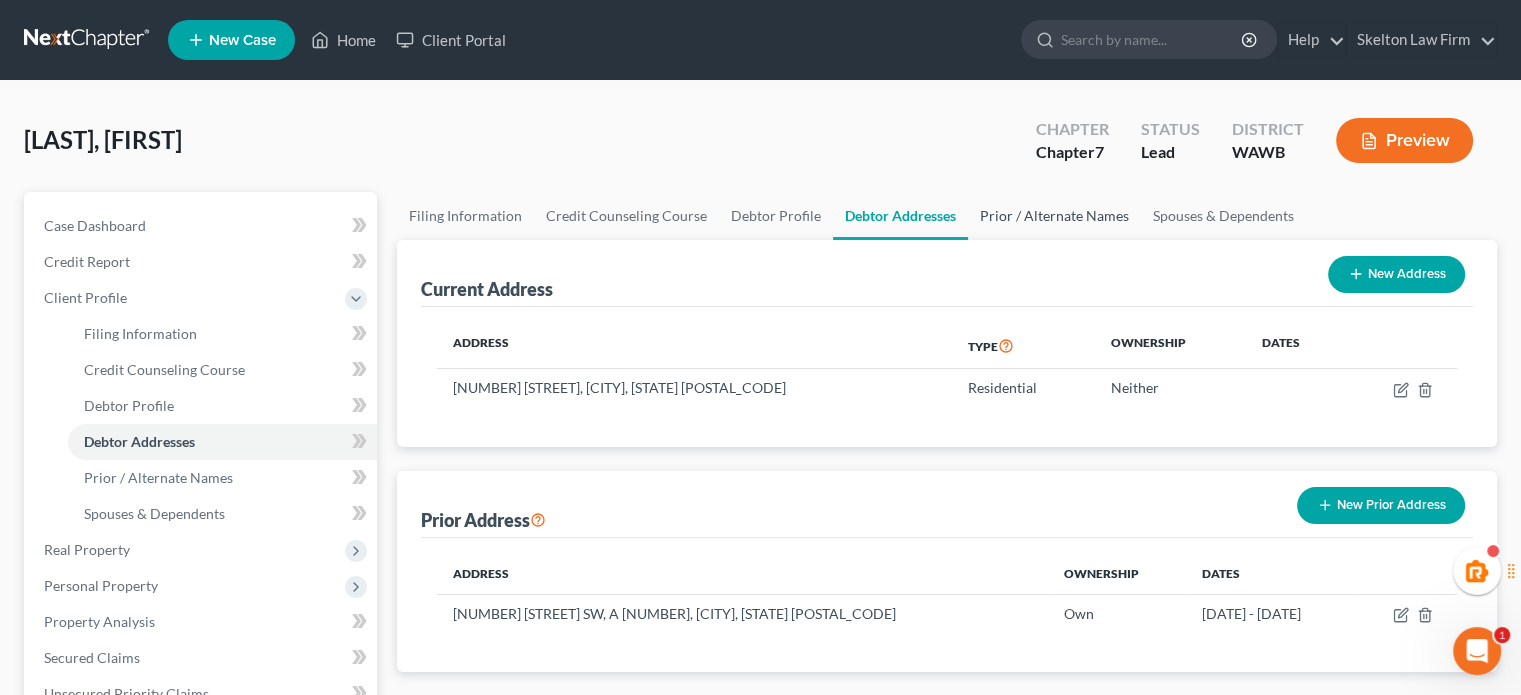 click on "Prior / Alternate Names" at bounding box center [1054, 216] 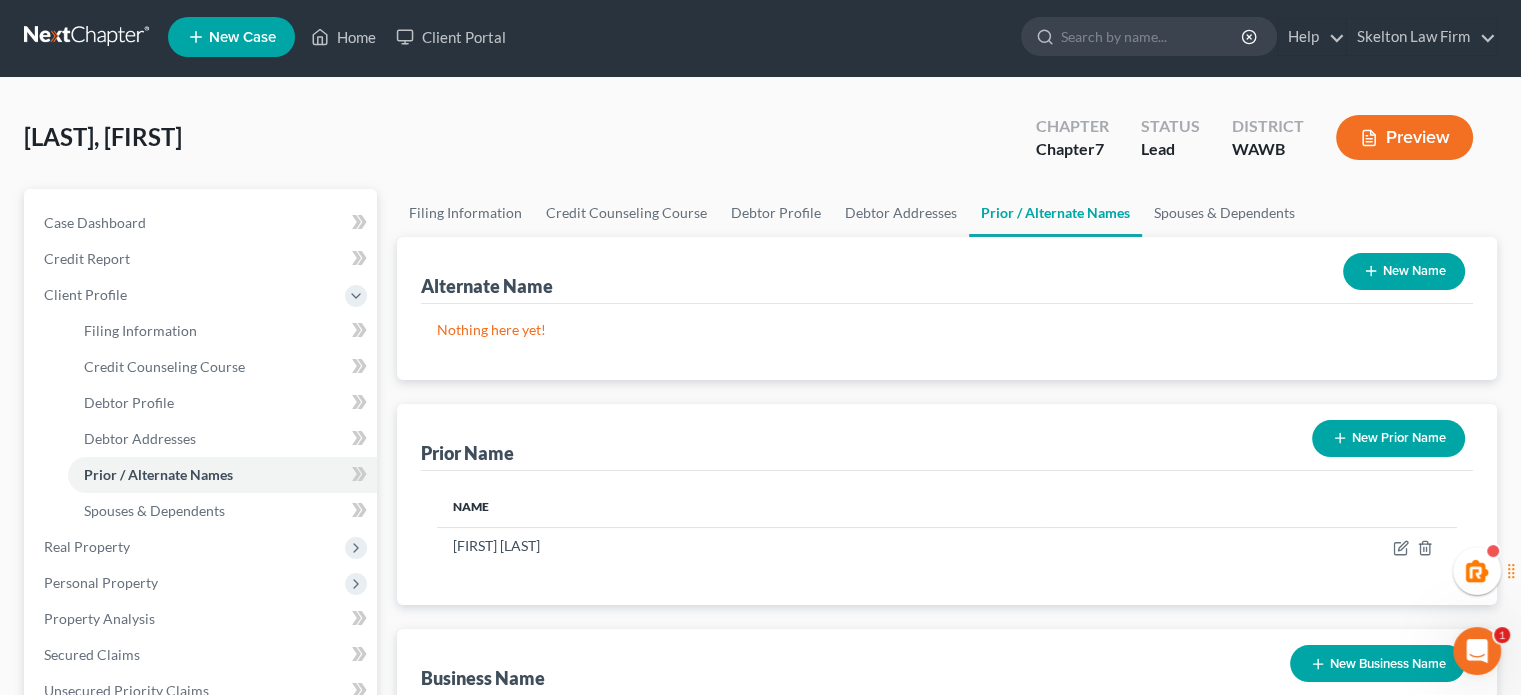 scroll, scrollTop: 0, scrollLeft: 0, axis: both 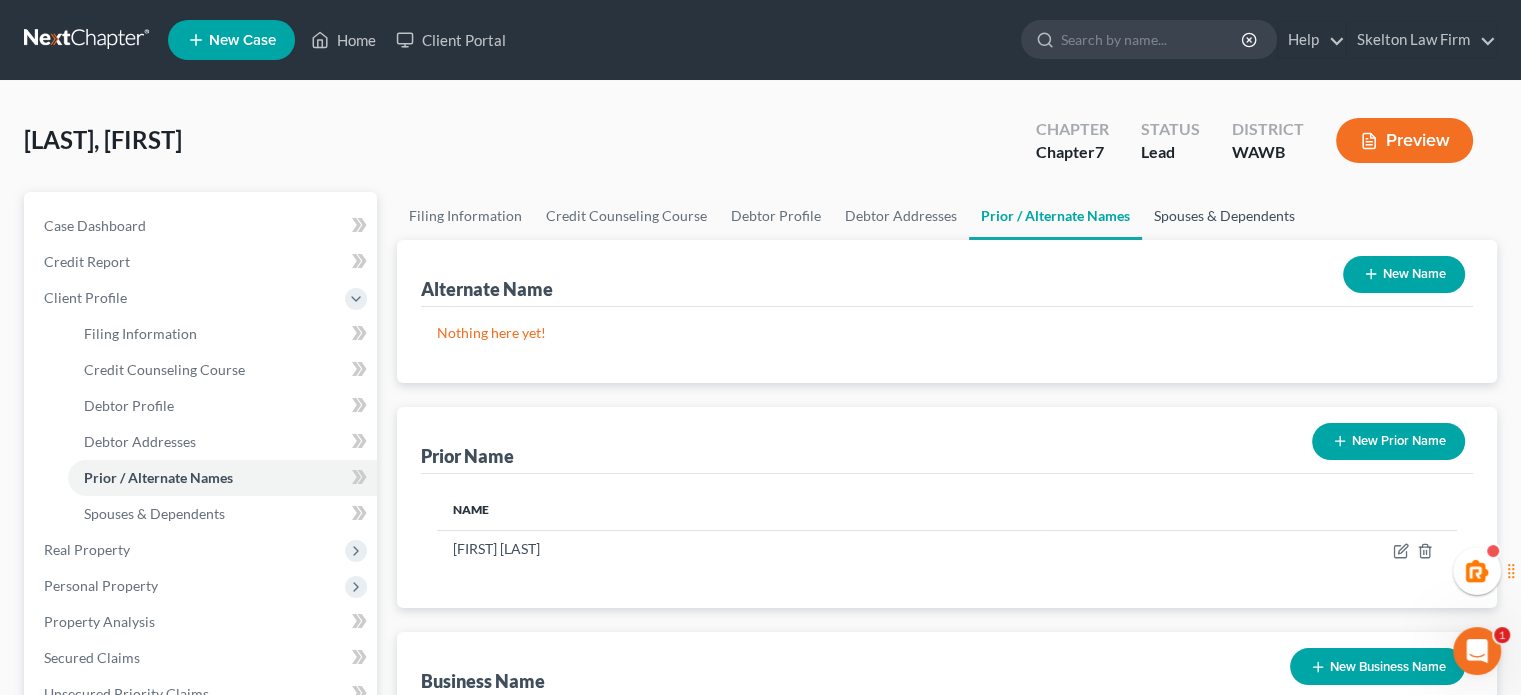 click on "Spouses & Dependents" at bounding box center (1224, 216) 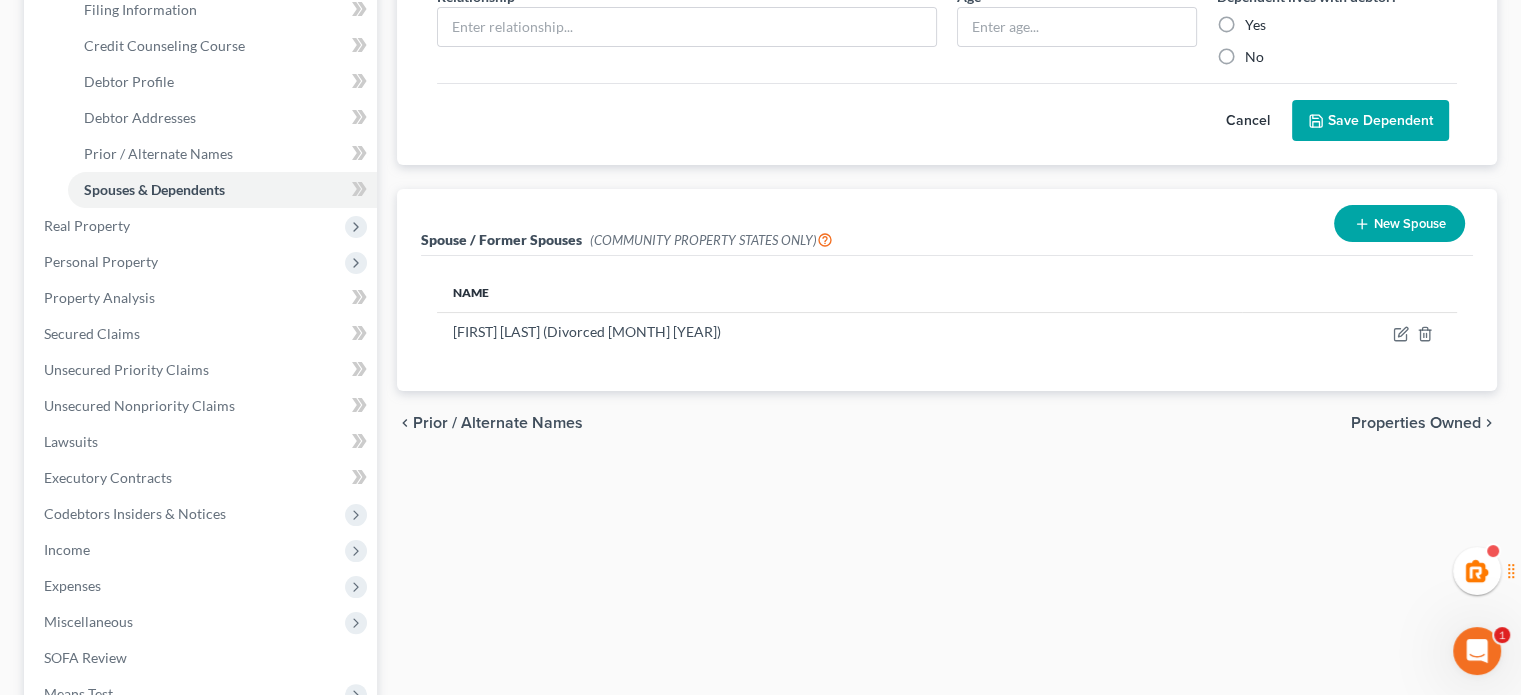scroll, scrollTop: 333, scrollLeft: 0, axis: vertical 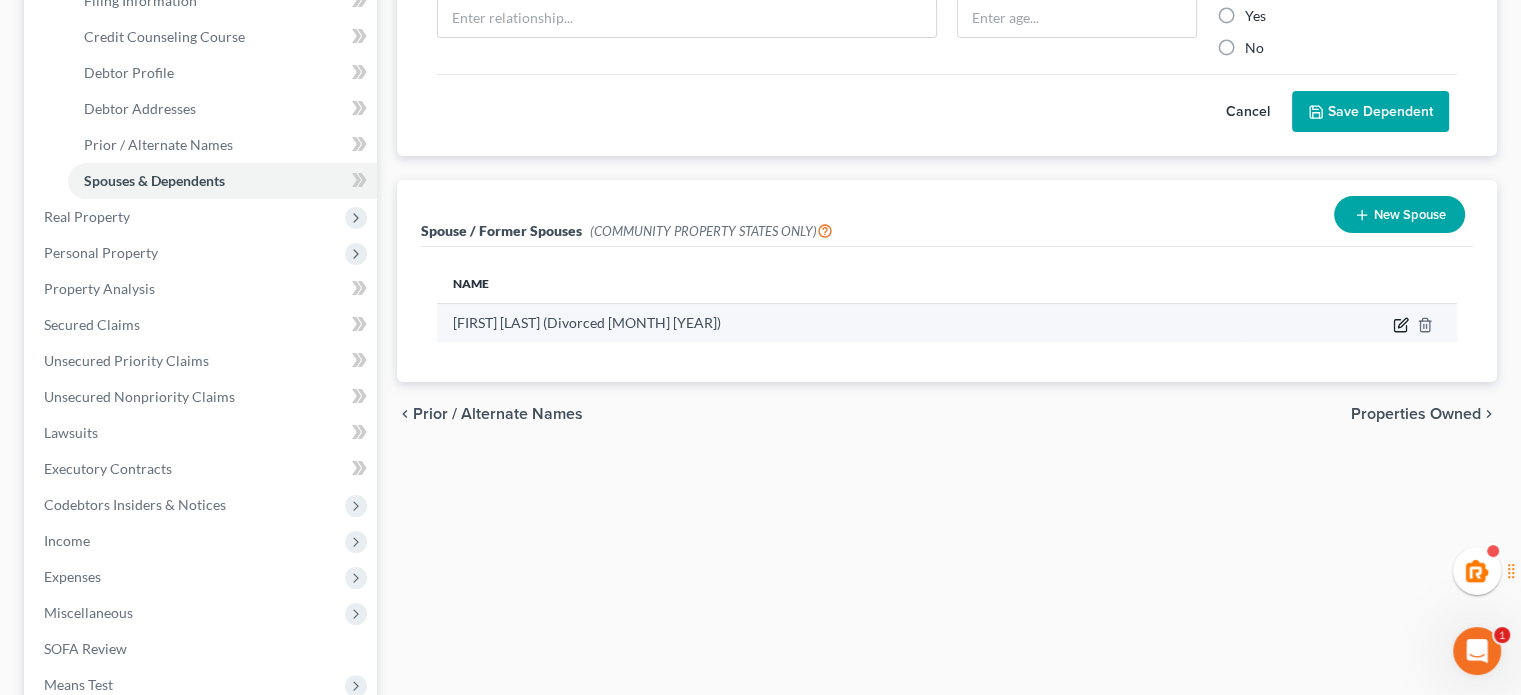 click 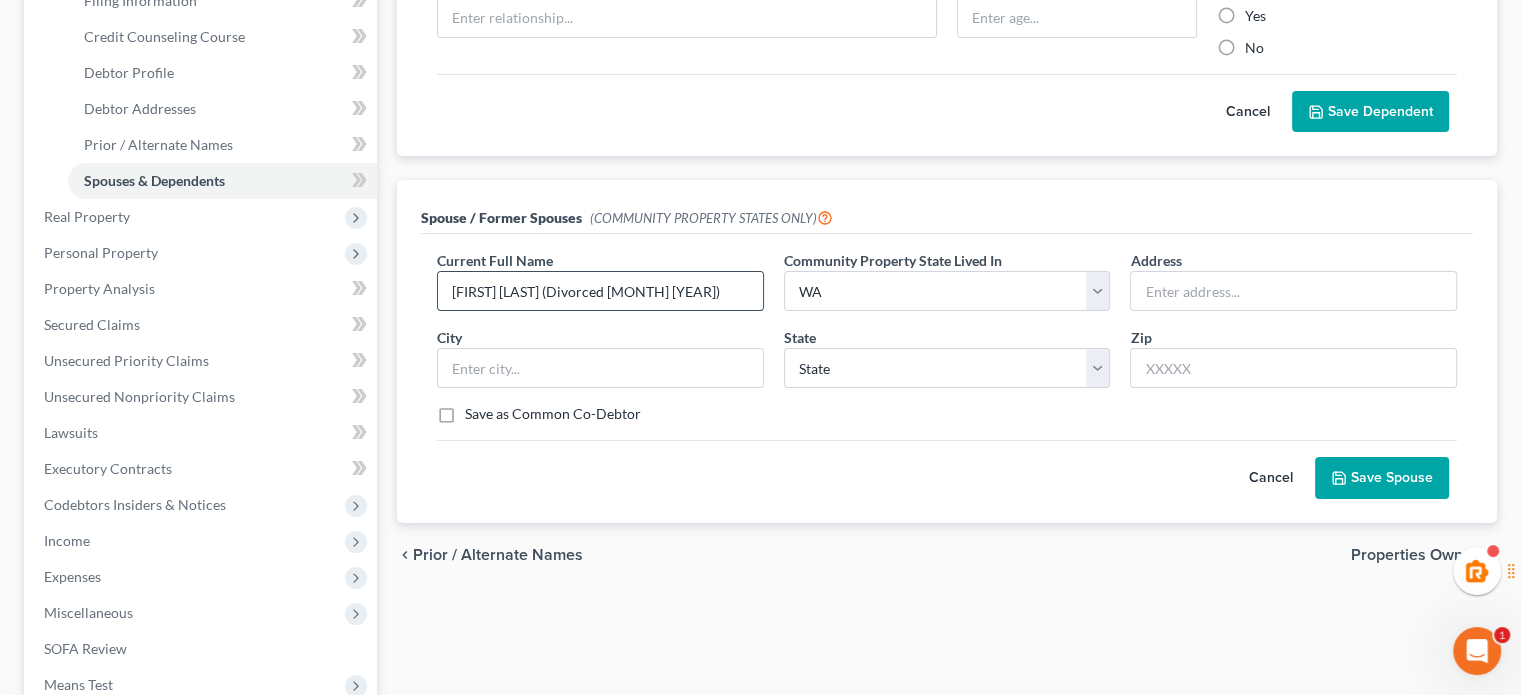 click on "Vincente Garbarino (Divorced March 2023)" at bounding box center (600, 291) 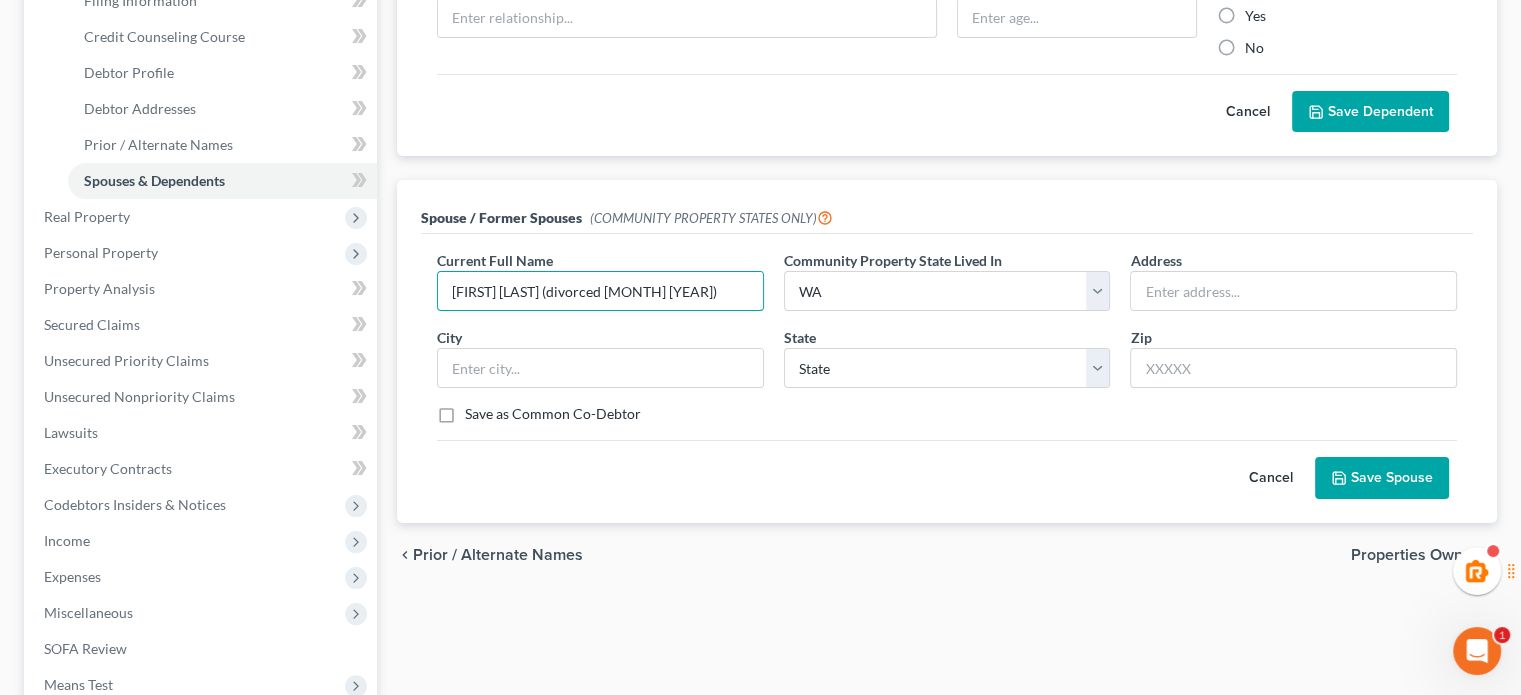 type on "Vincente Garbarino (divorced March 2023)" 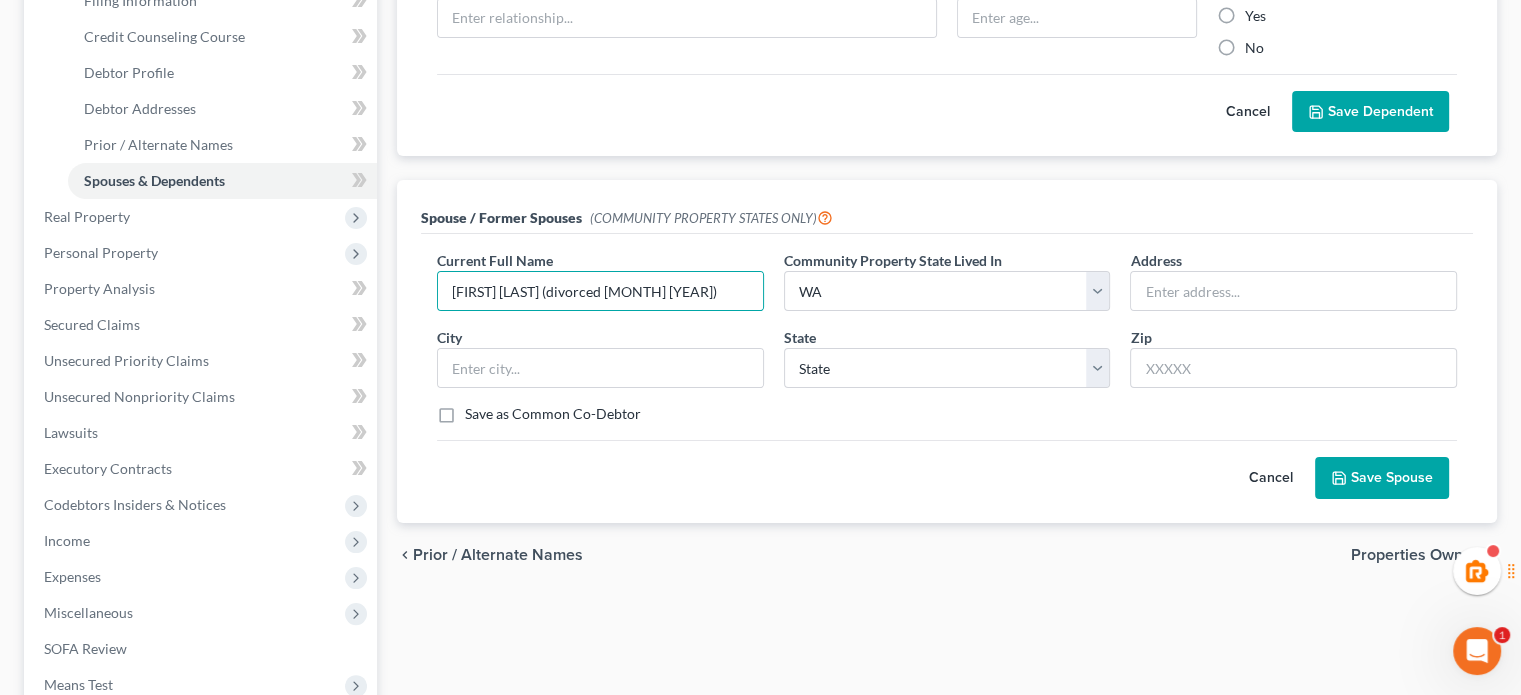 click on "Save Spouse" at bounding box center [1382, 478] 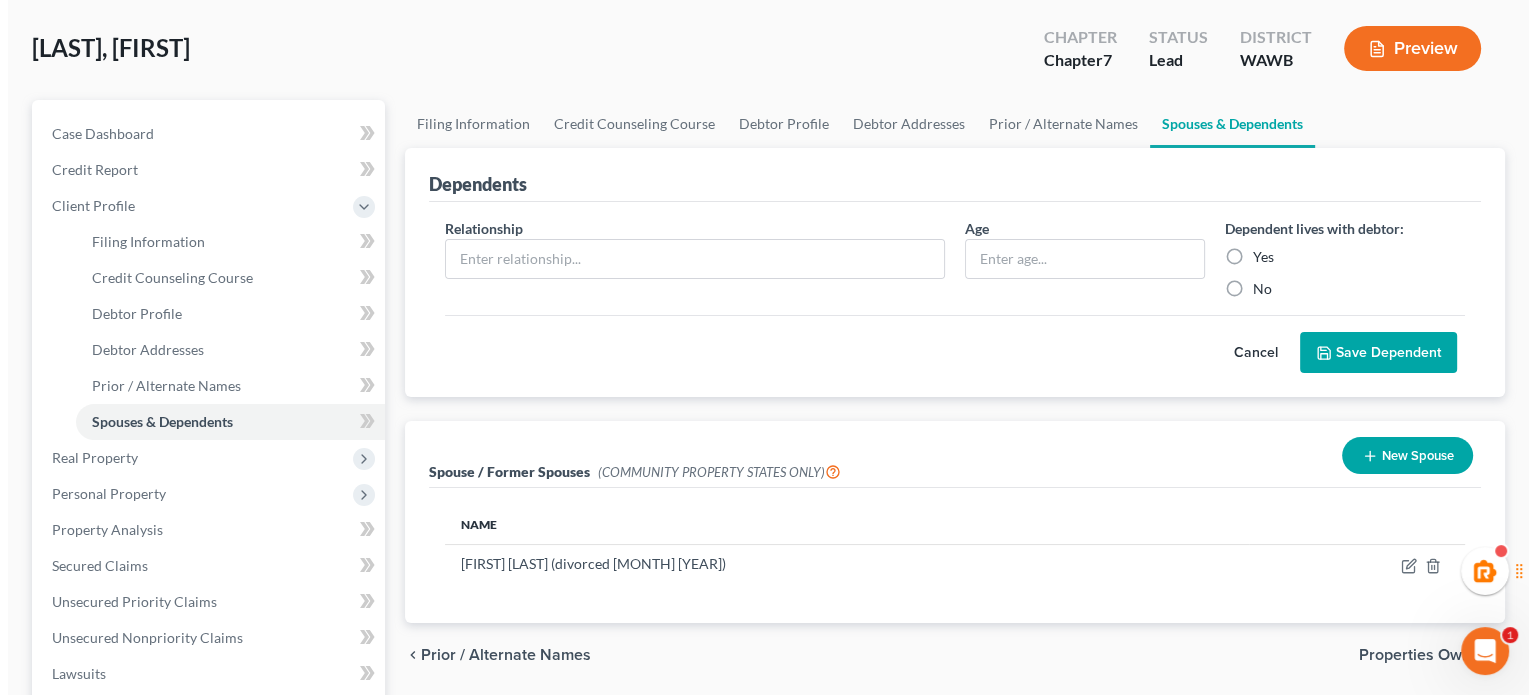 scroll, scrollTop: 0, scrollLeft: 0, axis: both 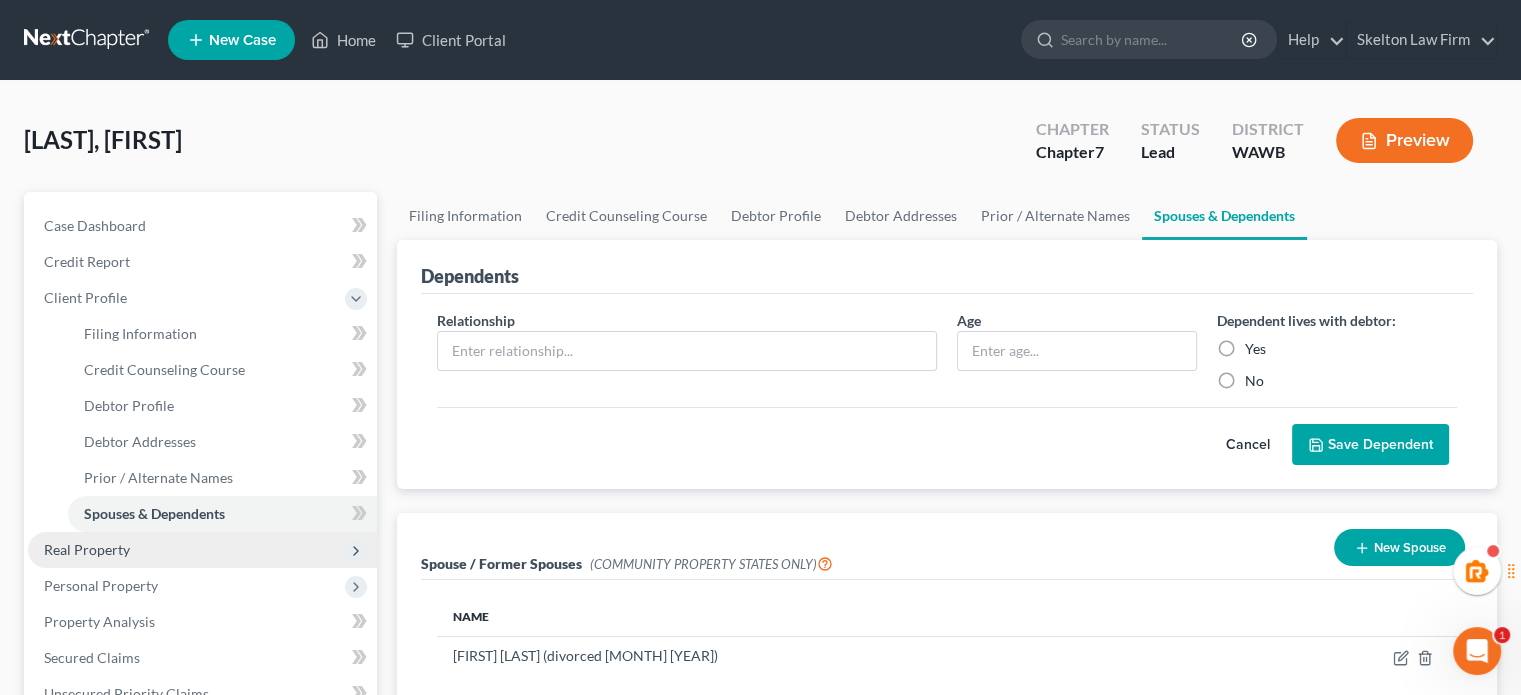 click on "Real Property" at bounding box center (202, 550) 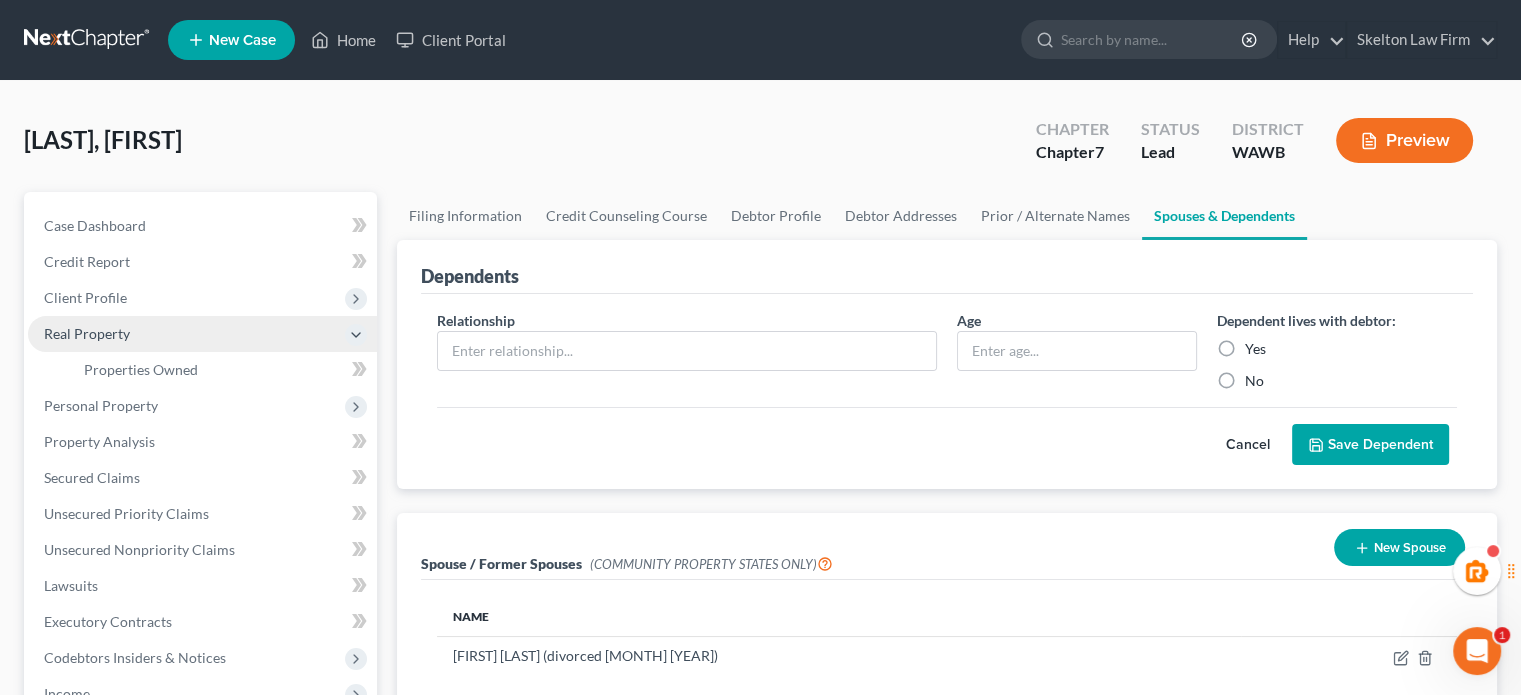click on "Real Property" at bounding box center [202, 334] 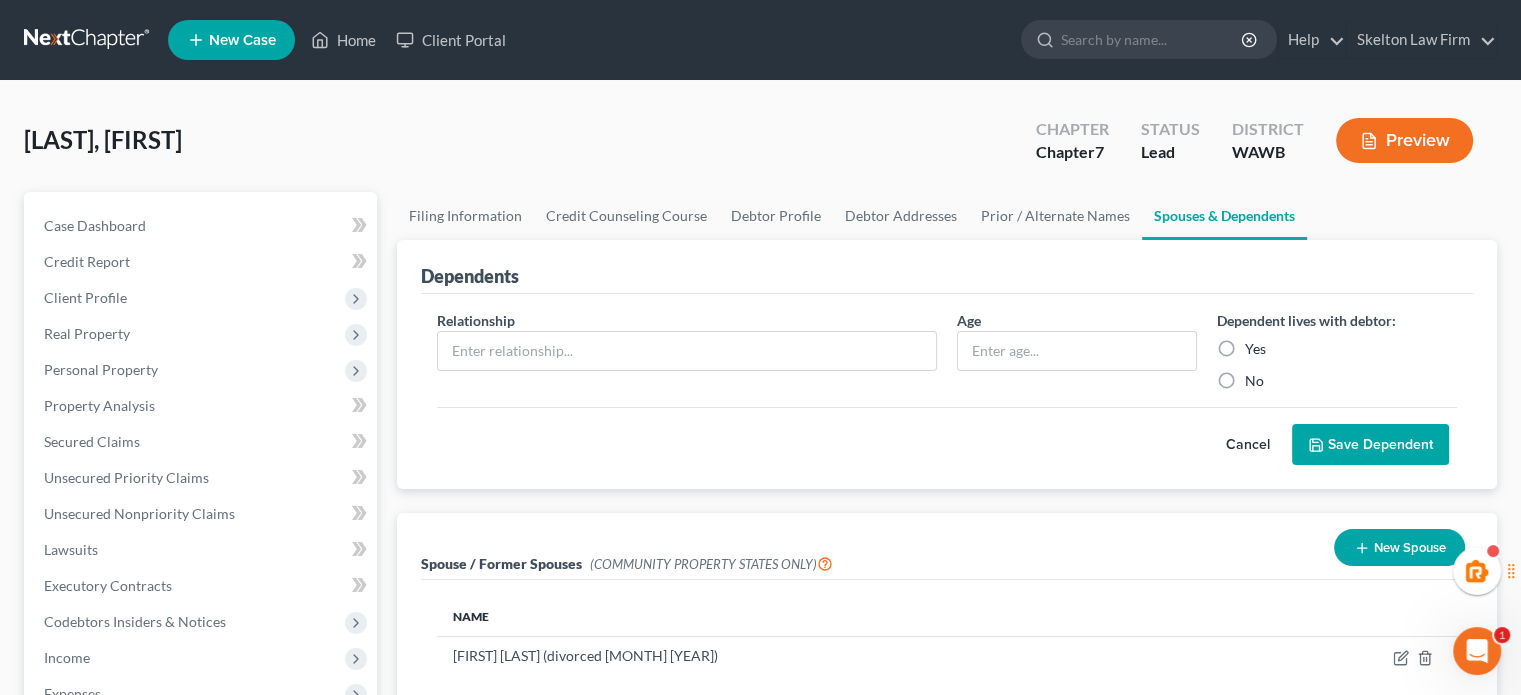 click on "Case Dashboard
Payments
Invoices
Payments
Payments
Credit Report
Client Profile" at bounding box center [202, 532] 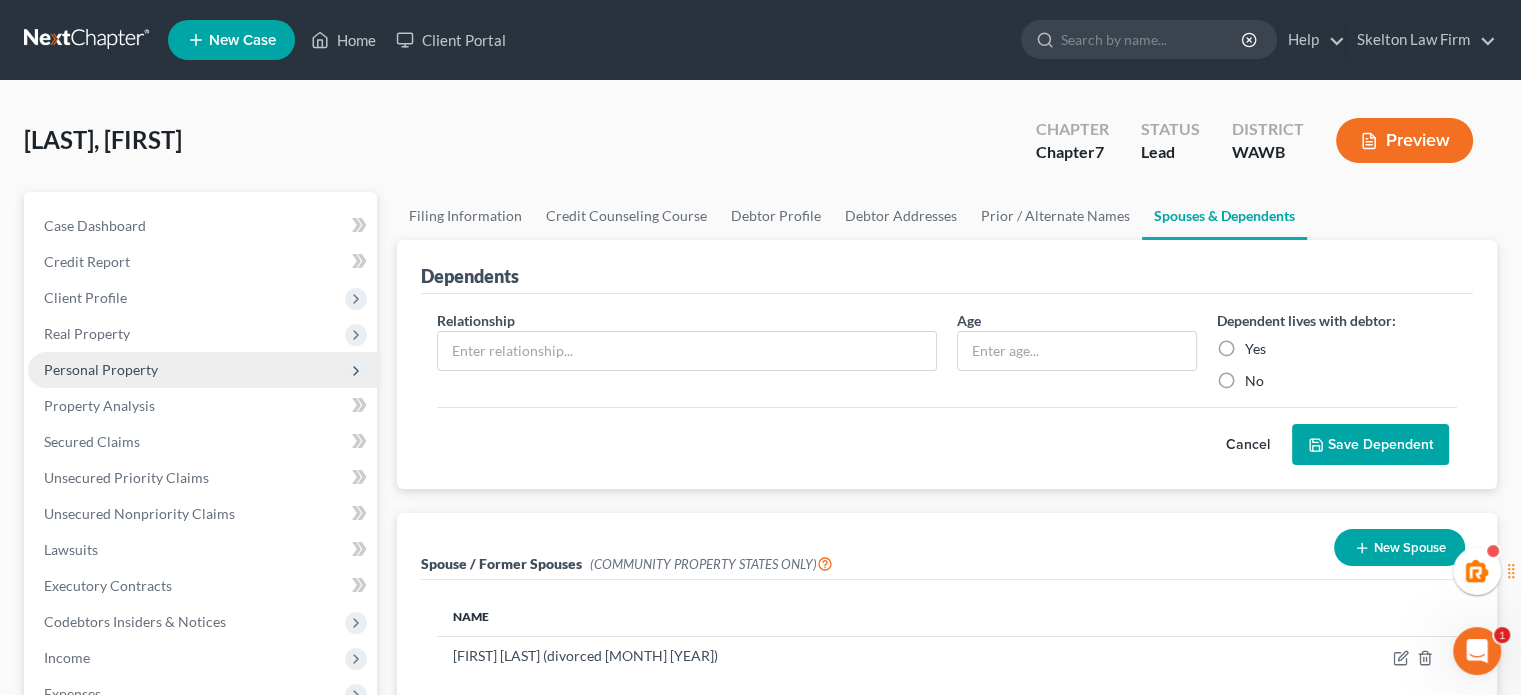 click on "Personal Property" at bounding box center [202, 370] 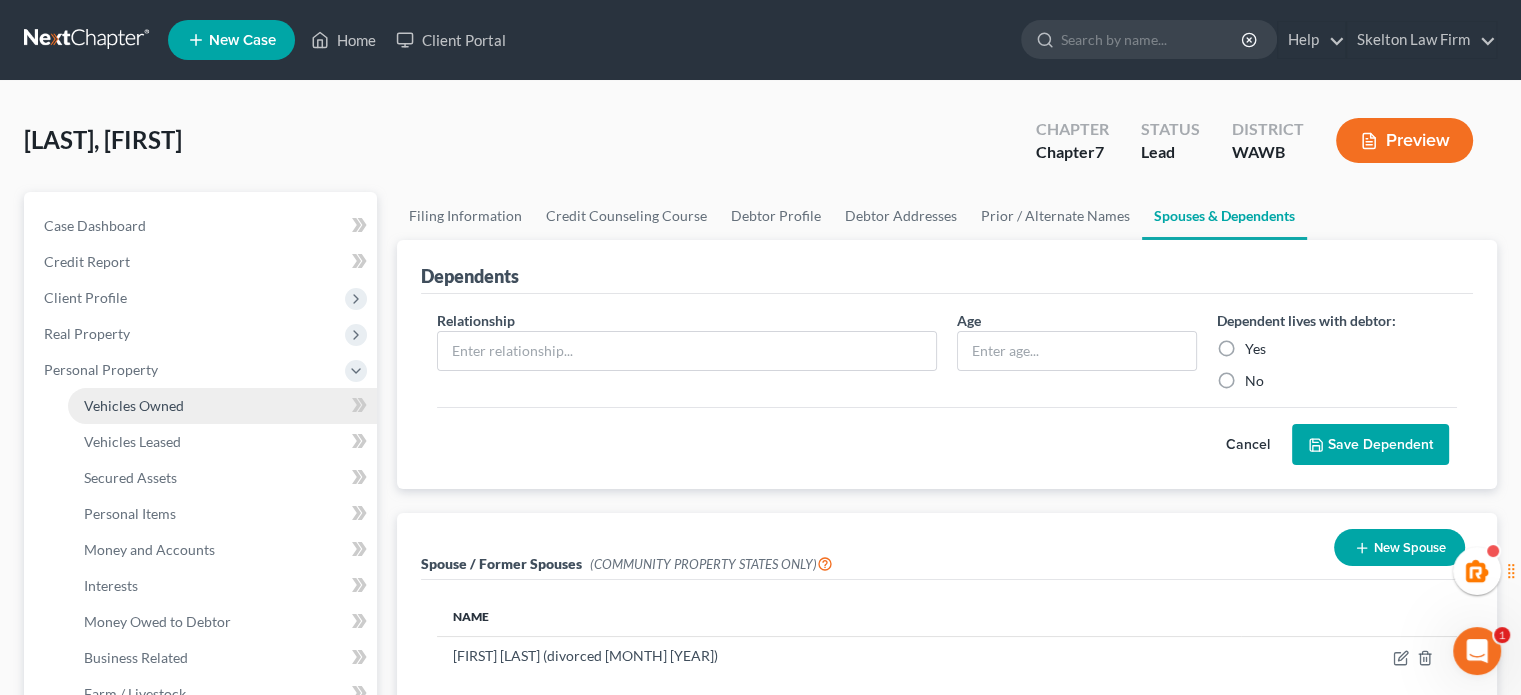 click on "Vehicles Owned" at bounding box center [222, 406] 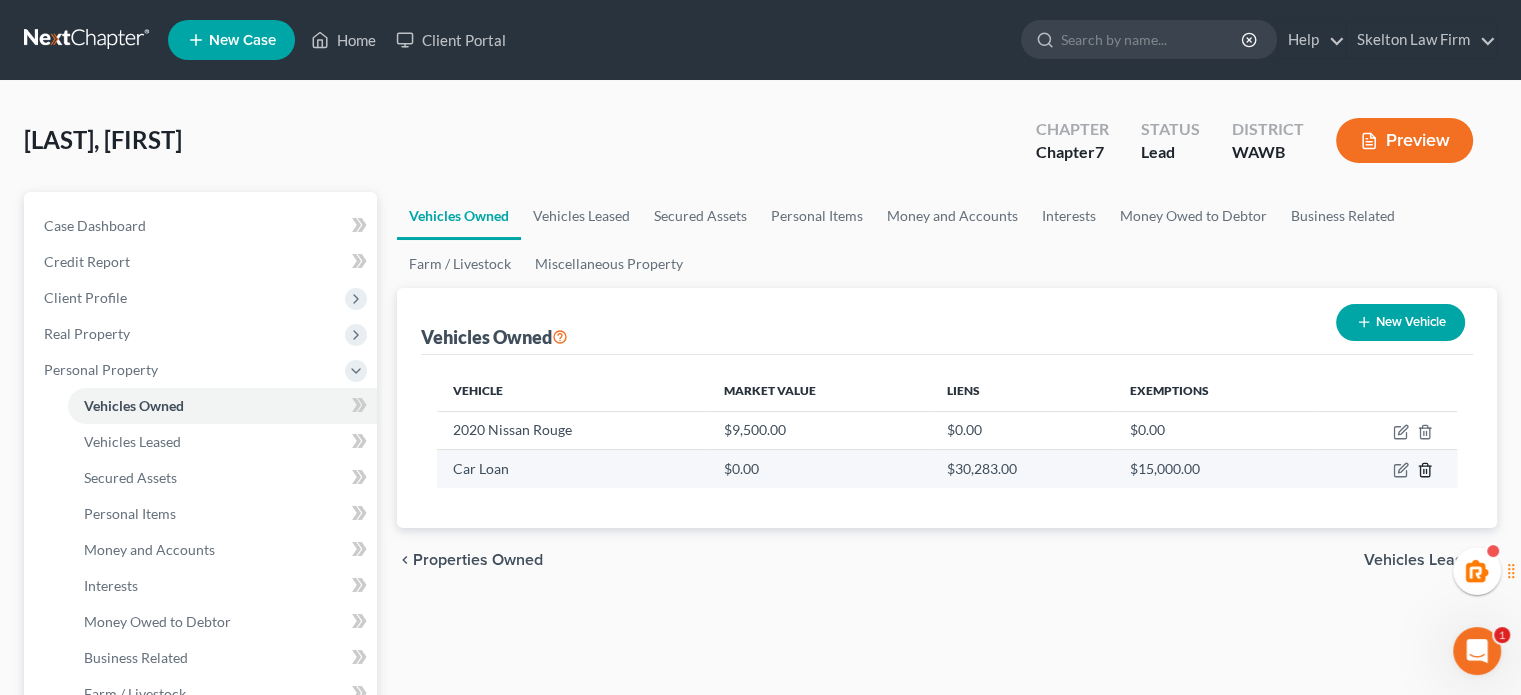 click 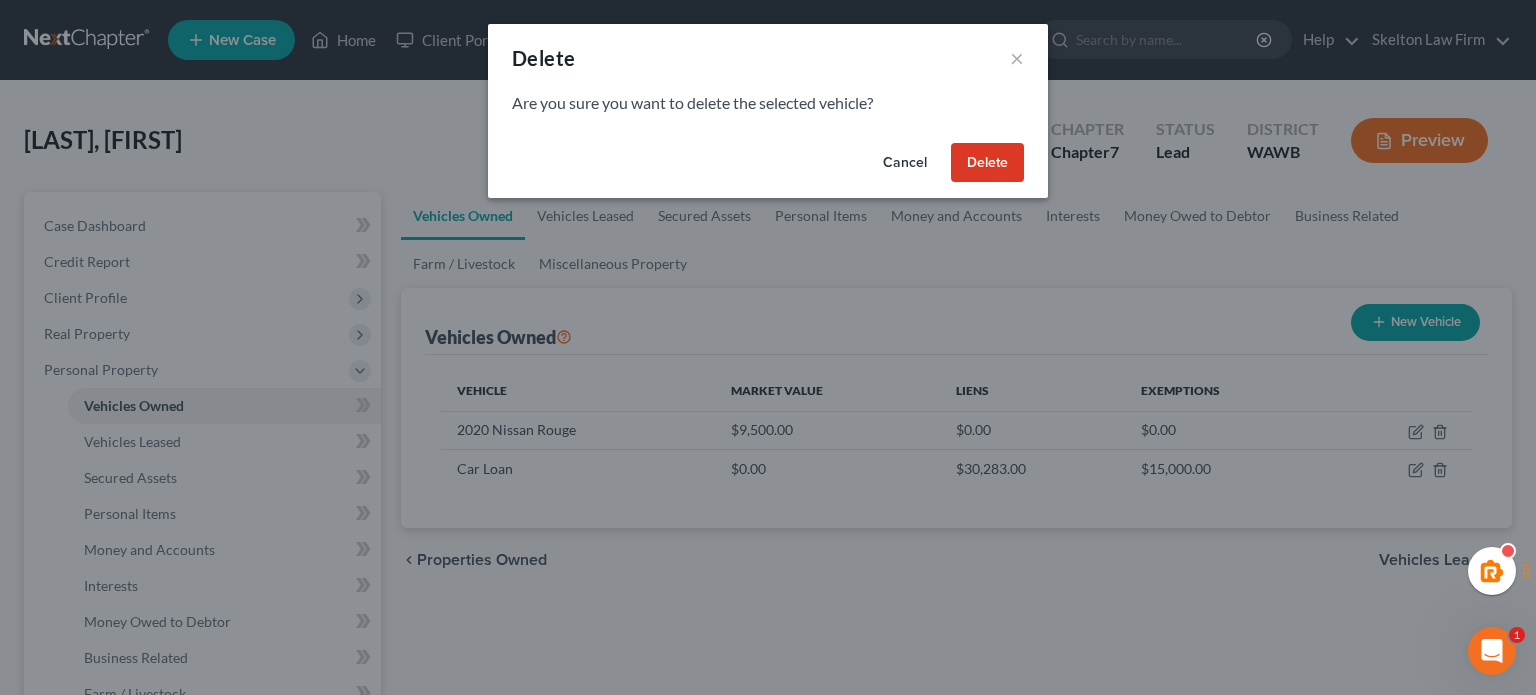 click on "Delete" at bounding box center [987, 163] 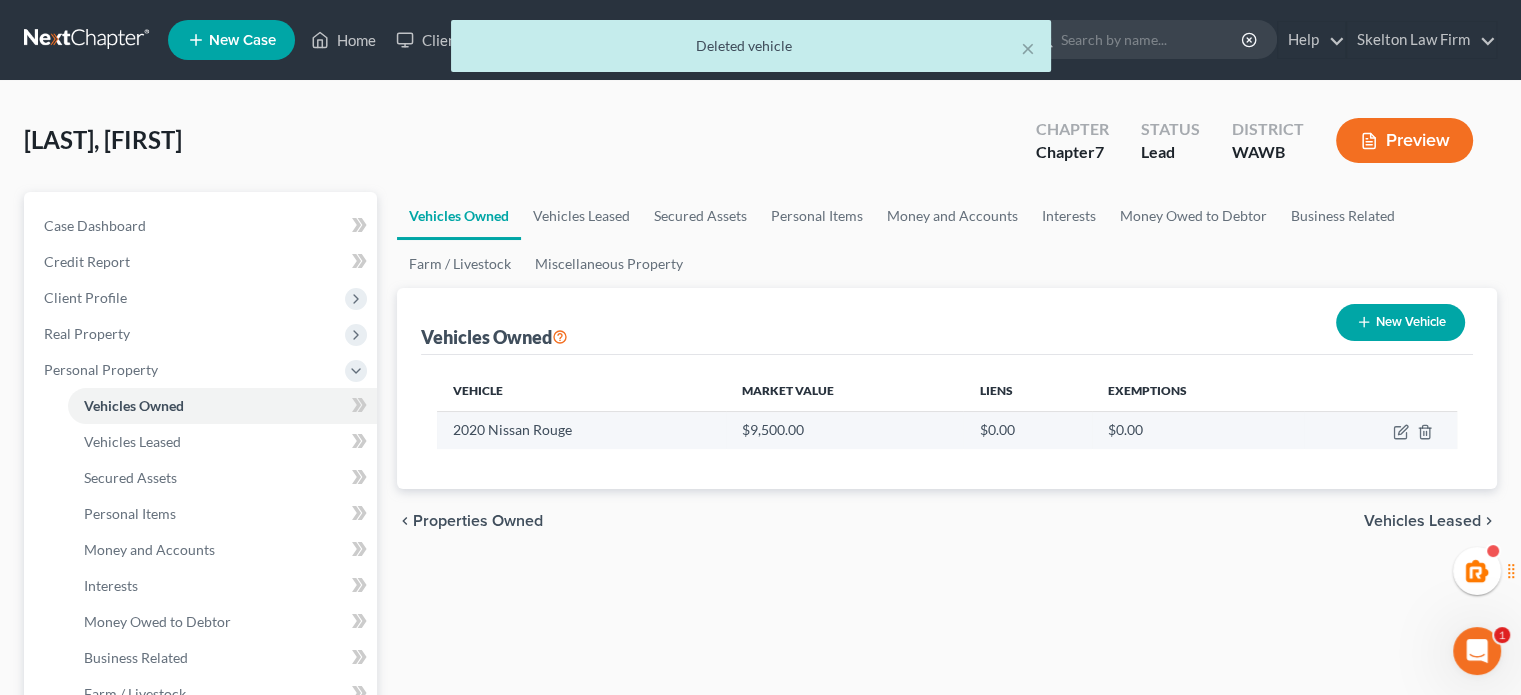 click at bounding box center [1380, 430] 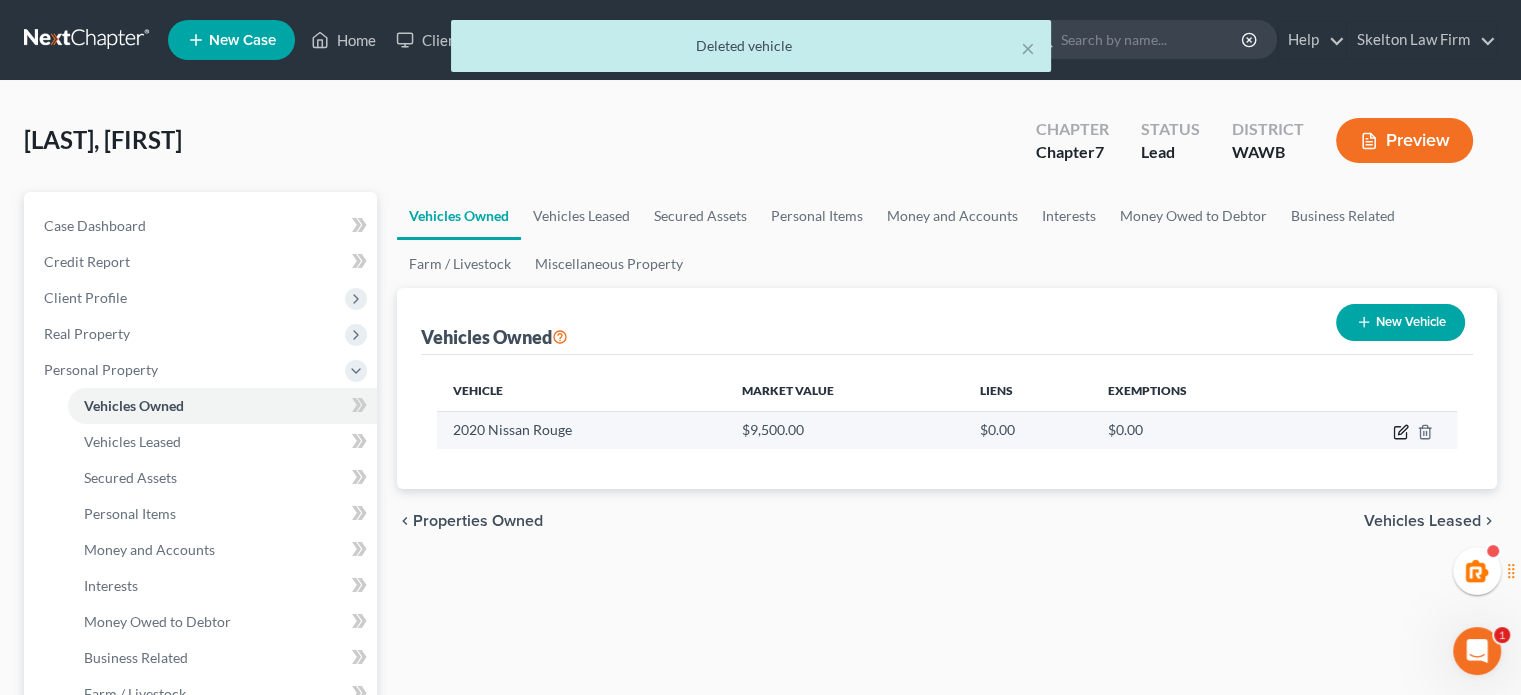 click 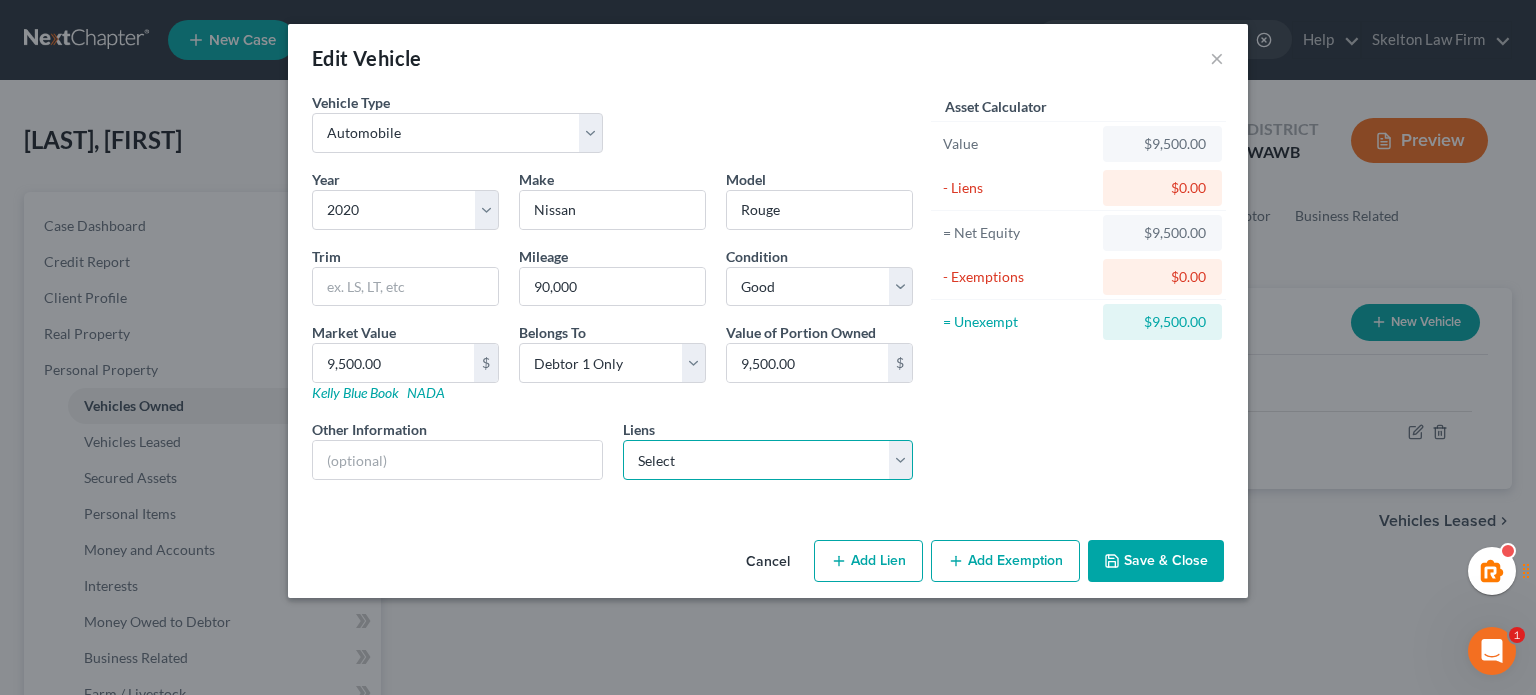click on "Select Westlake Financial Services - $30,283.00" at bounding box center [768, 460] 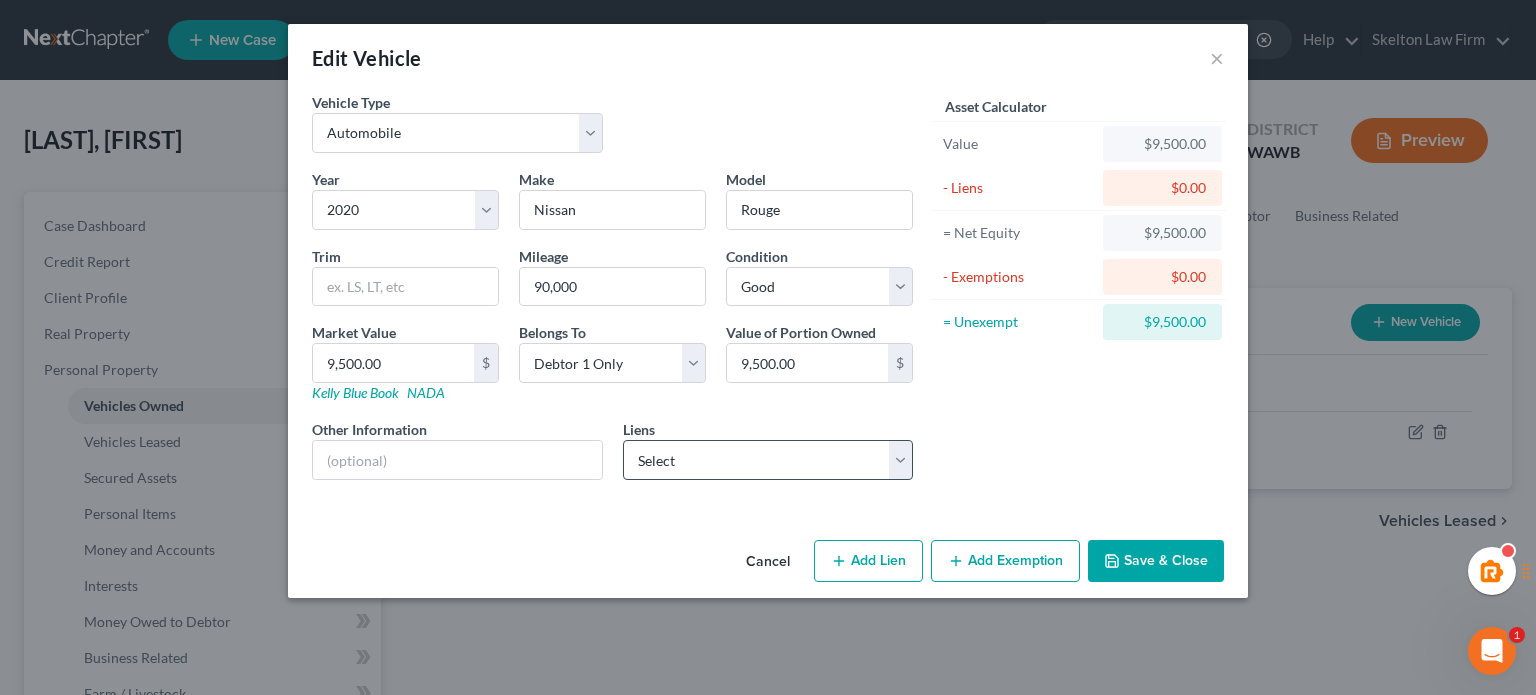 select on "4" 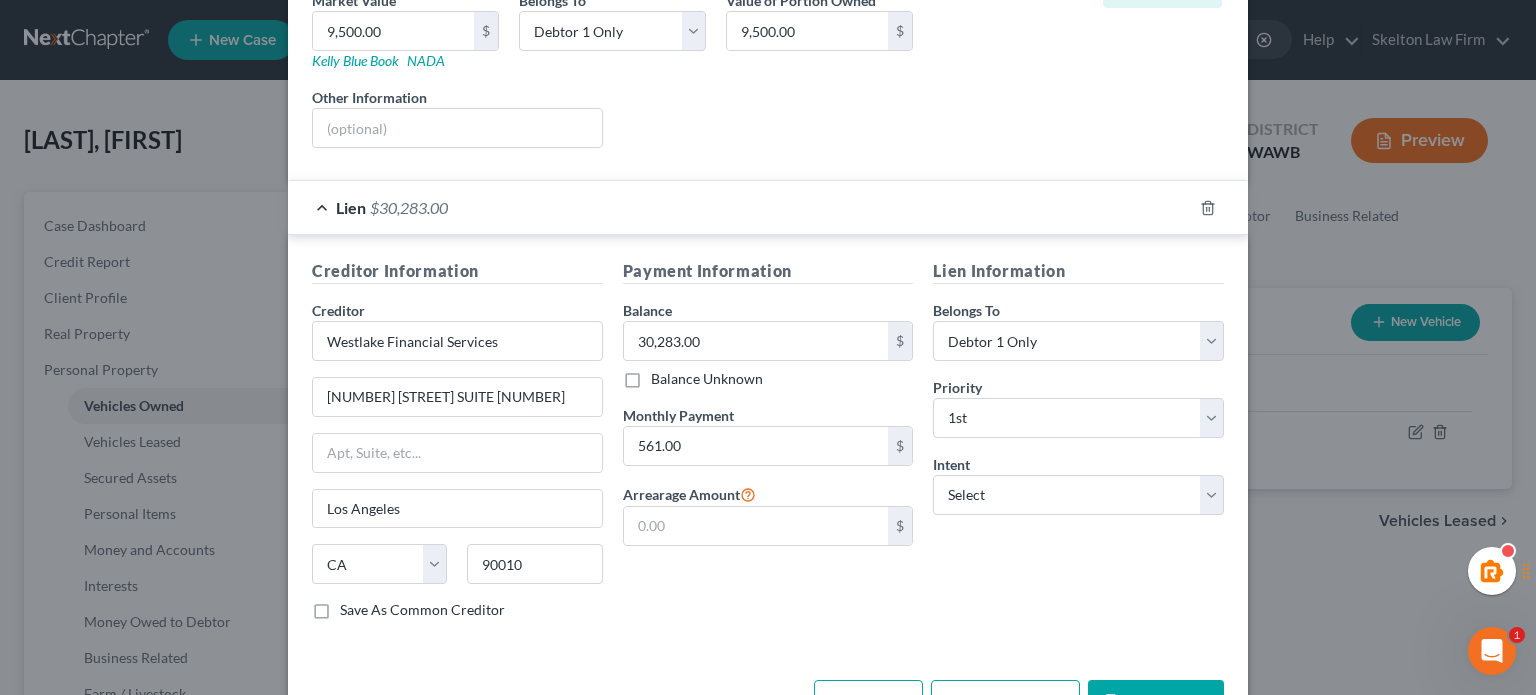 scroll, scrollTop: 333, scrollLeft: 0, axis: vertical 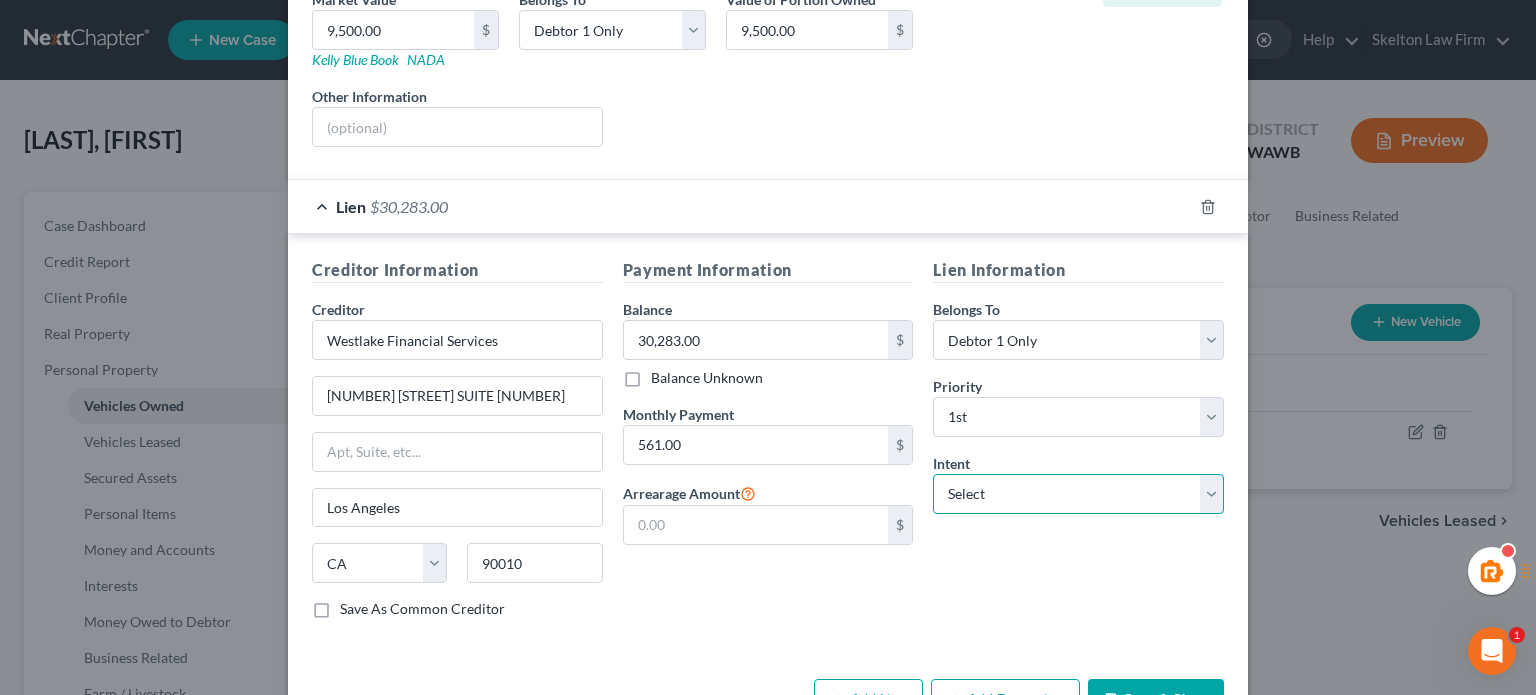 drag, startPoint x: 985, startPoint y: 486, endPoint x: 985, endPoint y: 499, distance: 13 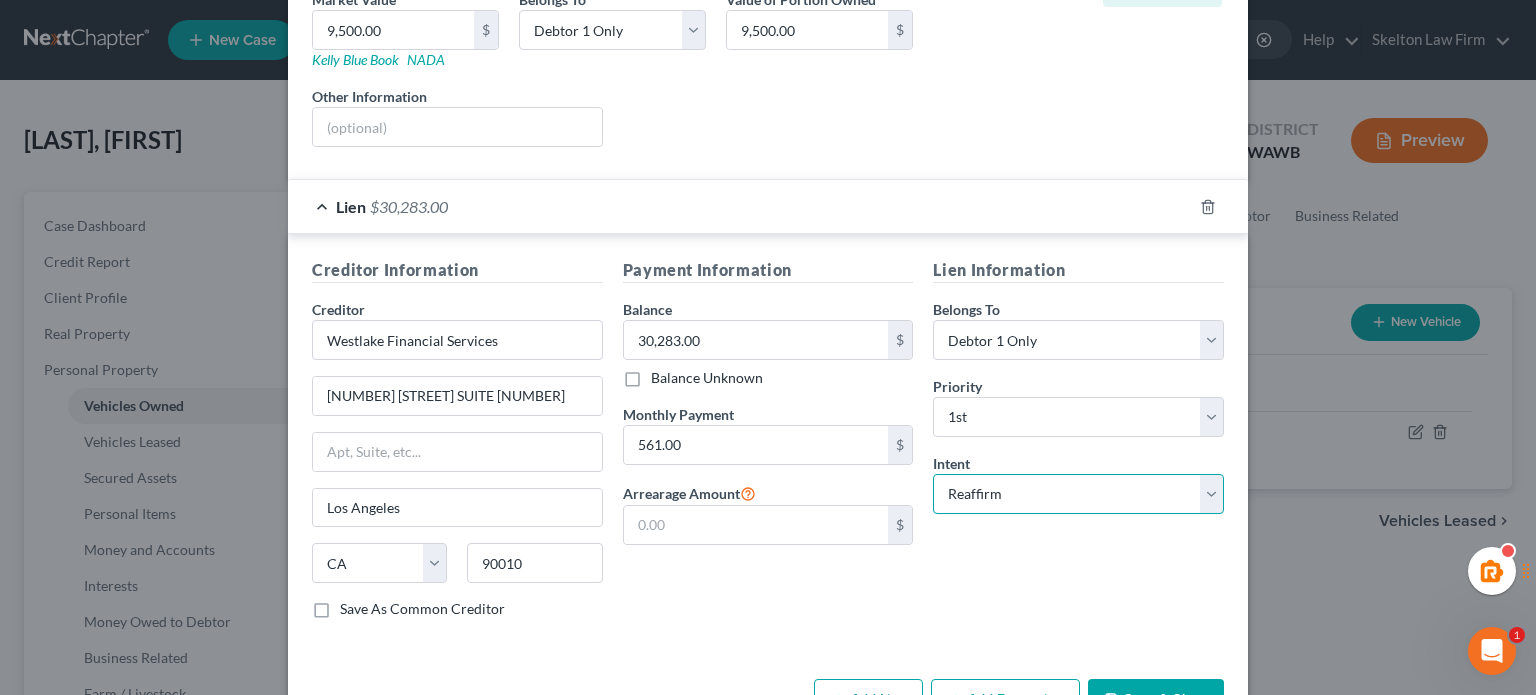 click on "Select Surrender Redeem Reaffirm Avoid Other" at bounding box center (1078, 494) 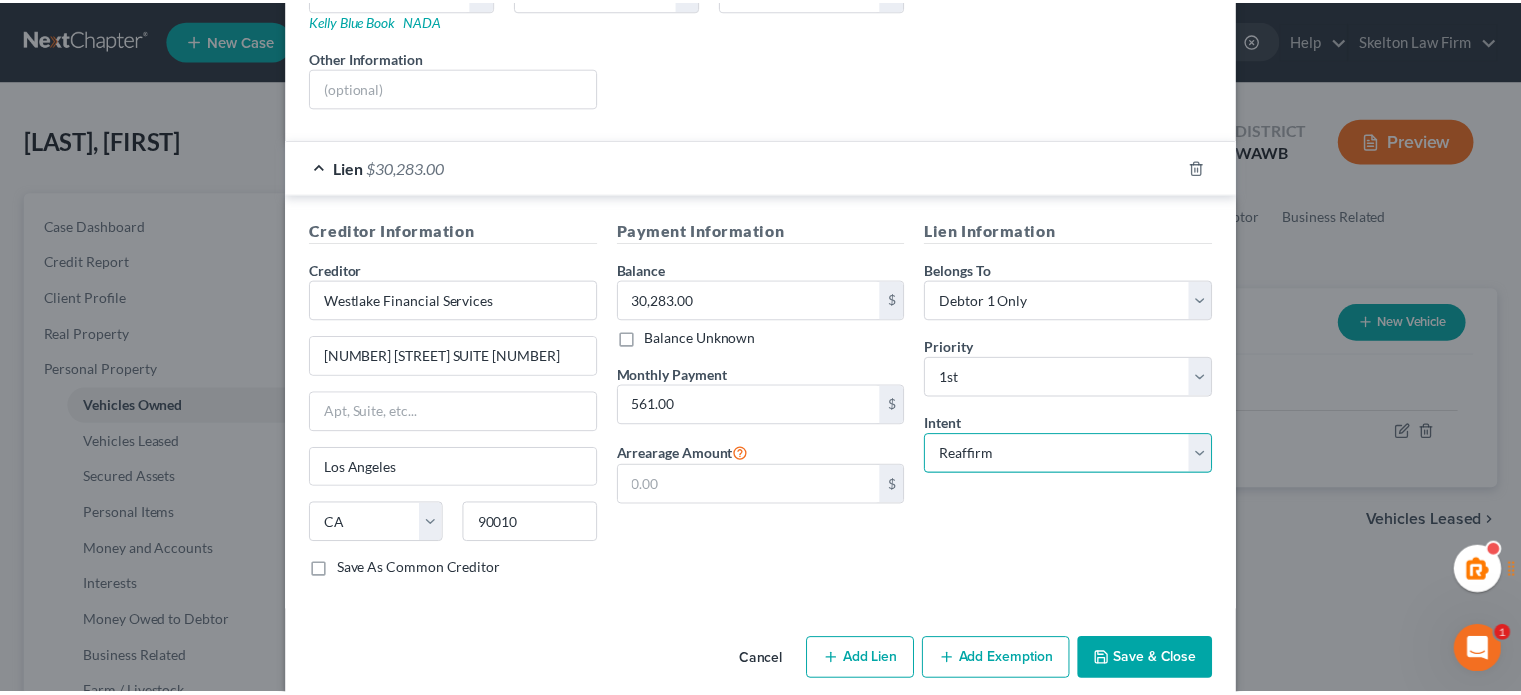 scroll, scrollTop: 394, scrollLeft: 0, axis: vertical 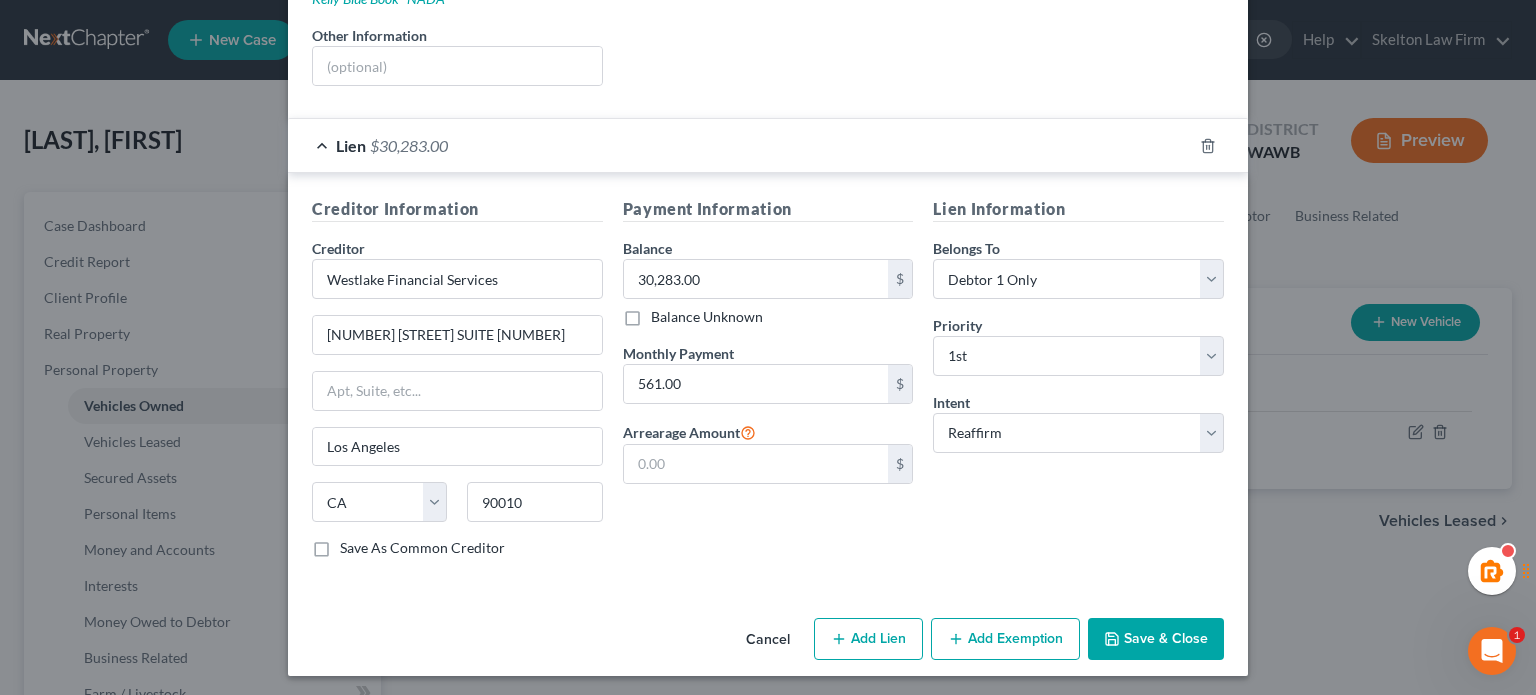 click on "Save & Close" at bounding box center (1156, 639) 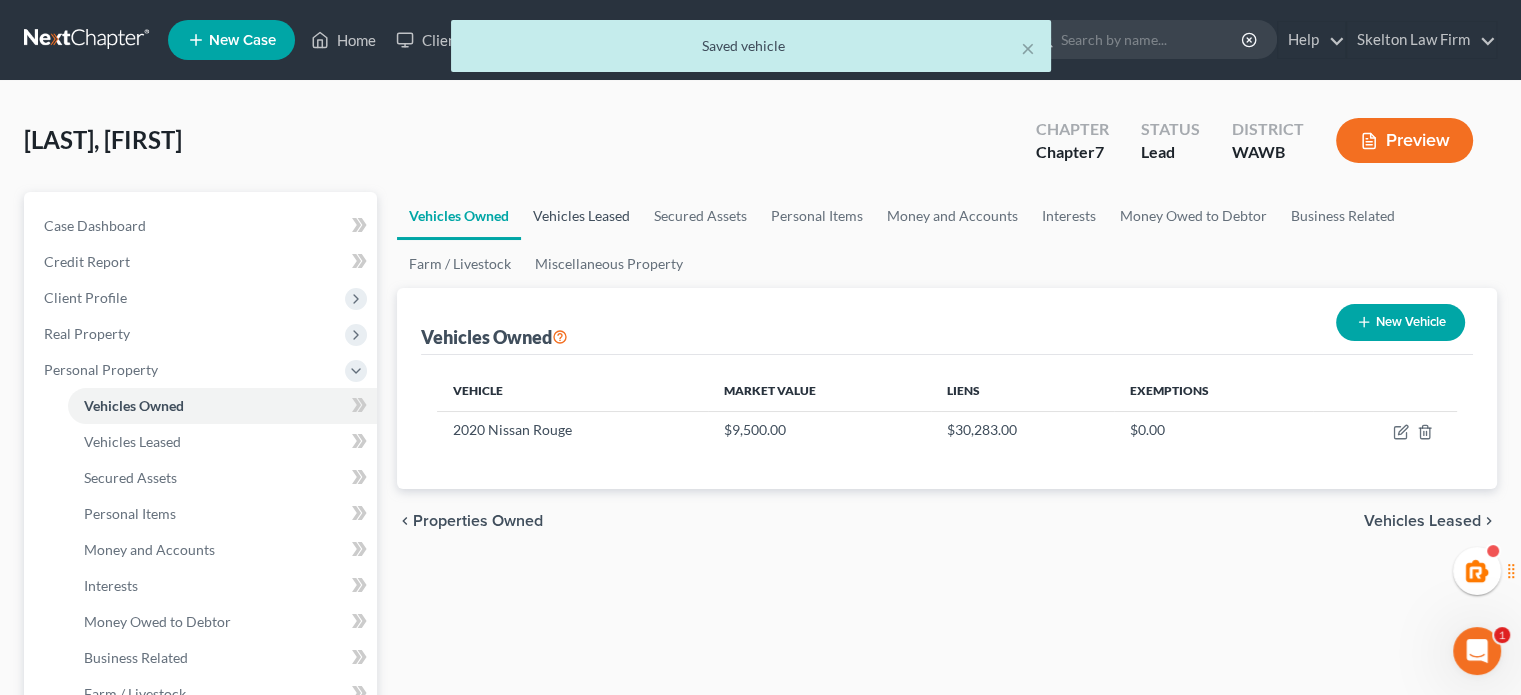 click on "Vehicles Leased" at bounding box center [581, 216] 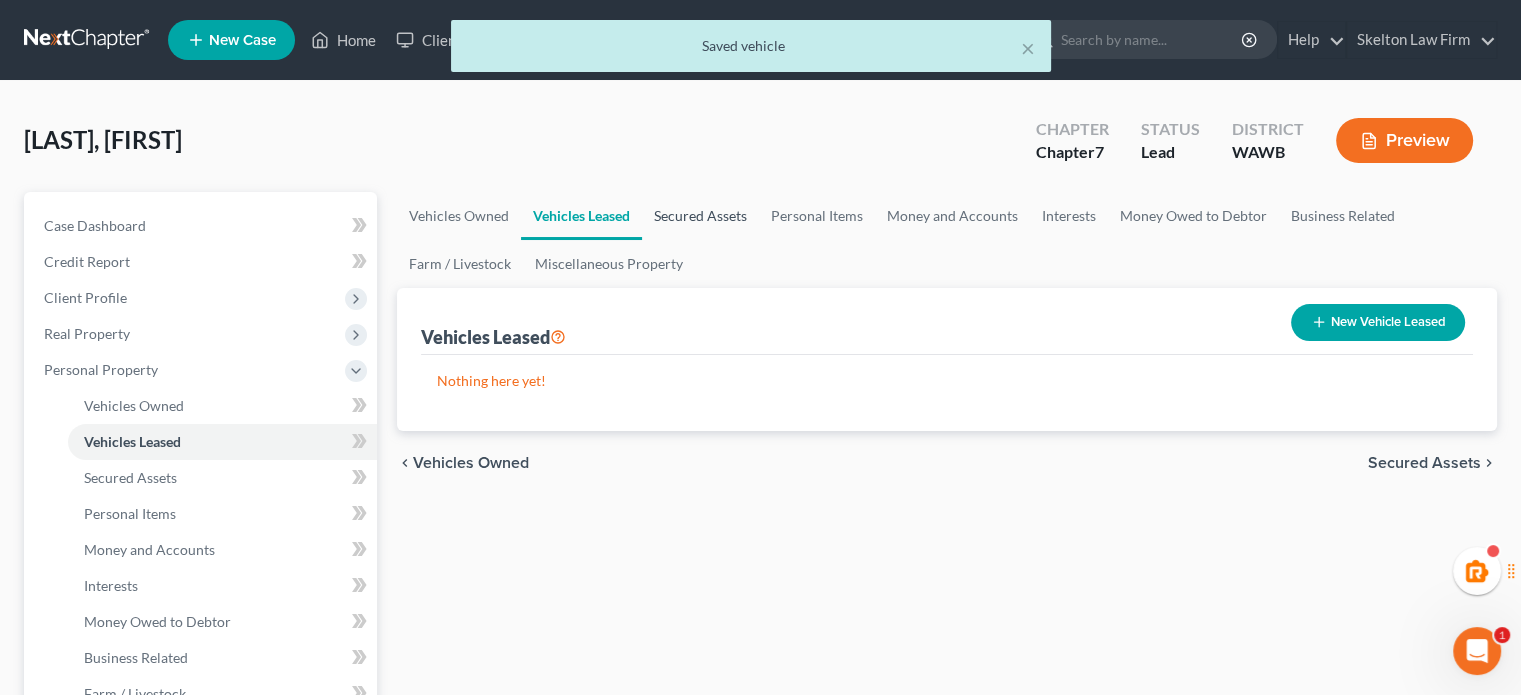 click on "Secured Assets" at bounding box center [700, 216] 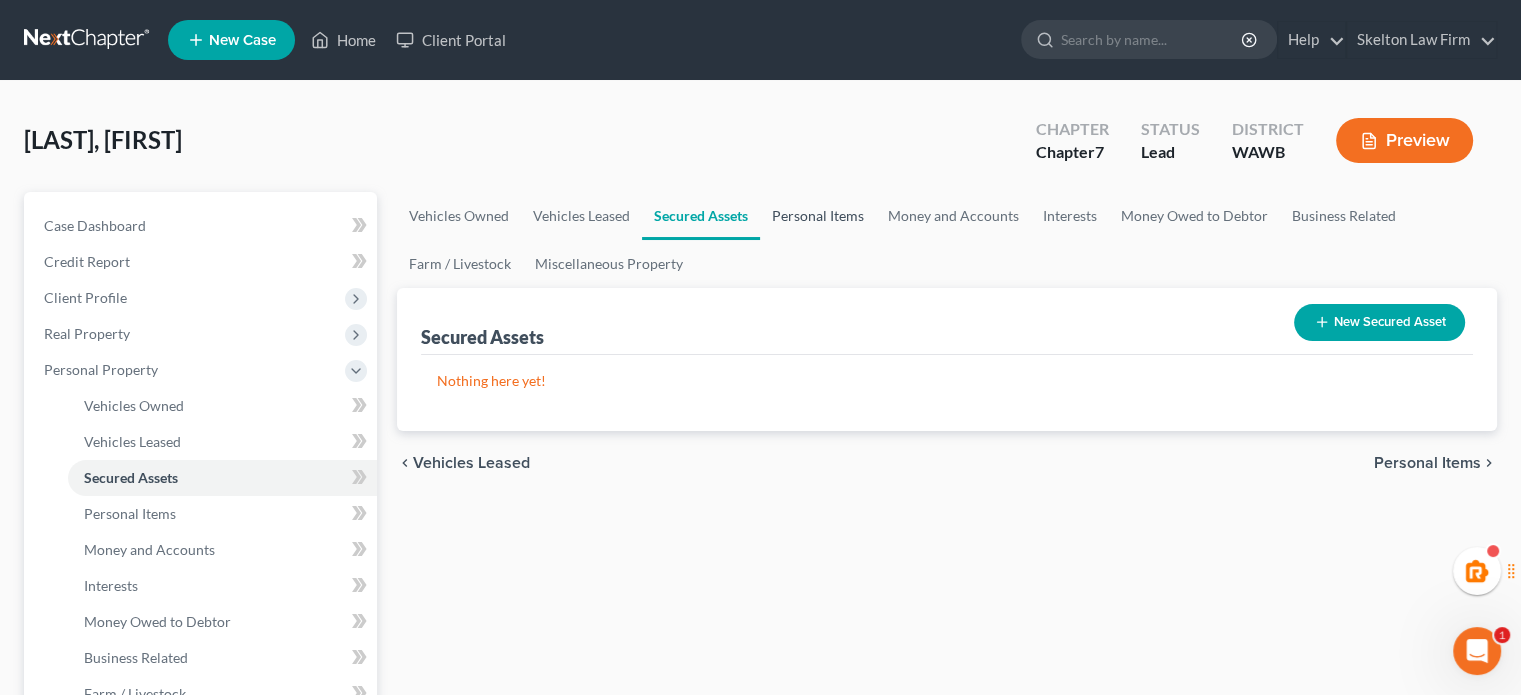 click on "Personal Items" at bounding box center [818, 216] 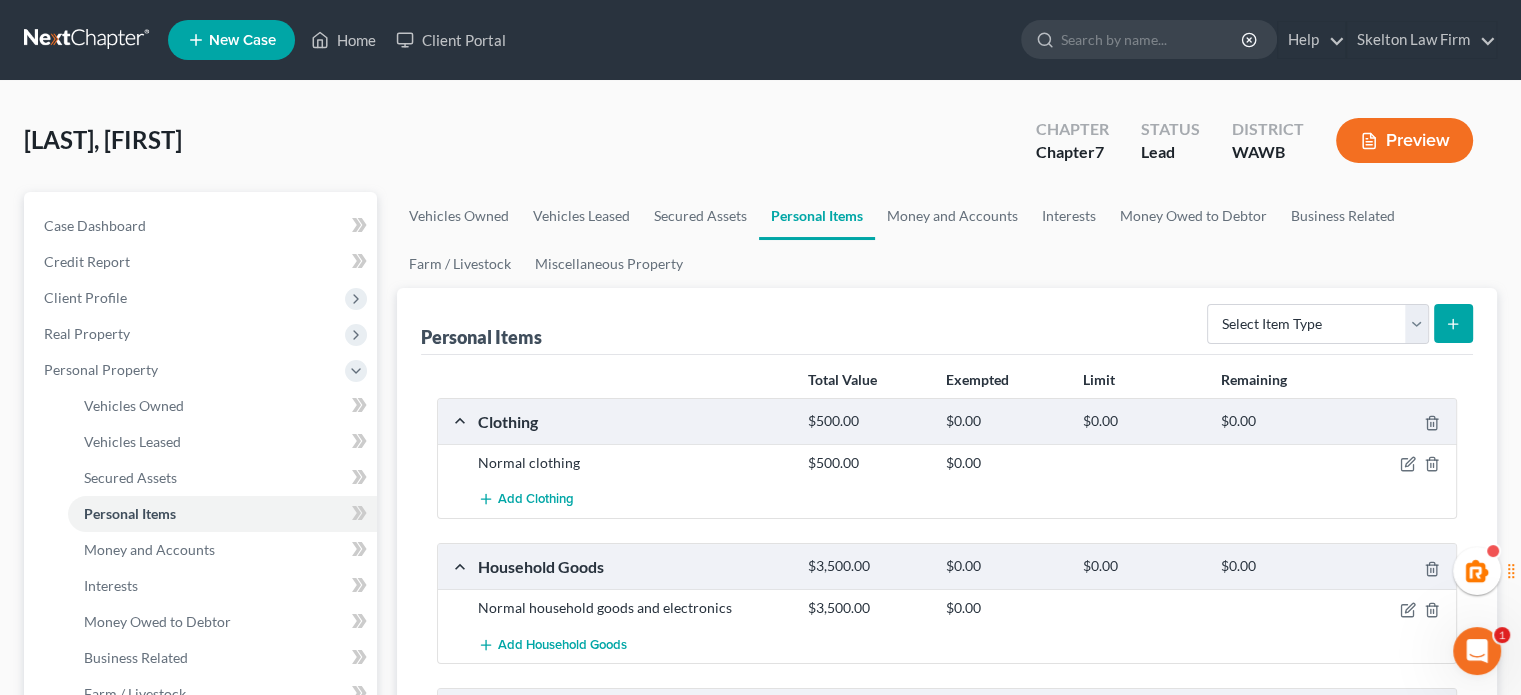 scroll, scrollTop: 333, scrollLeft: 0, axis: vertical 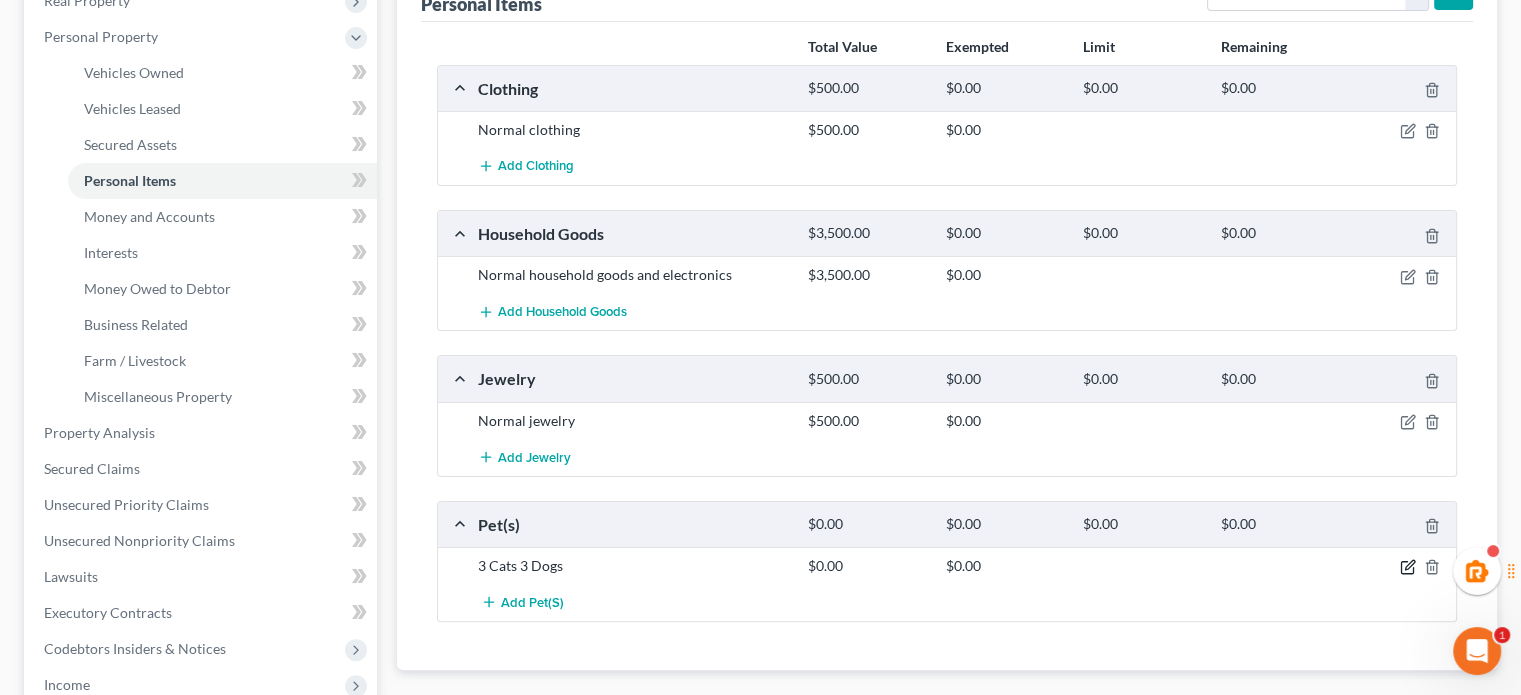 click 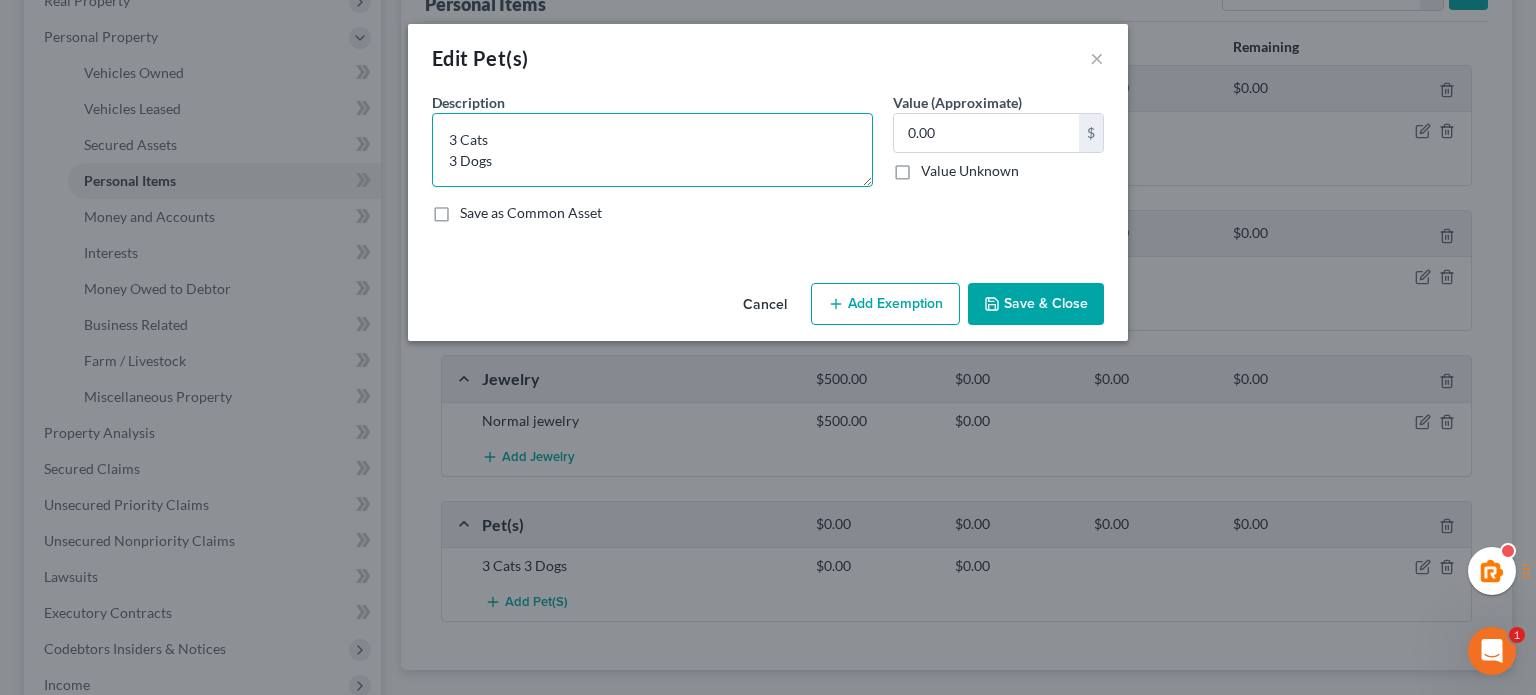 drag, startPoint x: 548, startPoint y: 161, endPoint x: 314, endPoint y: 107, distance: 240.14995 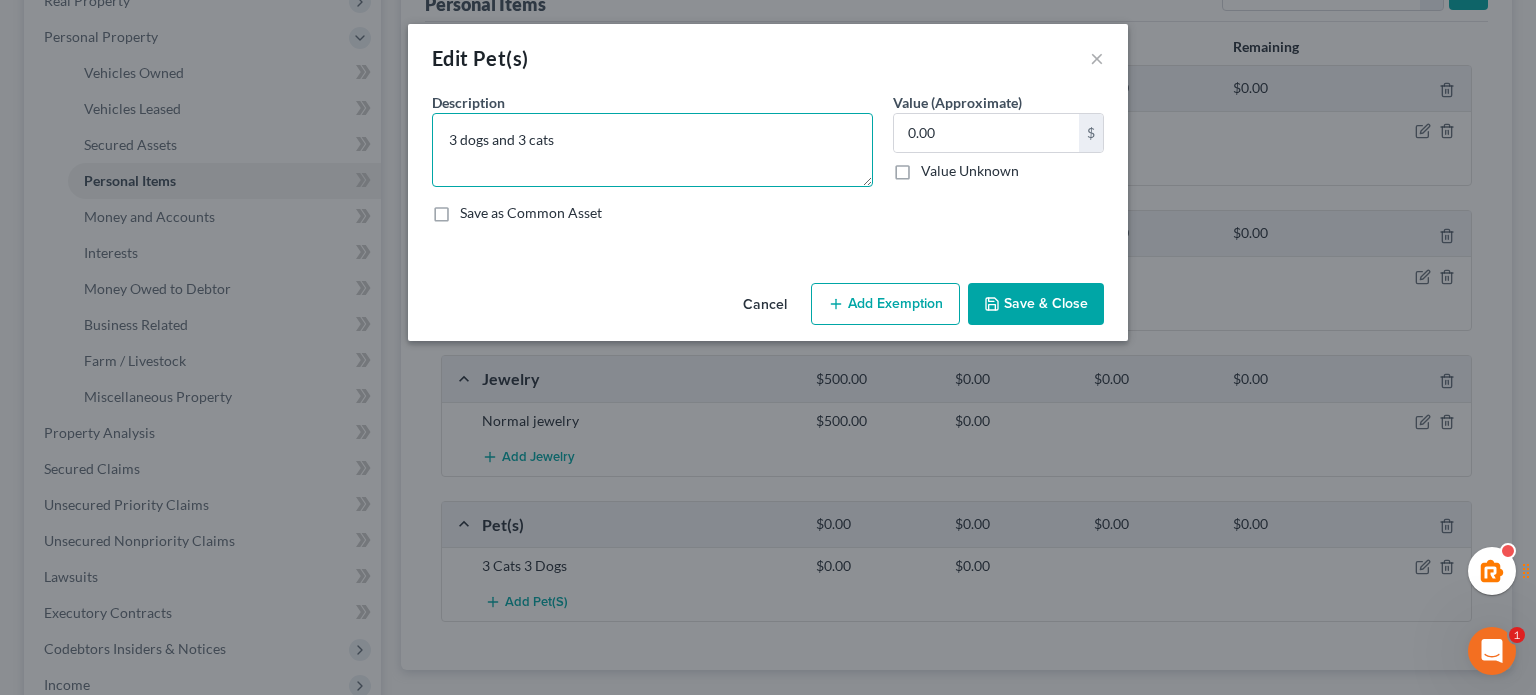type on "3 dogs and 3 cats" 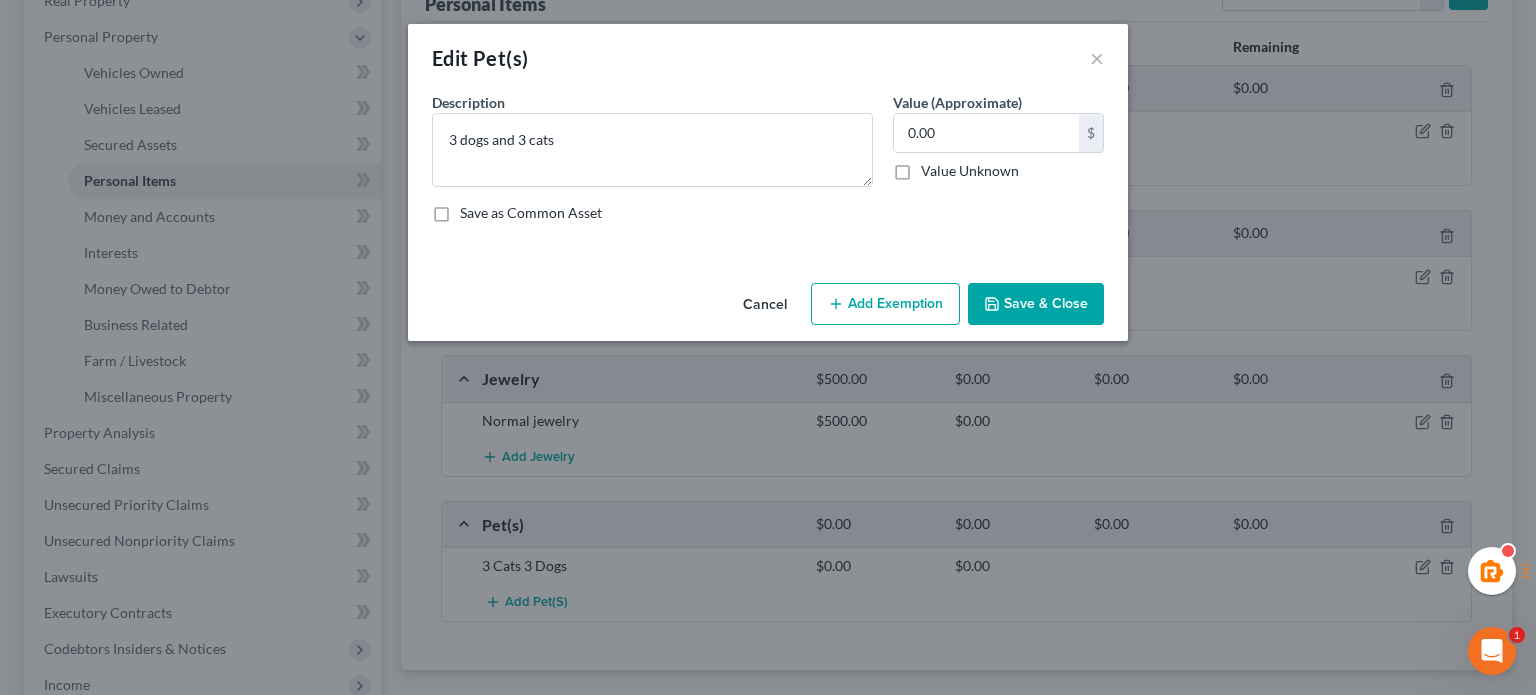 click on "Save & Close" at bounding box center (1036, 304) 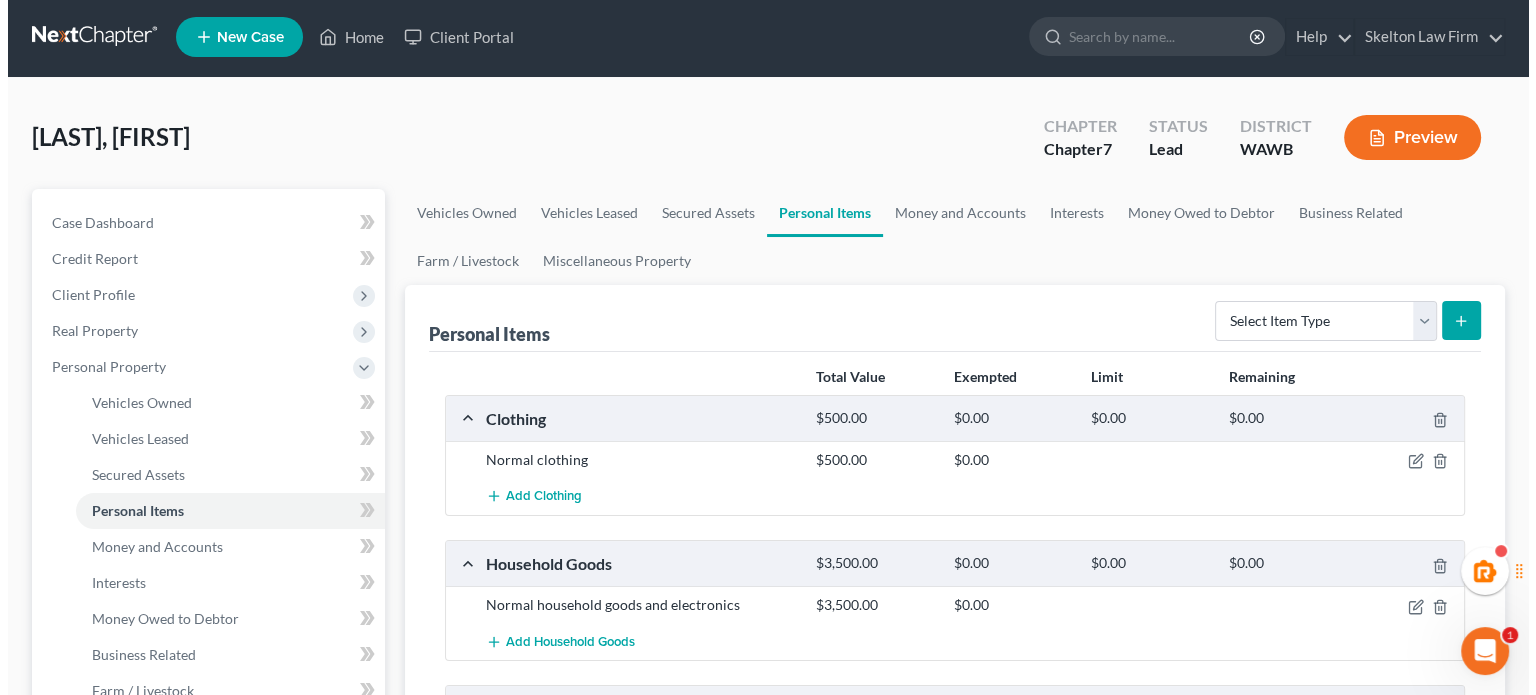 scroll, scrollTop: 0, scrollLeft: 0, axis: both 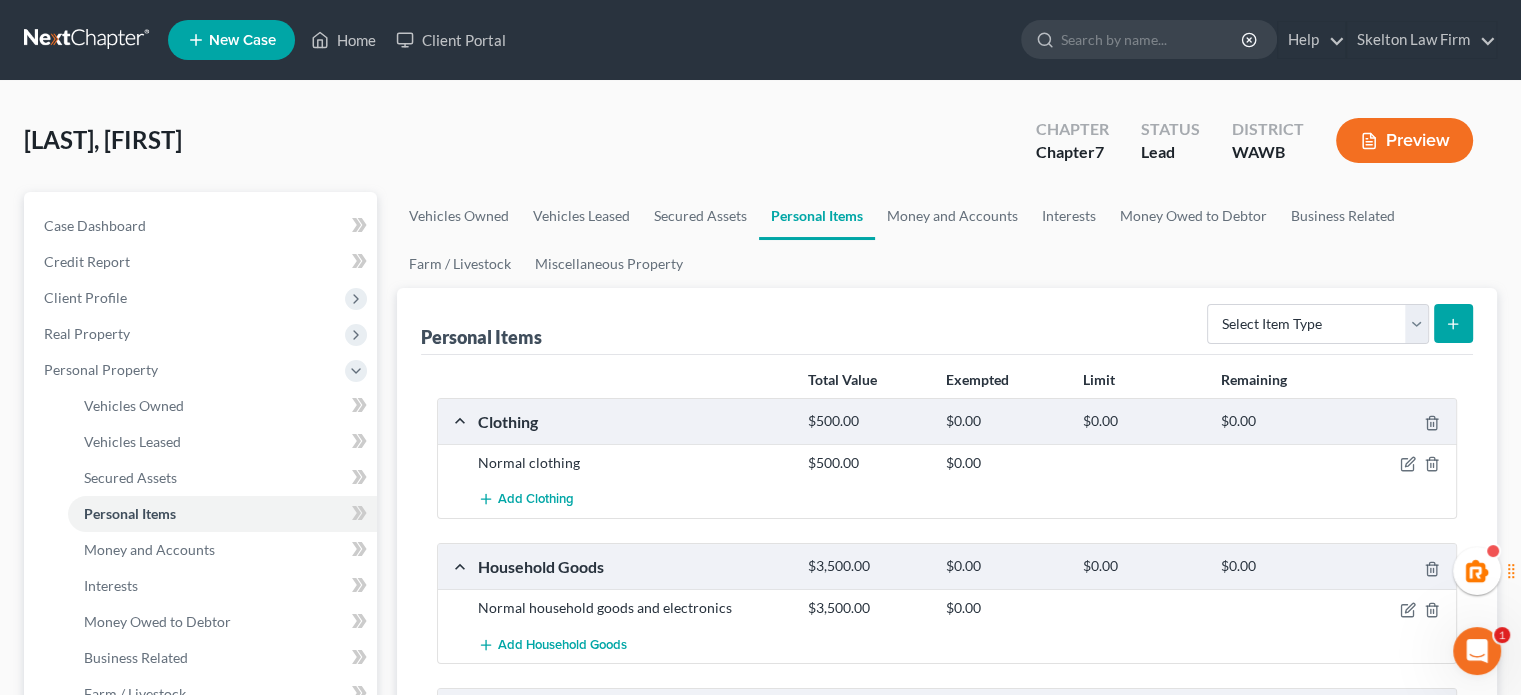 click at bounding box center [1403, 463] 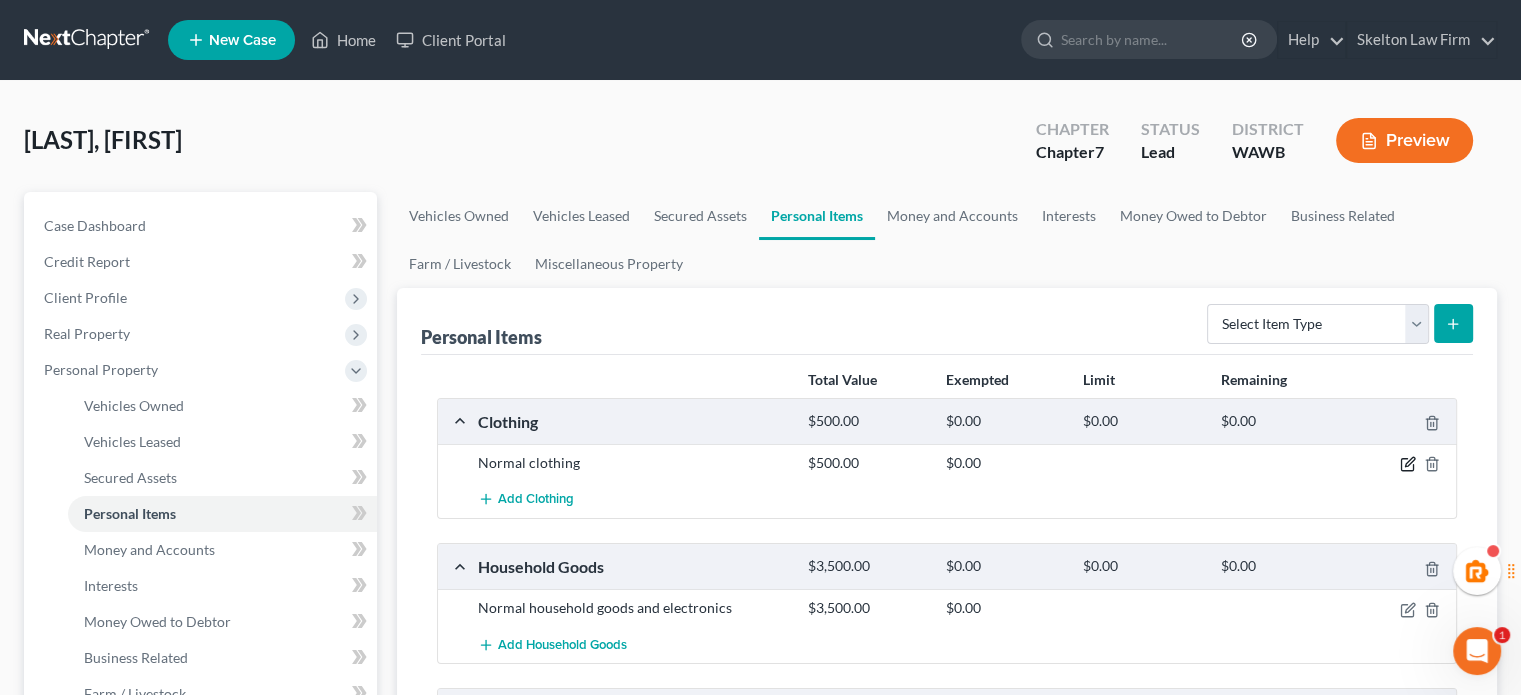 click 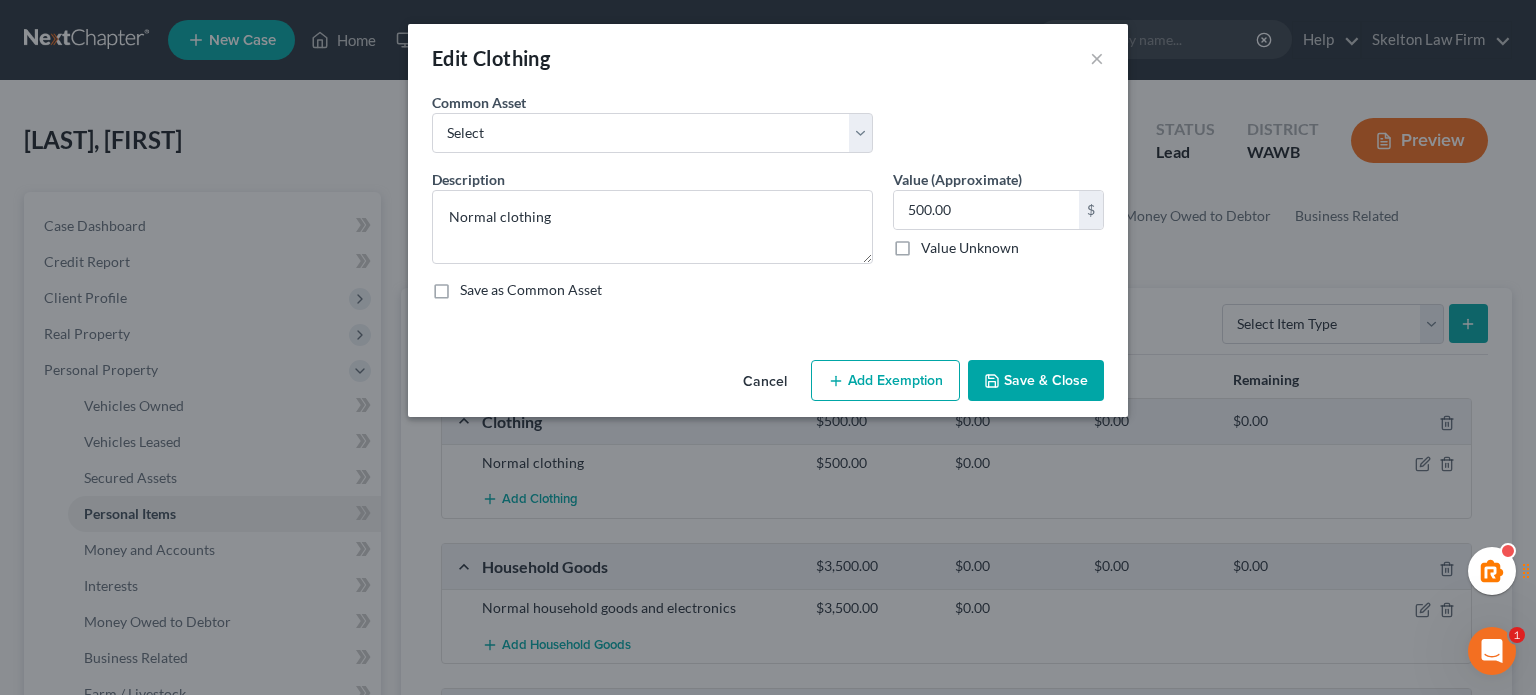 click on "Add Exemption" at bounding box center (885, 381) 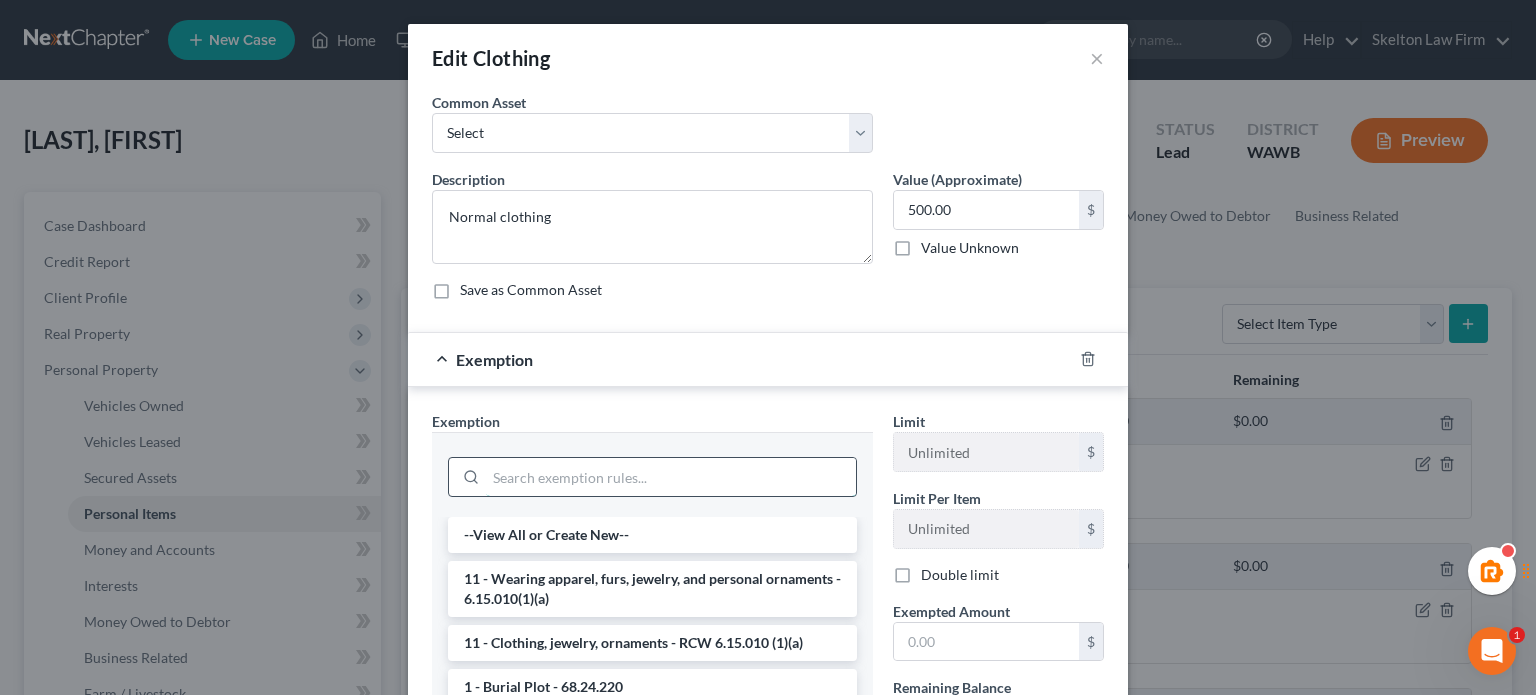 click at bounding box center [671, 477] 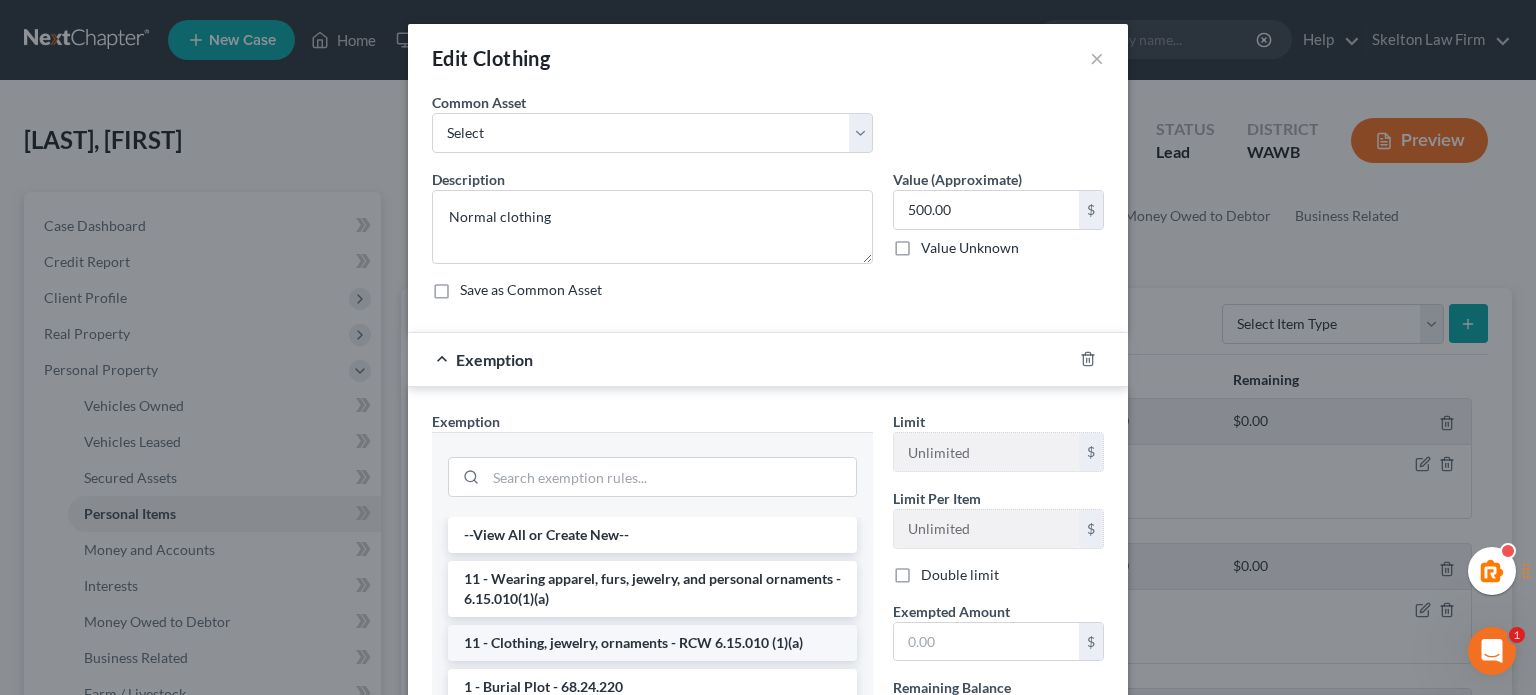 click on "11 - Clothing, jewelry, ornaments - RCW 6.15.010 (1)(a)" at bounding box center [652, 643] 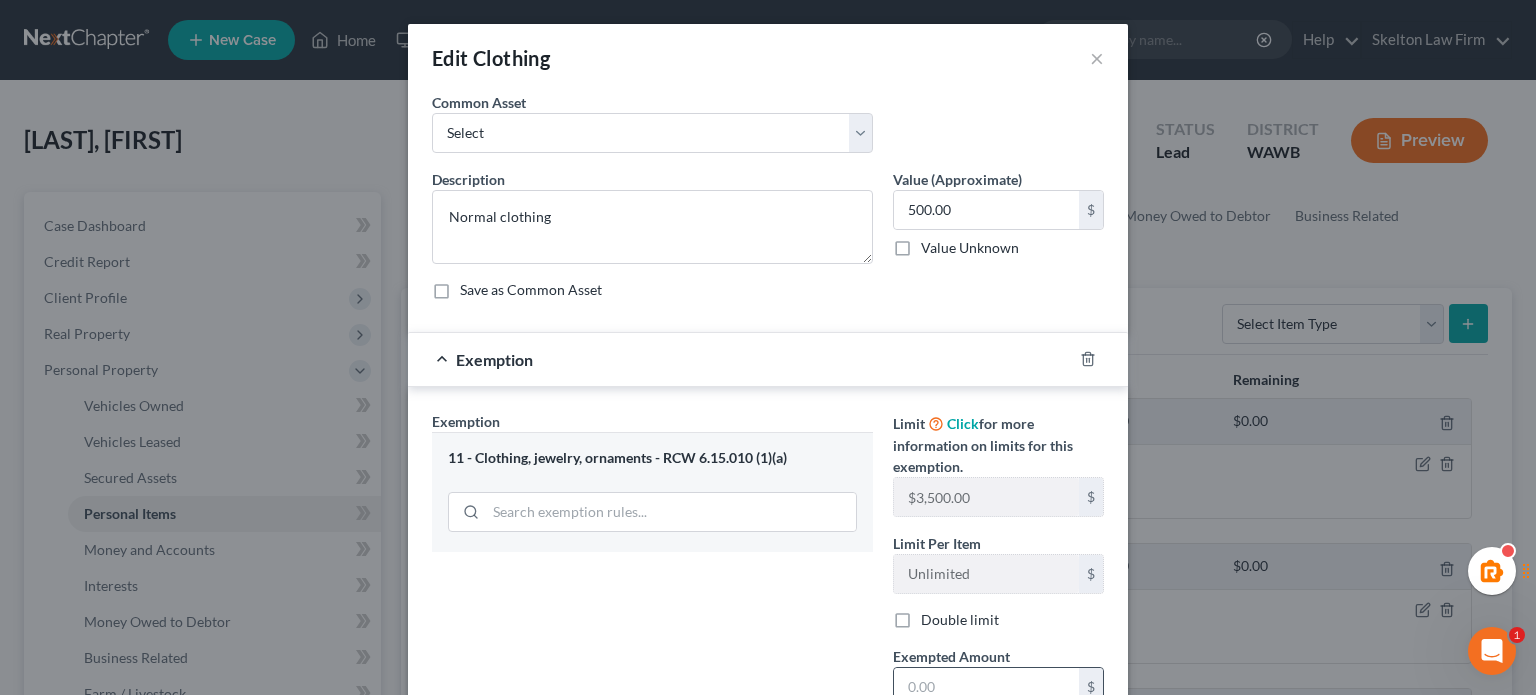 click at bounding box center [986, 687] 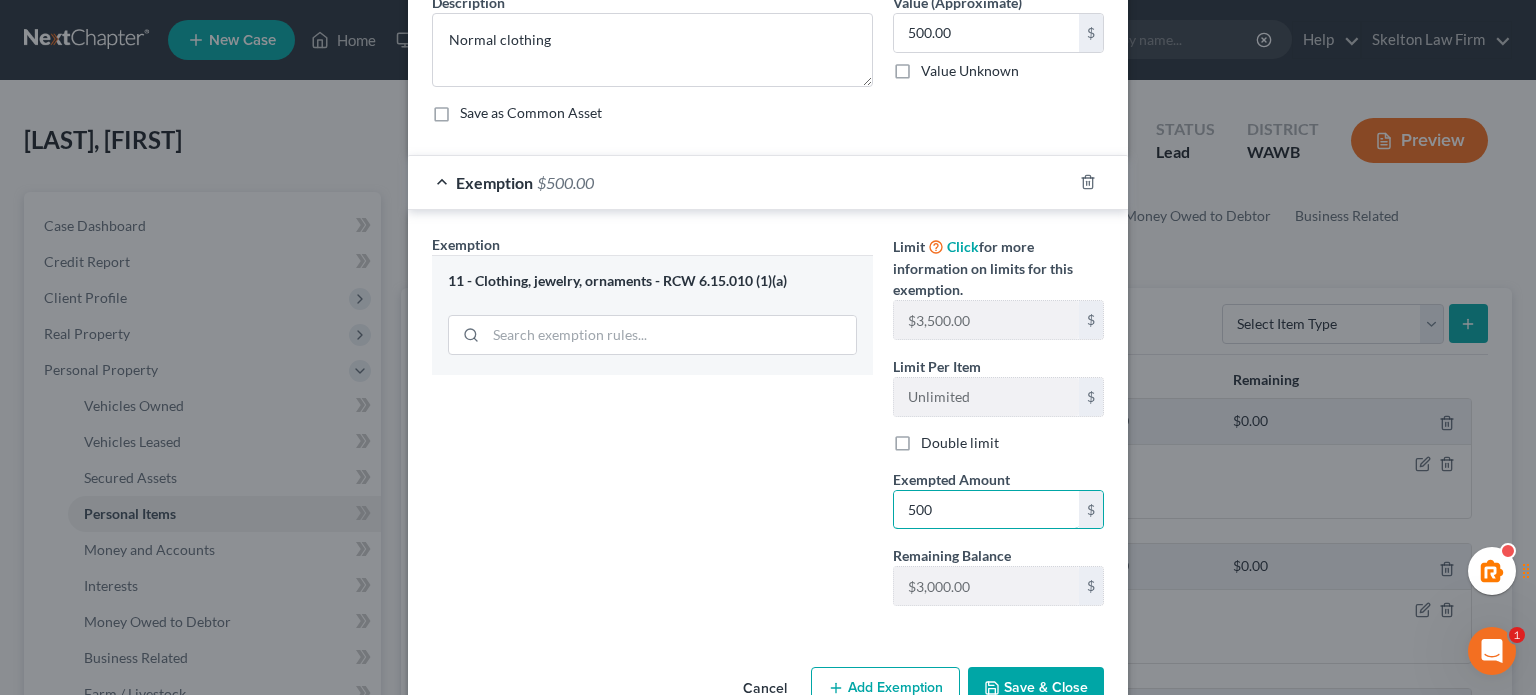 scroll, scrollTop: 228, scrollLeft: 0, axis: vertical 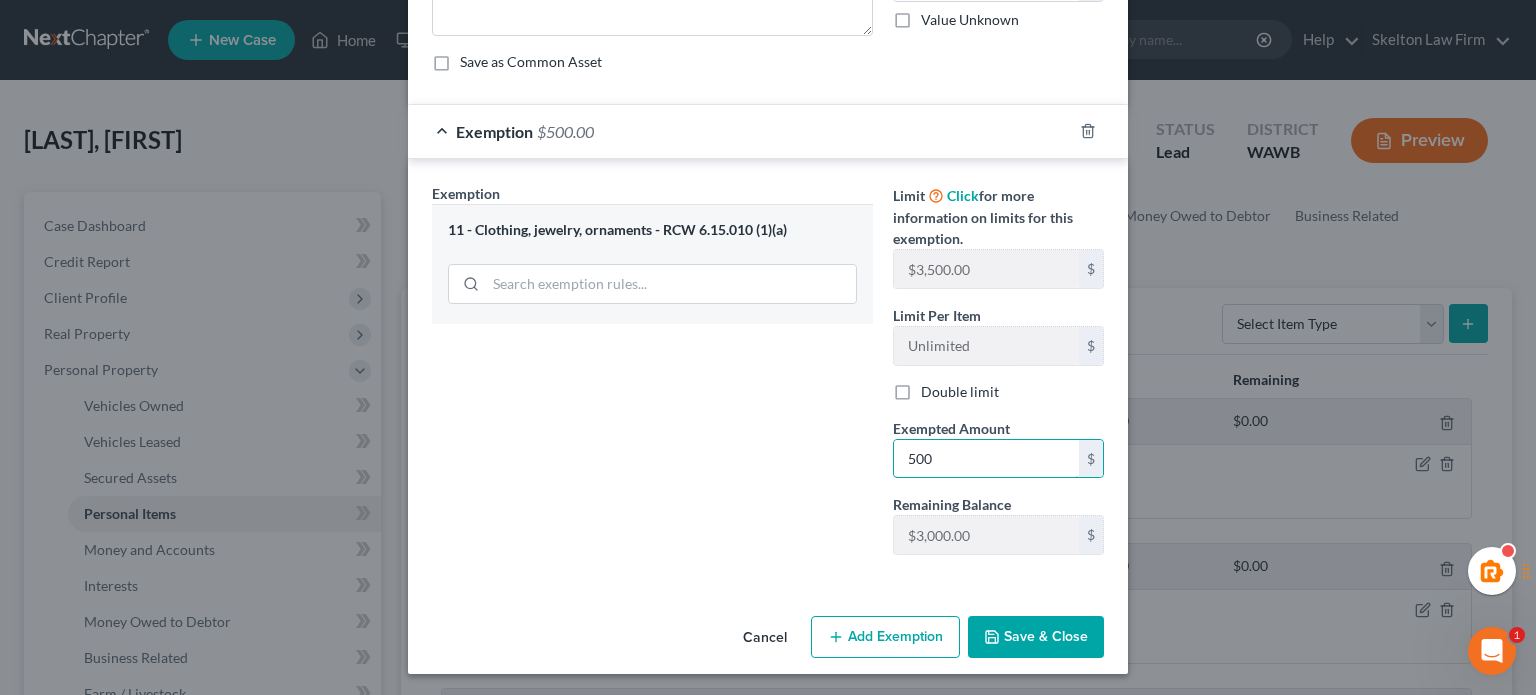 type on "500" 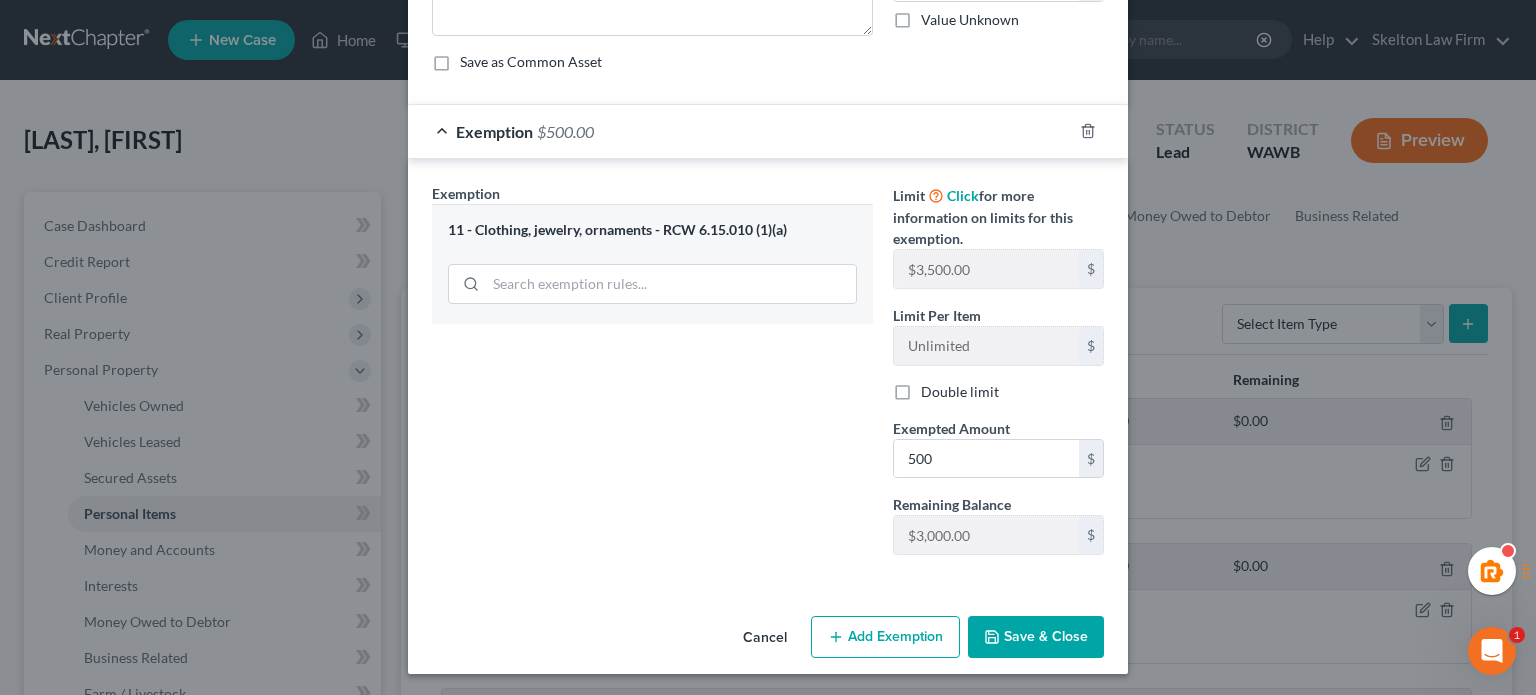 click on "Exemption Set must be selected for CA.
Exemption
*
11 - Clothing, jewelry, ornaments - RCW 6.15.010 (1)(a)" at bounding box center (652, 377) 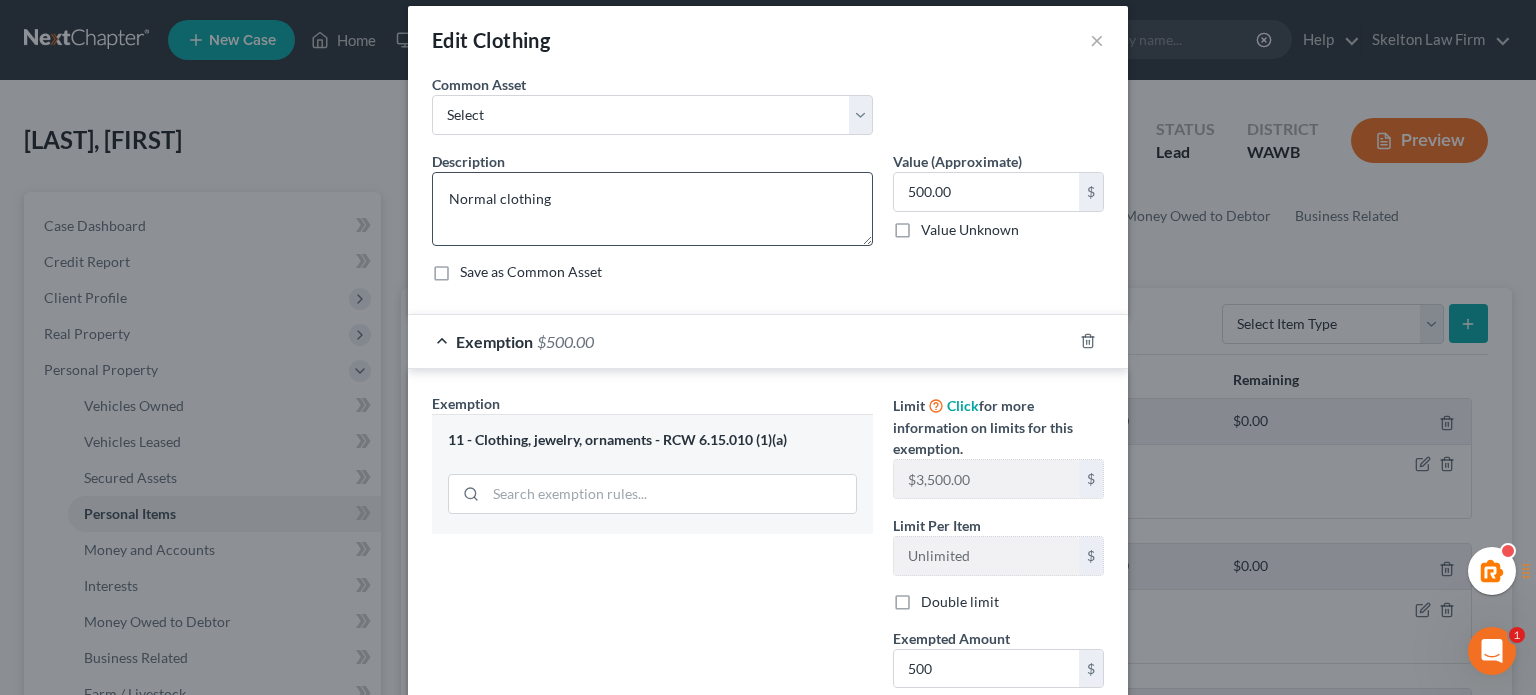 scroll, scrollTop: 0, scrollLeft: 0, axis: both 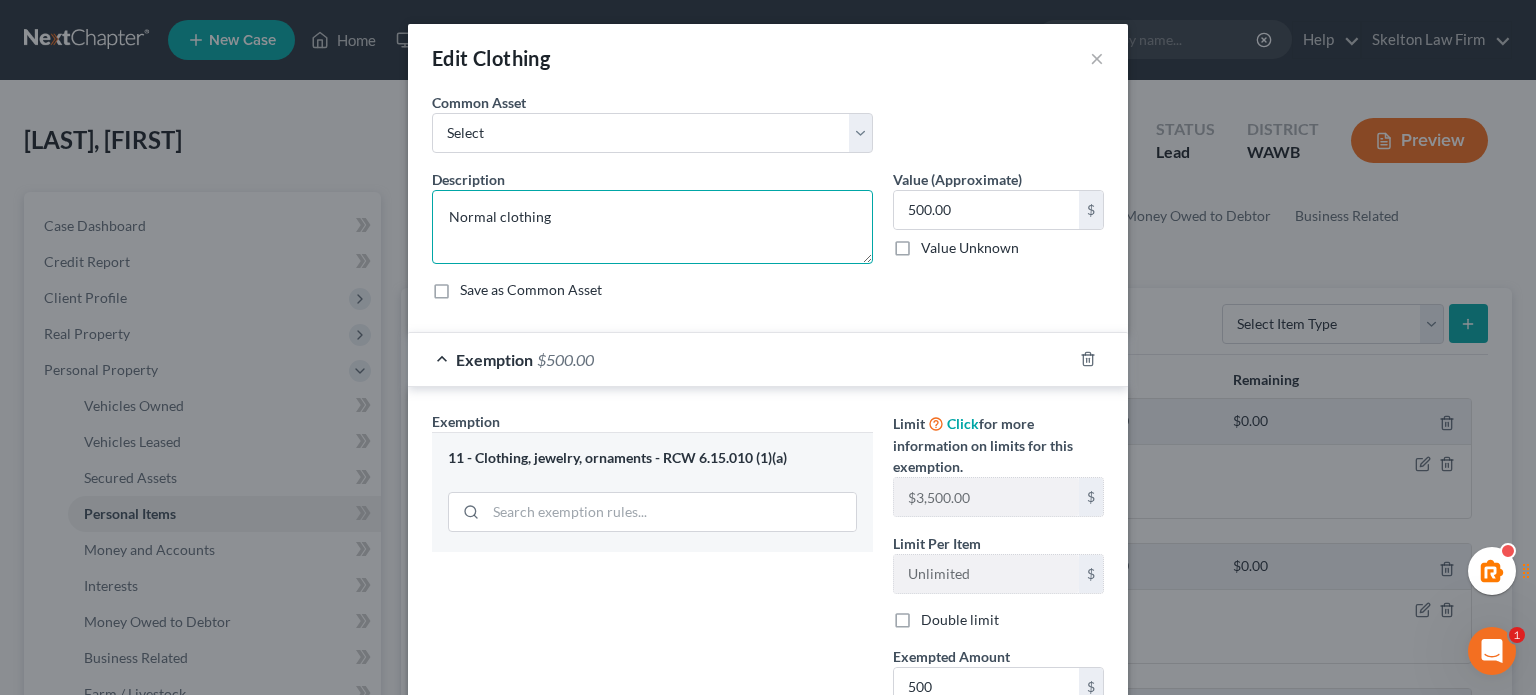 click on "Normal clothing" at bounding box center (652, 227) 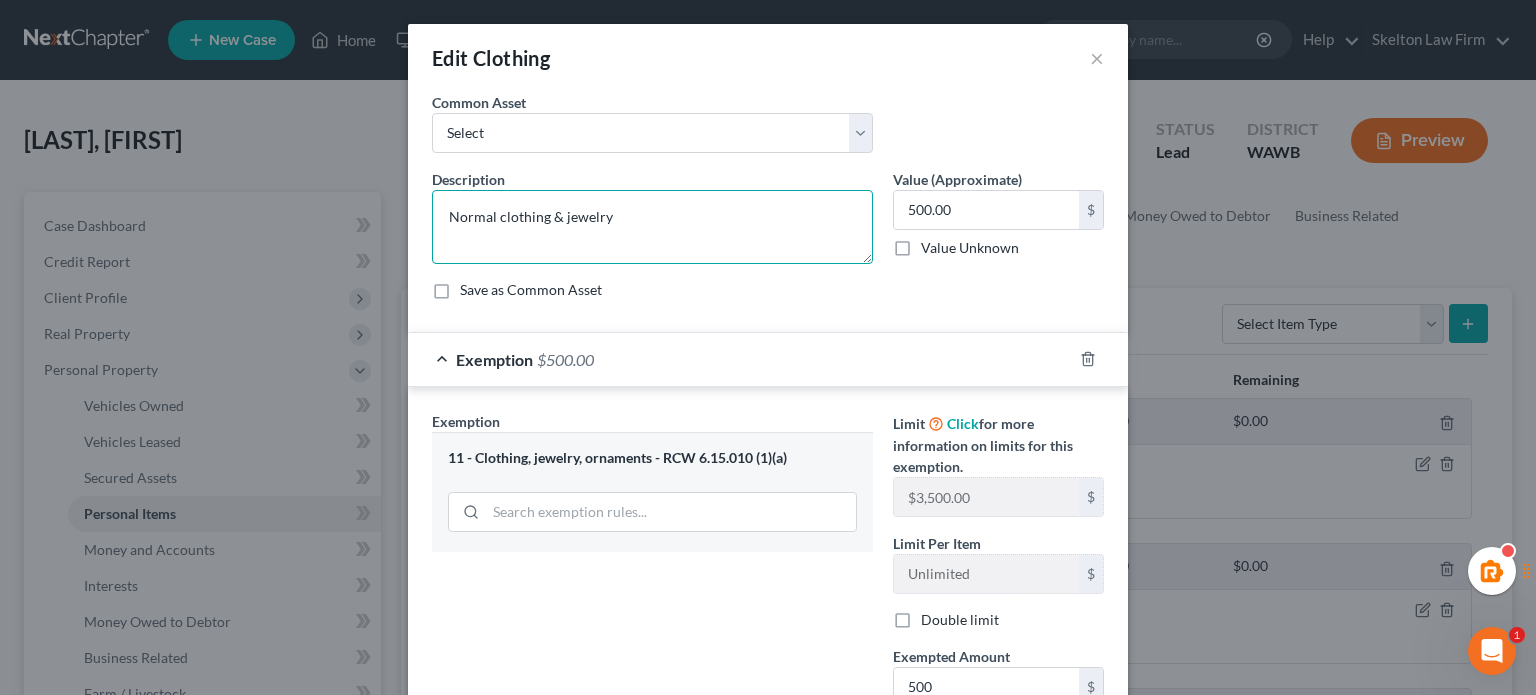 type on "Normal clothing & jewelry" 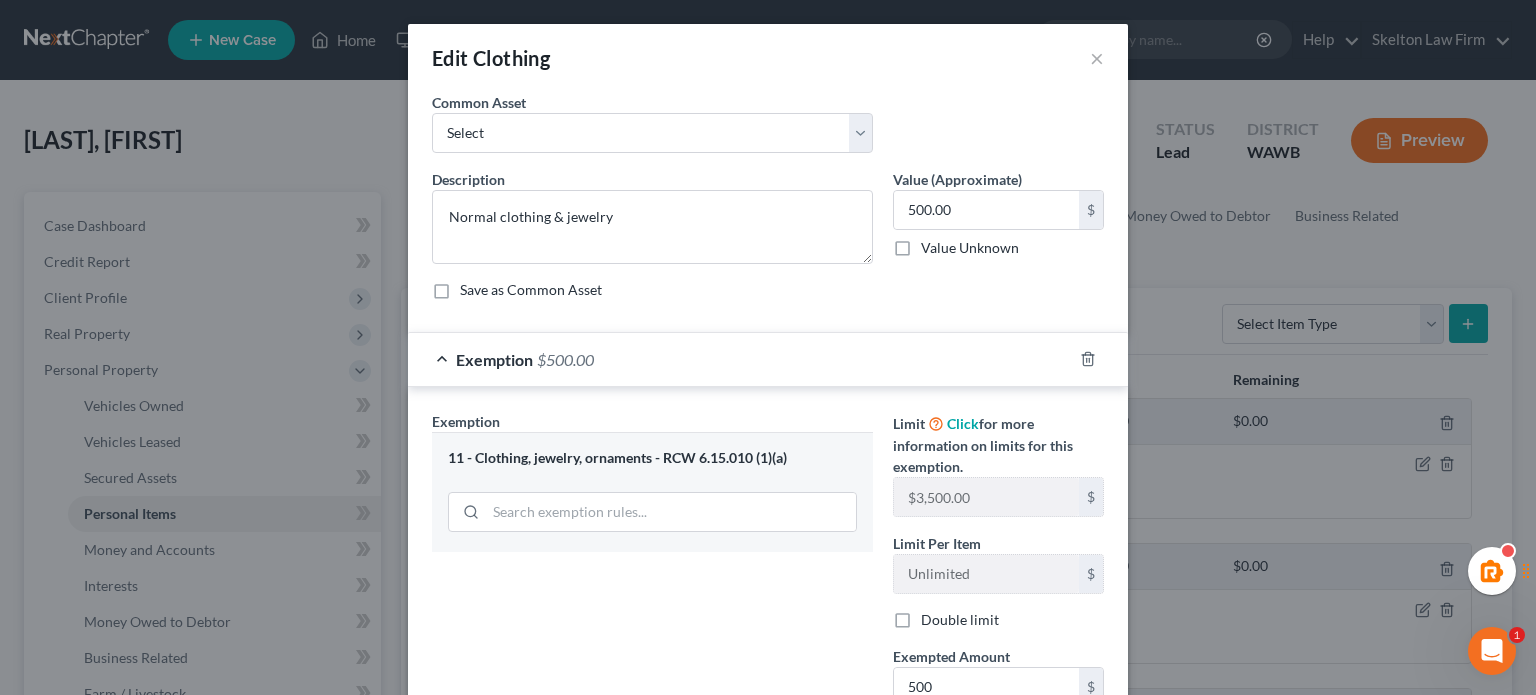 click on "Common Asset Select Normal clothing" at bounding box center (768, 130) 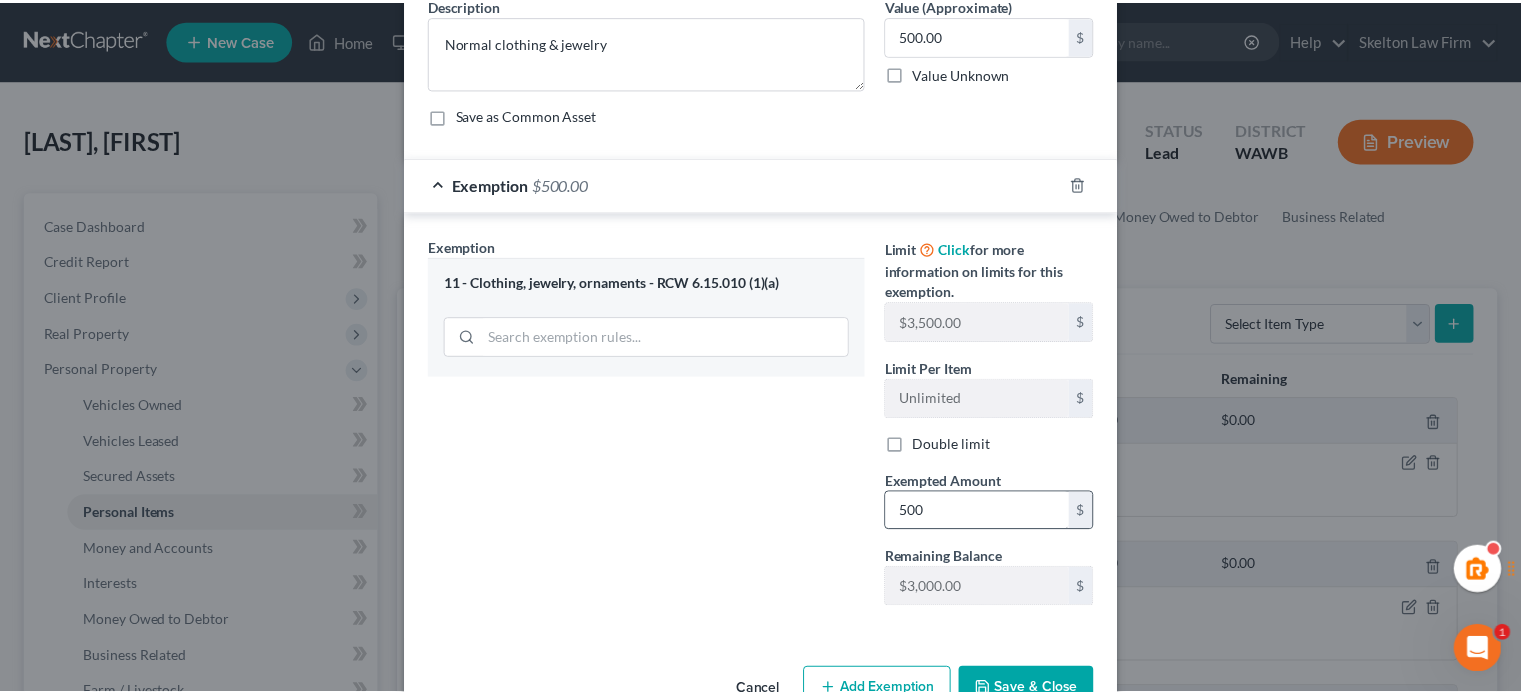 scroll, scrollTop: 228, scrollLeft: 0, axis: vertical 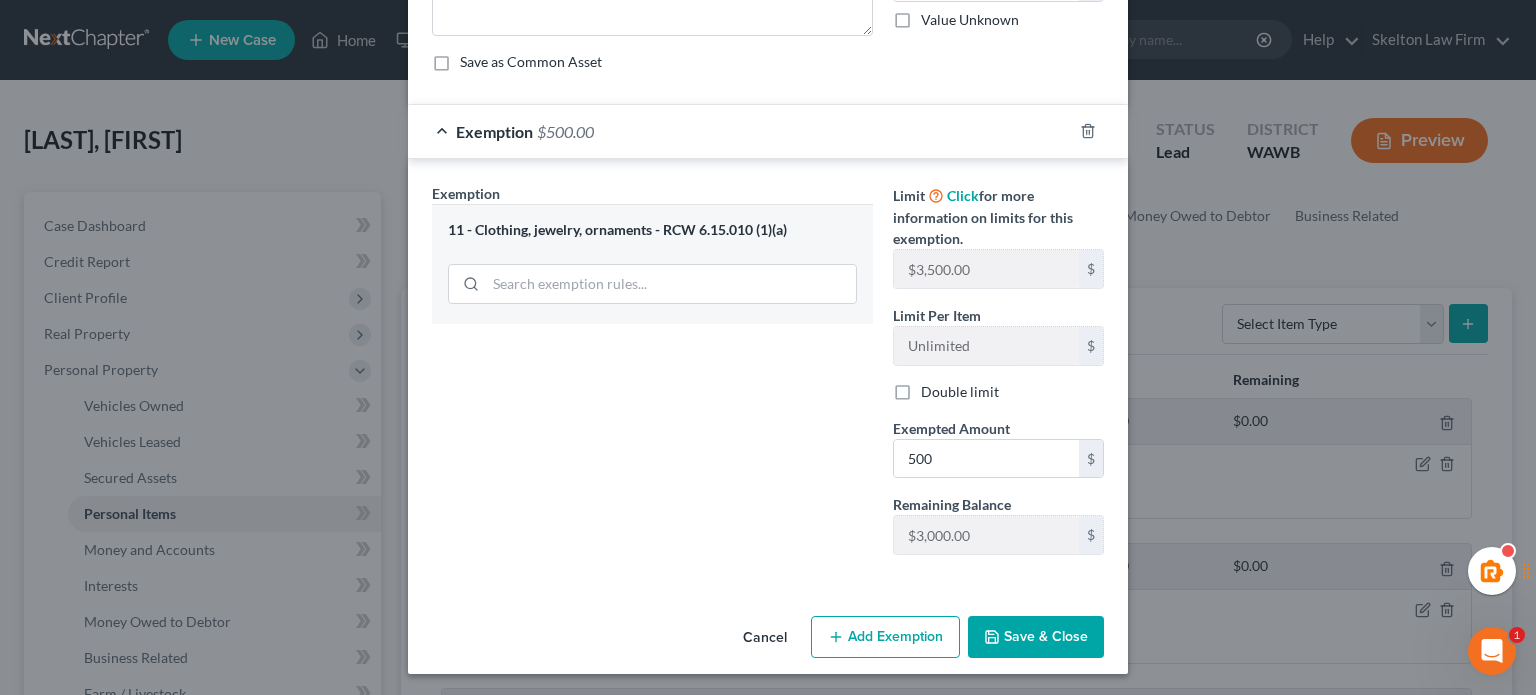 click on "Save & Close" at bounding box center (1036, 637) 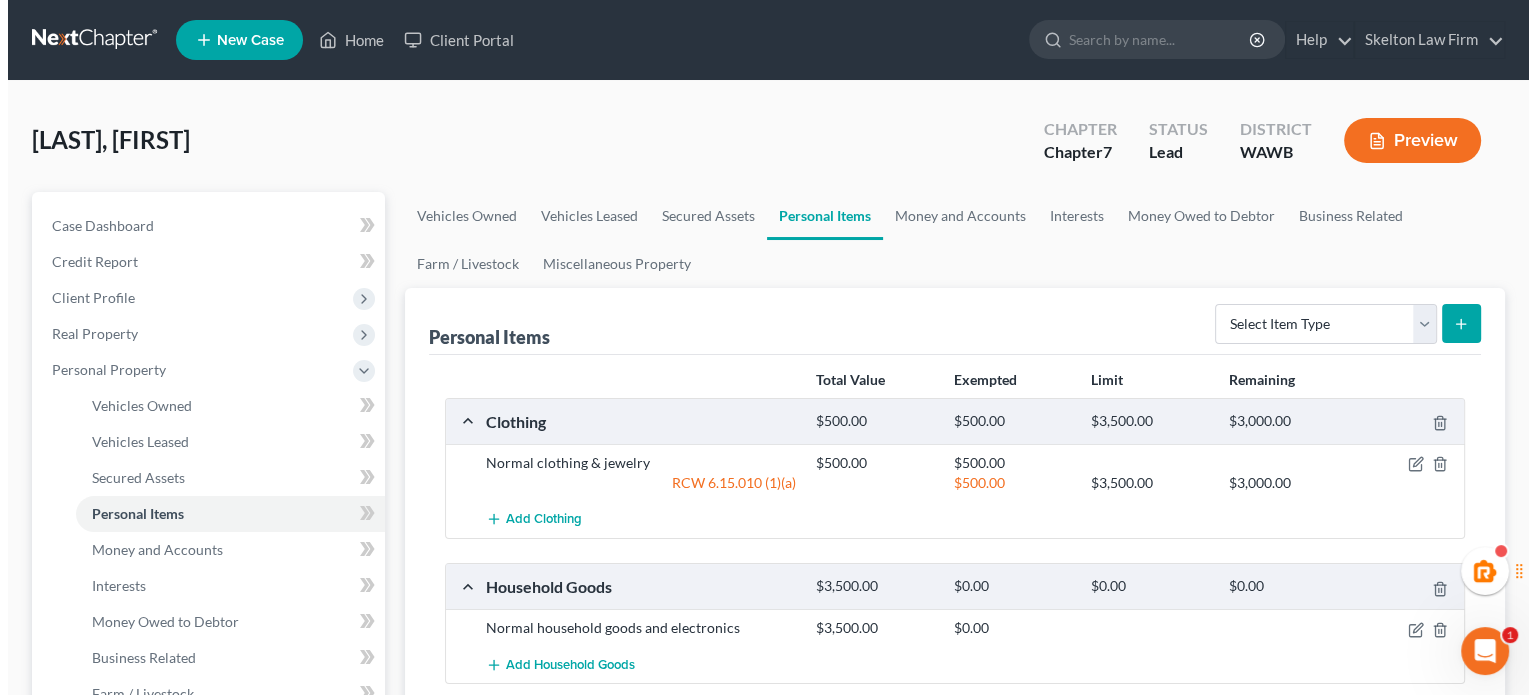 scroll, scrollTop: 333, scrollLeft: 0, axis: vertical 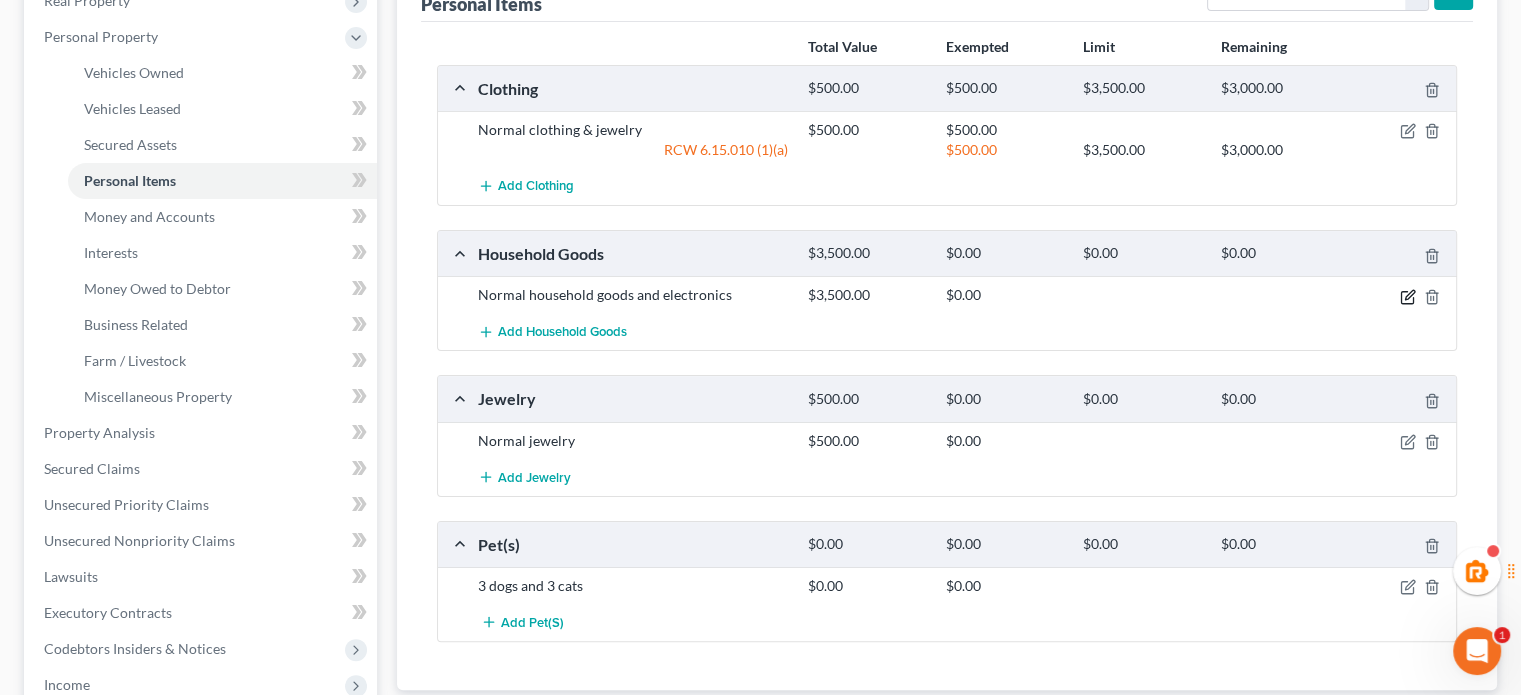 click 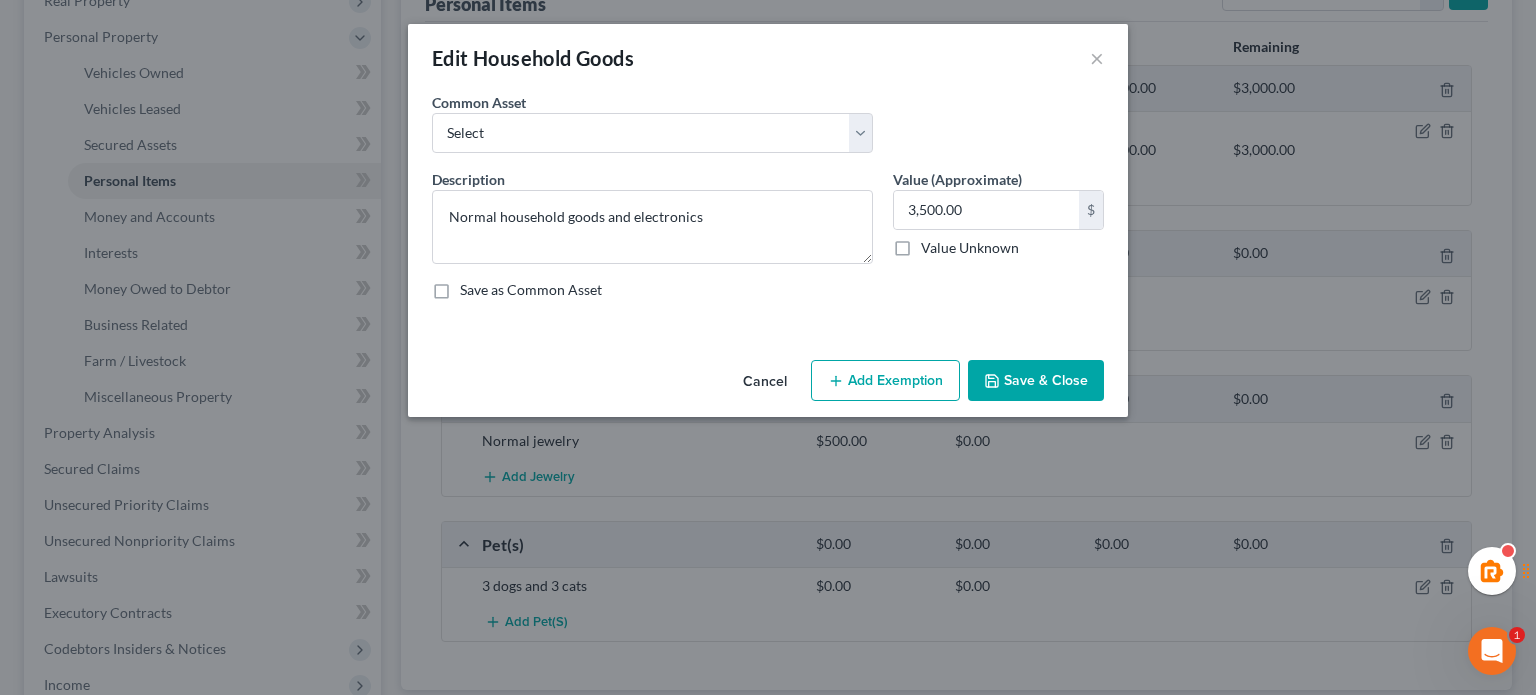 click on "Add Exemption" at bounding box center (885, 381) 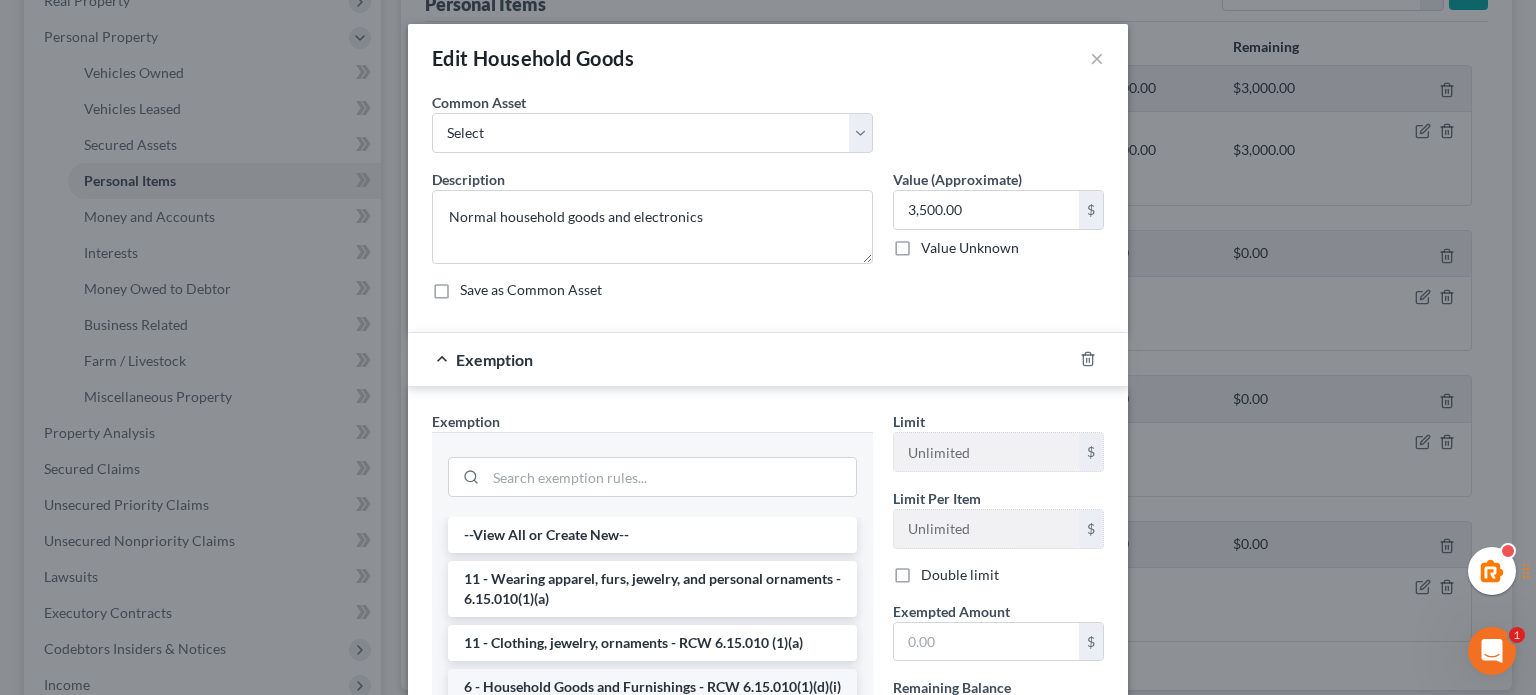 click on "6 - Household Goods and Furnishings - RCW 6.15.010(1)(d)(i)" at bounding box center (652, 687) 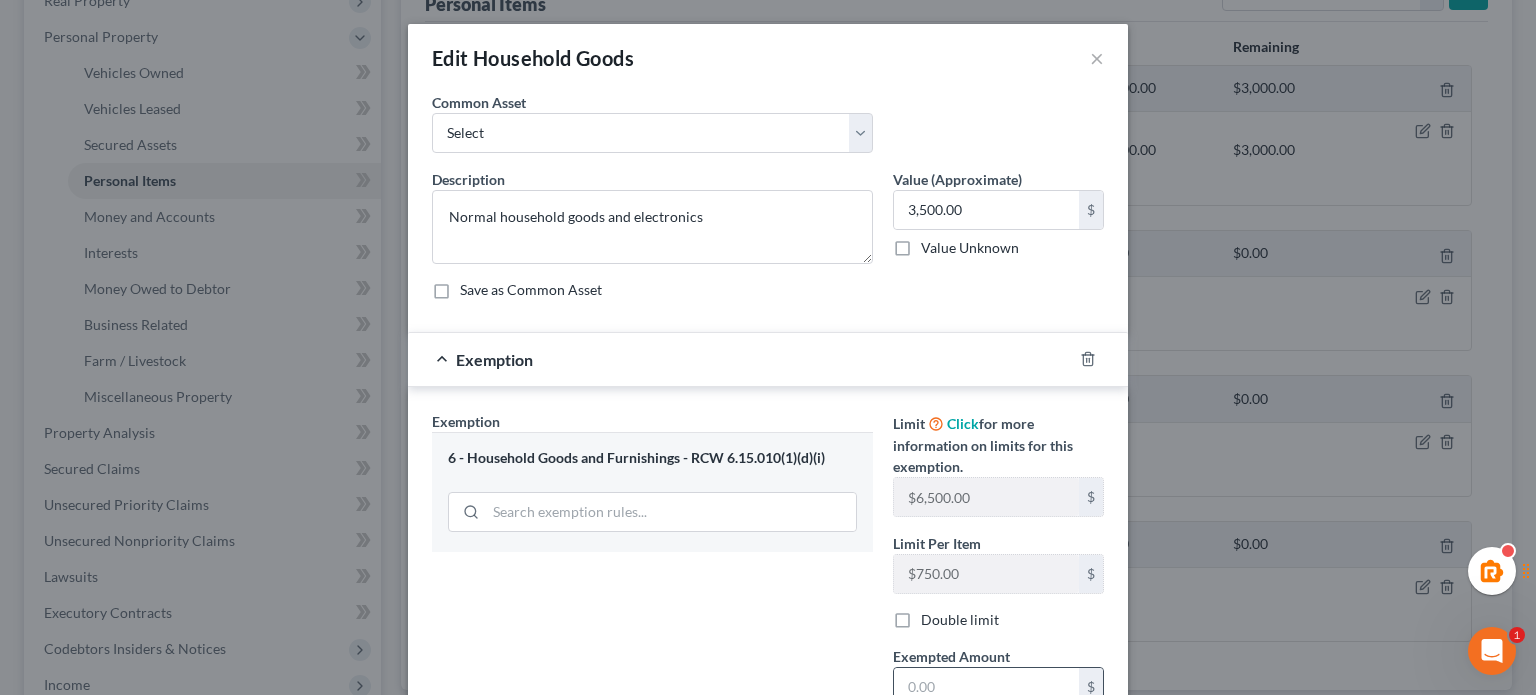 click at bounding box center (986, 687) 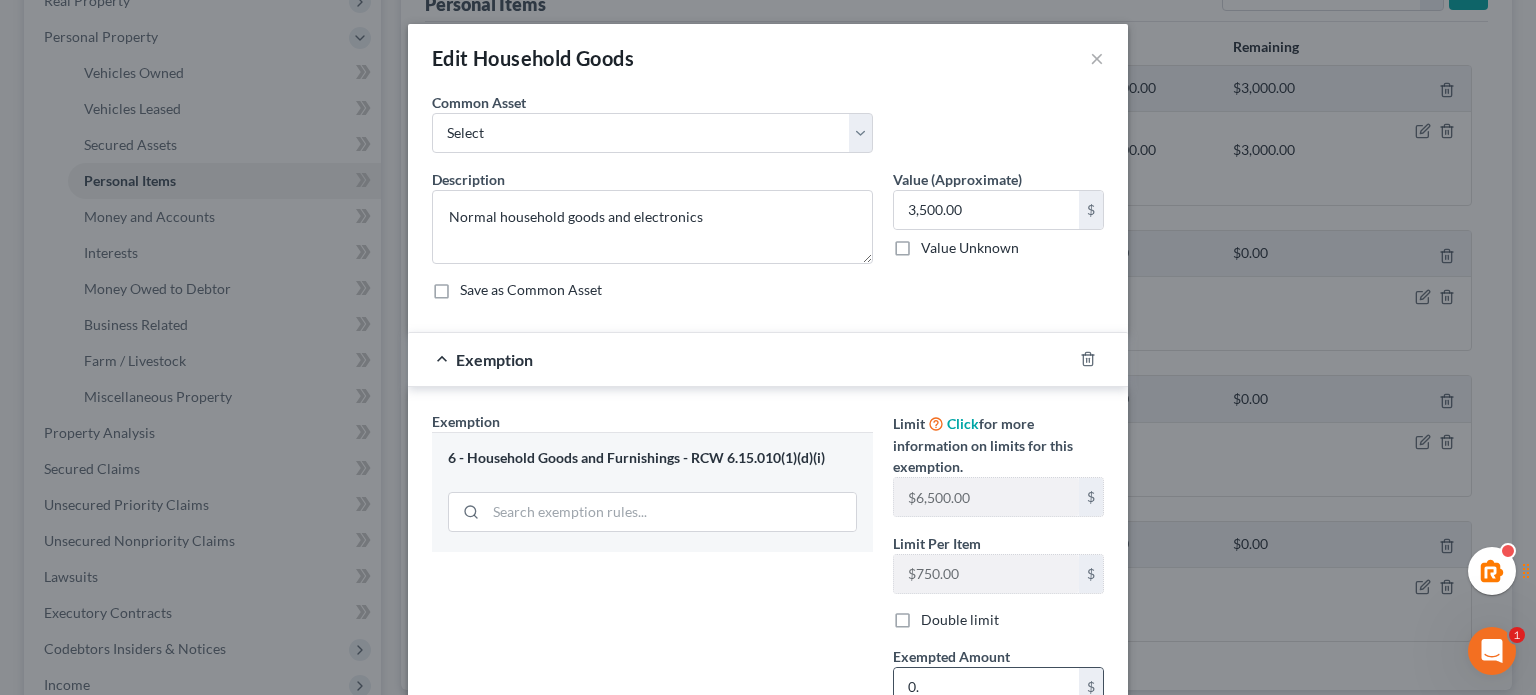 type on "0" 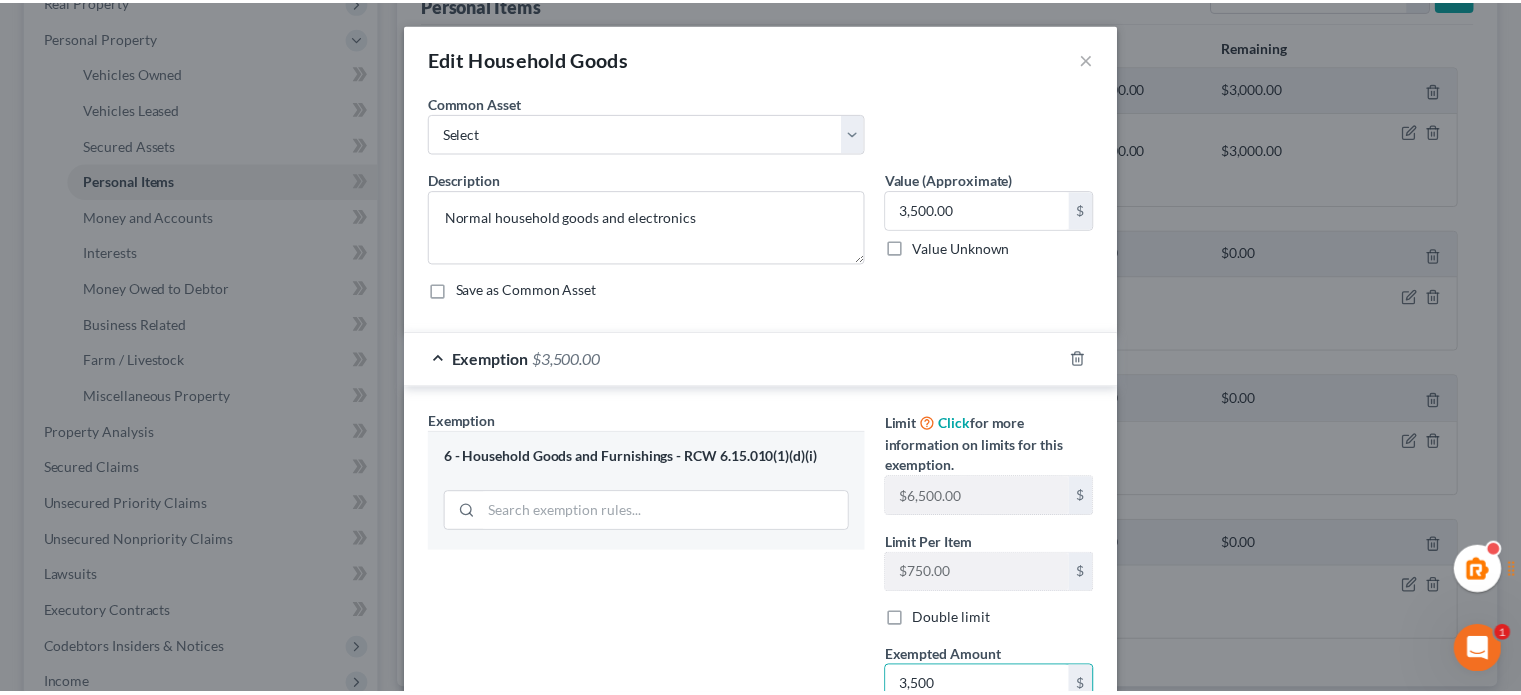 scroll, scrollTop: 228, scrollLeft: 0, axis: vertical 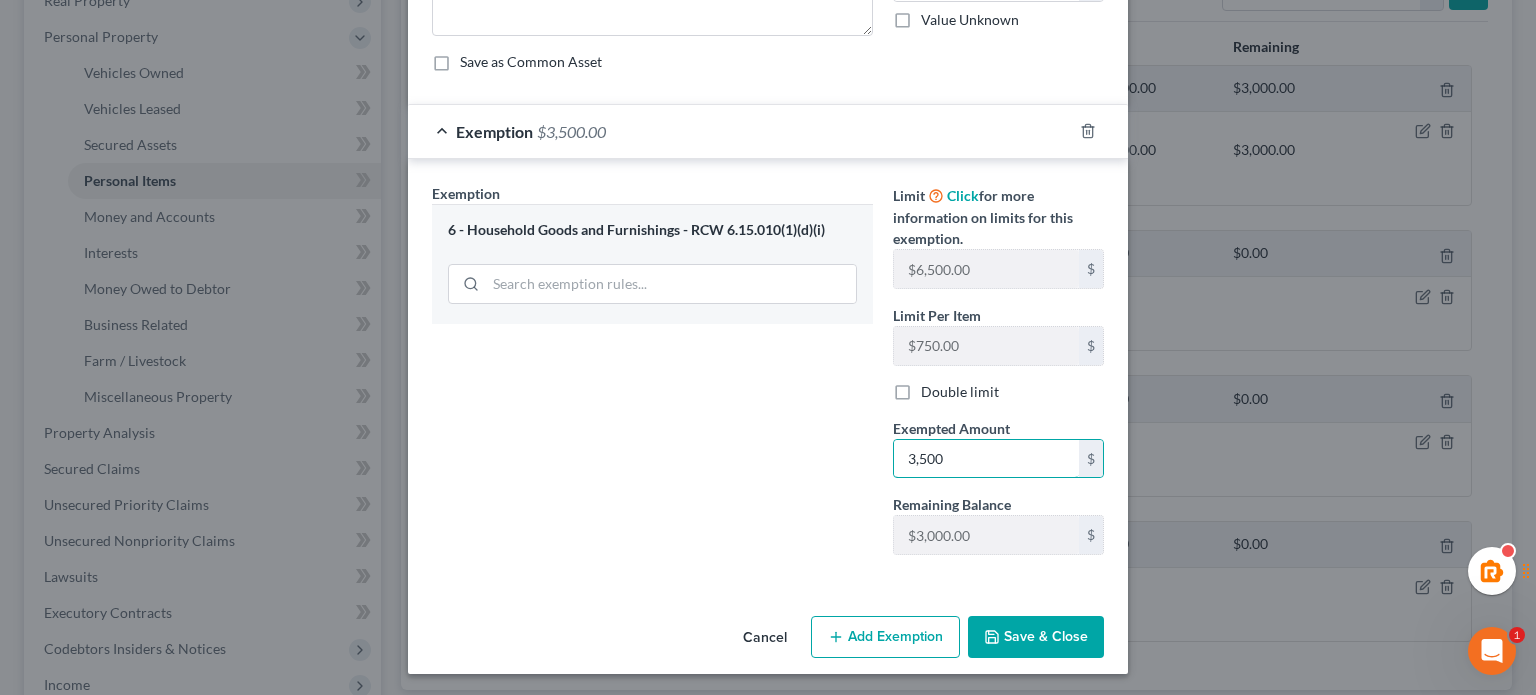 type on "3,500" 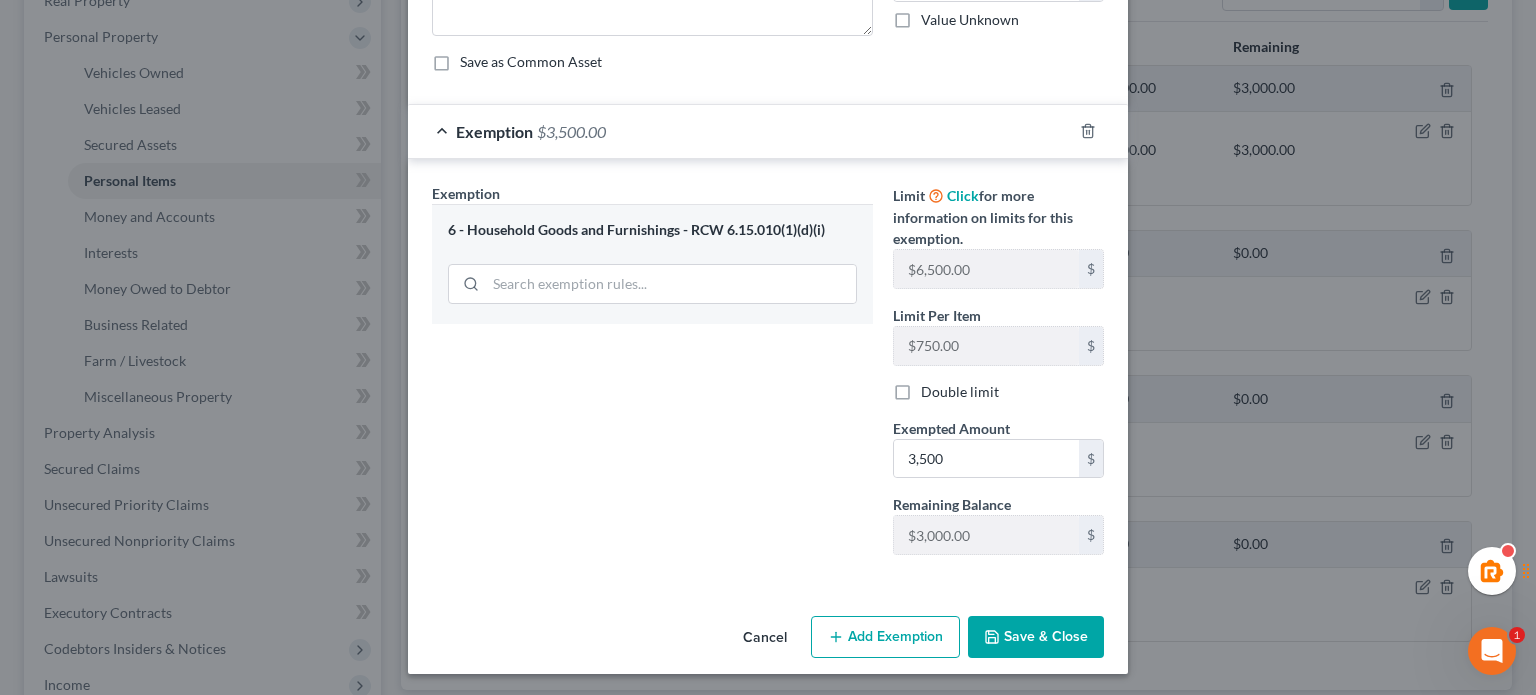 click on "Save & Close" at bounding box center (1036, 637) 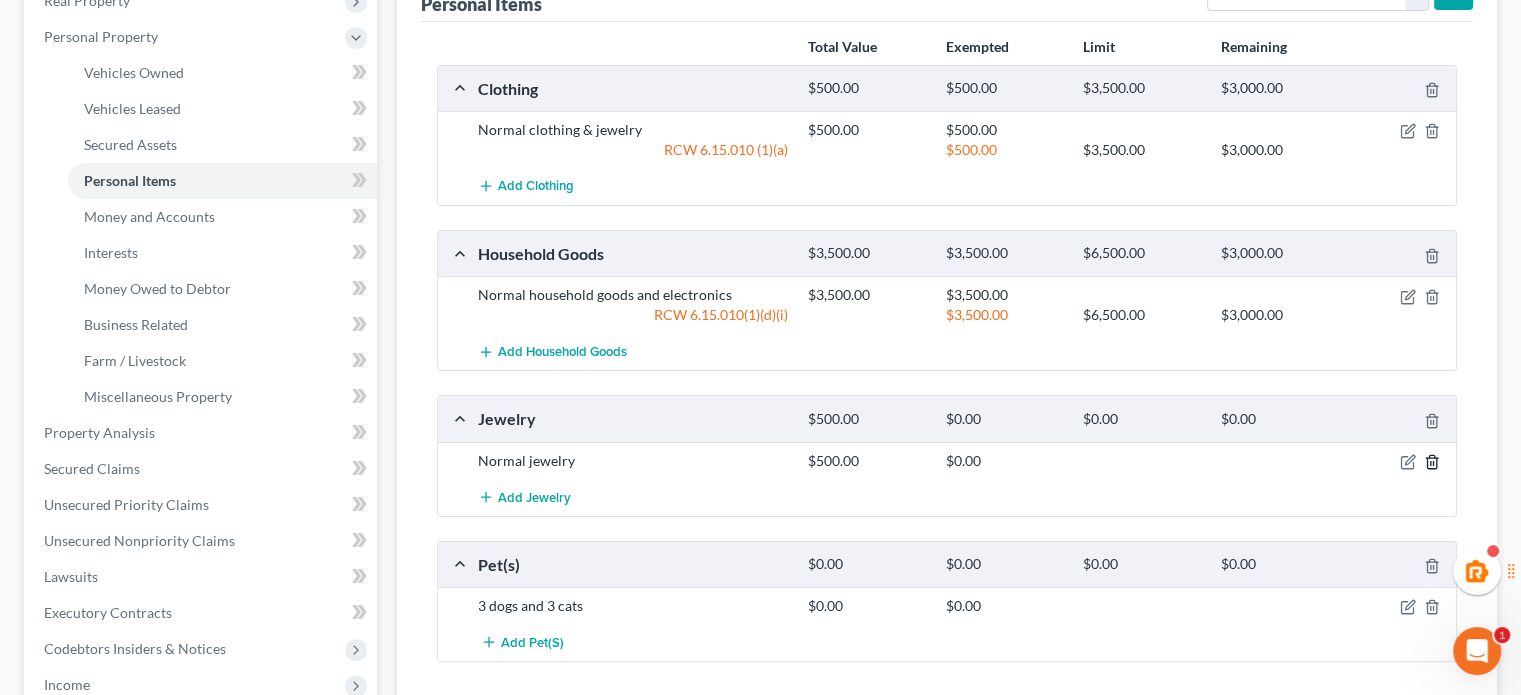 click 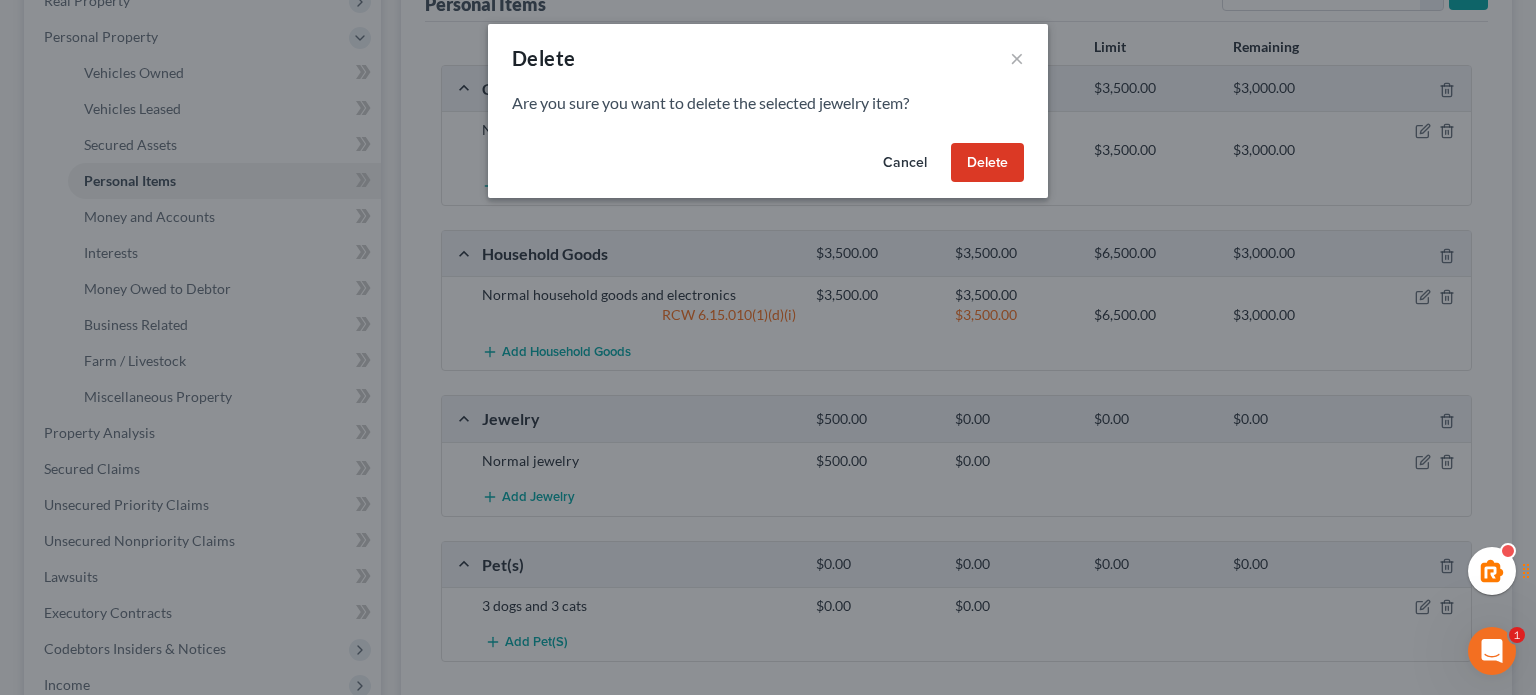 click on "Delete" at bounding box center (987, 163) 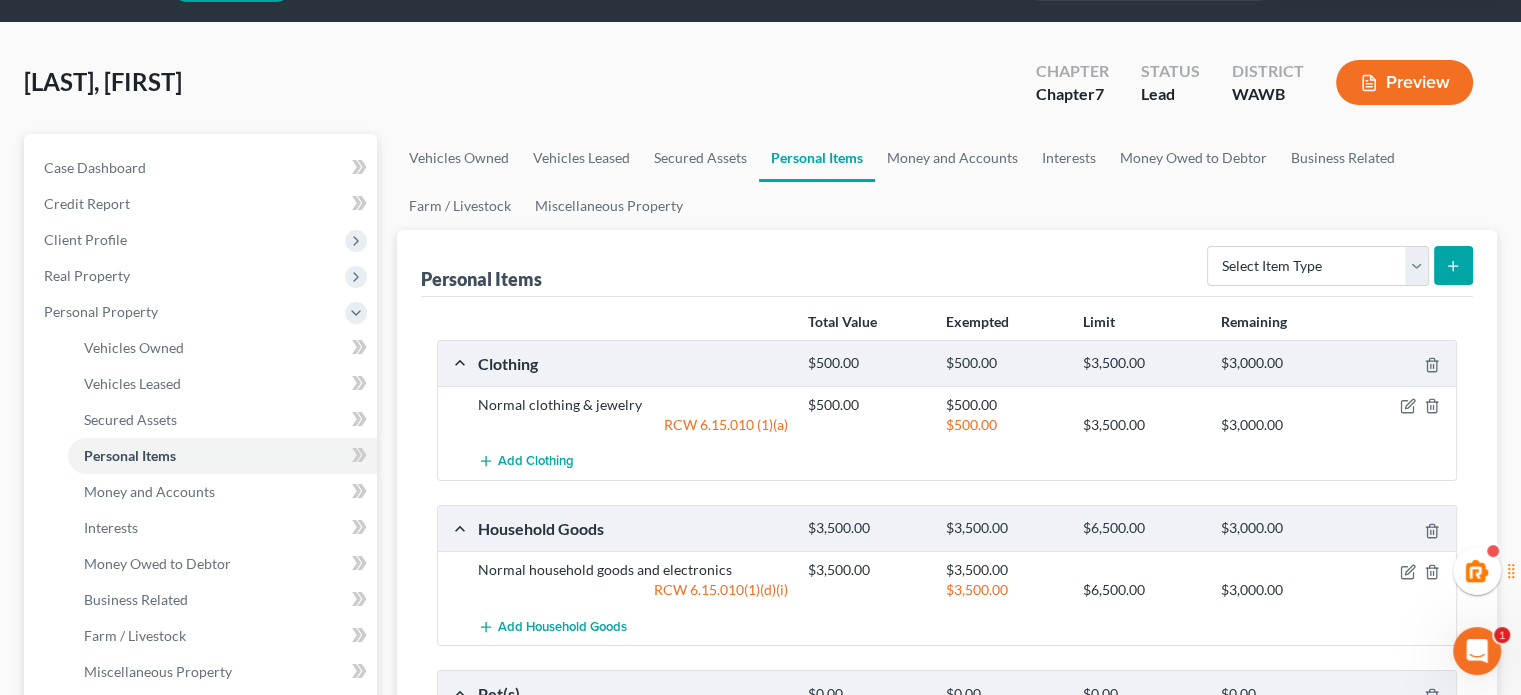 scroll, scrollTop: 333, scrollLeft: 0, axis: vertical 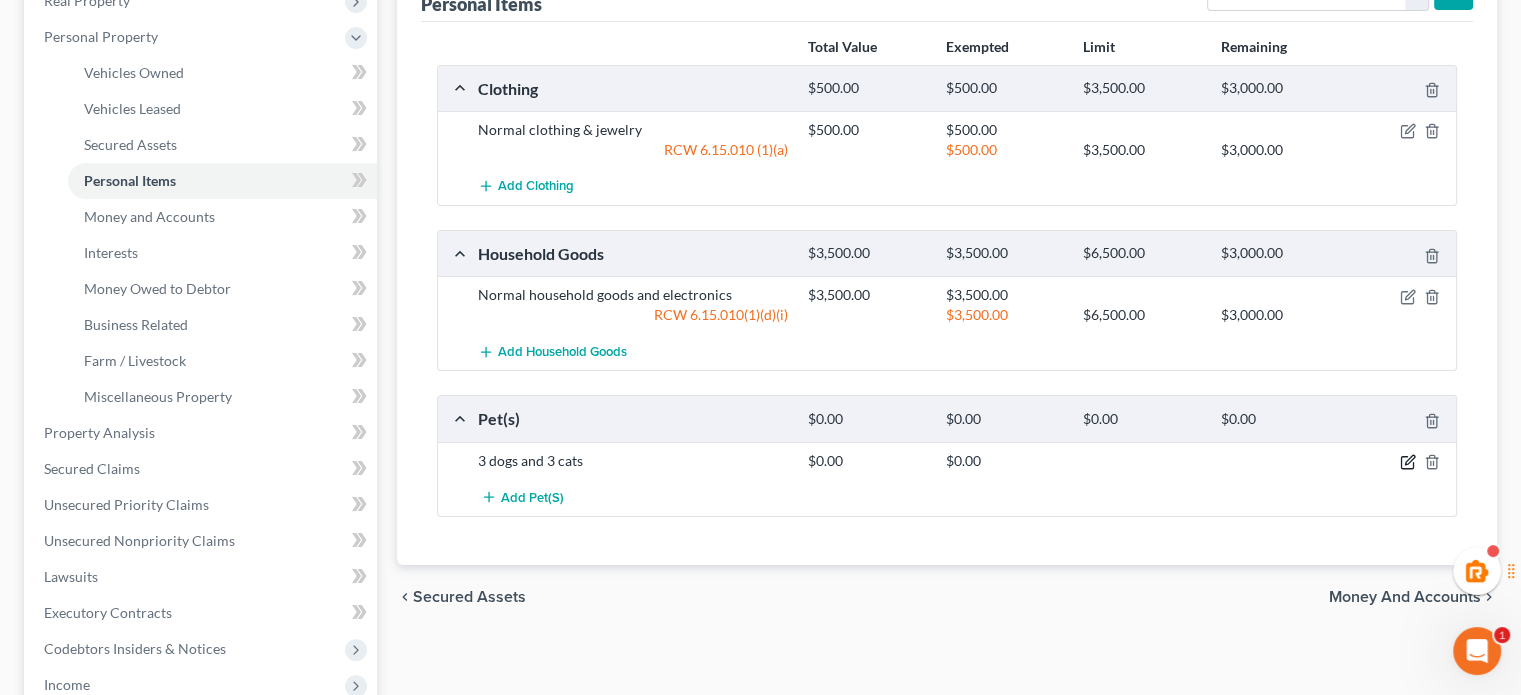 click 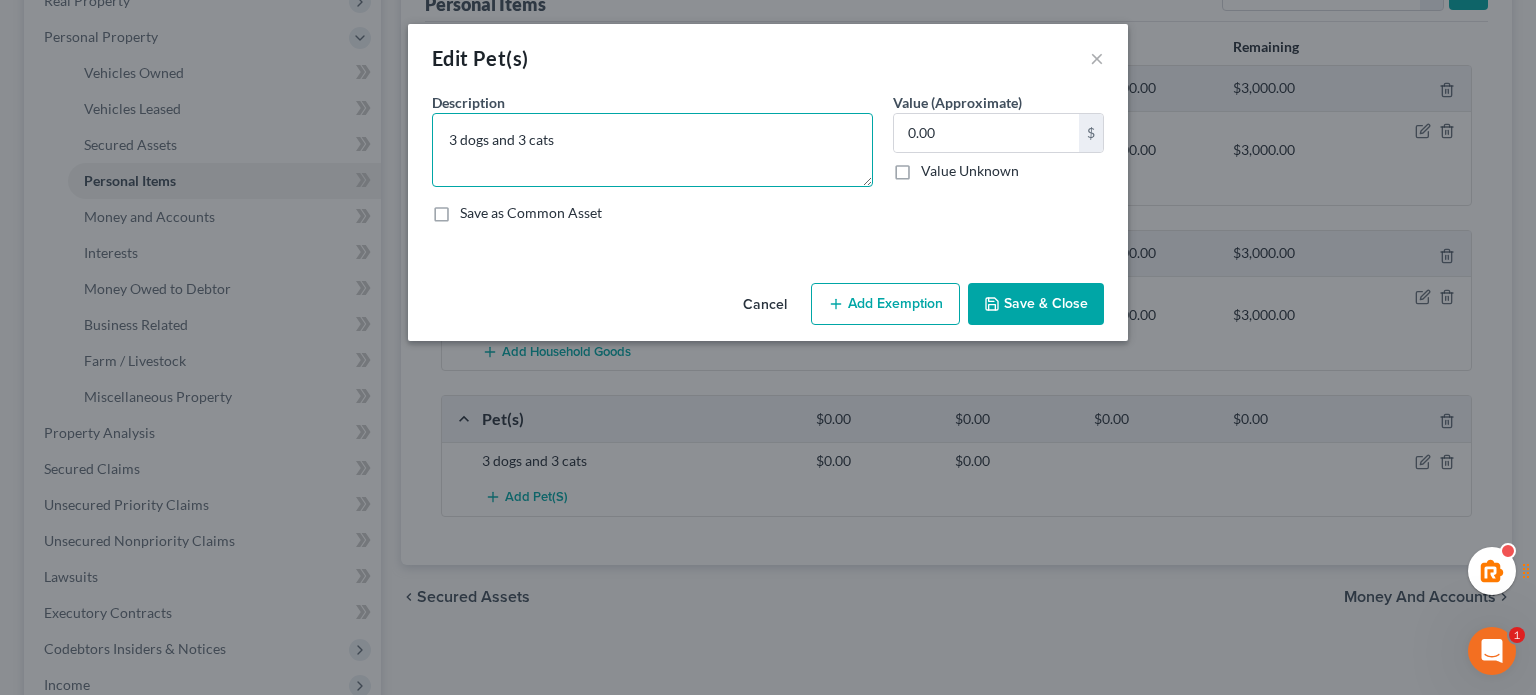 drag, startPoint x: 511, startPoint y: 143, endPoint x: 488, endPoint y: 145, distance: 23.086792 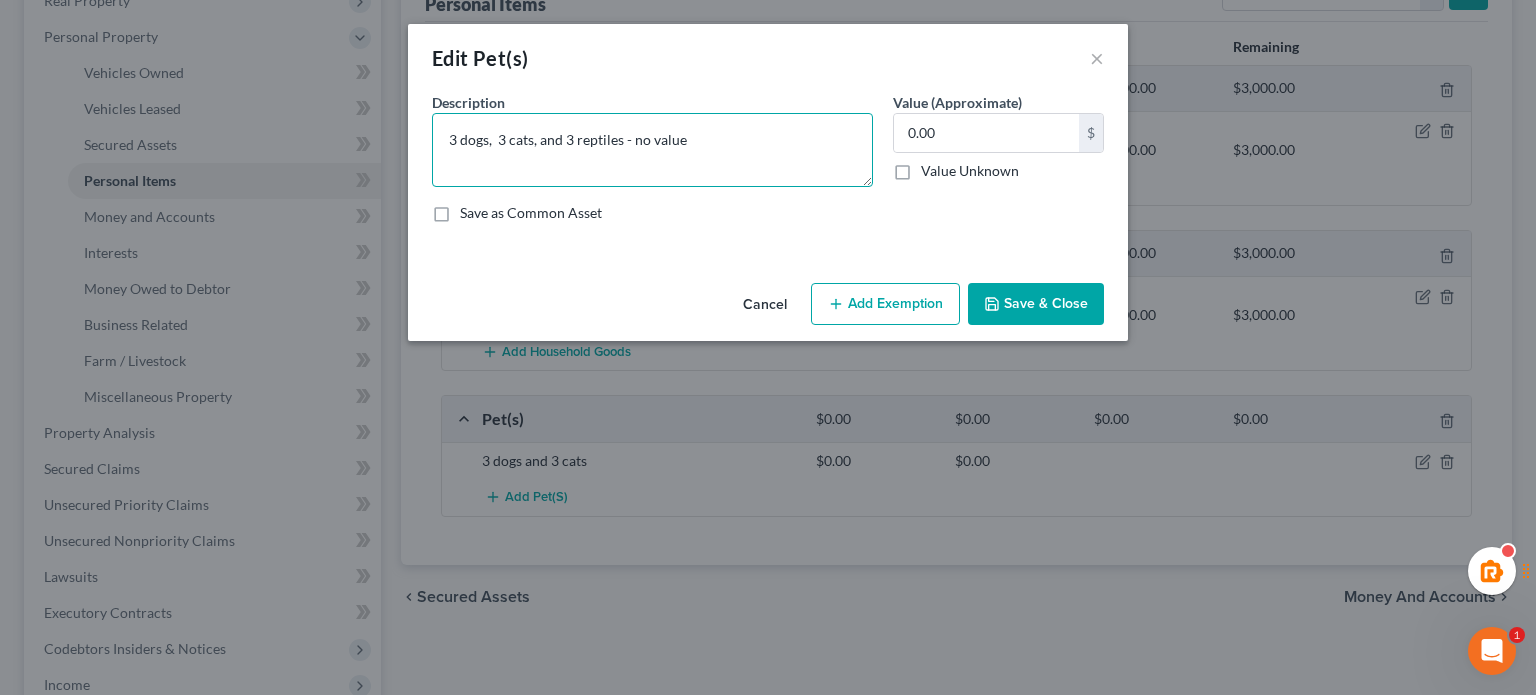 type on "3 dogs,  3 cats, and 3 reptiles - no value" 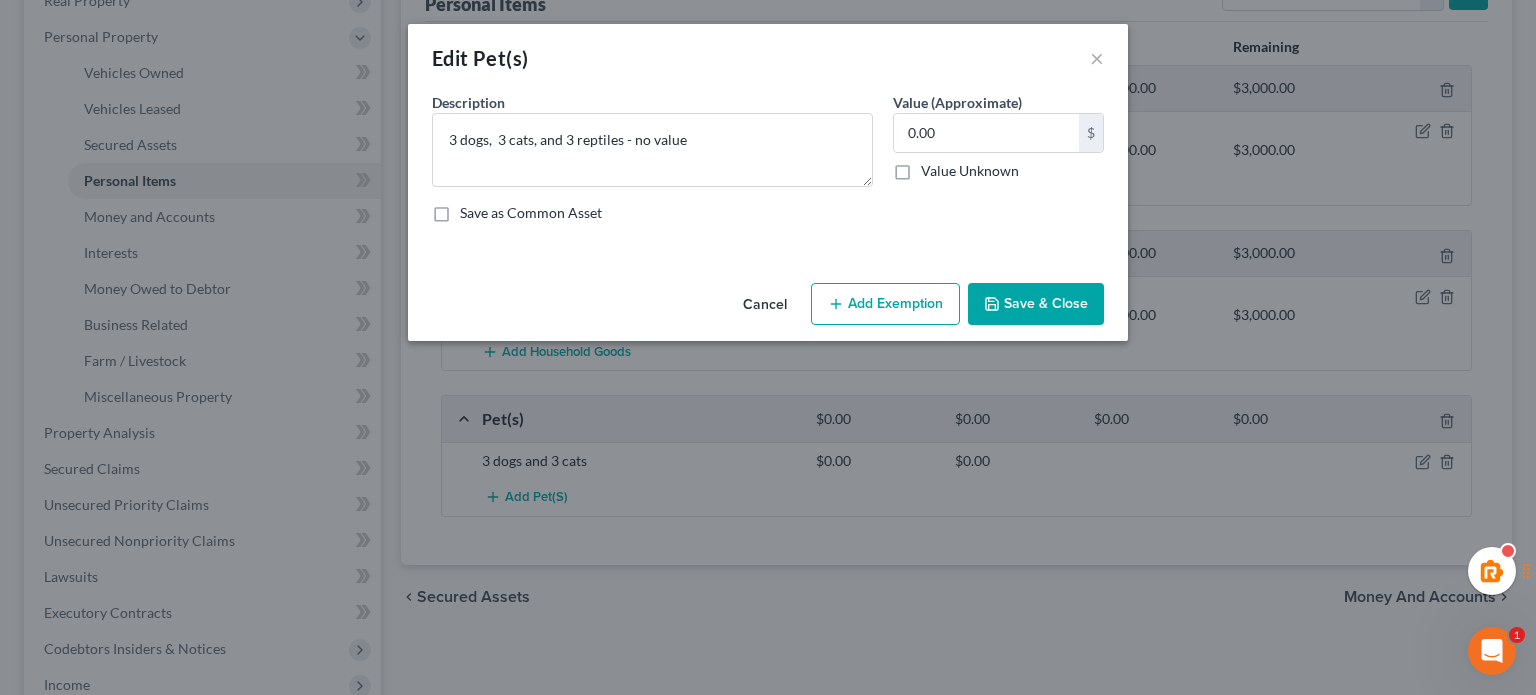 click on "Save & Close" at bounding box center (1036, 304) 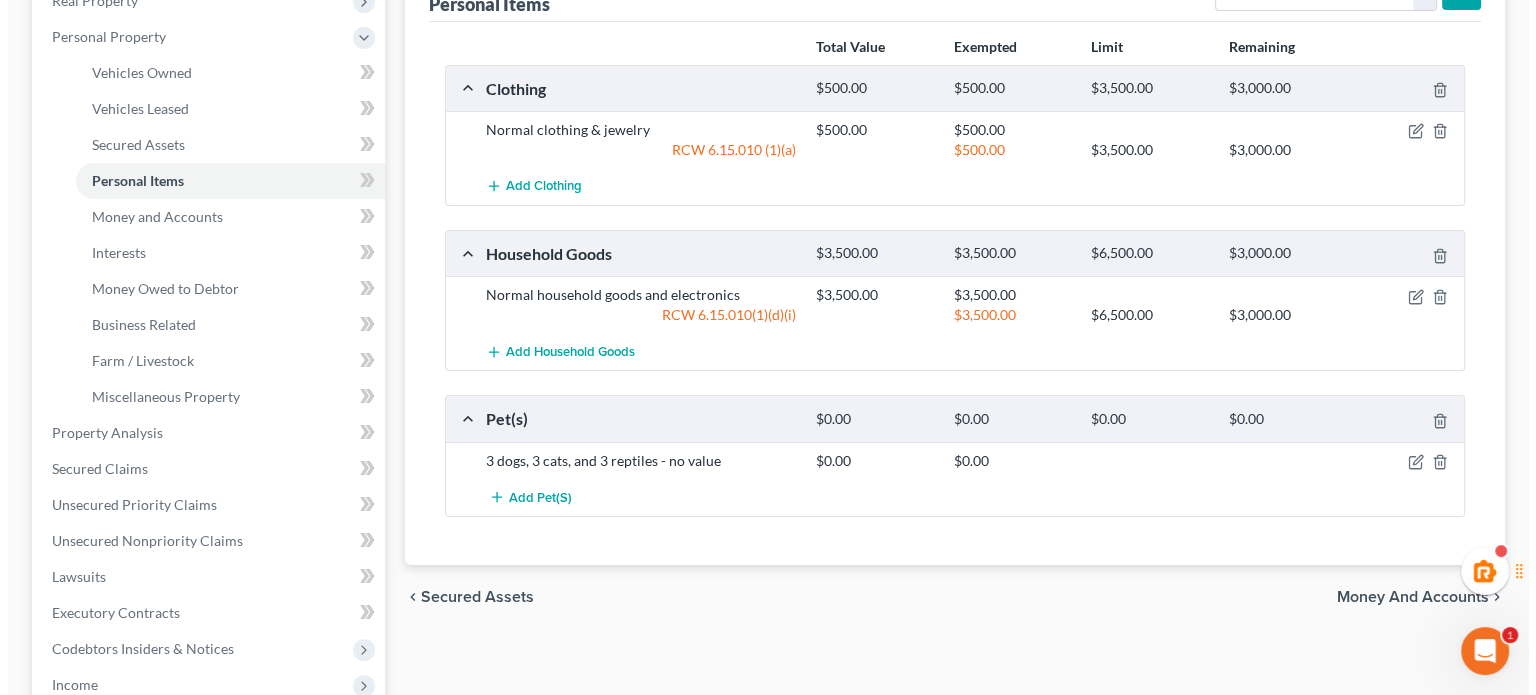 scroll, scrollTop: 0, scrollLeft: 0, axis: both 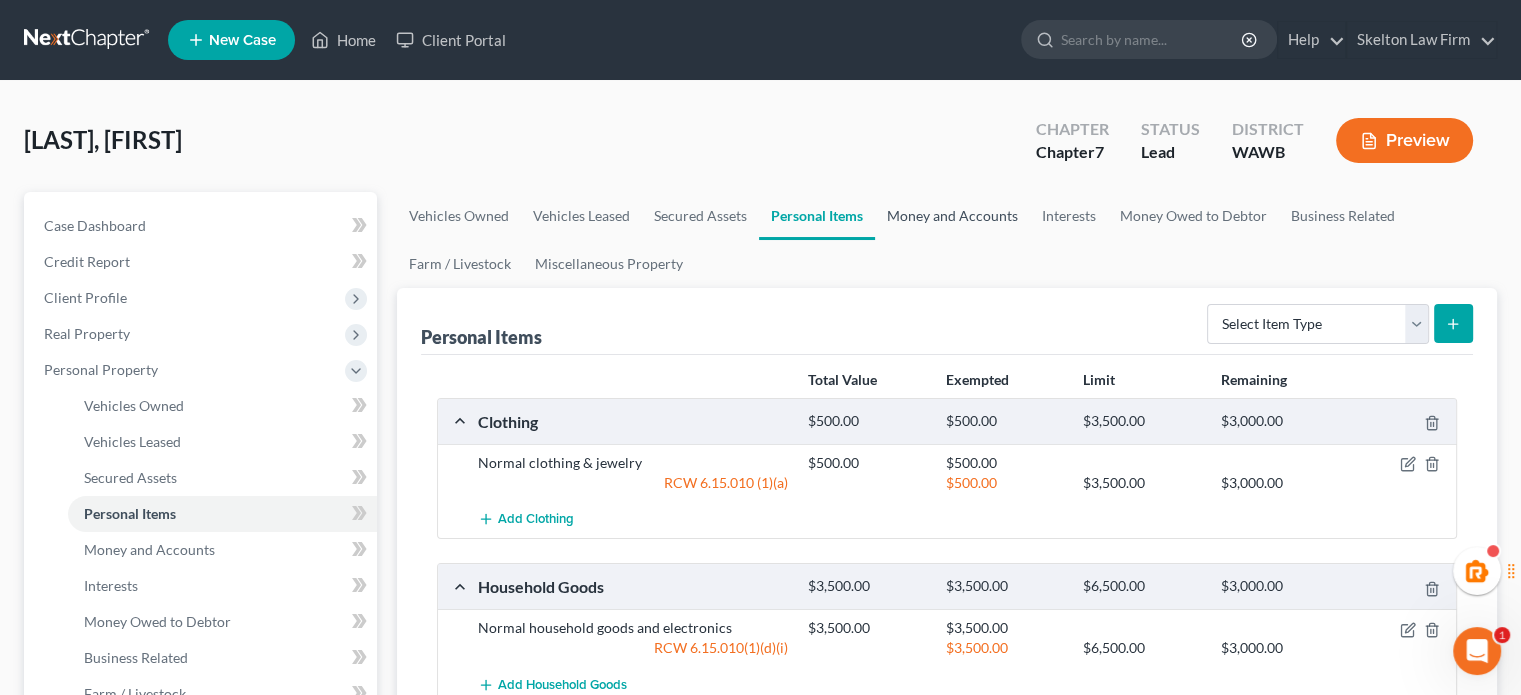 click on "Money and Accounts" at bounding box center [952, 216] 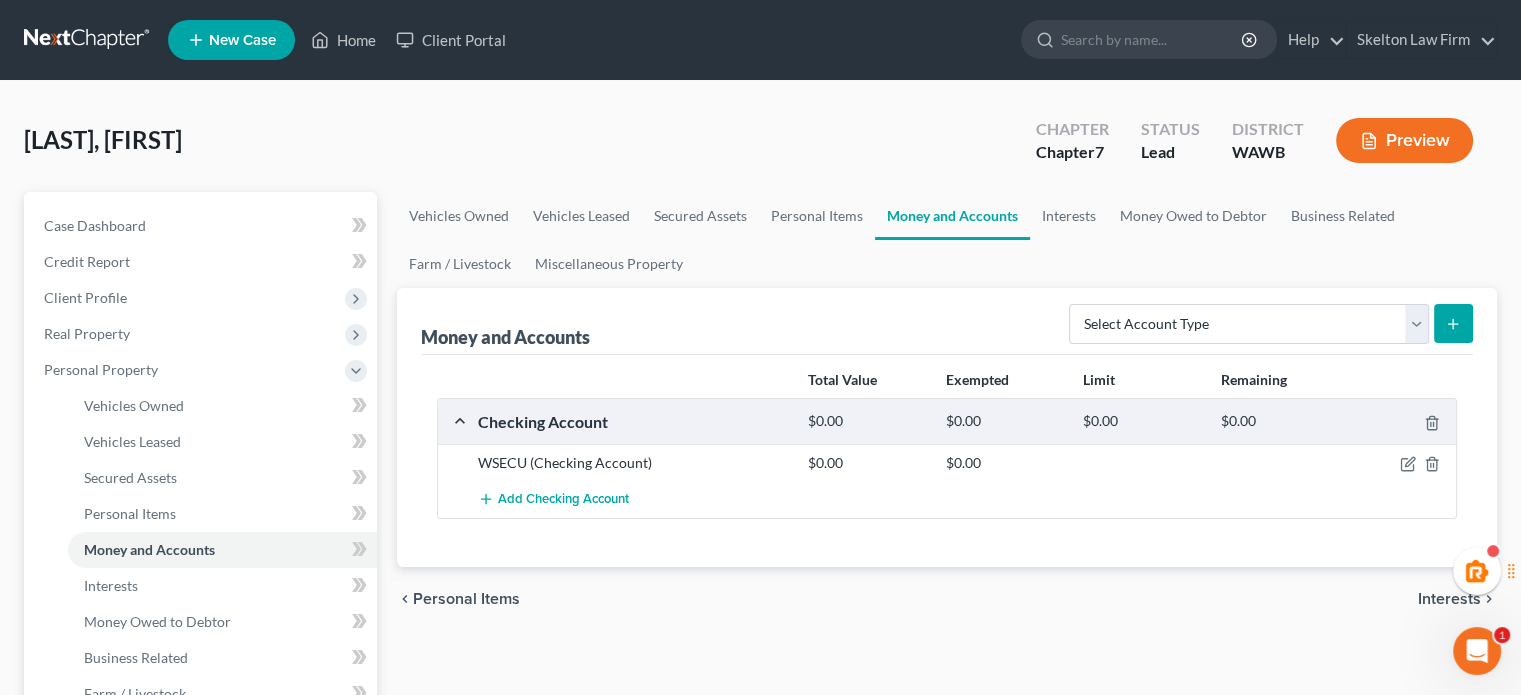click at bounding box center [1403, 463] 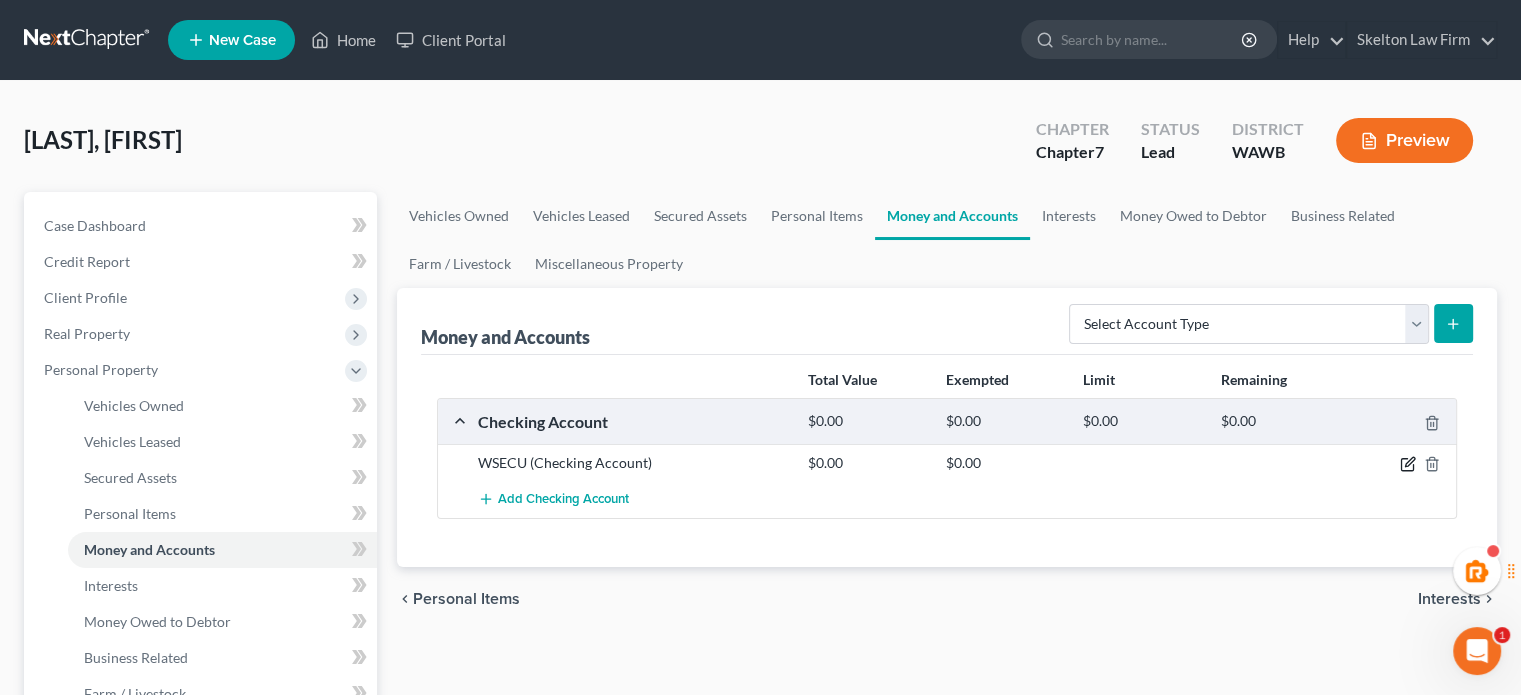 click 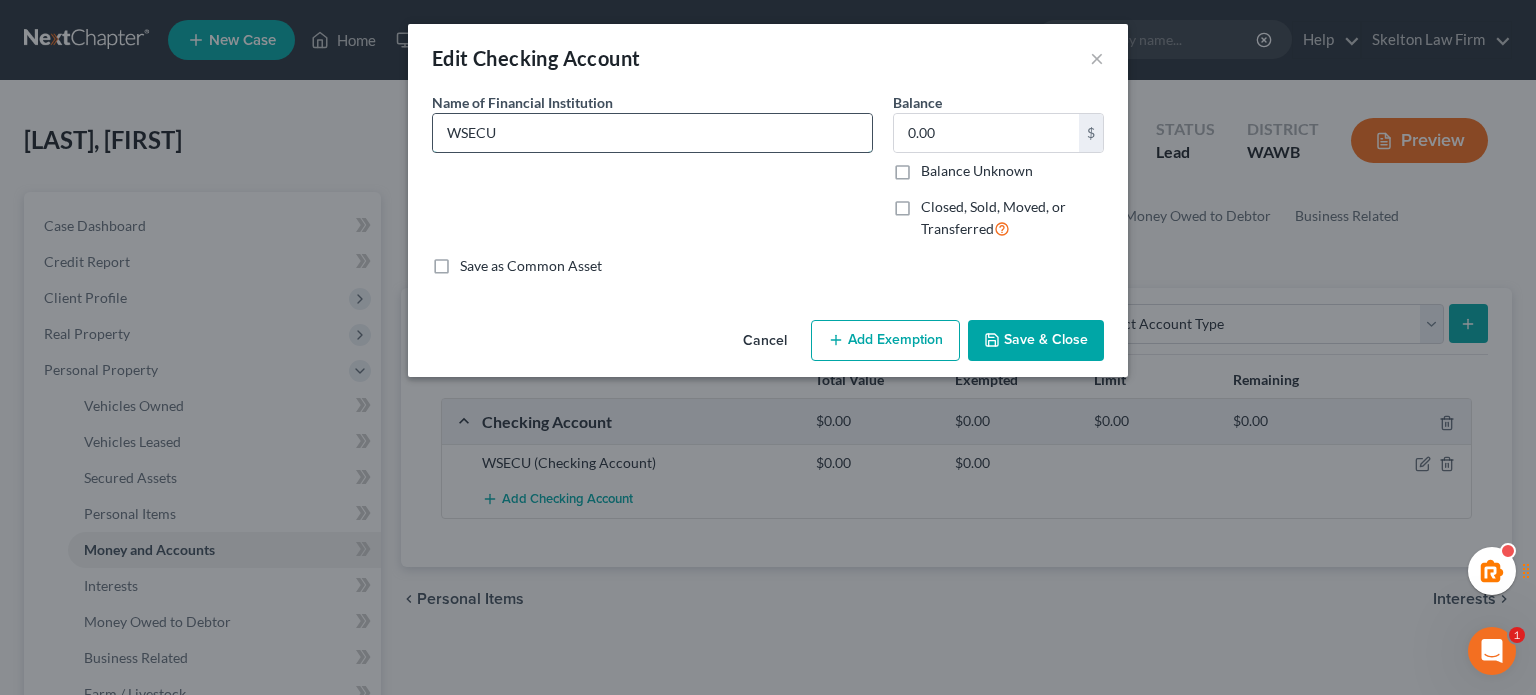 click on "WSECU" at bounding box center (652, 133) 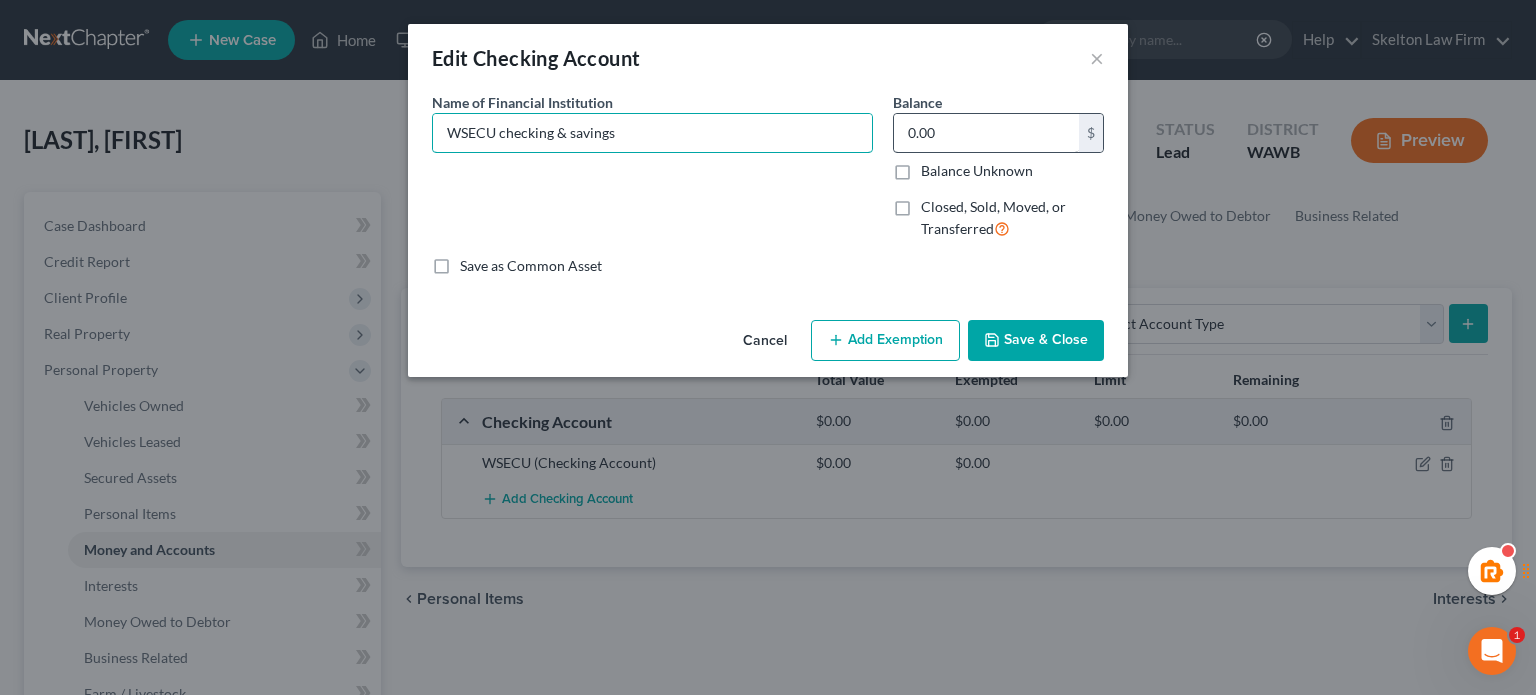 type on "WSECU checking & savings" 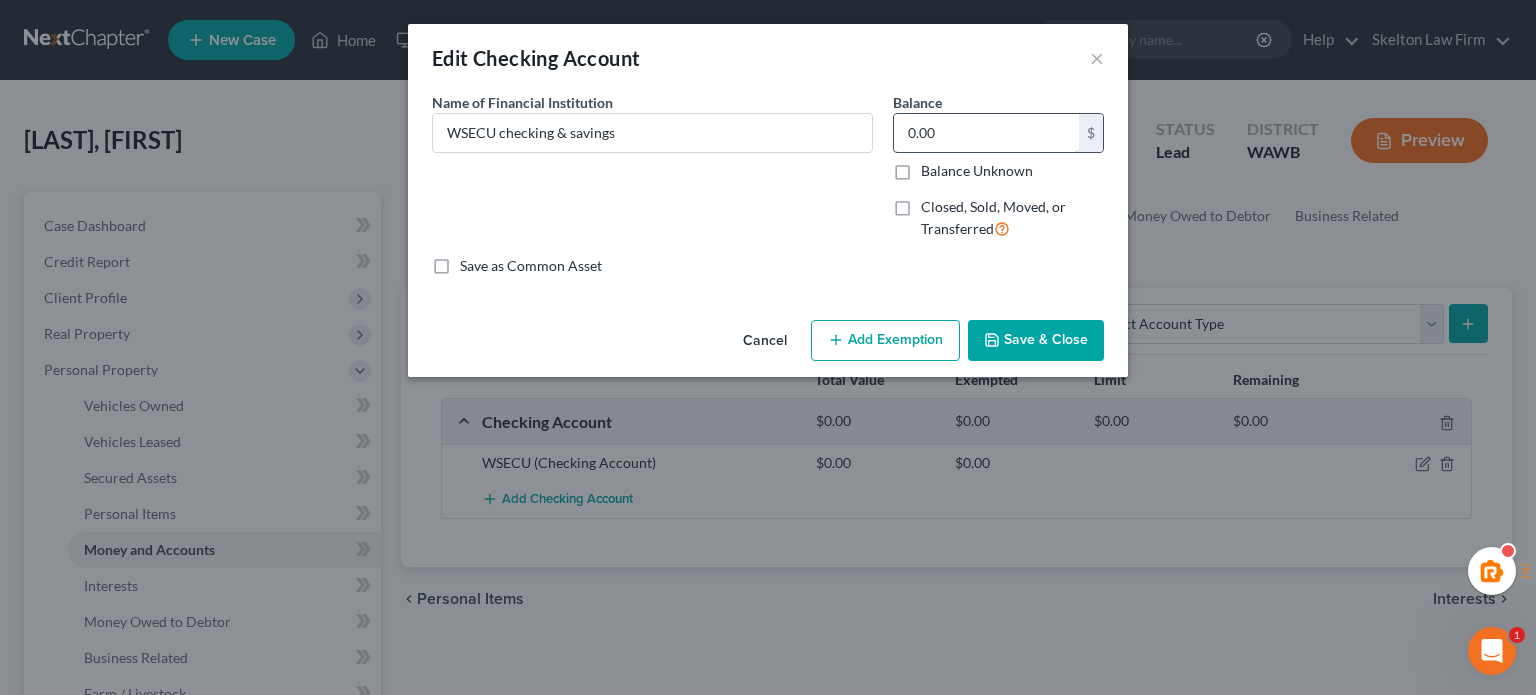 click on "0.00" at bounding box center [986, 133] 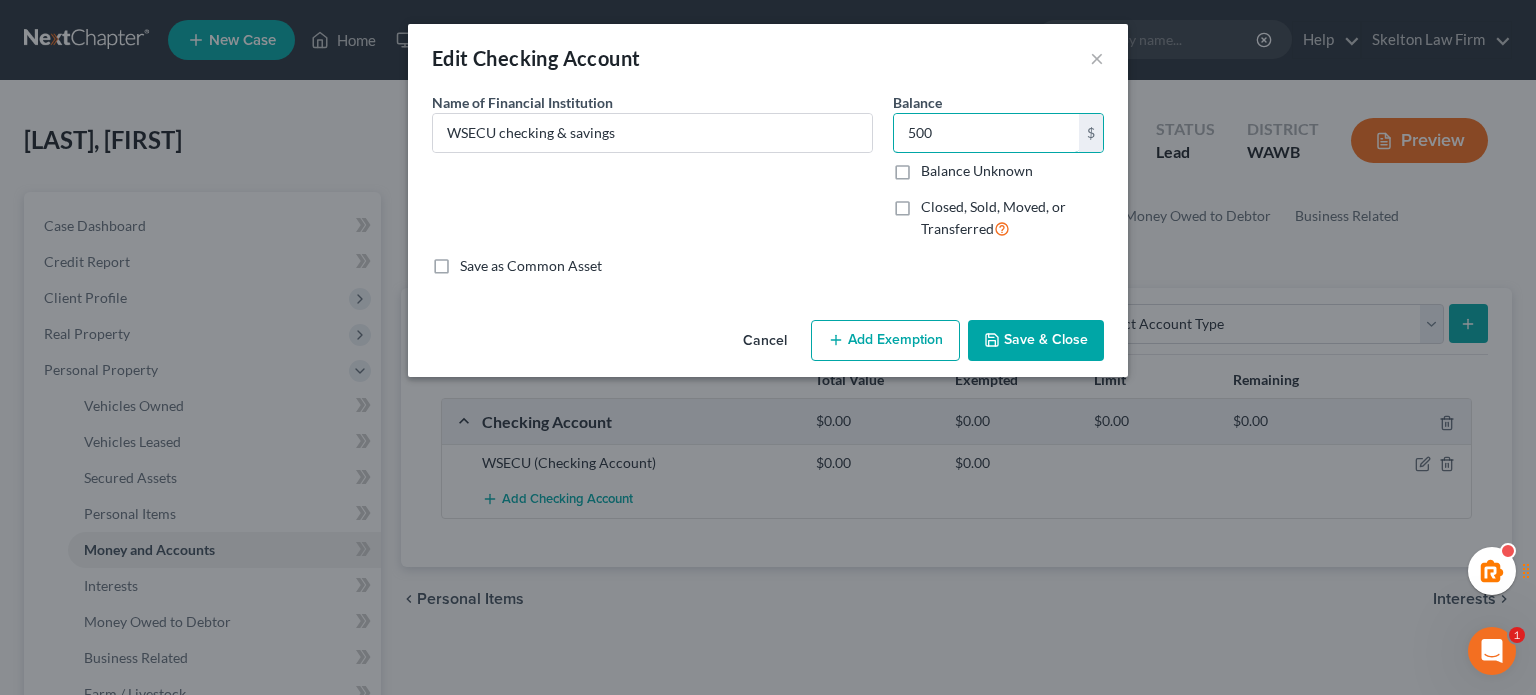 type on "500" 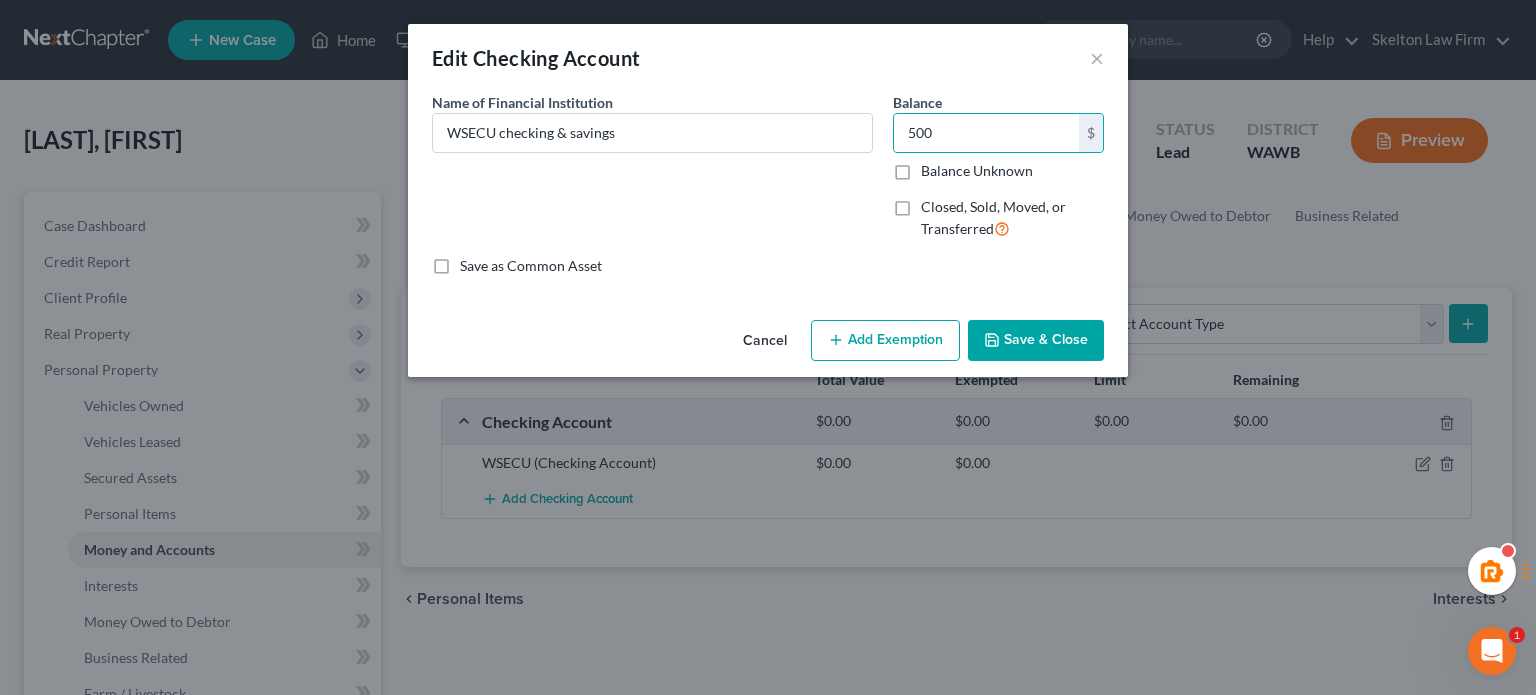 click on "Save & Close" at bounding box center [1036, 341] 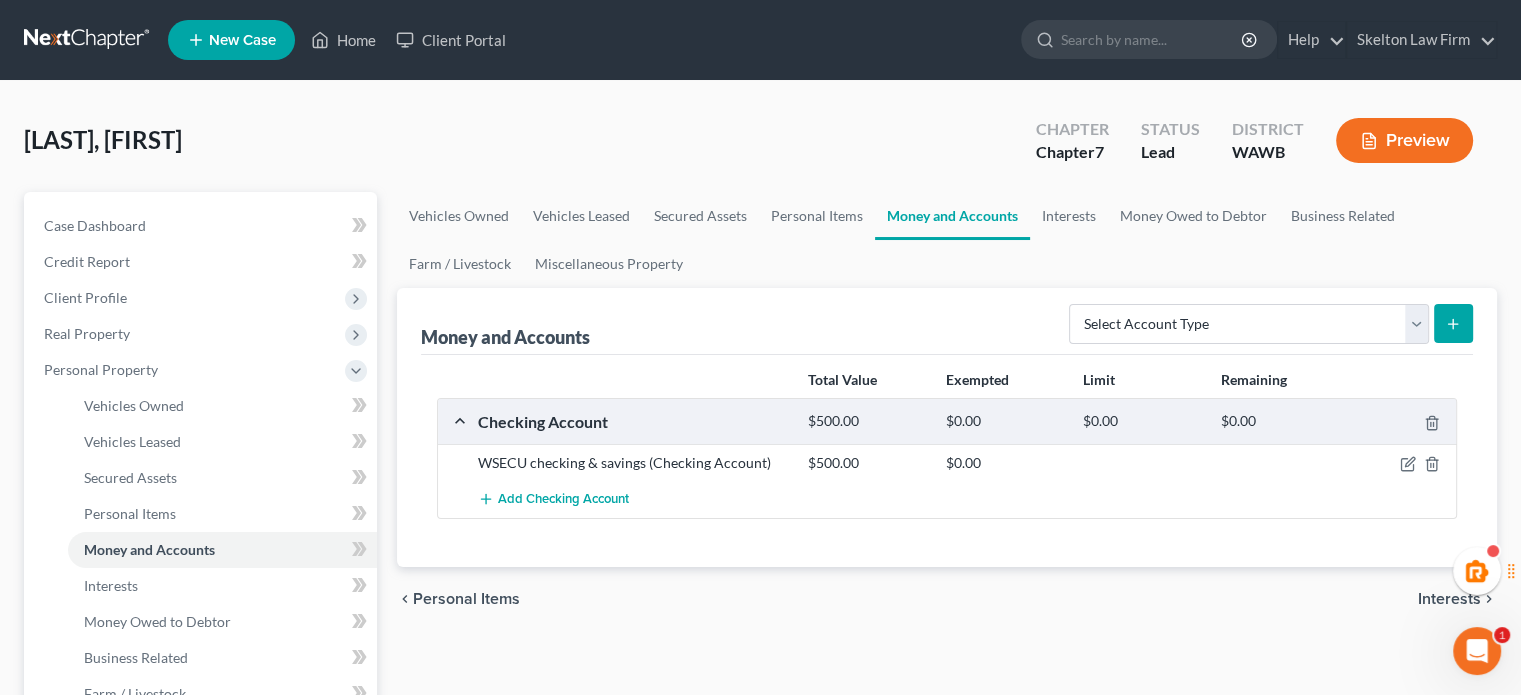 click on "Garbarino, Chailah Upgraded Chapter Chapter  7 Status Lead District WAWB Preview" at bounding box center (760, 148) 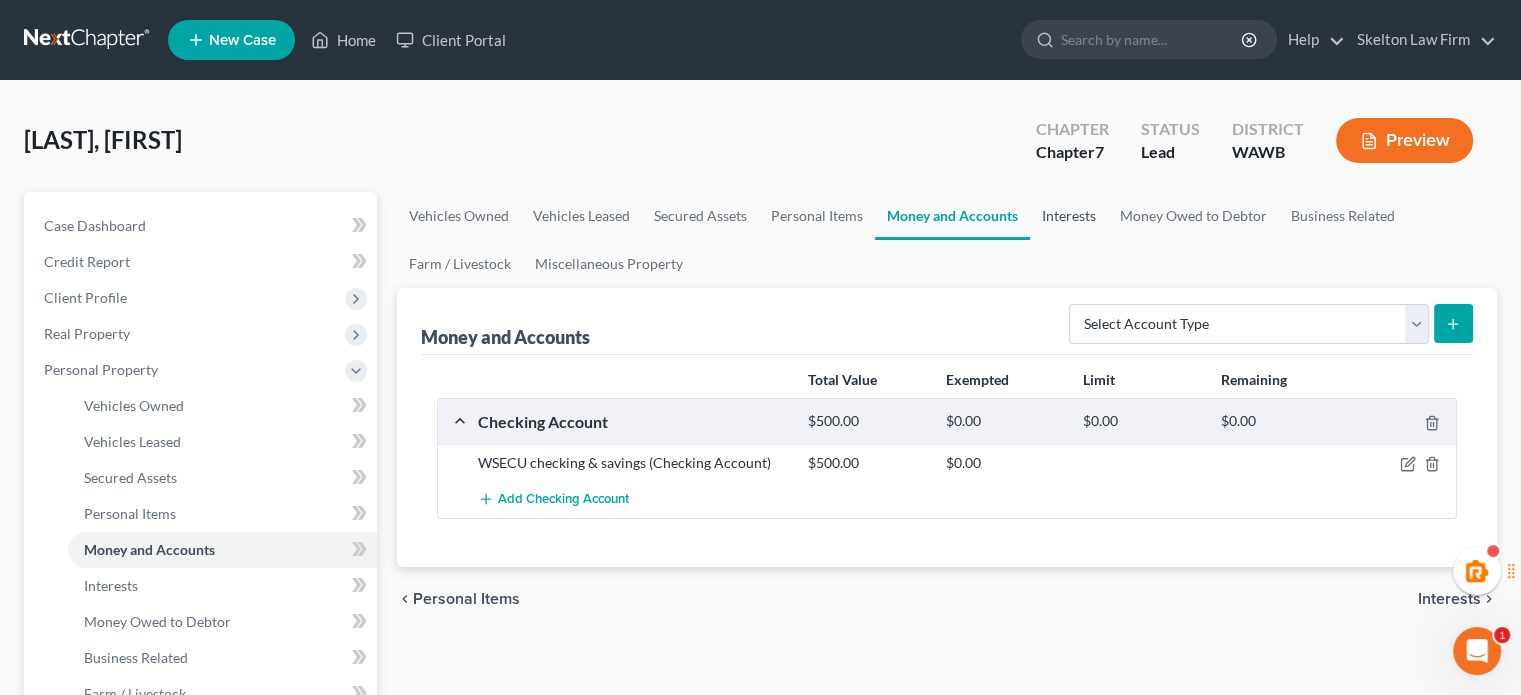 click on "Interests" at bounding box center [1069, 216] 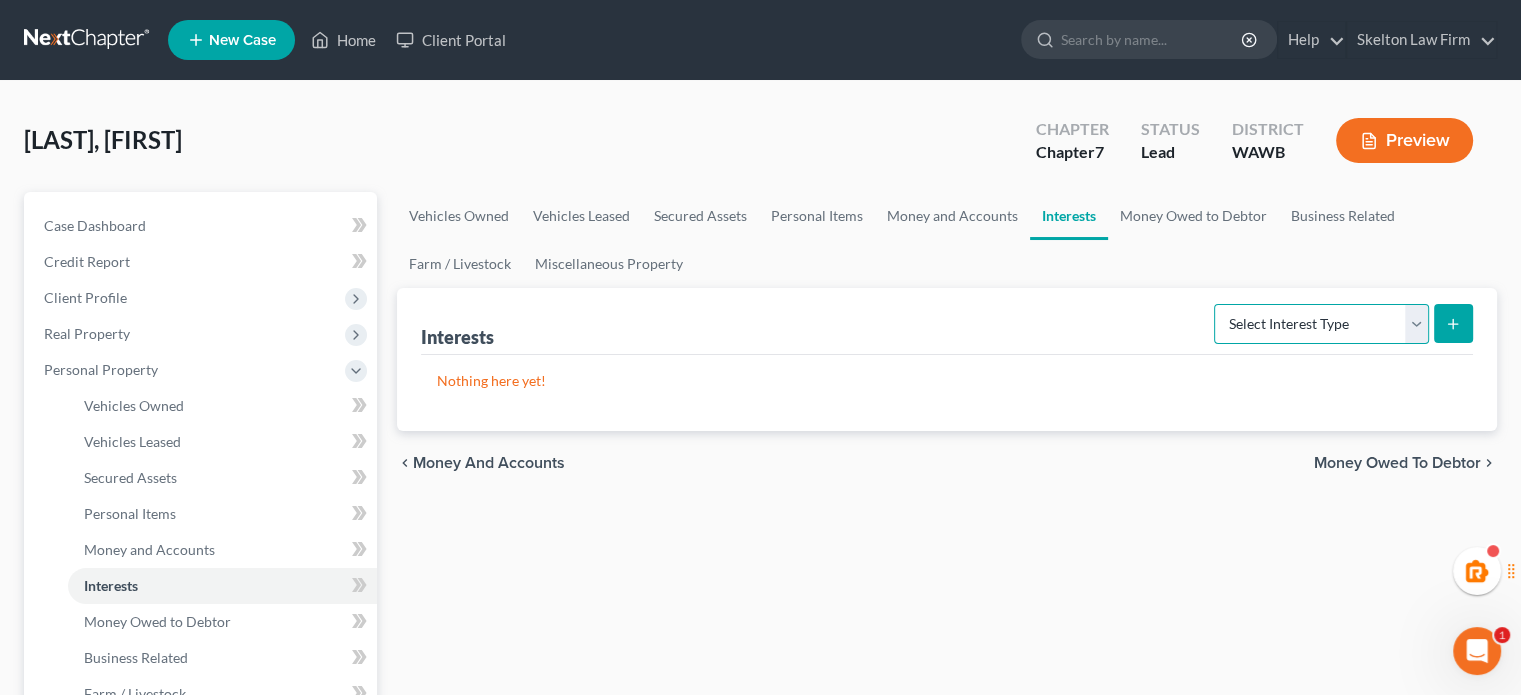 click on "Select Interest Type 401K Annuity Bond Education IRA Government Bond Government Pension Plan Incorporated Business IRA Joint Venture (Active) Joint Venture (Inactive) Keogh Mutual Fund Other Retirement Plan Partnership (Active) Partnership (Inactive) Pension Plan Stock Term Life Insurance Unincorporated Business Whole Life Insurance" at bounding box center (1321, 324) 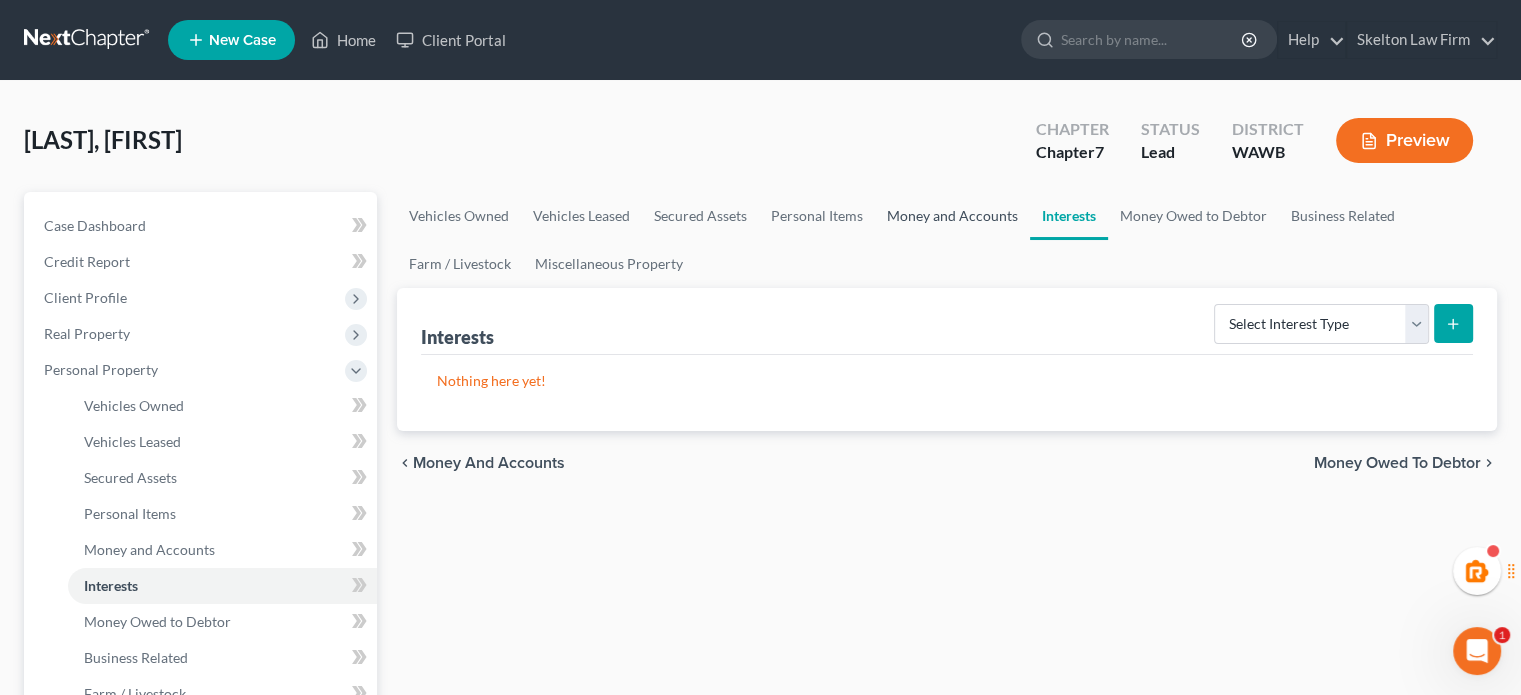 click on "Money and Accounts" at bounding box center [952, 216] 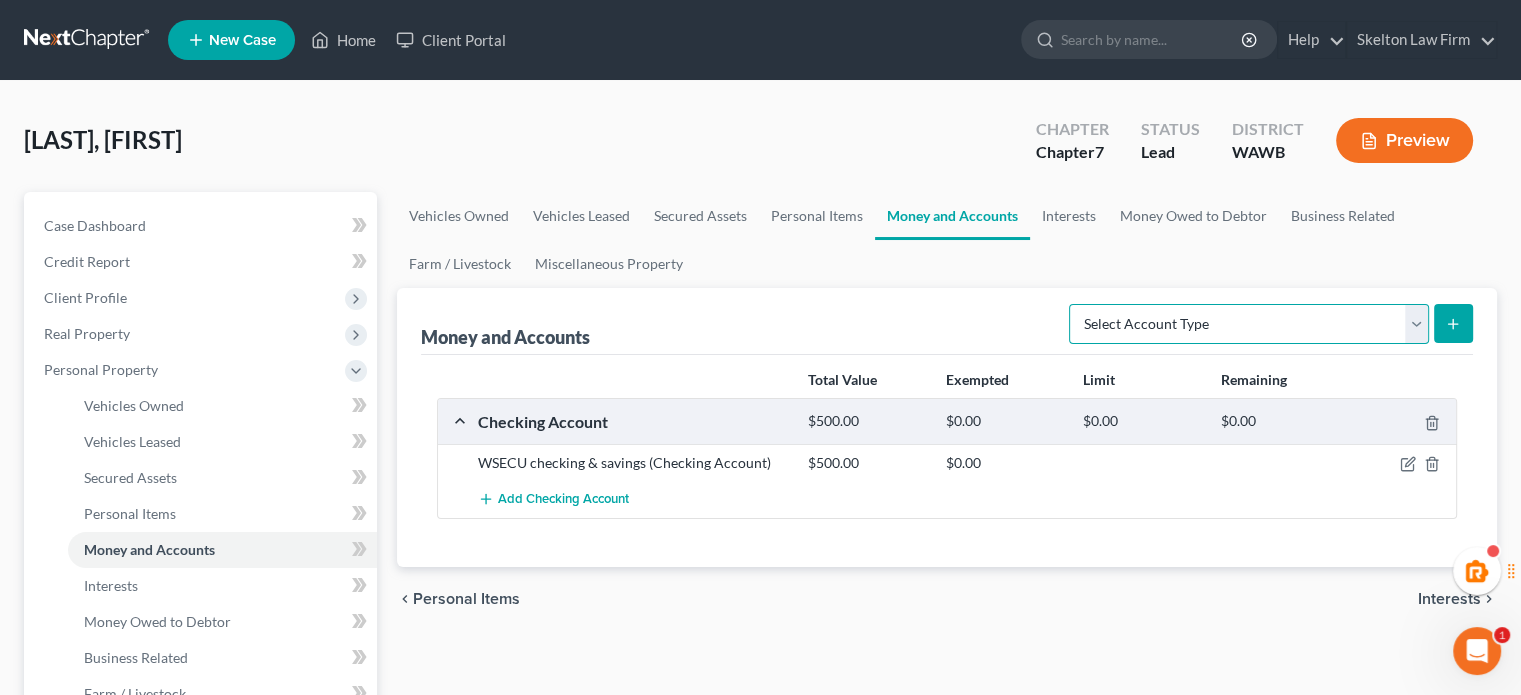 click on "Select Account Type Brokerage Cash on Hand Certificates of Deposit Checking Account Money Market Other (Credit Union, Health Savings Account, etc) Safe Deposit Box Savings Account Security Deposits or Prepayments" at bounding box center [1249, 324] 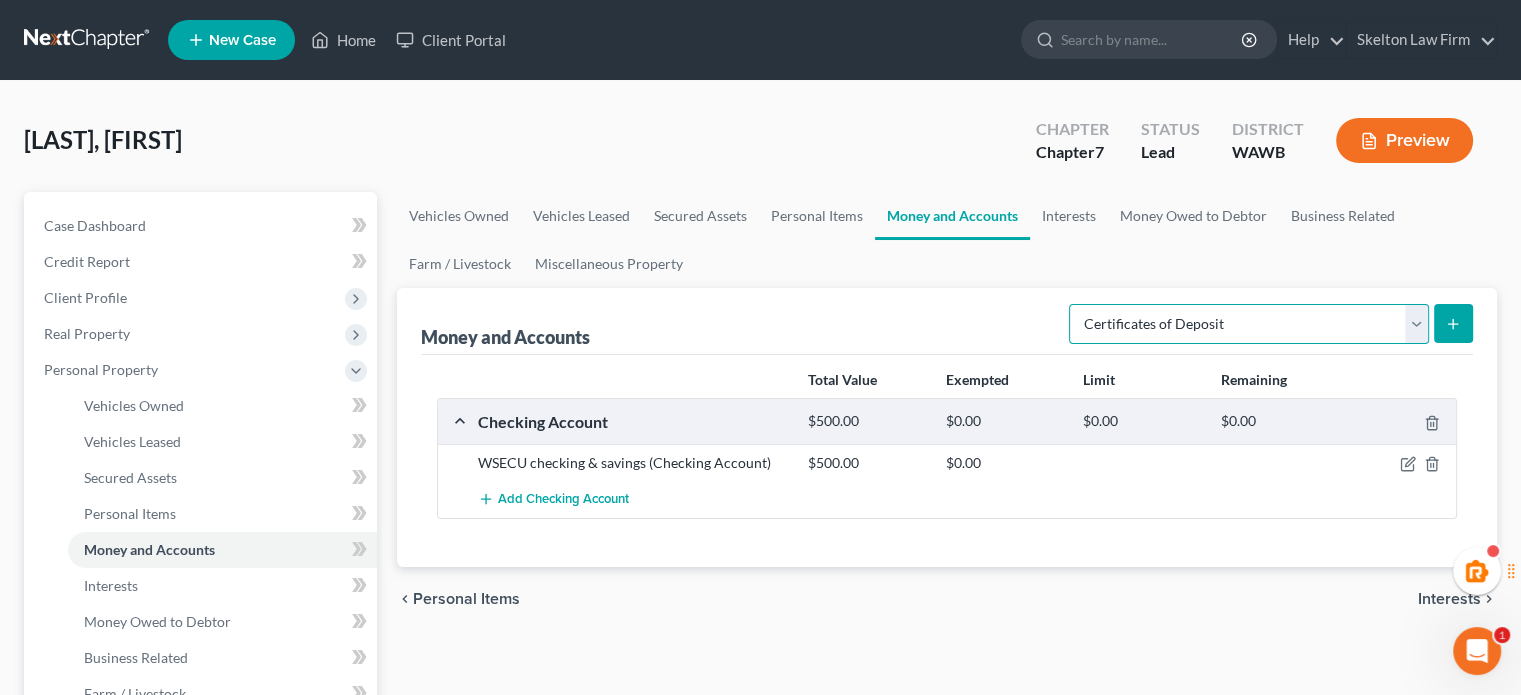 click on "Select Account Type Brokerage Cash on Hand Certificates of Deposit Checking Account Money Market Other (Credit Union, Health Savings Account, etc) Safe Deposit Box Savings Account Security Deposits or Prepayments" at bounding box center [1249, 324] 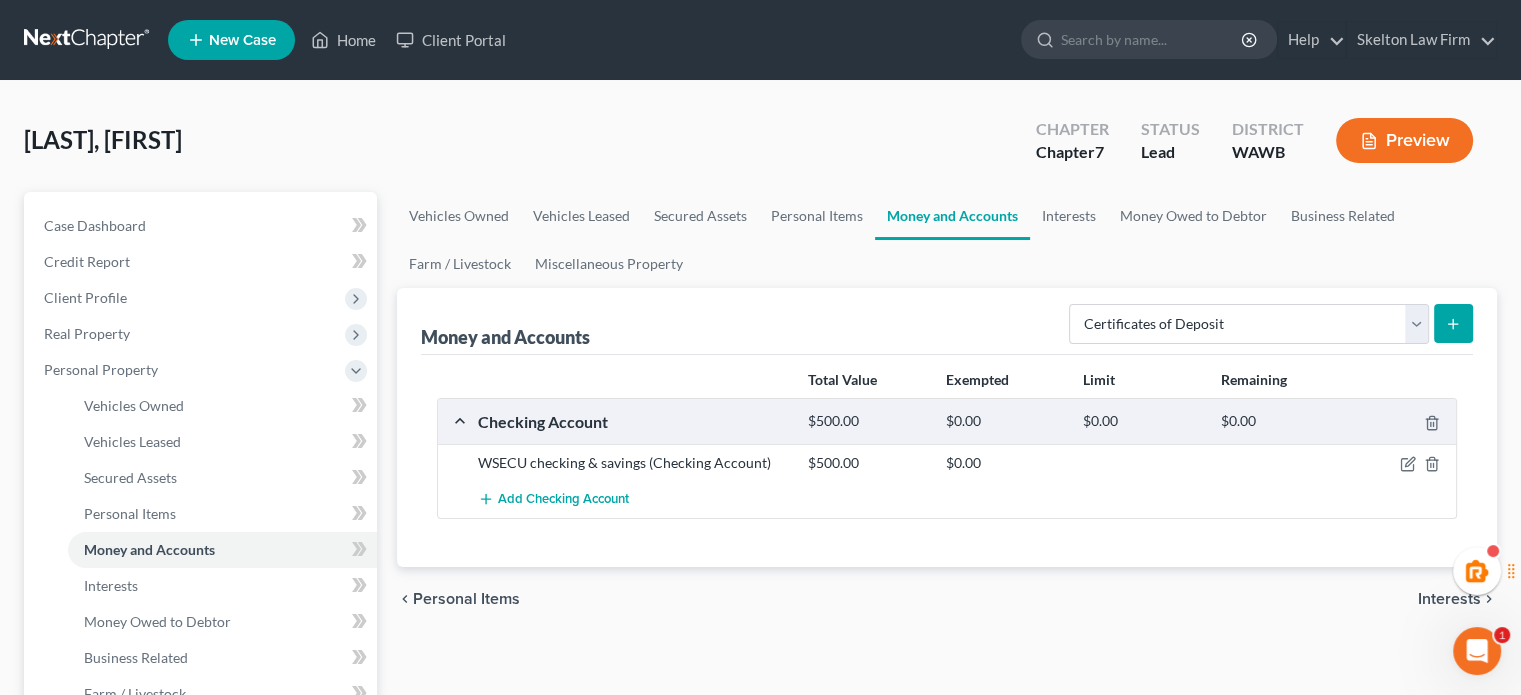 click 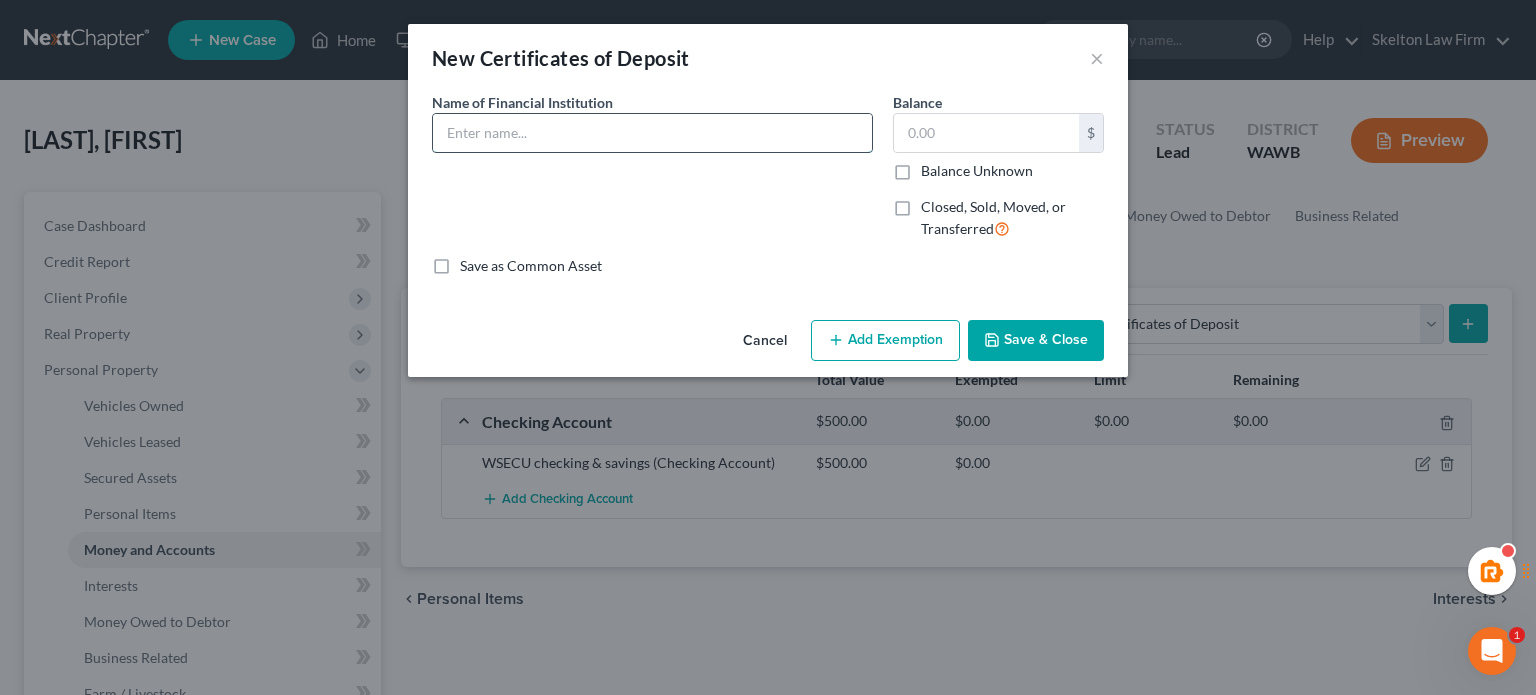 click at bounding box center [652, 133] 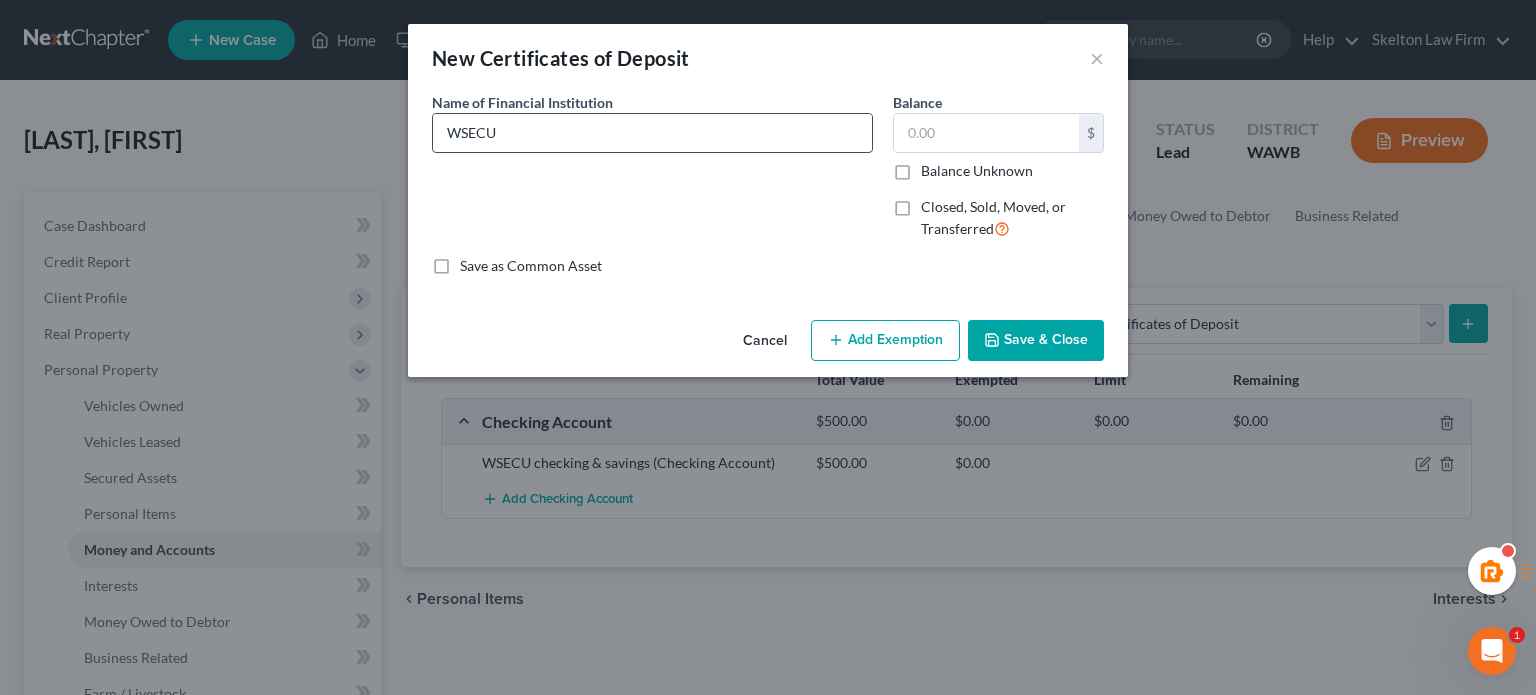 type on "WSECU" 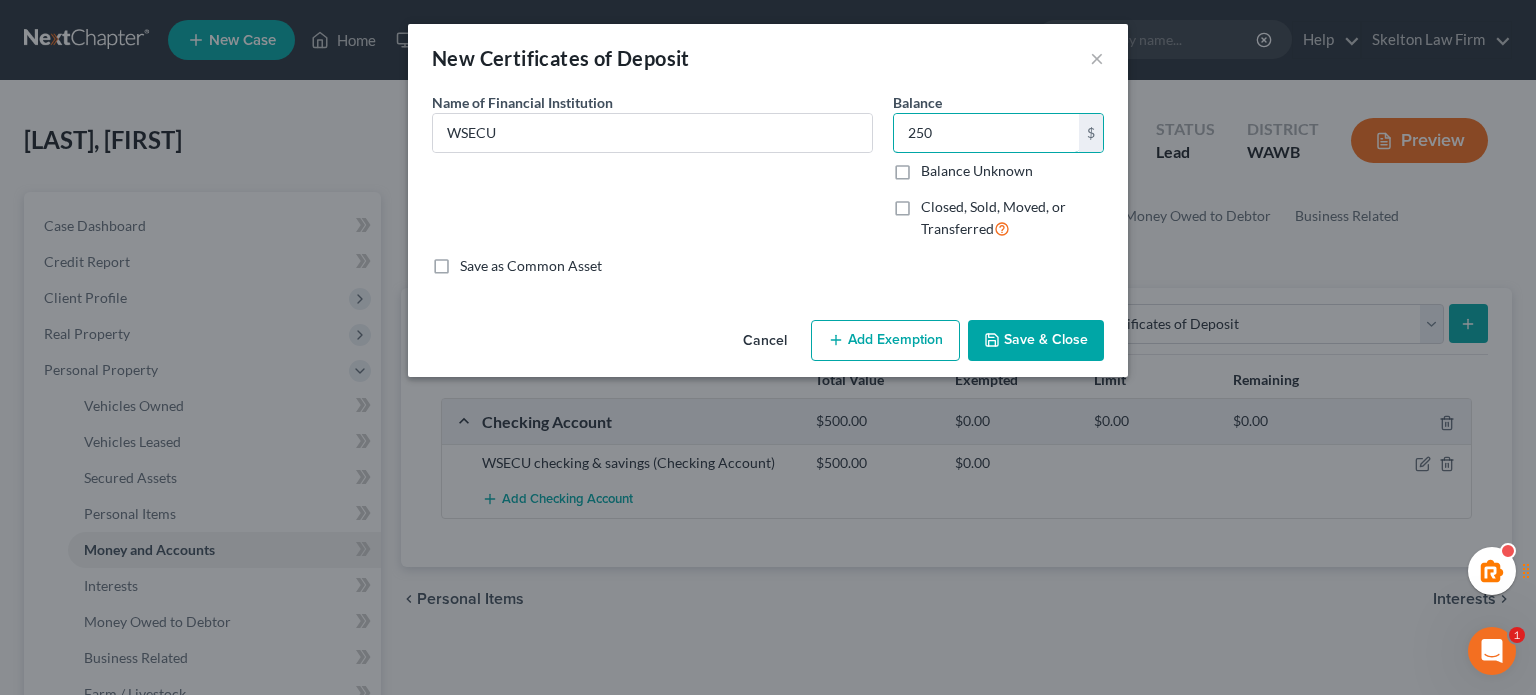 type on "250" 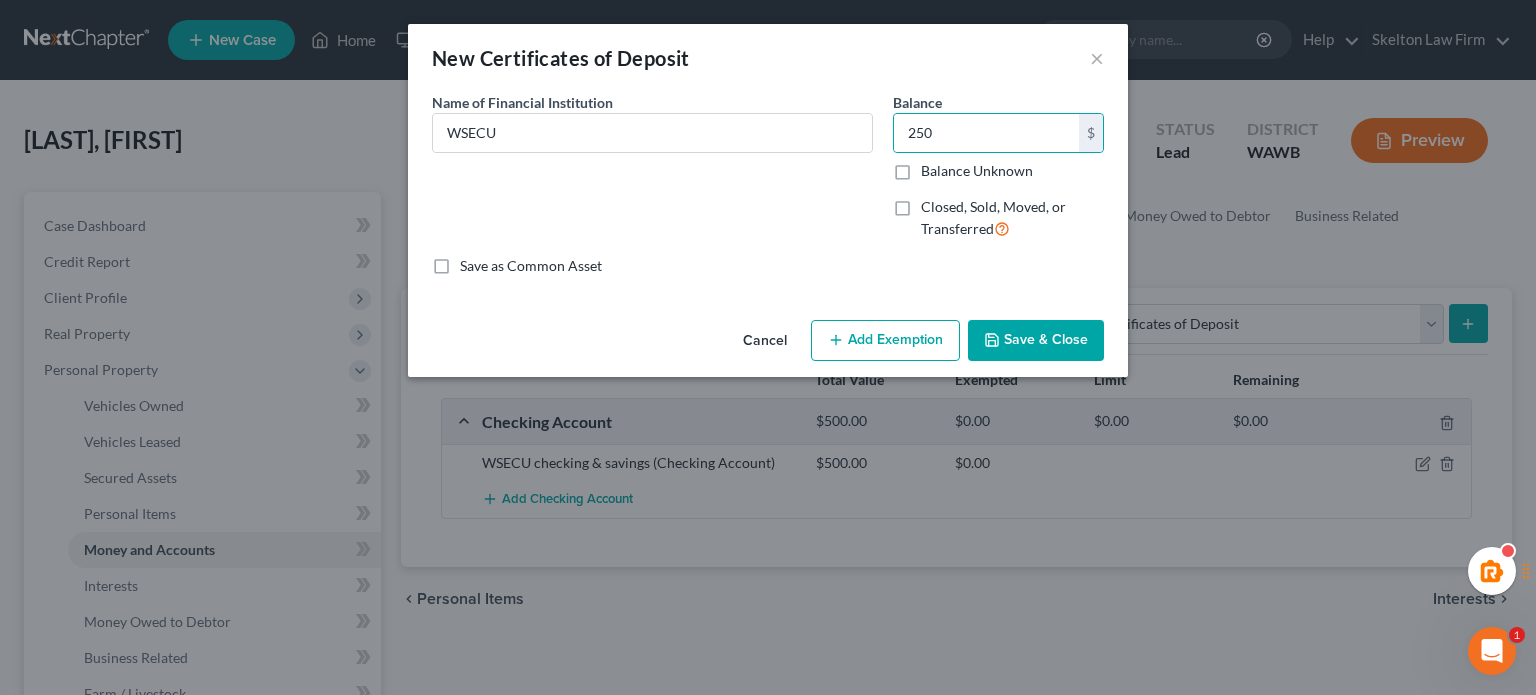 click on "Add Exemption" at bounding box center [885, 341] 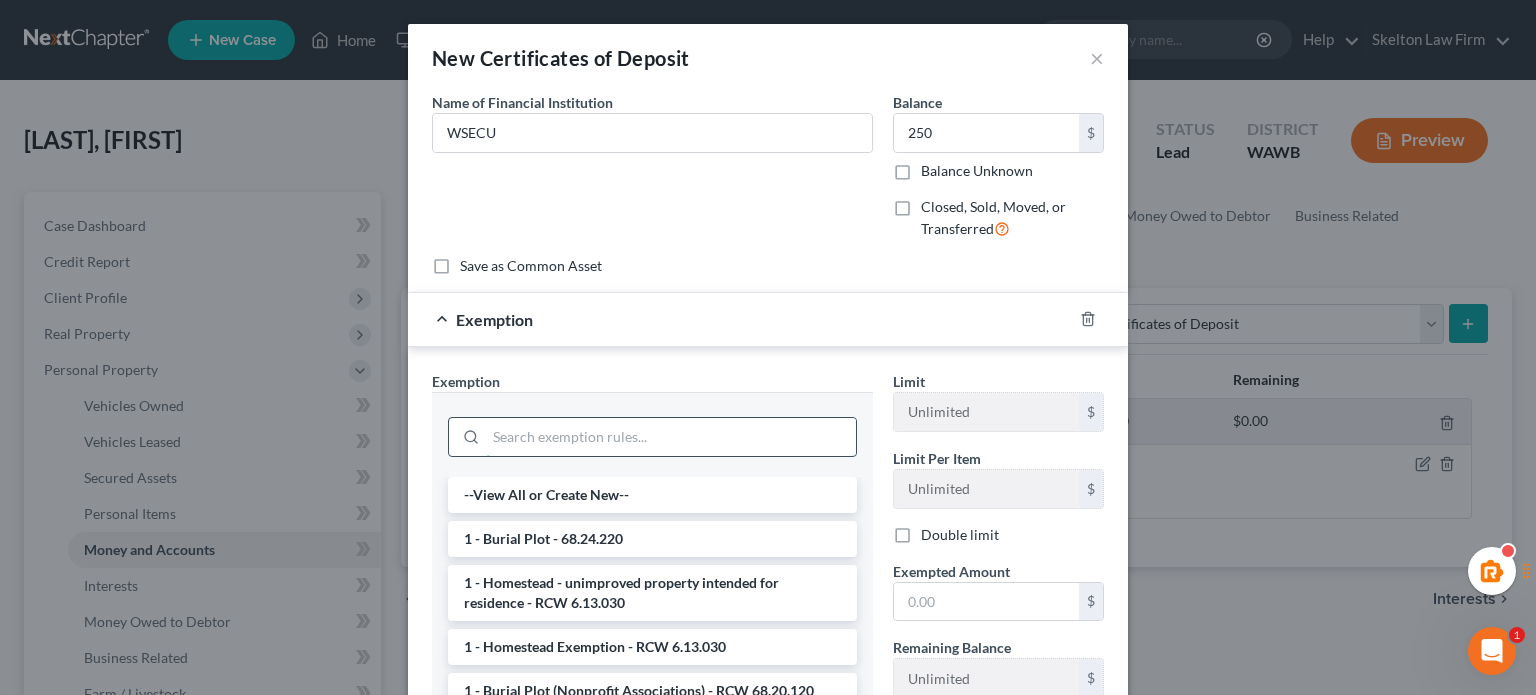 click at bounding box center [671, 437] 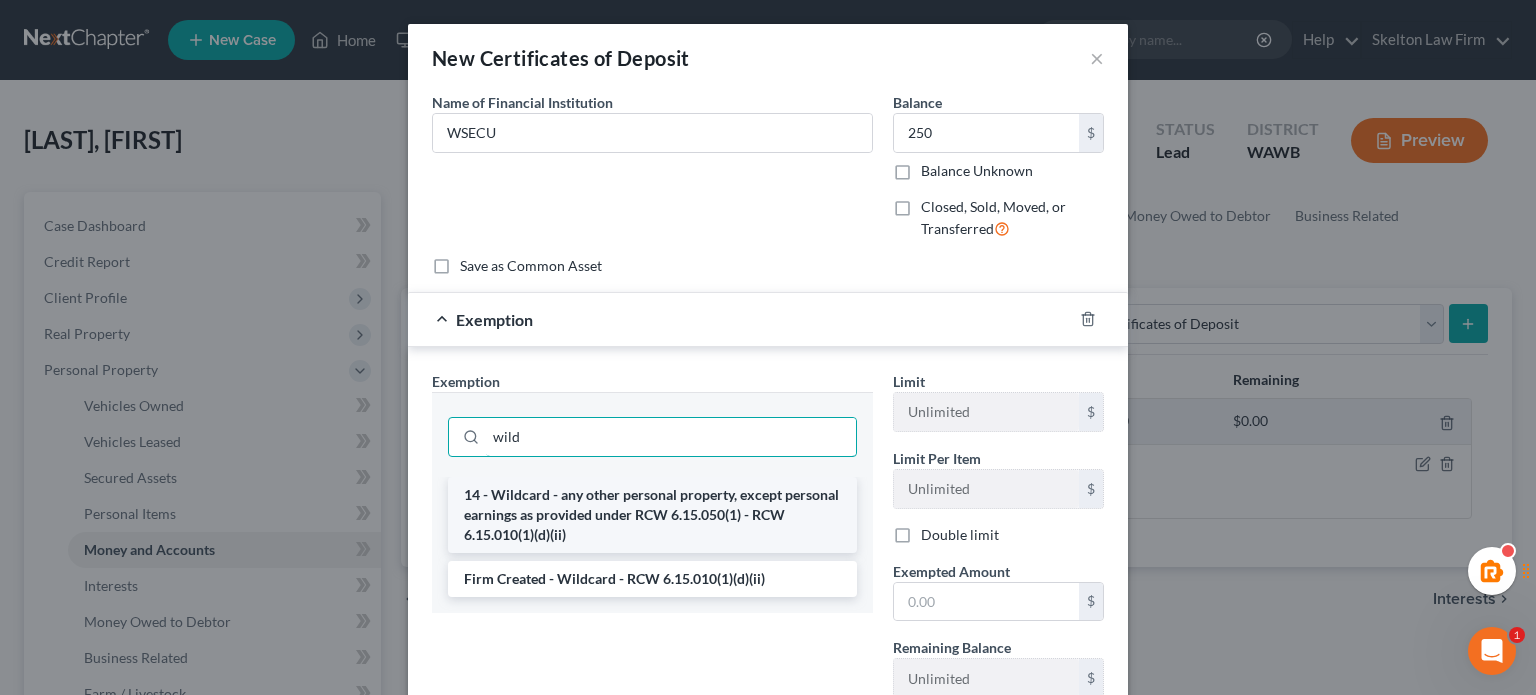 type on "wild" 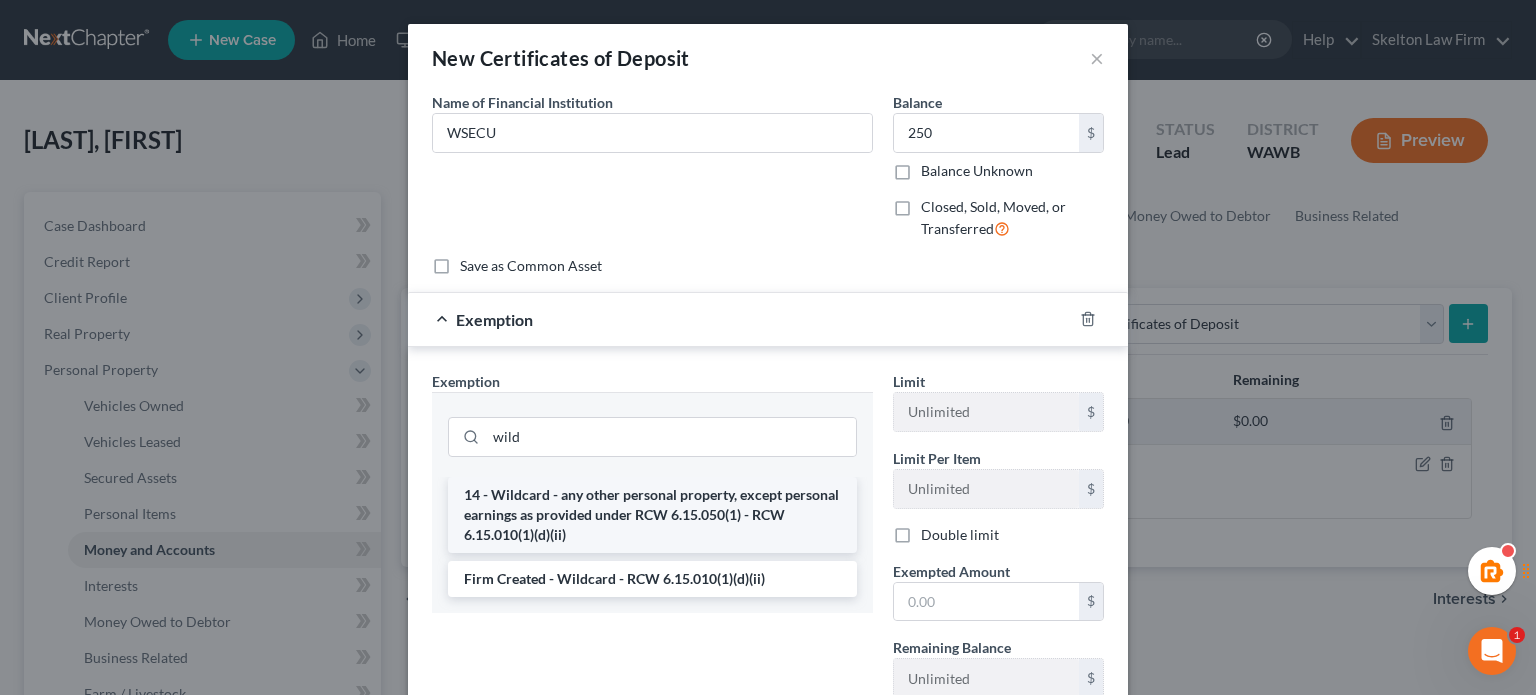 click on "14 - Wildcard - any other personal property, except personal earnings as provided under RCW 6.15.050(1) - RCW 6.15.010(1)(d)(ii)" at bounding box center [652, 515] 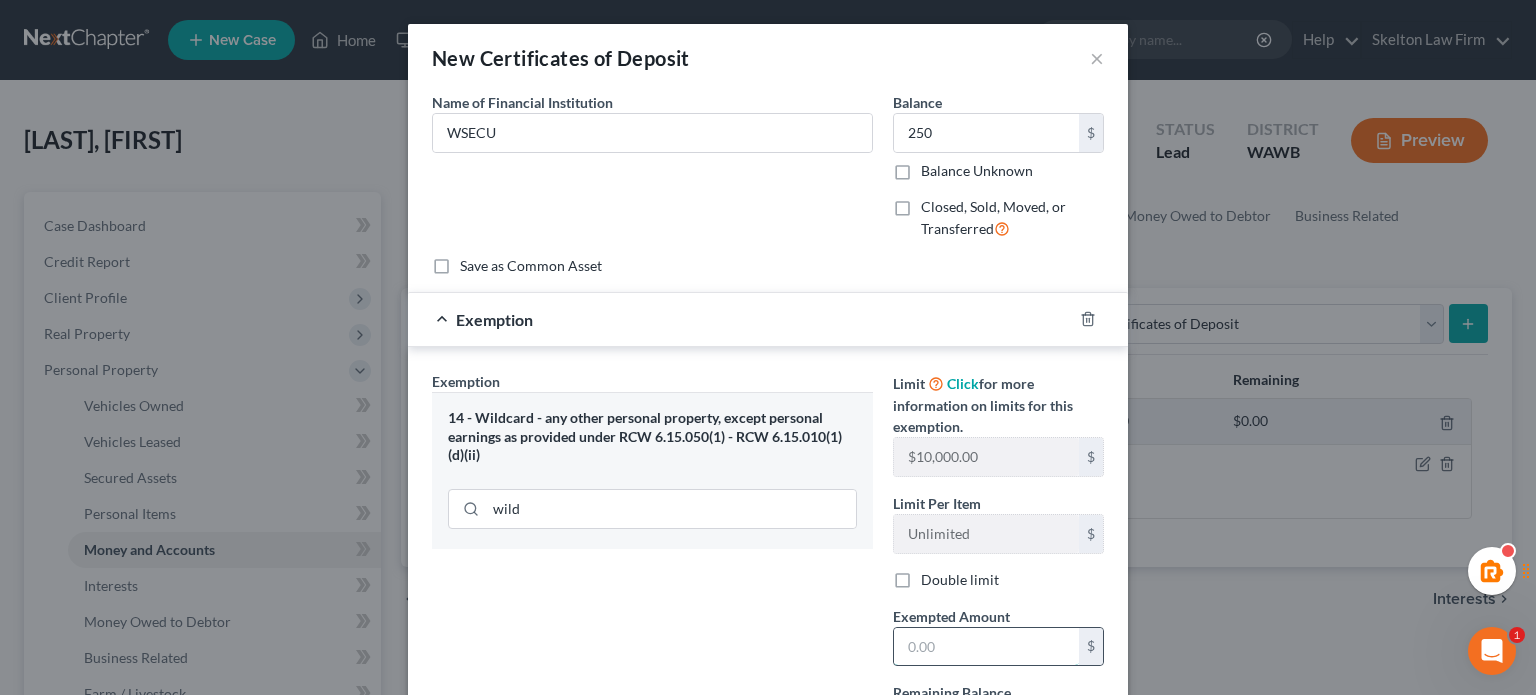 click at bounding box center [986, 647] 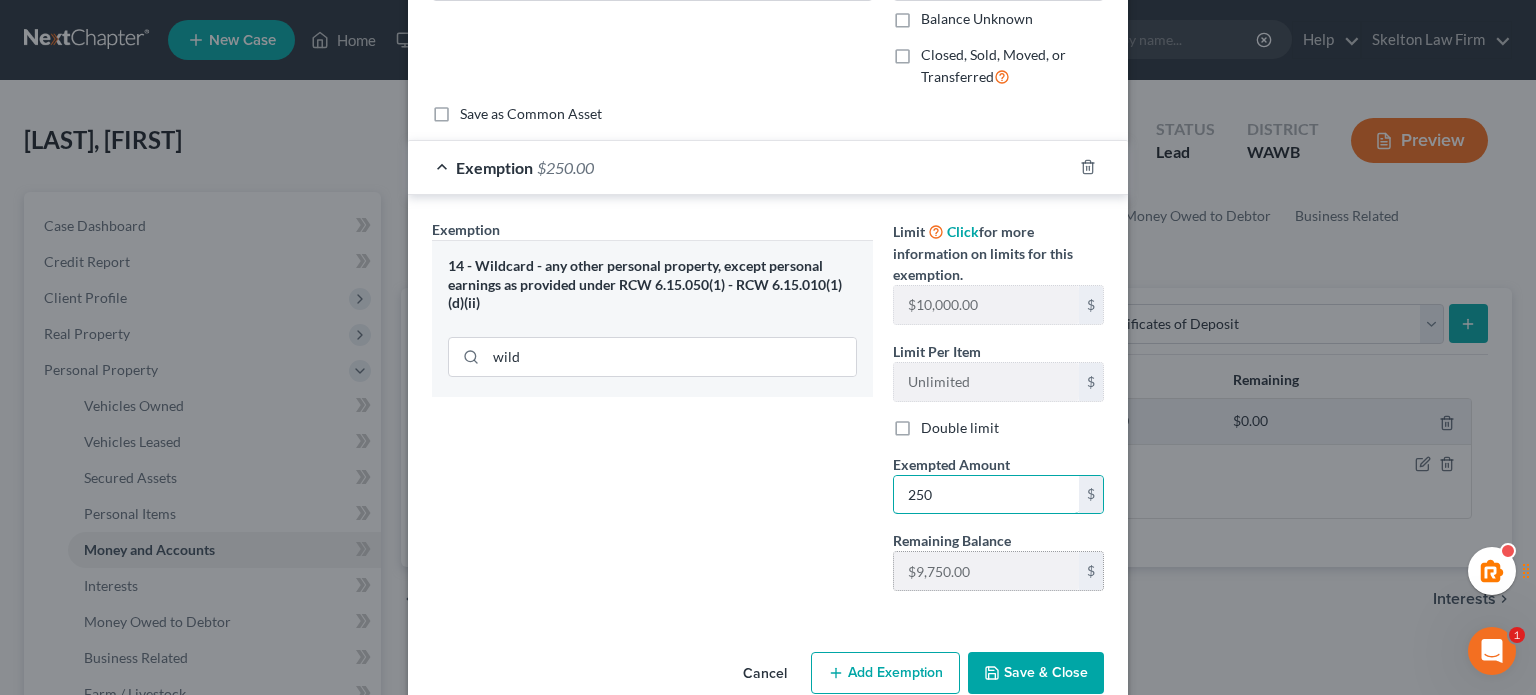 scroll, scrollTop: 188, scrollLeft: 0, axis: vertical 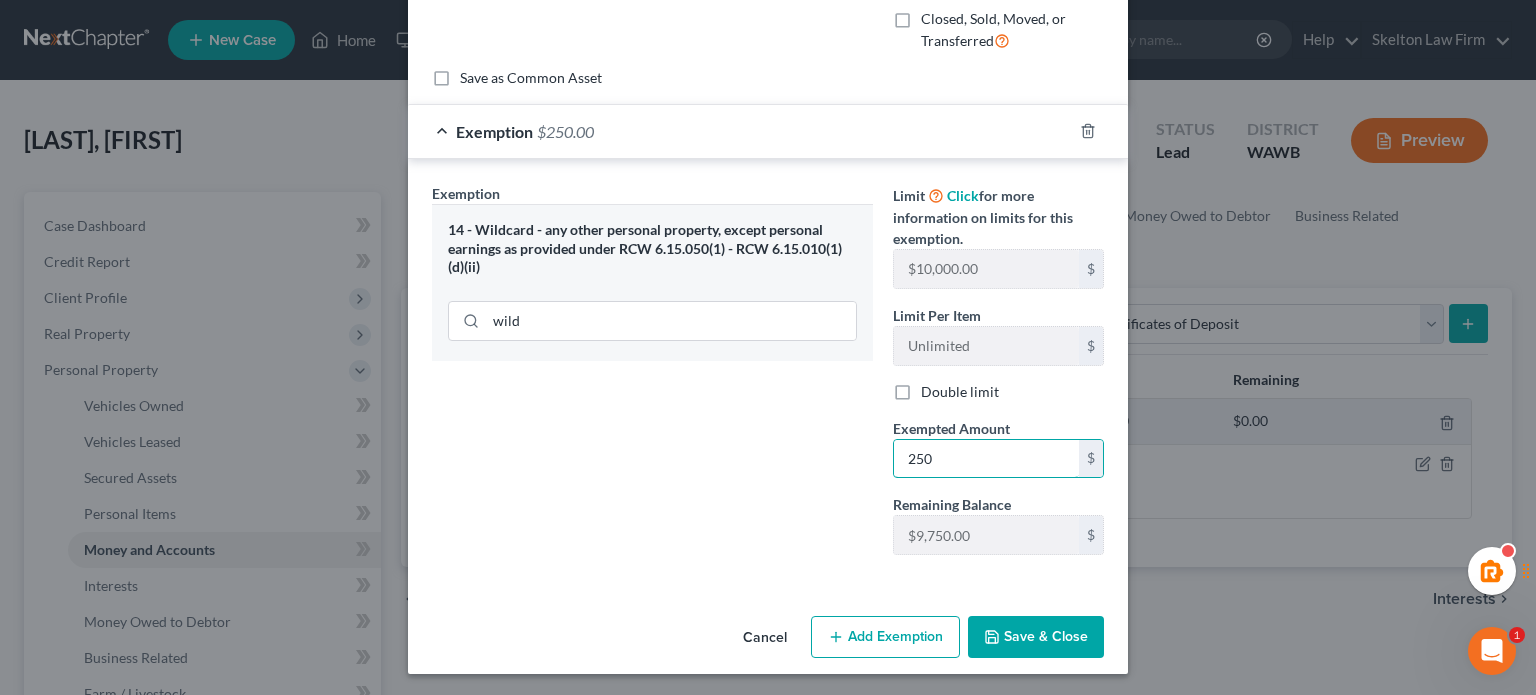 type on "250" 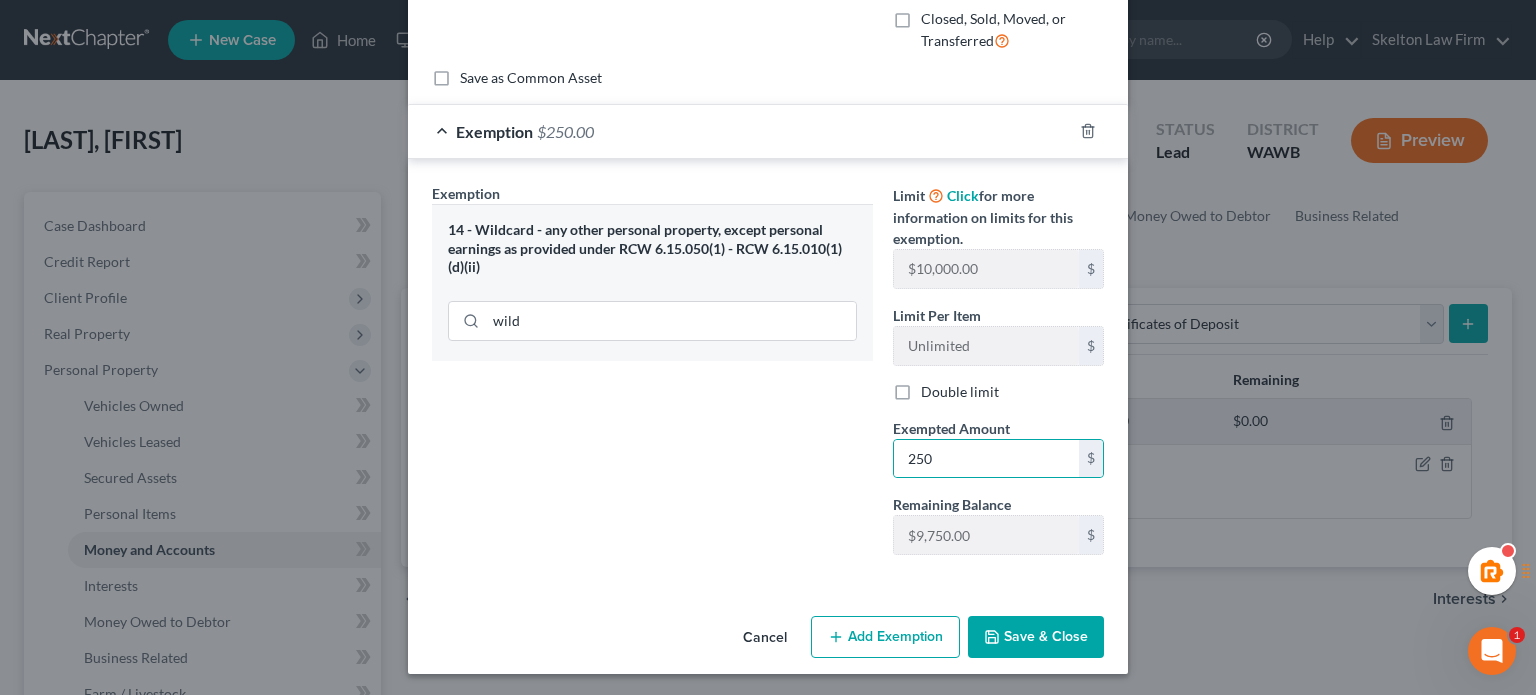click on "Exemption Set must be selected for CA.
Exemption
*
14 - Wildcard - any other personal property, except personal earnings as provided under RCW 6.15.050(1) - RCW 6.15.010(1)(d)(ii)         wild" at bounding box center (652, 377) 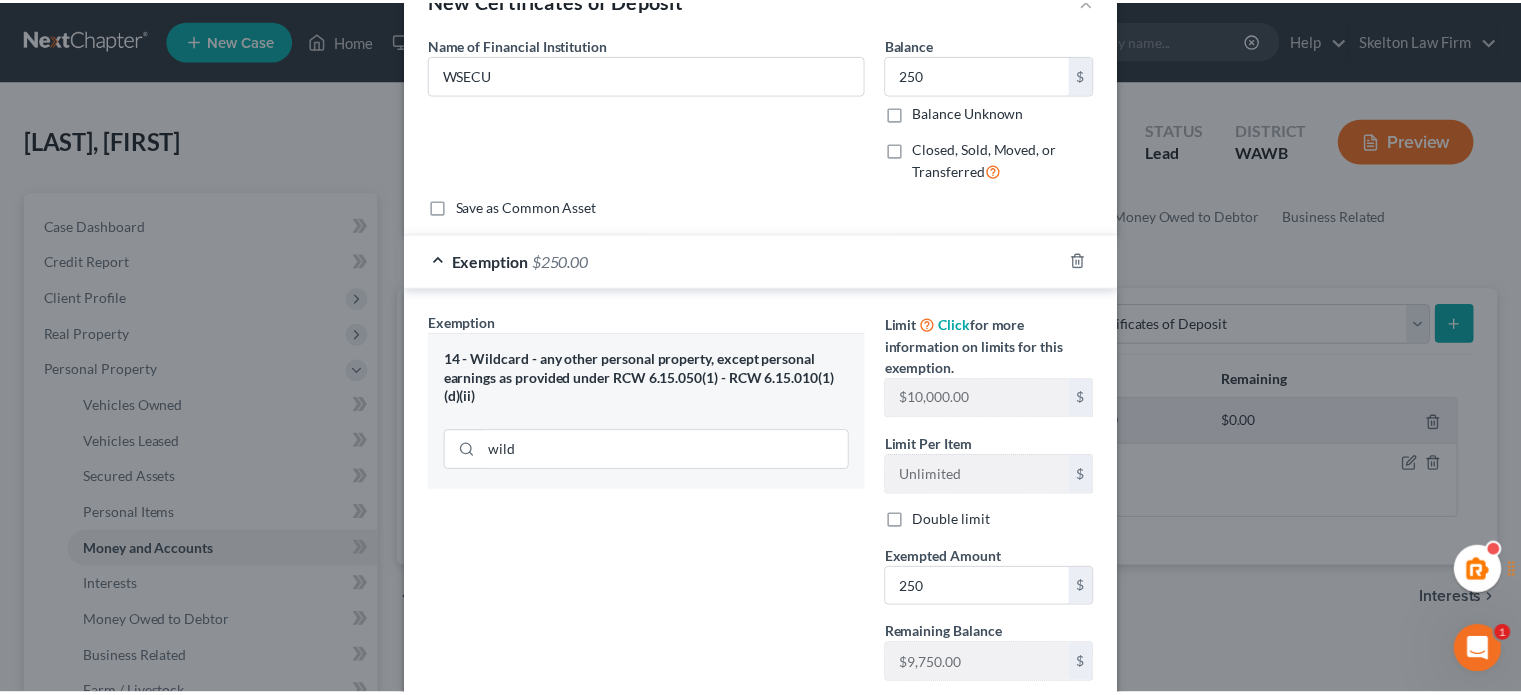 scroll, scrollTop: 0, scrollLeft: 0, axis: both 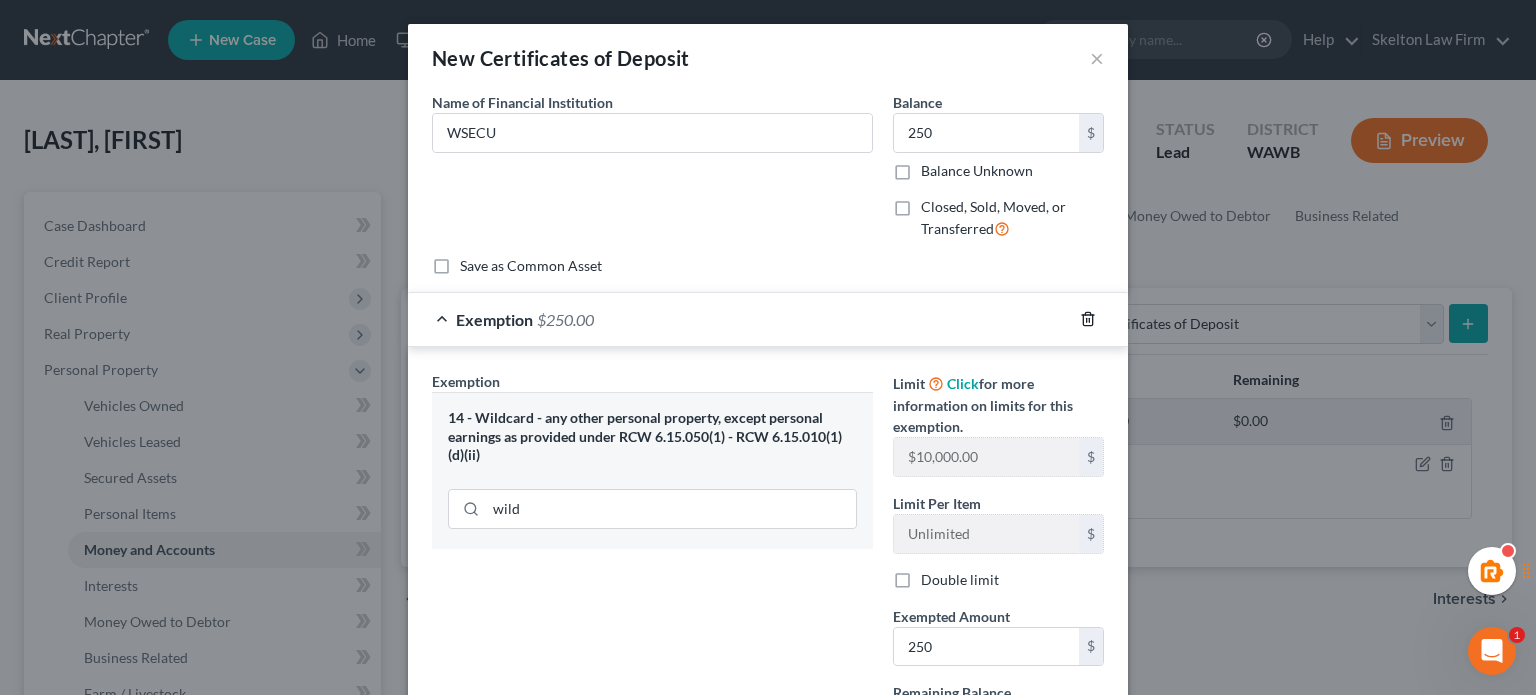 click 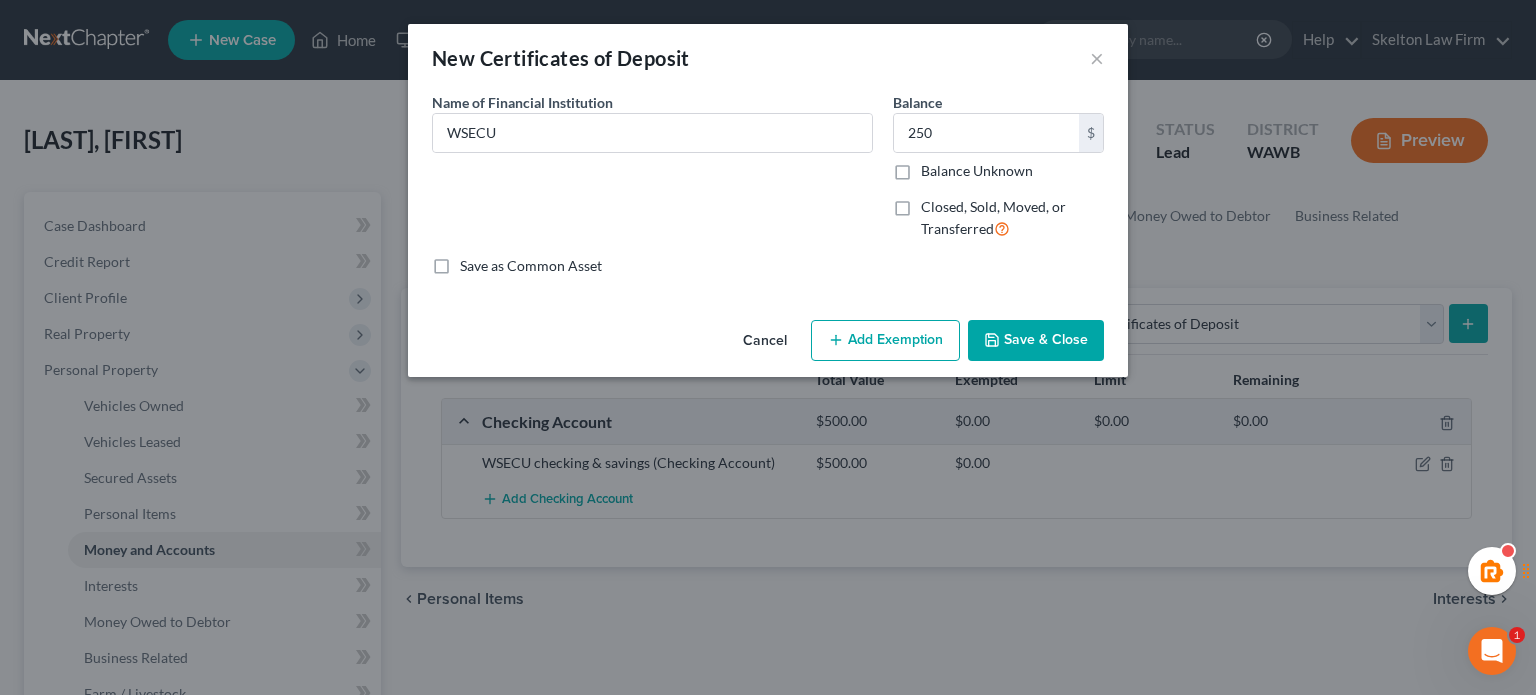 click on "Save & Close" at bounding box center [1036, 341] 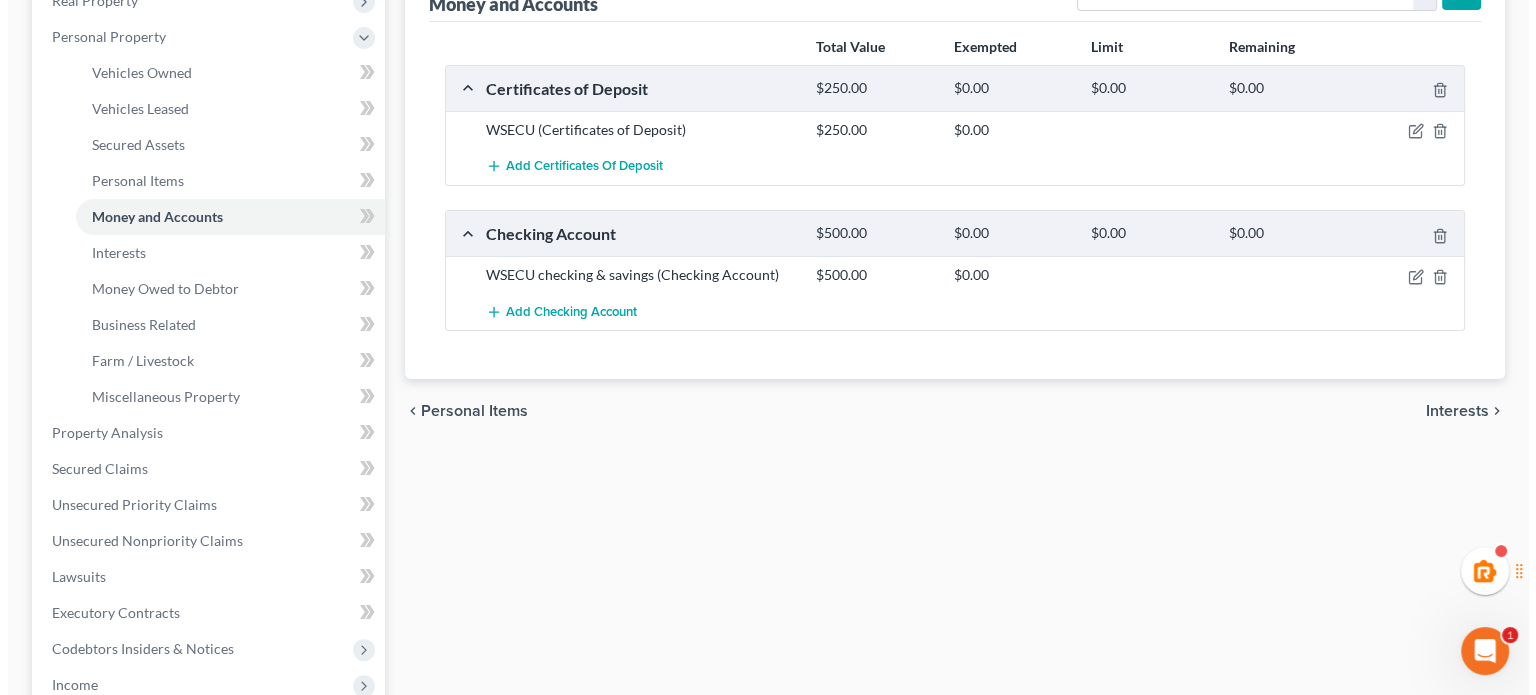 scroll, scrollTop: 0, scrollLeft: 0, axis: both 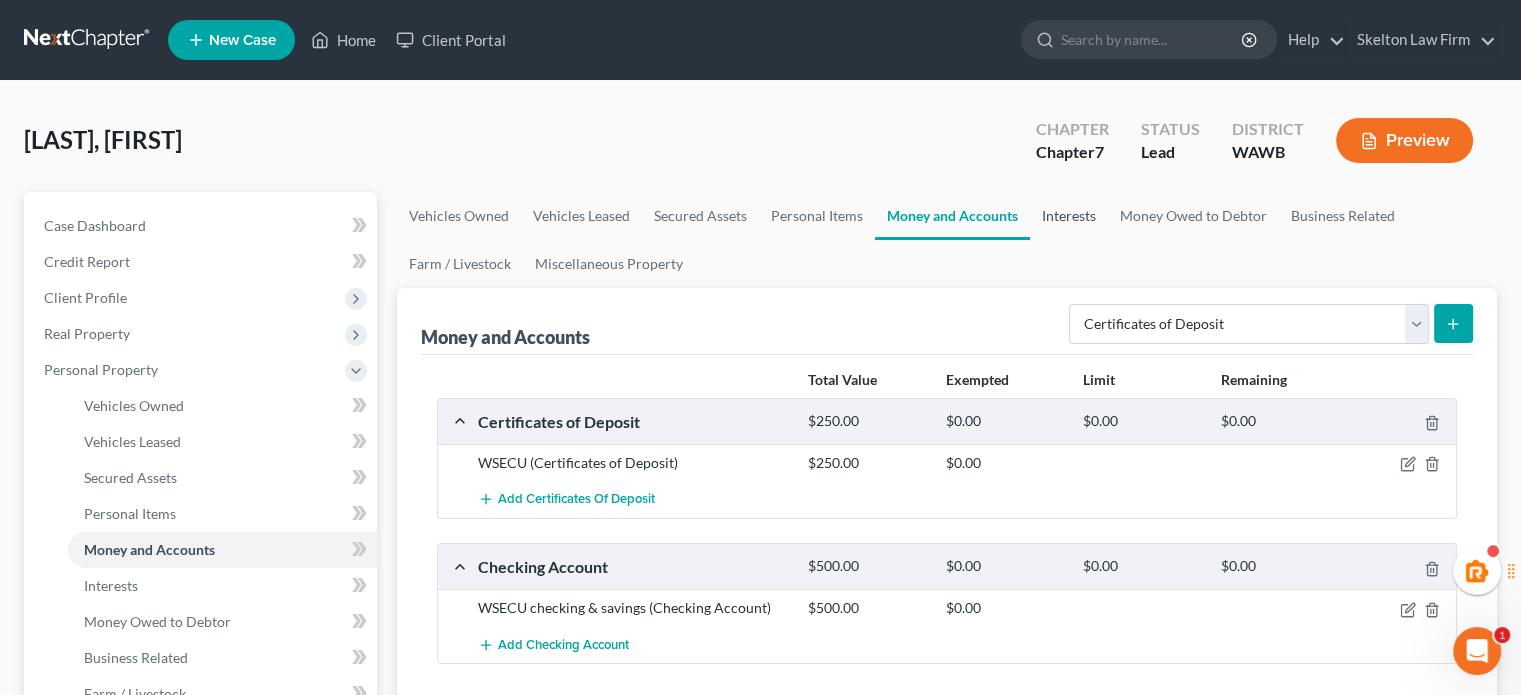 click on "Interests" at bounding box center (1069, 216) 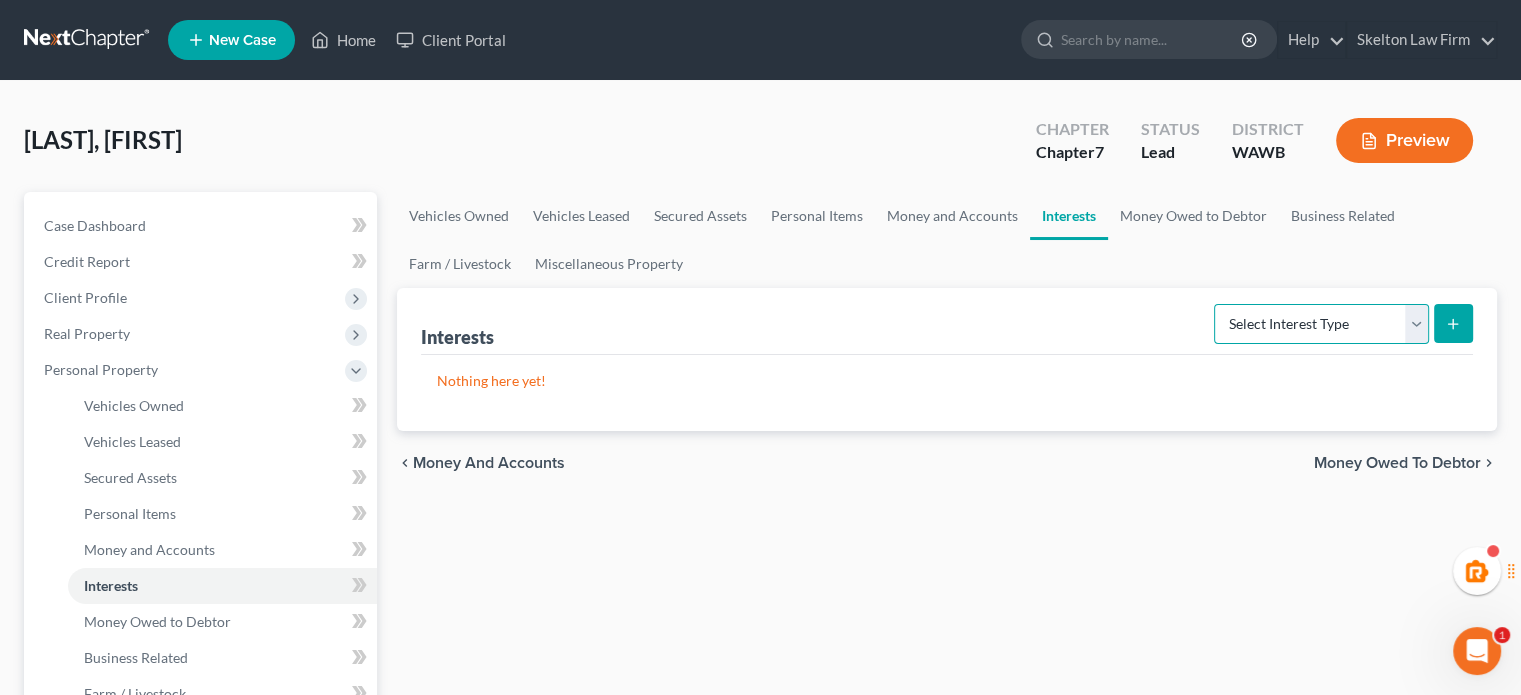 click on "Select Interest Type 401K Annuity Bond Education IRA Government Bond Government Pension Plan Incorporated Business IRA Joint Venture (Active) Joint Venture (Inactive) Keogh Mutual Fund Other Retirement Plan Partnership (Active) Partnership (Inactive) Pension Plan Stock Term Life Insurance Unincorporated Business Whole Life Insurance" at bounding box center (1321, 324) 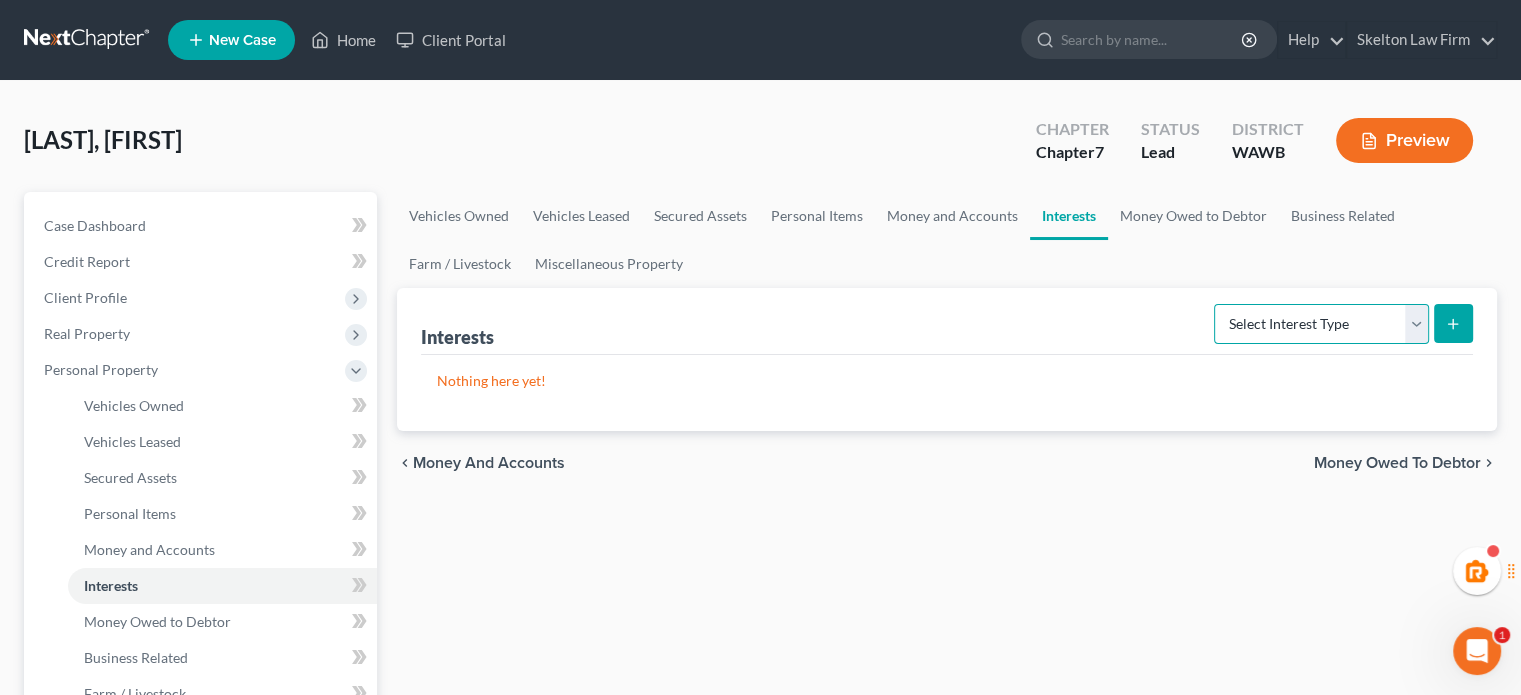 select on "401k" 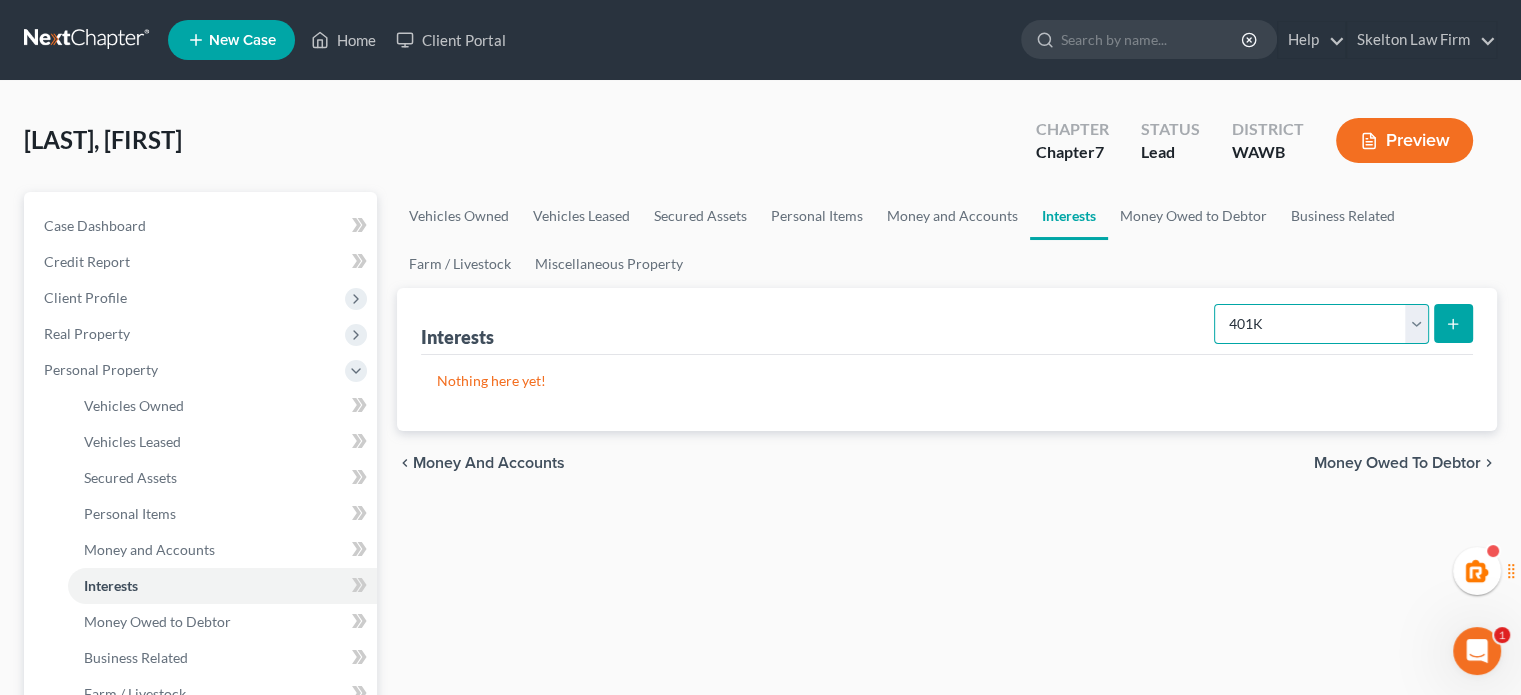 click on "Select Interest Type 401K Annuity Bond Education IRA Government Bond Government Pension Plan Incorporated Business IRA Joint Venture (Active) Joint Venture (Inactive) Keogh Mutual Fund Other Retirement Plan Partnership (Active) Partnership (Inactive) Pension Plan Stock Term Life Insurance Unincorporated Business Whole Life Insurance" at bounding box center [1321, 324] 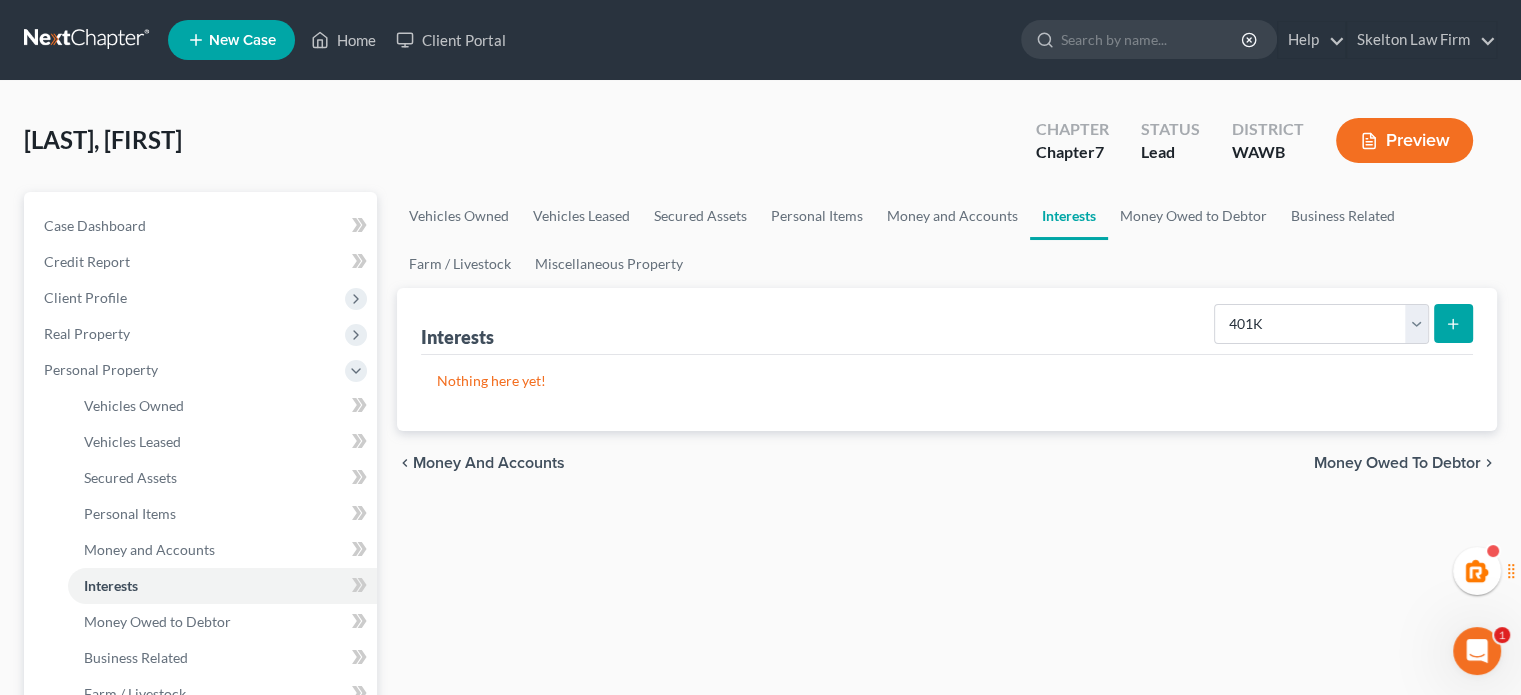 click at bounding box center [1453, 323] 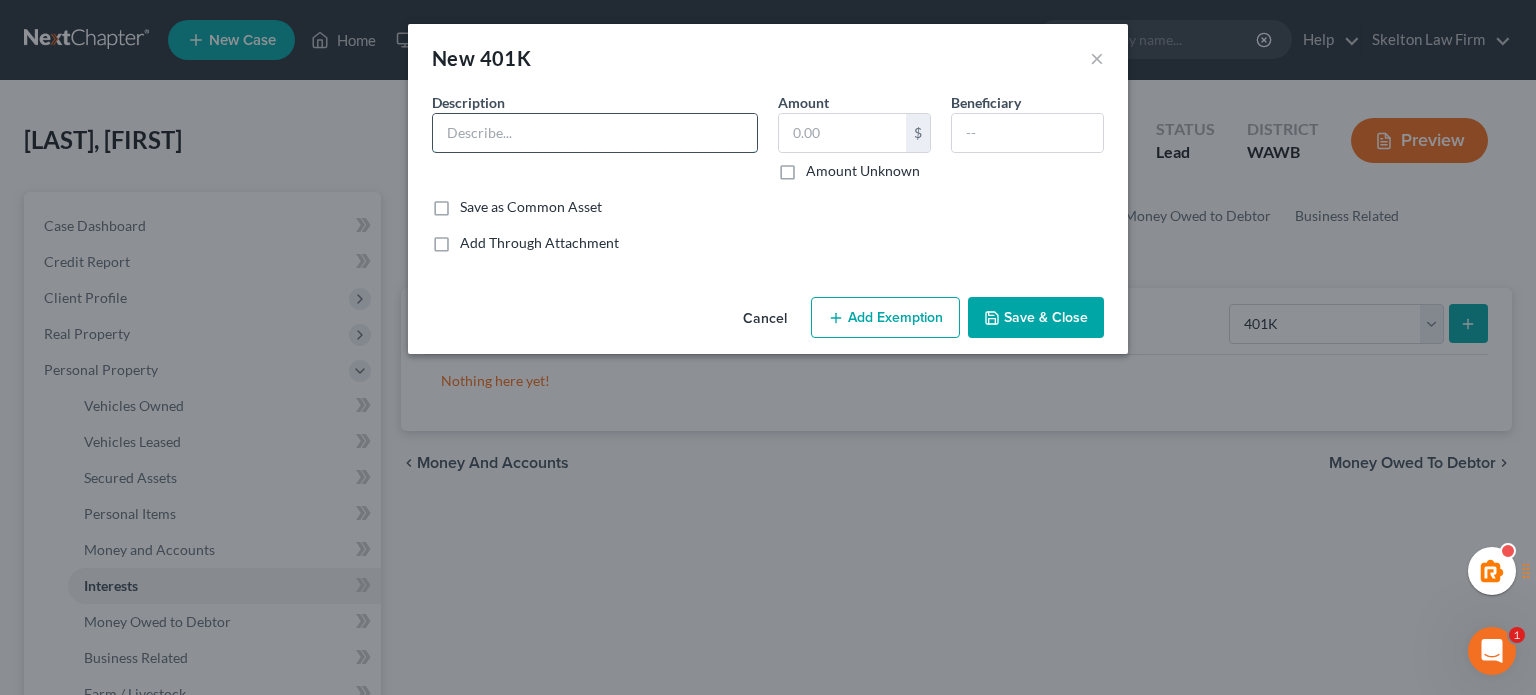 click at bounding box center (595, 133) 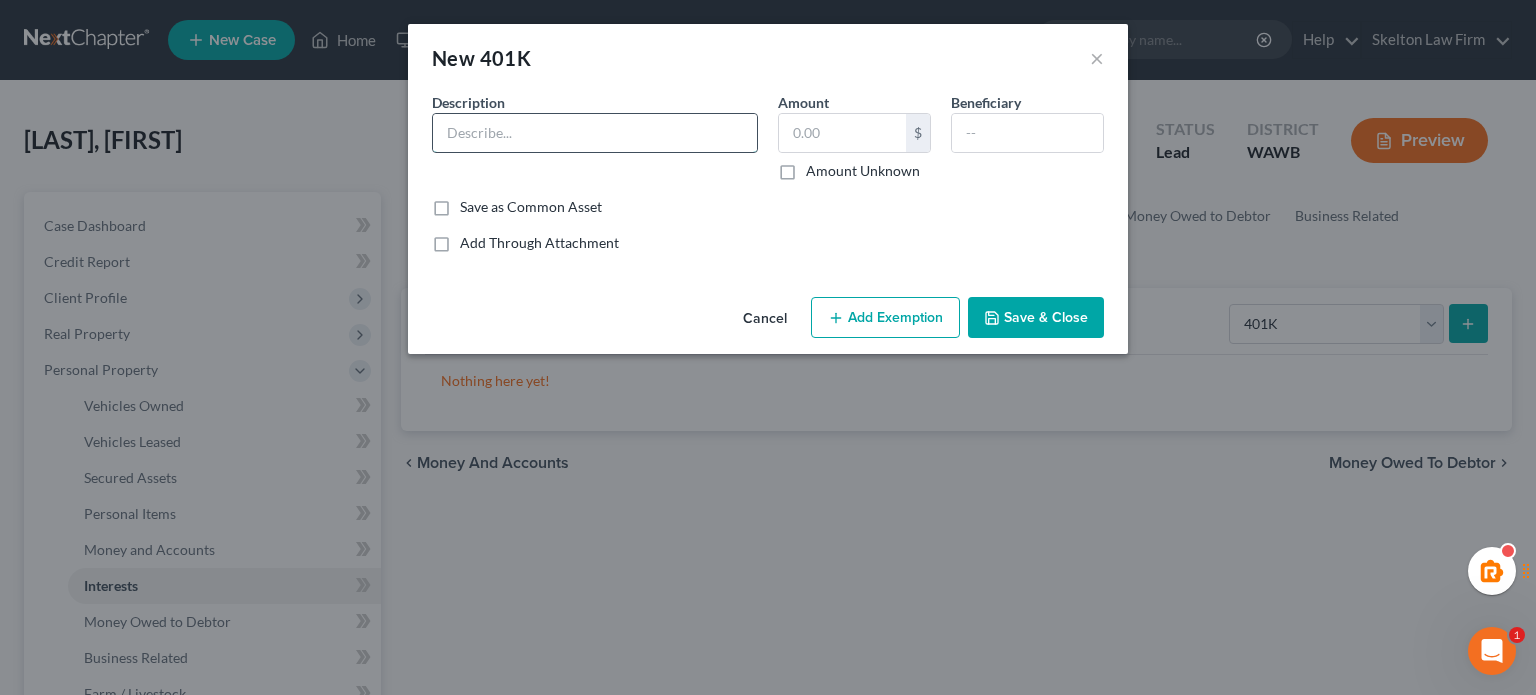type on "401(k) through work" 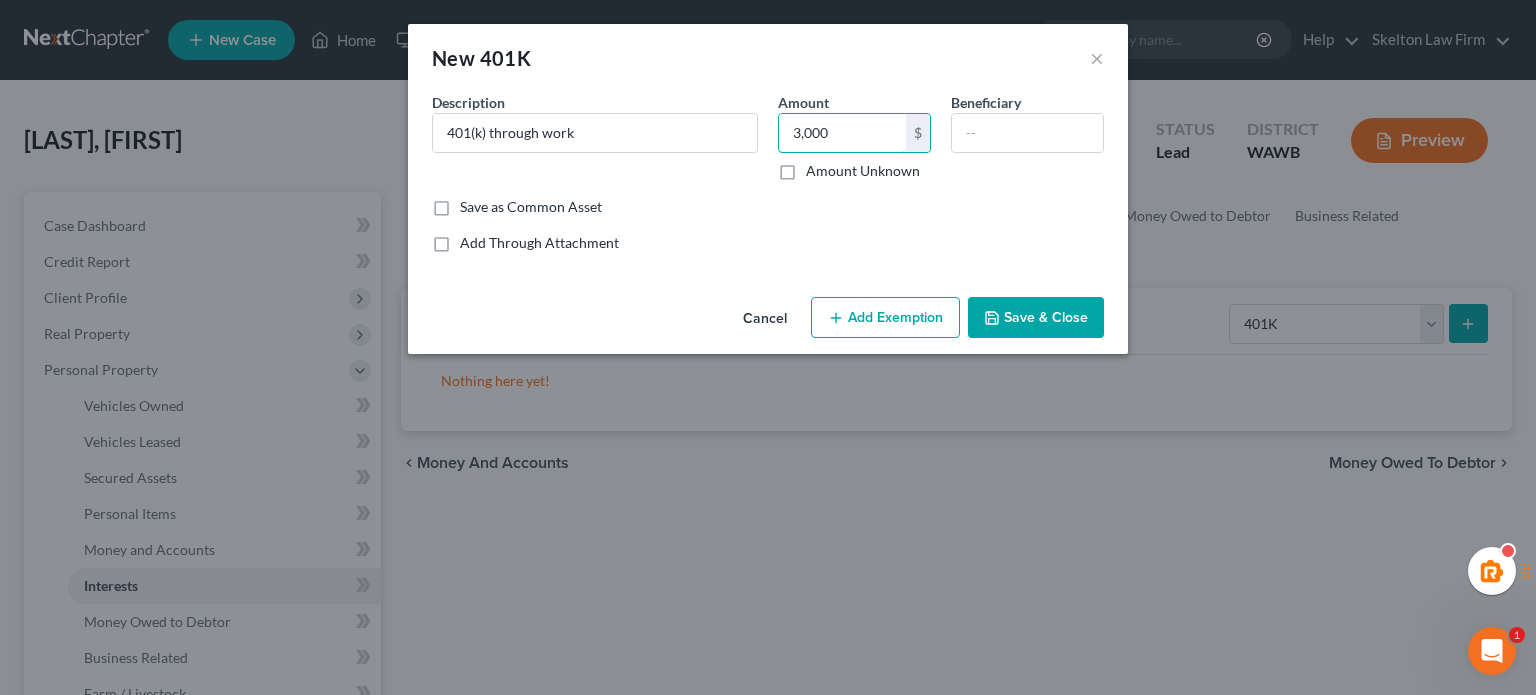type on "3,000" 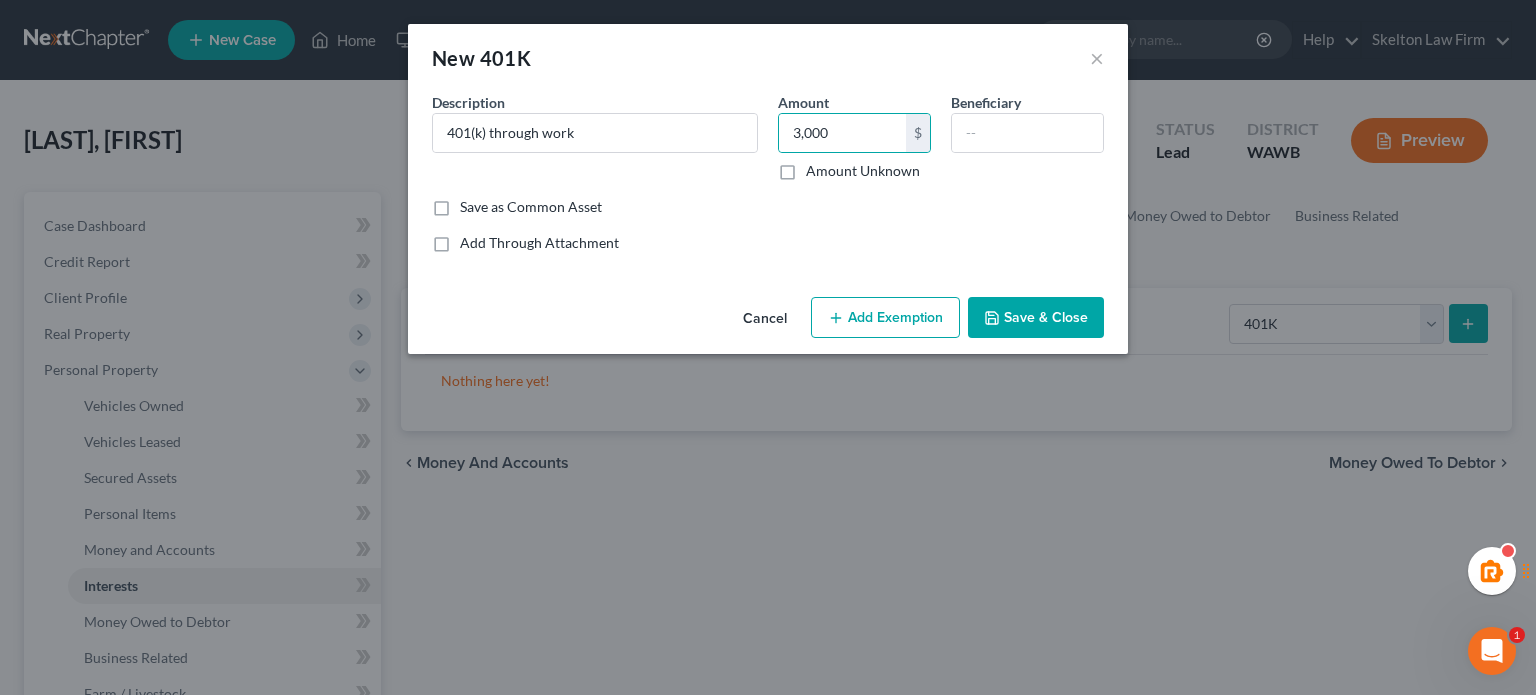 click on "Add Exemption" at bounding box center (885, 318) 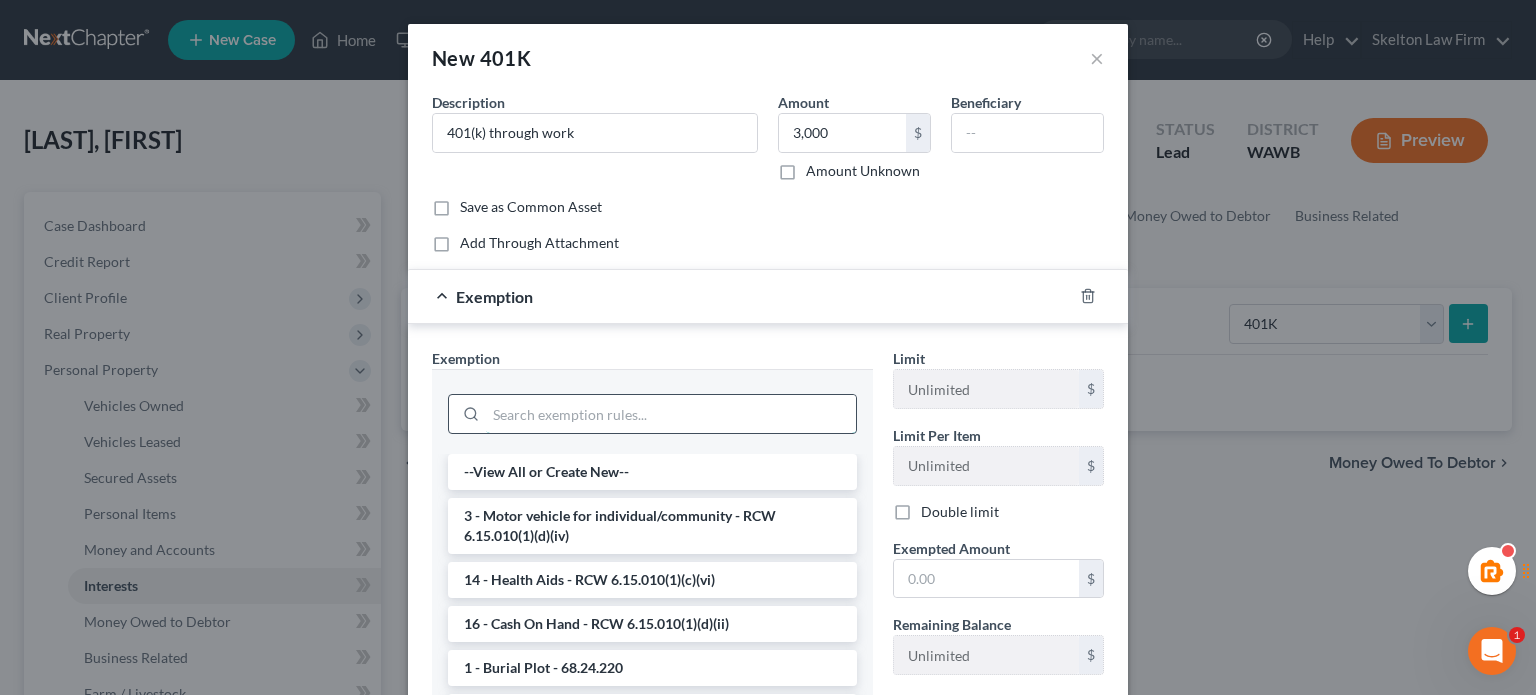 click at bounding box center (671, 414) 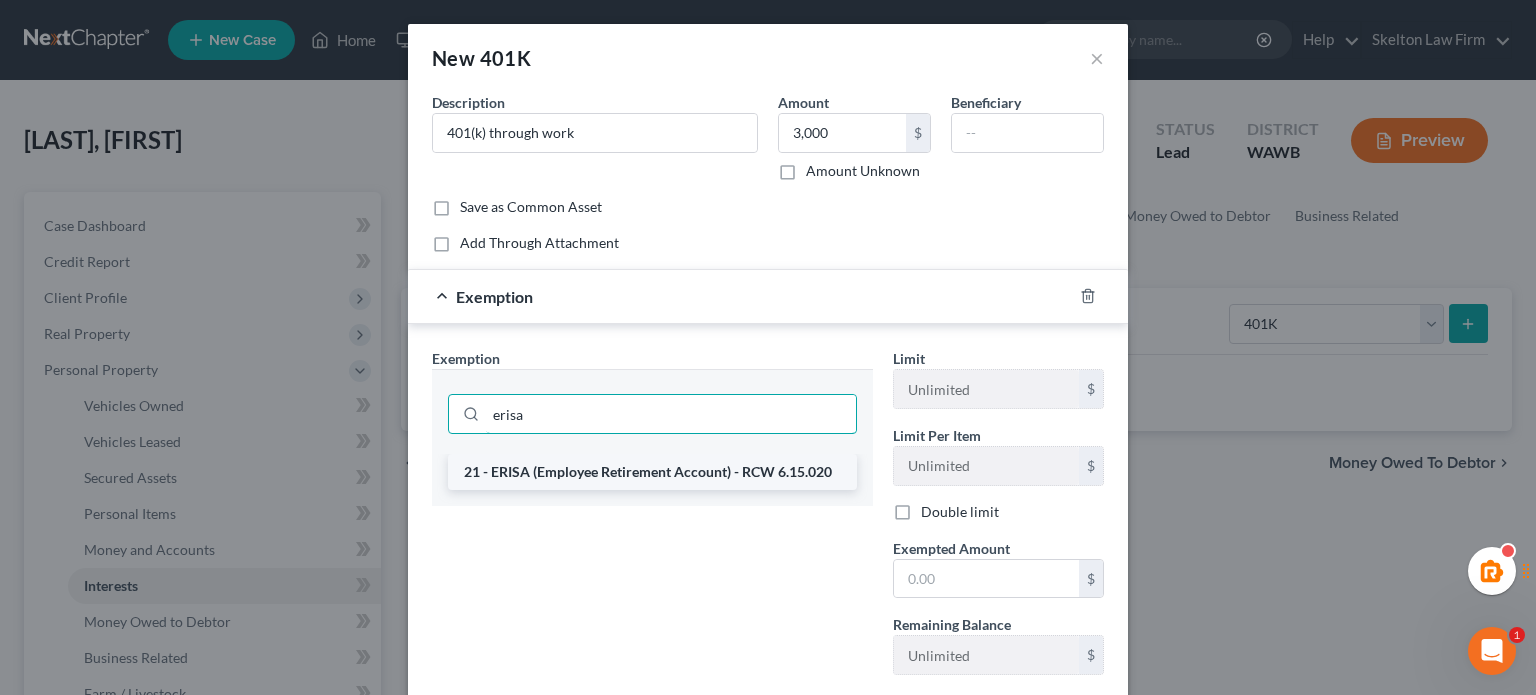 type on "erisa" 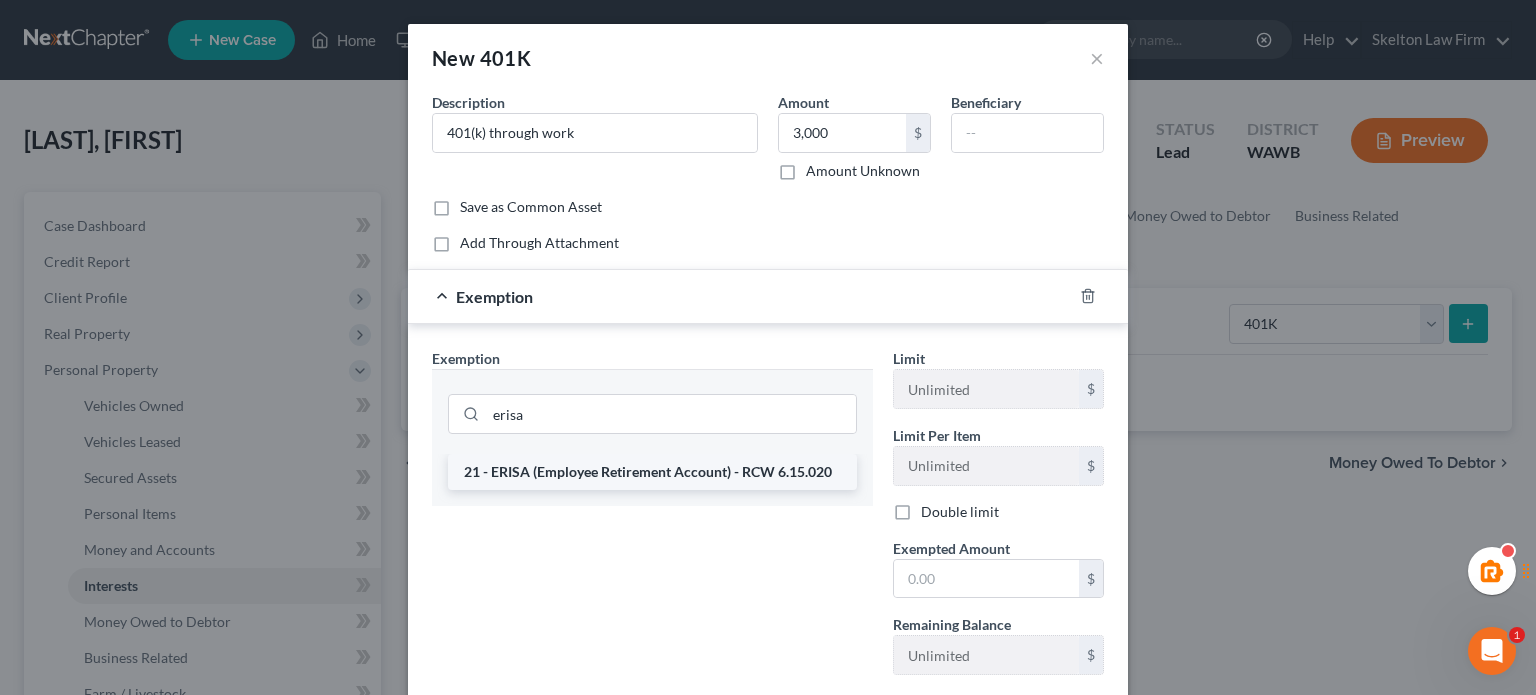 click on "21 - ERISA (Employee Retirement Account) - RCW 6.15.020" at bounding box center [652, 472] 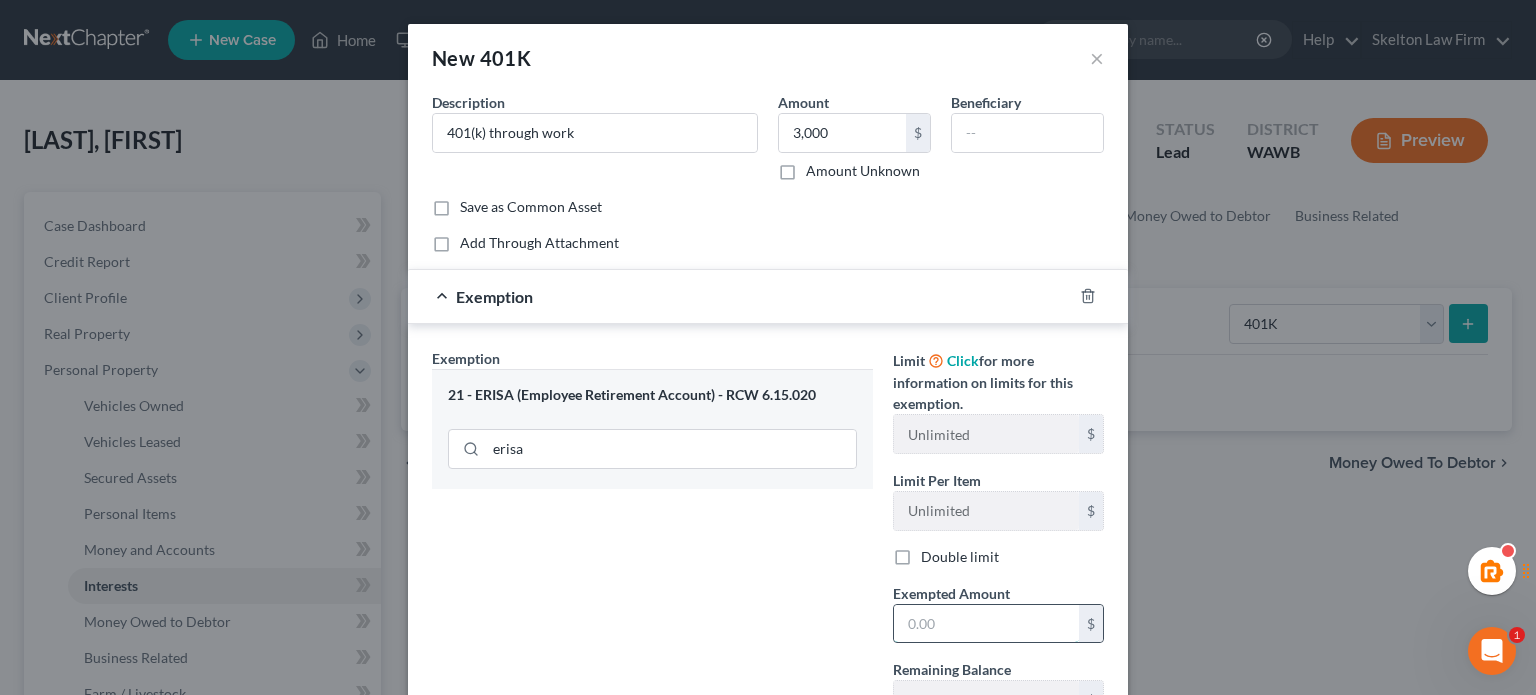 click at bounding box center (986, 624) 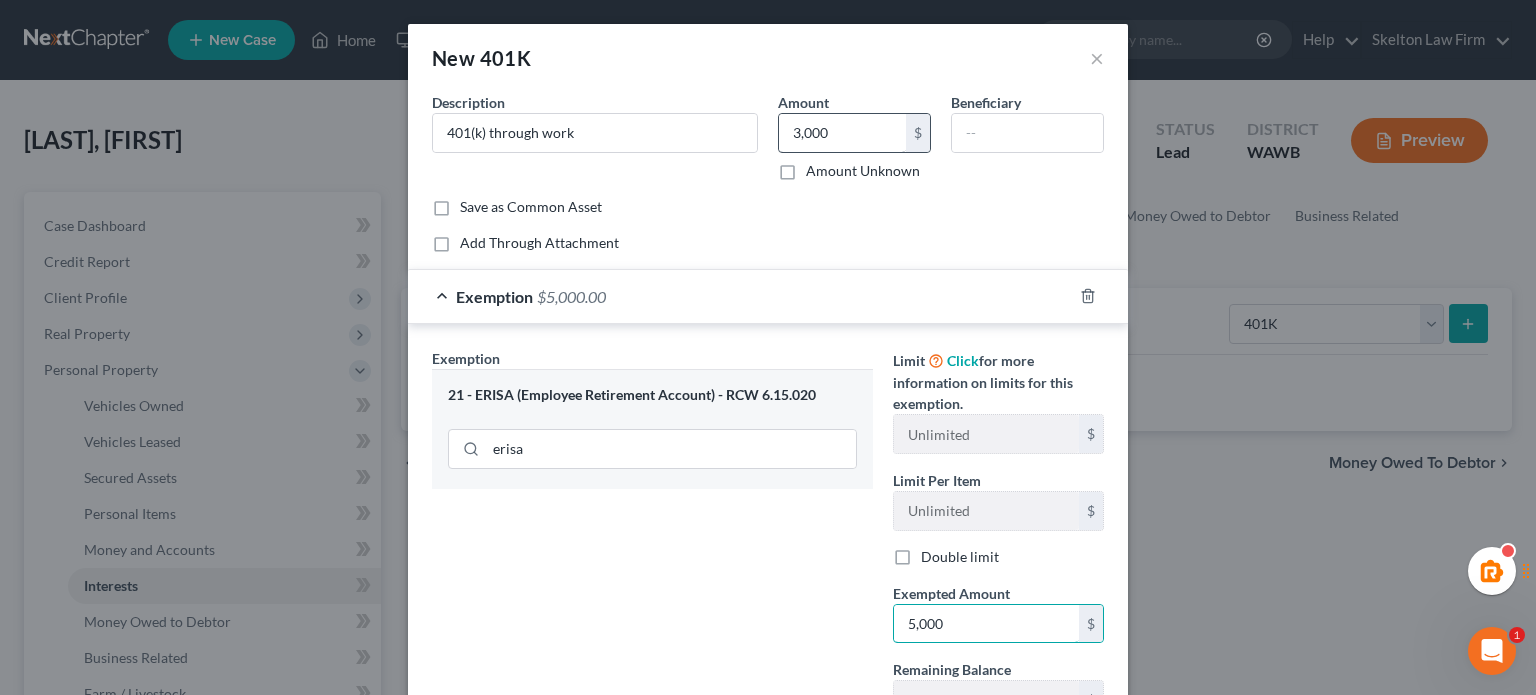 type on "5,000" 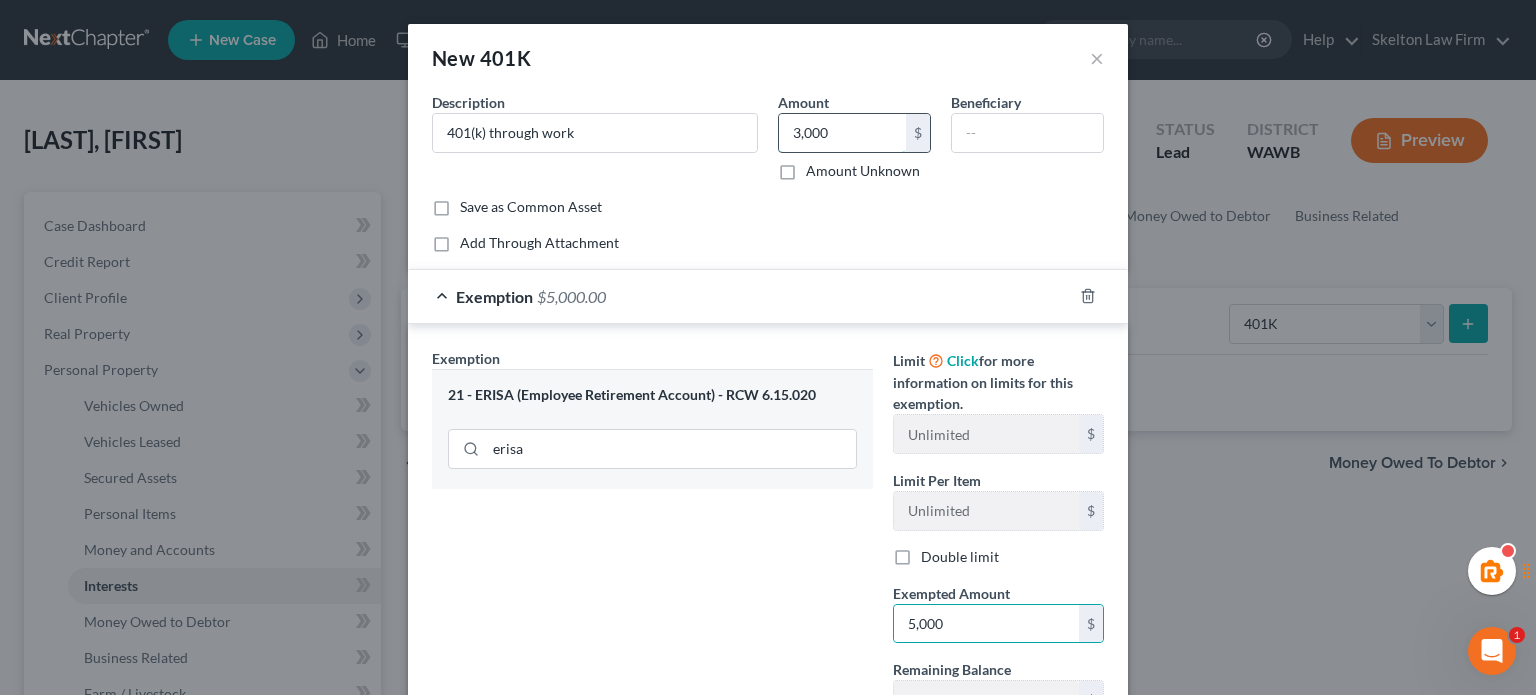click on "3,000" at bounding box center (842, 133) 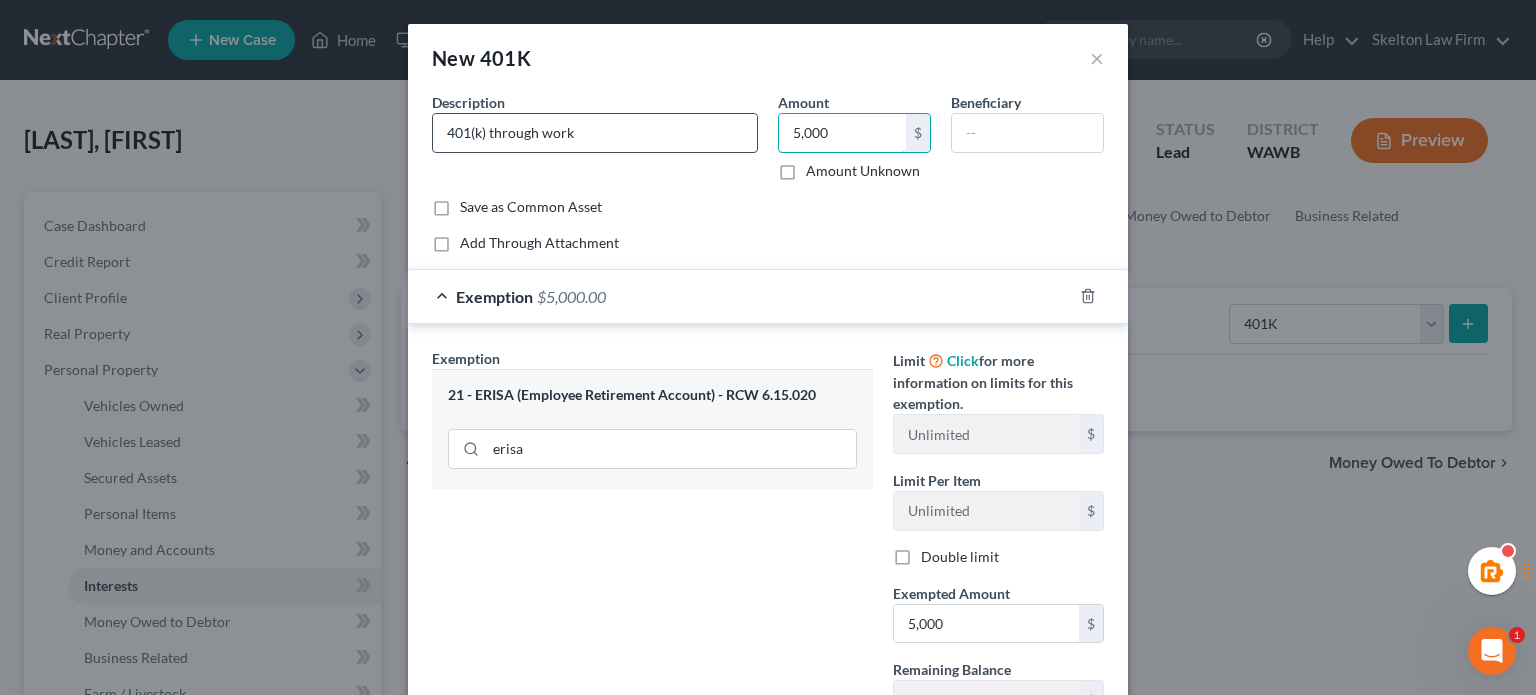 type on "5,000" 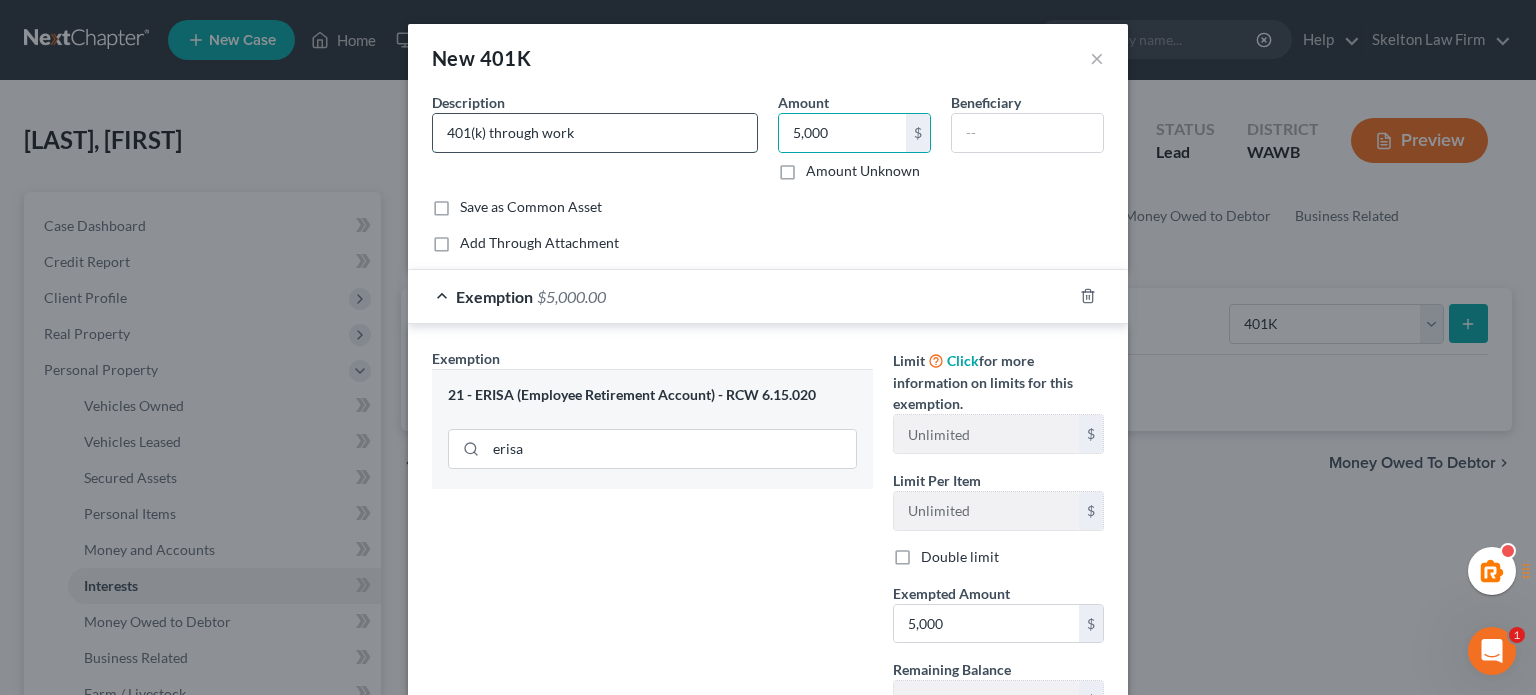 click on "401(k) through work" at bounding box center (595, 133) 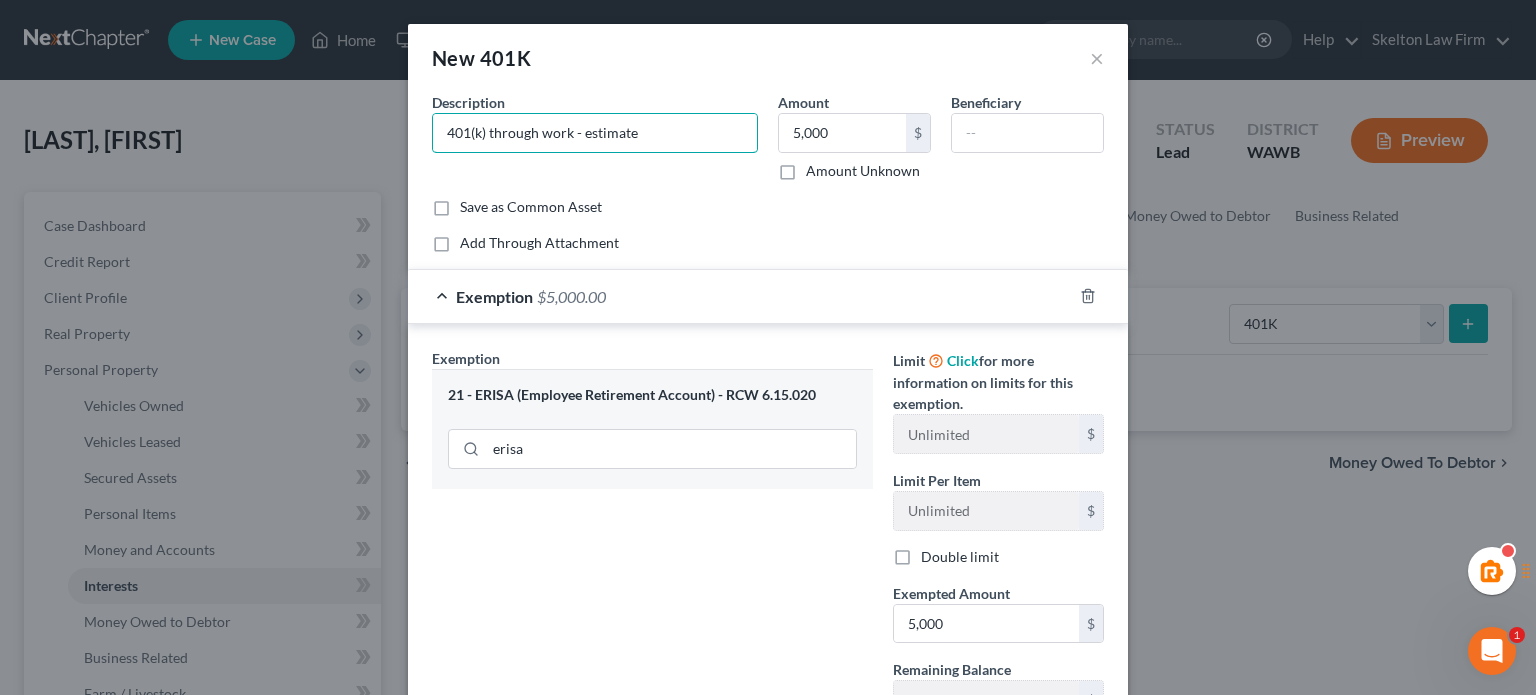 type on "401(k) through work - estimate" 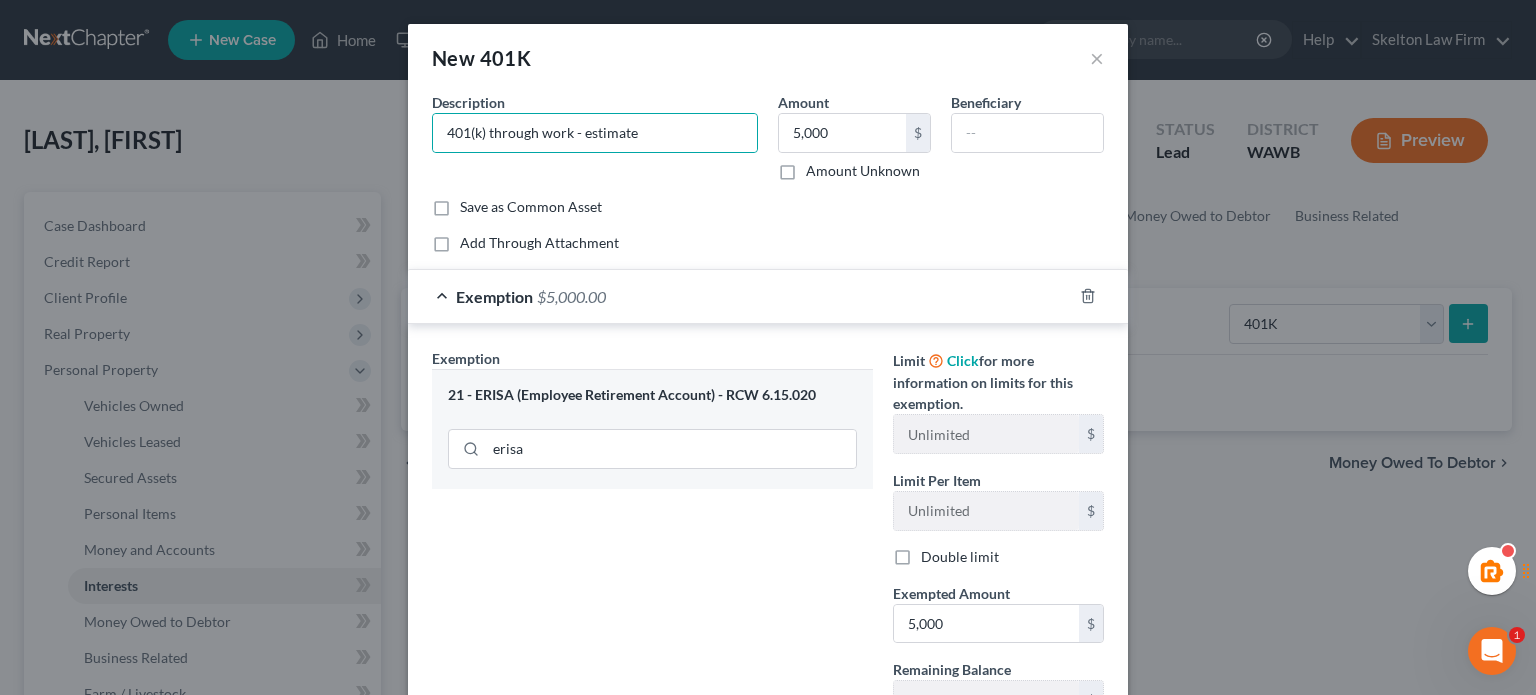 drag, startPoint x: 618, startPoint y: 525, endPoint x: 663, endPoint y: 535, distance: 46.09772 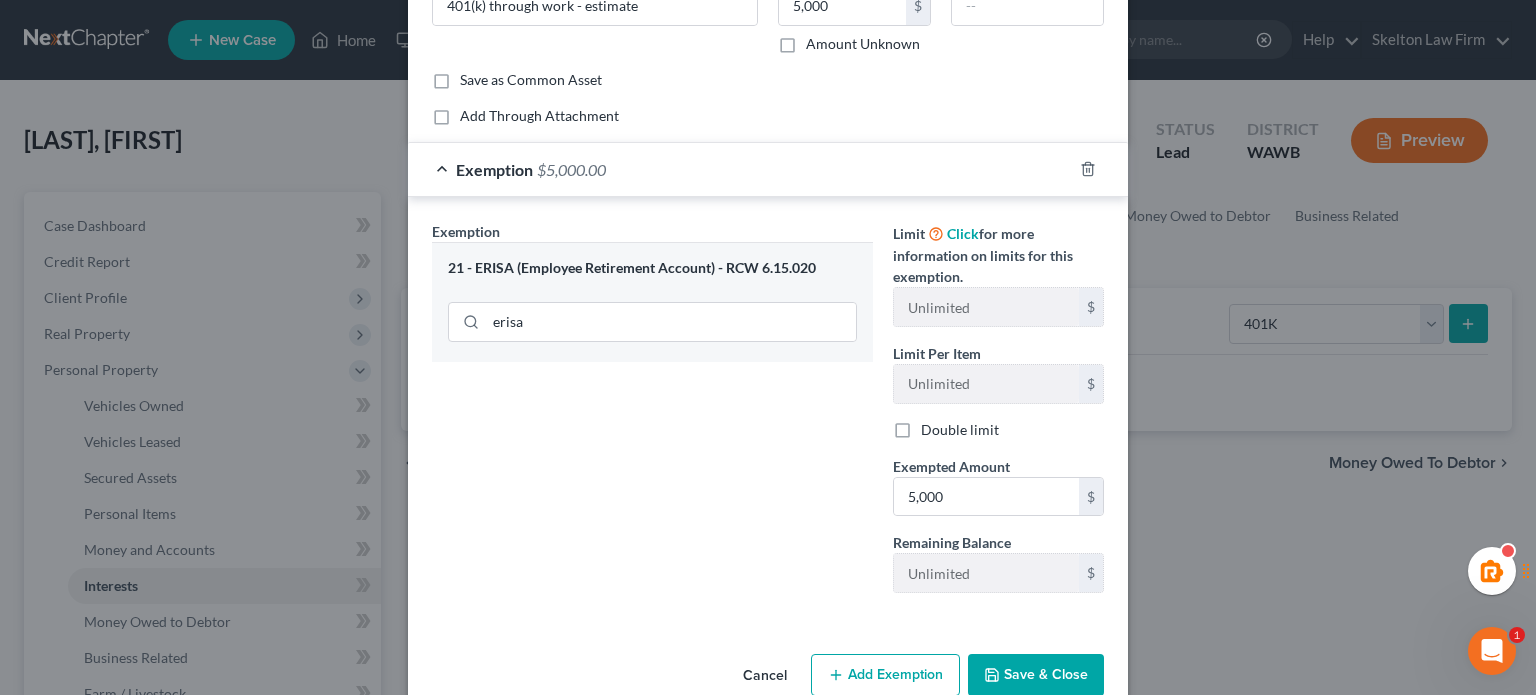 scroll, scrollTop: 165, scrollLeft: 0, axis: vertical 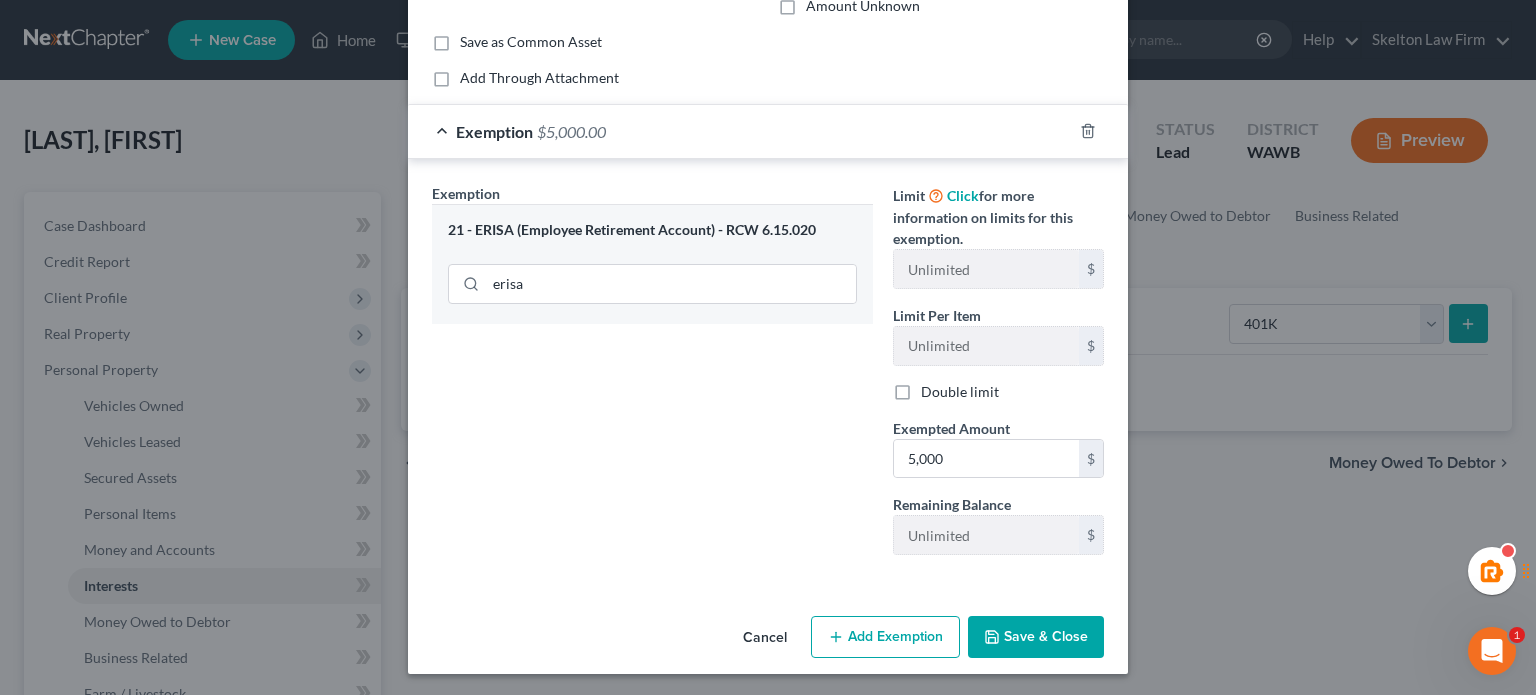 click on "Save & Close" at bounding box center (1036, 637) 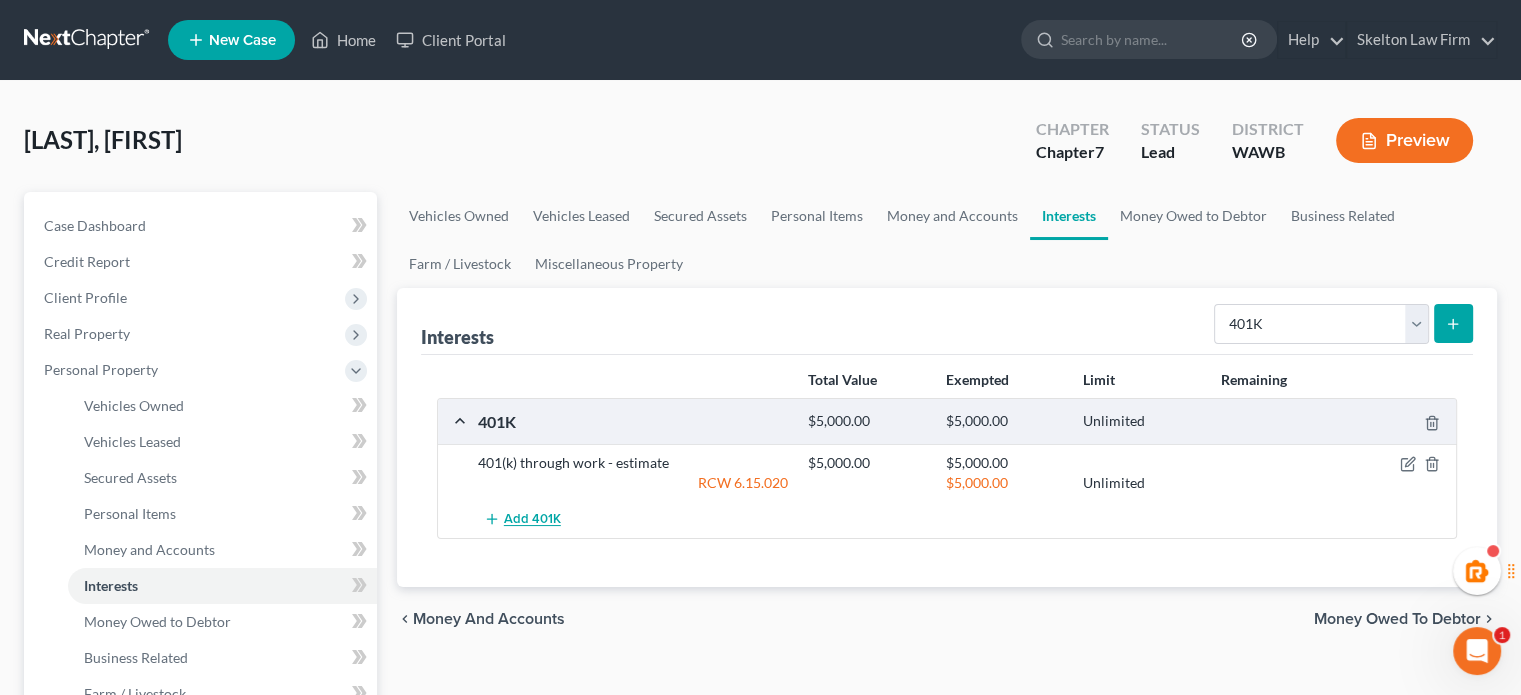click on "Add 401K" at bounding box center (532, 520) 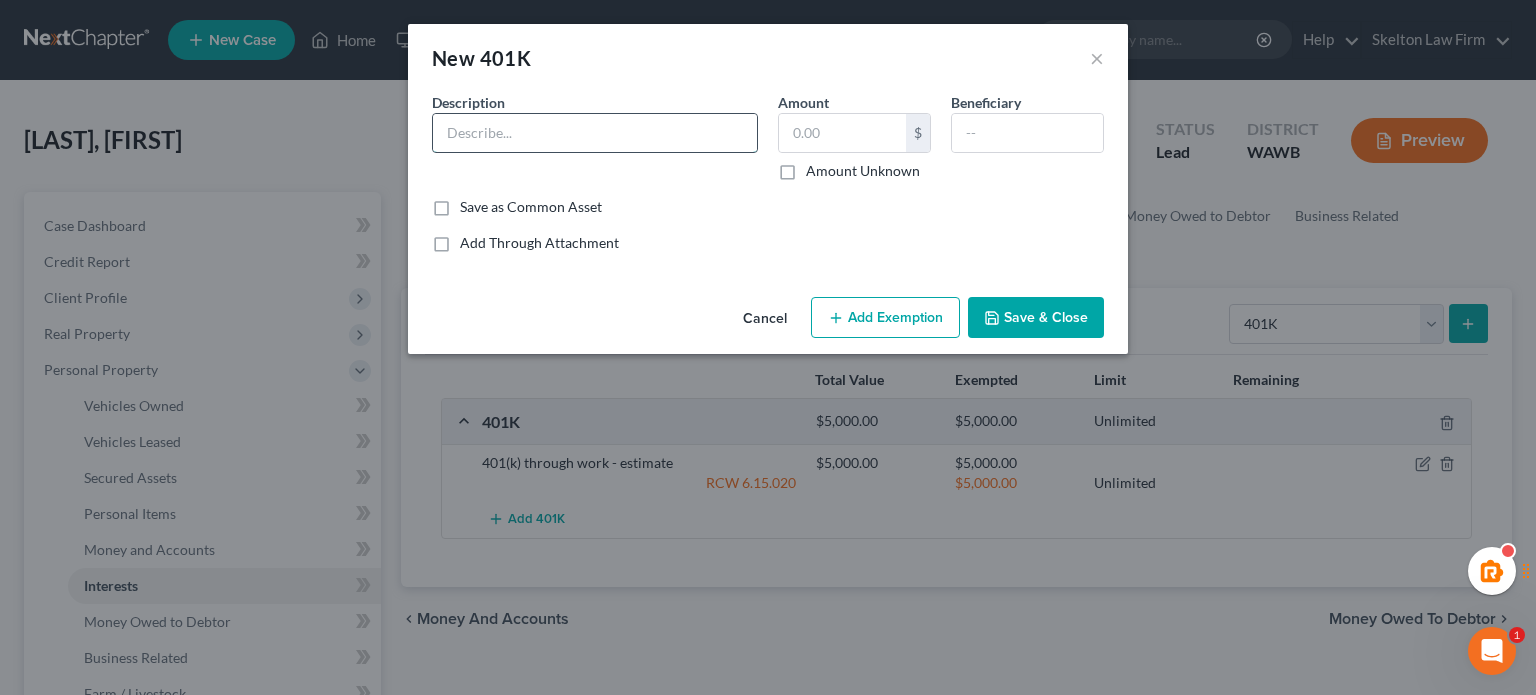 click at bounding box center (595, 133) 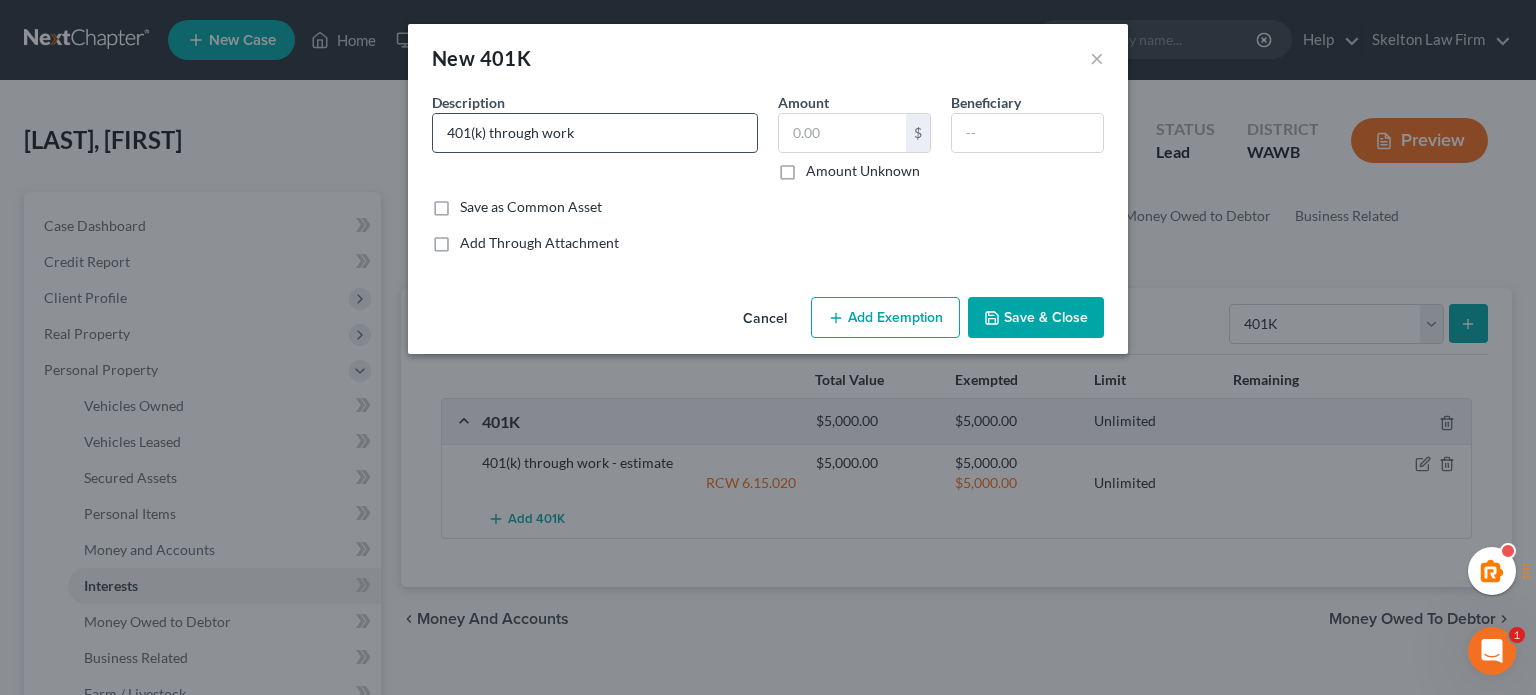 click on "401(k) through work" at bounding box center [595, 133] 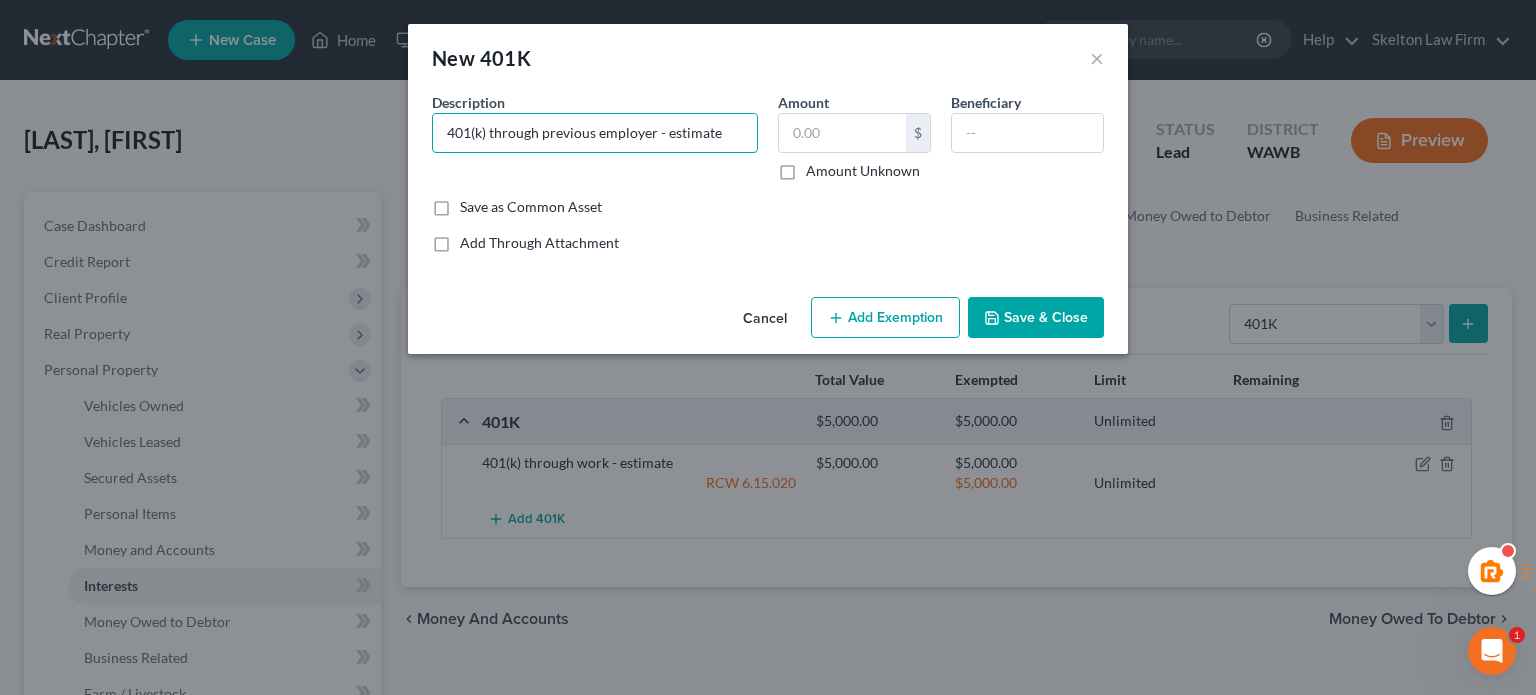 type on "401(k) through previous employer - estimate" 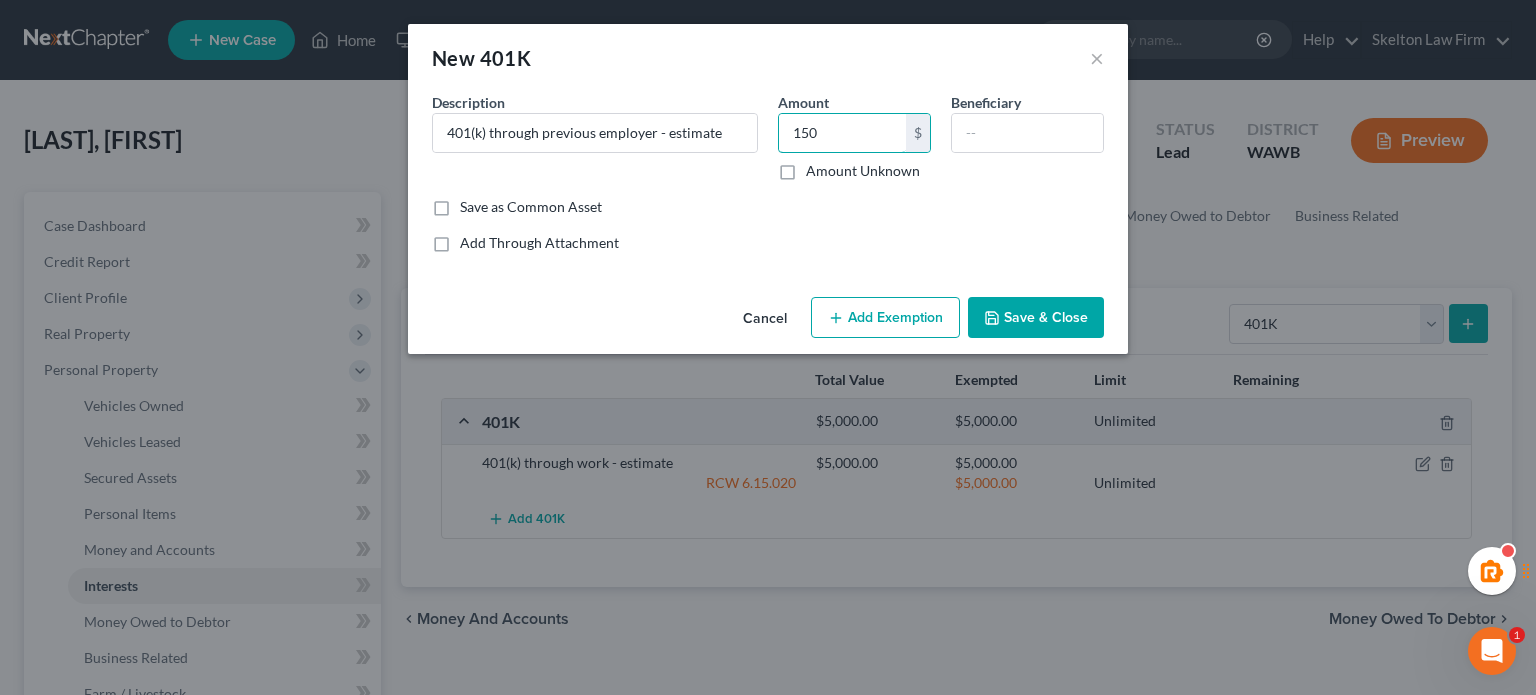 type on "150" 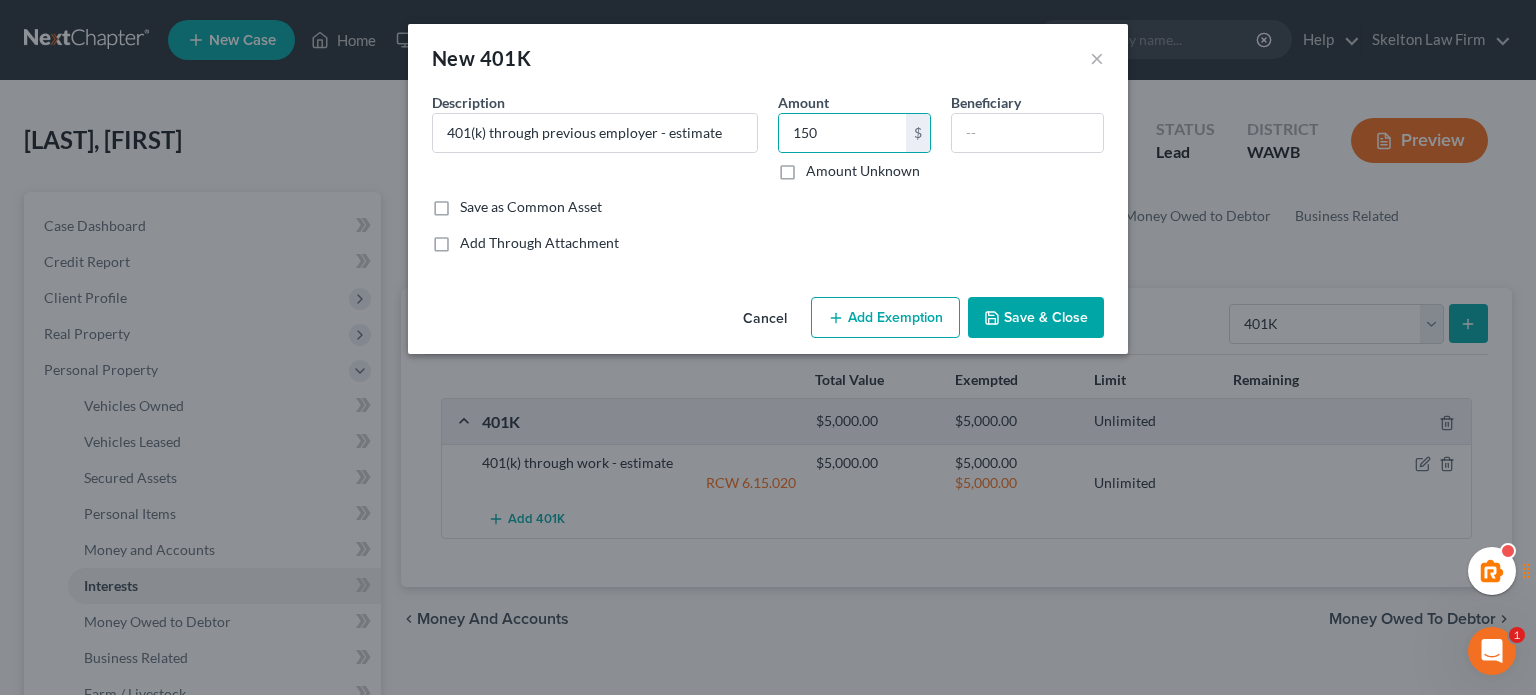 click on "Add Exemption" at bounding box center (885, 318) 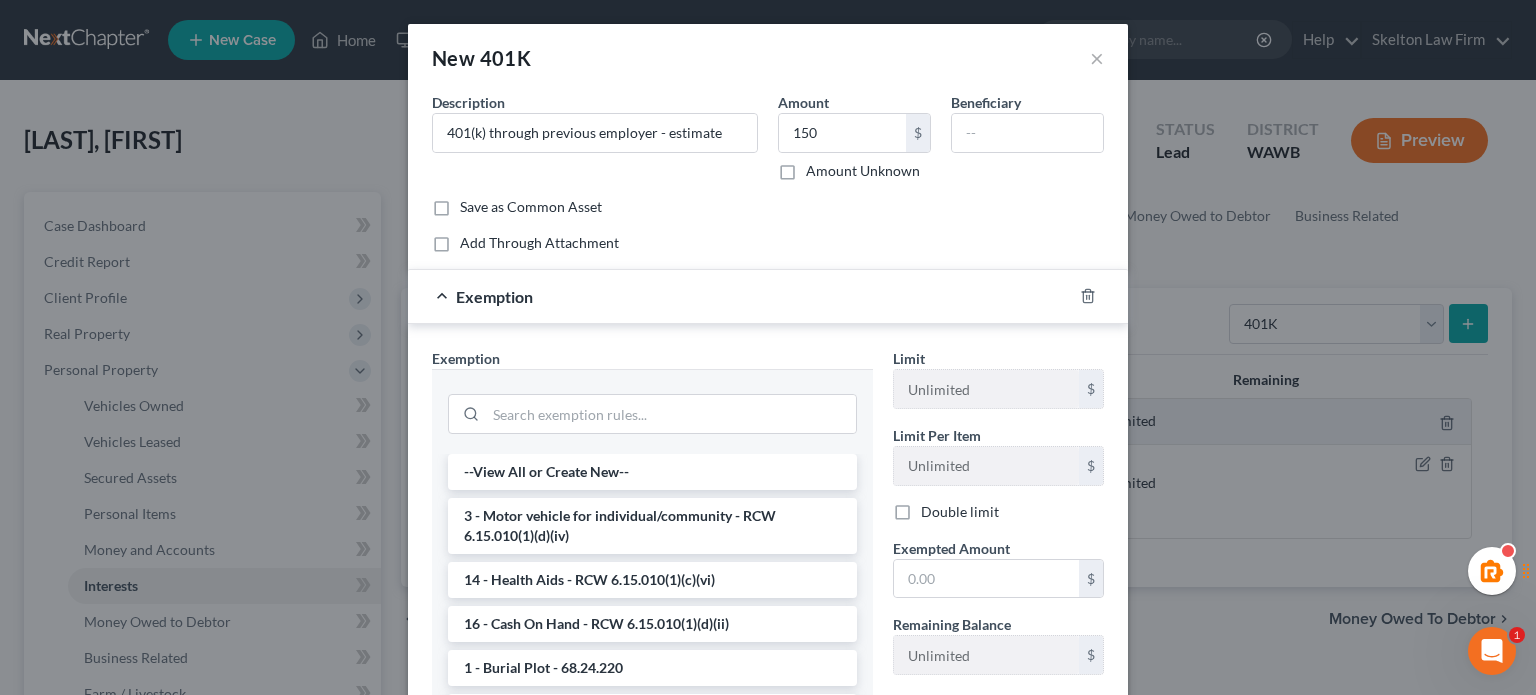 click at bounding box center (652, 412) 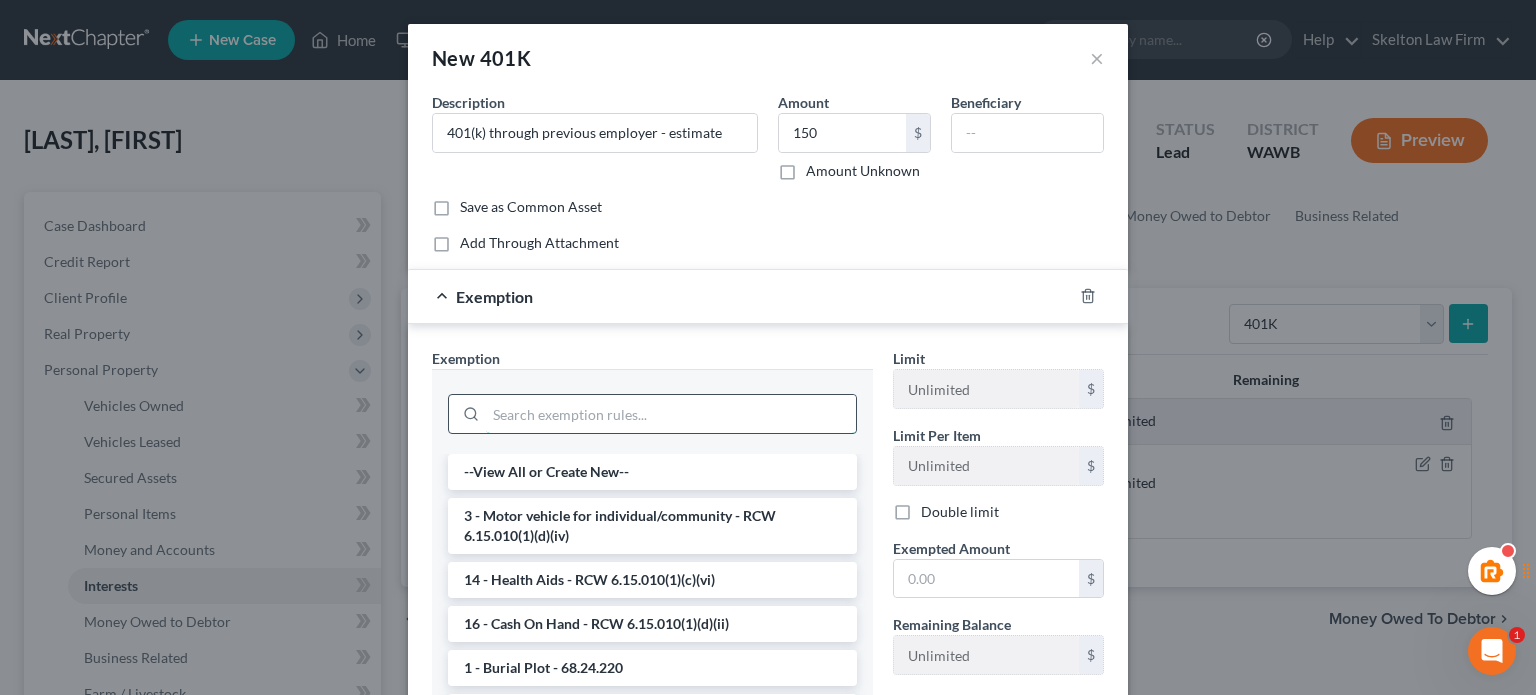 click at bounding box center [671, 414] 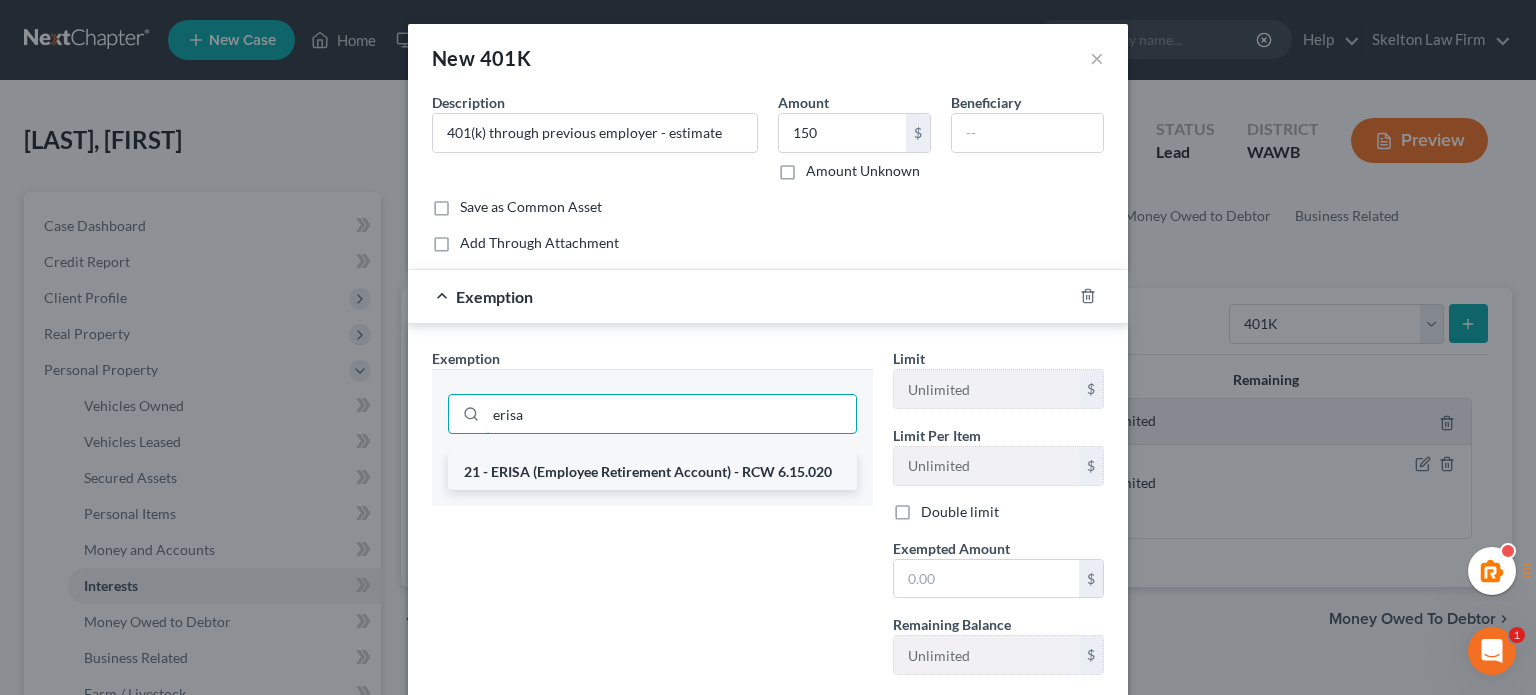 type on "erisa" 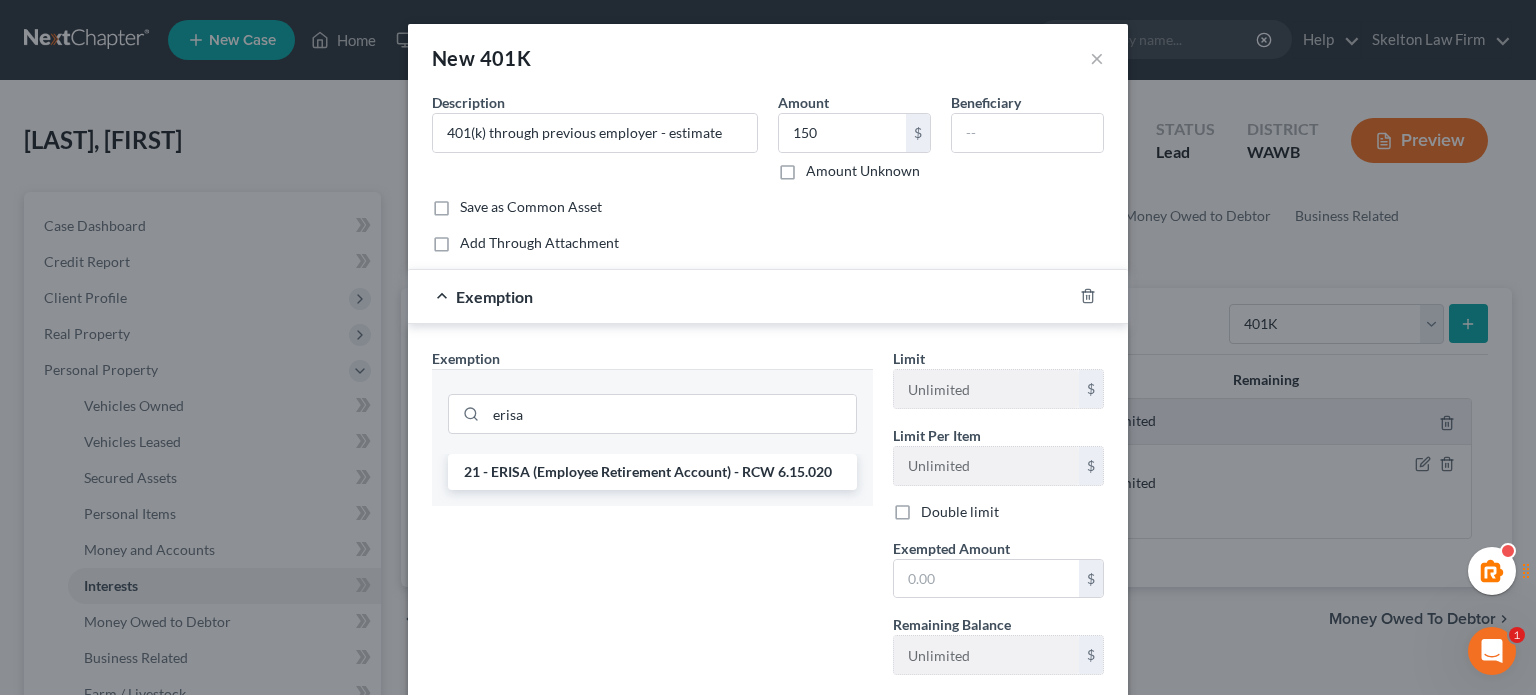 click on "21 - ERISA (Employee Retirement Account) - RCW 6.15.020" at bounding box center [652, 472] 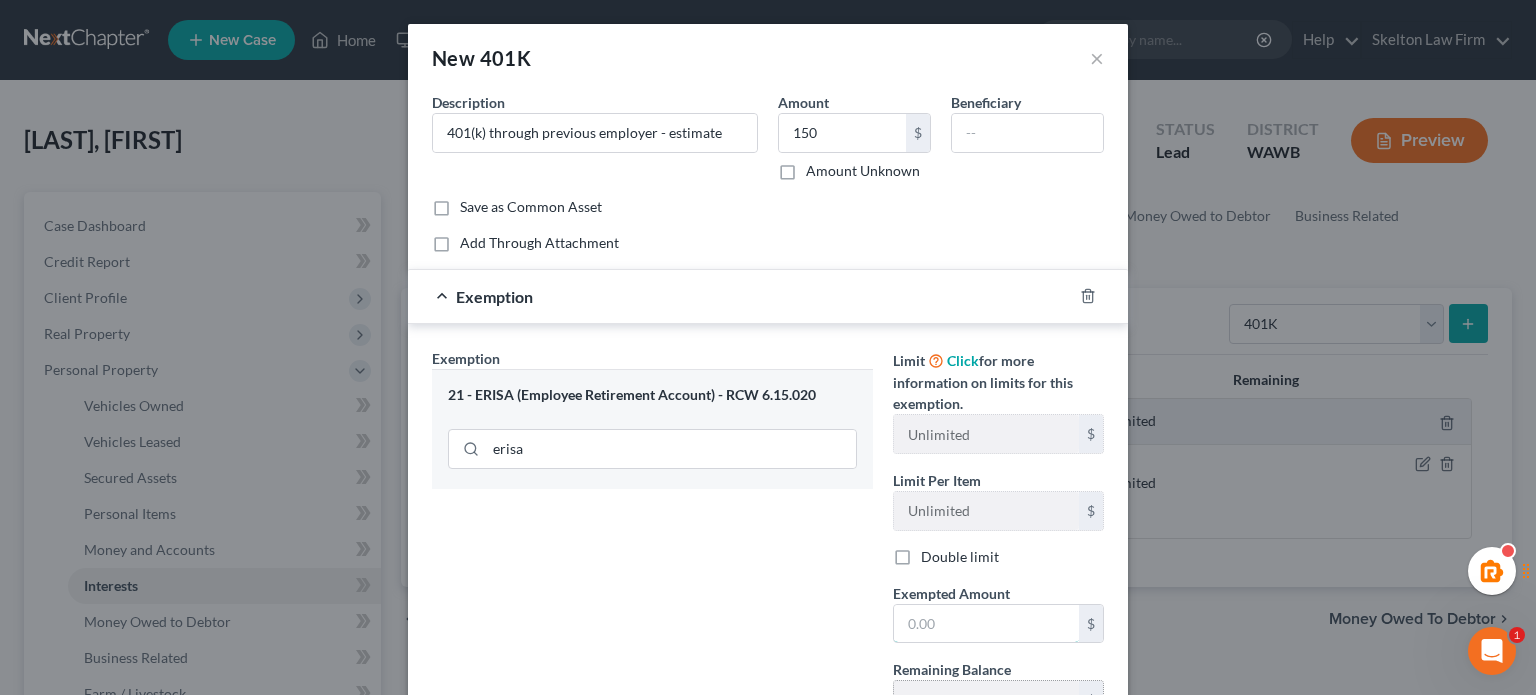 drag, startPoint x: 944, startPoint y: 622, endPoint x: 976, endPoint y: 693, distance: 77.87811 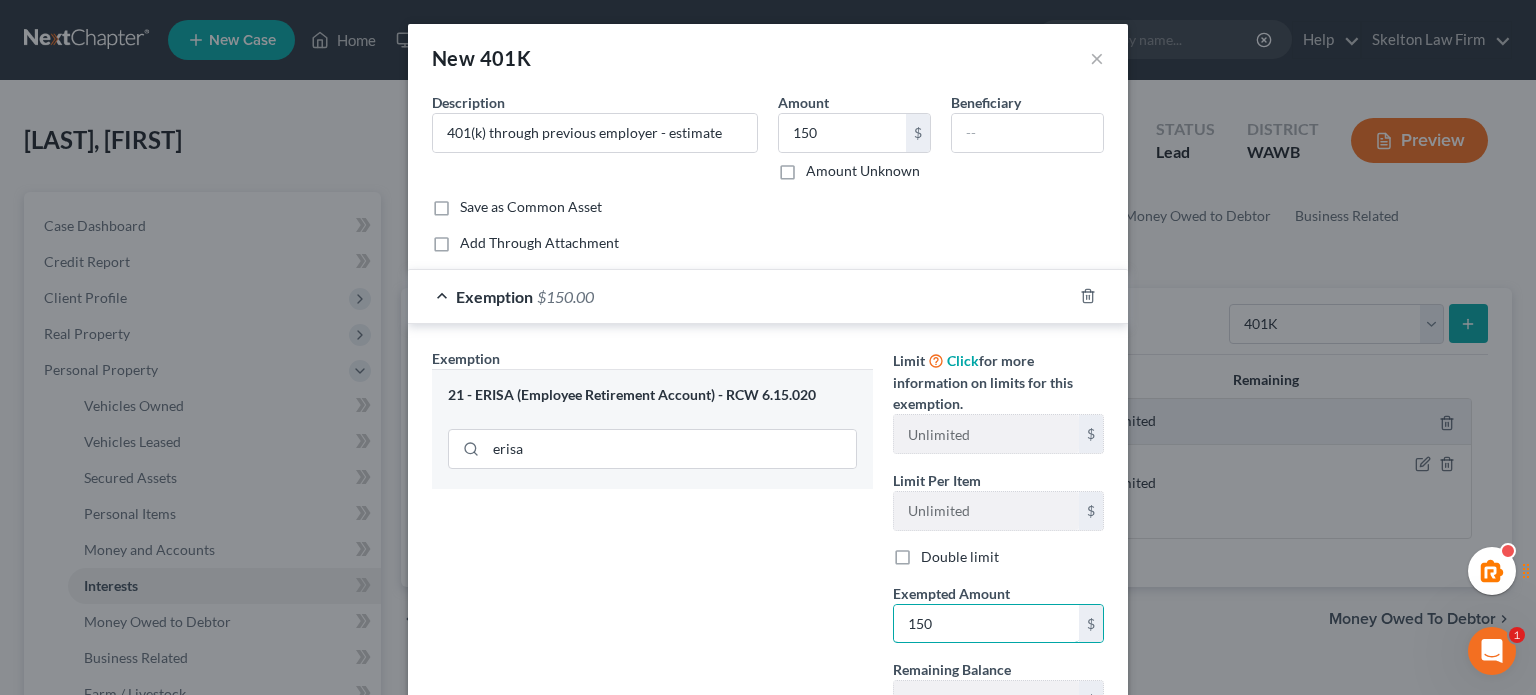 type on "150" 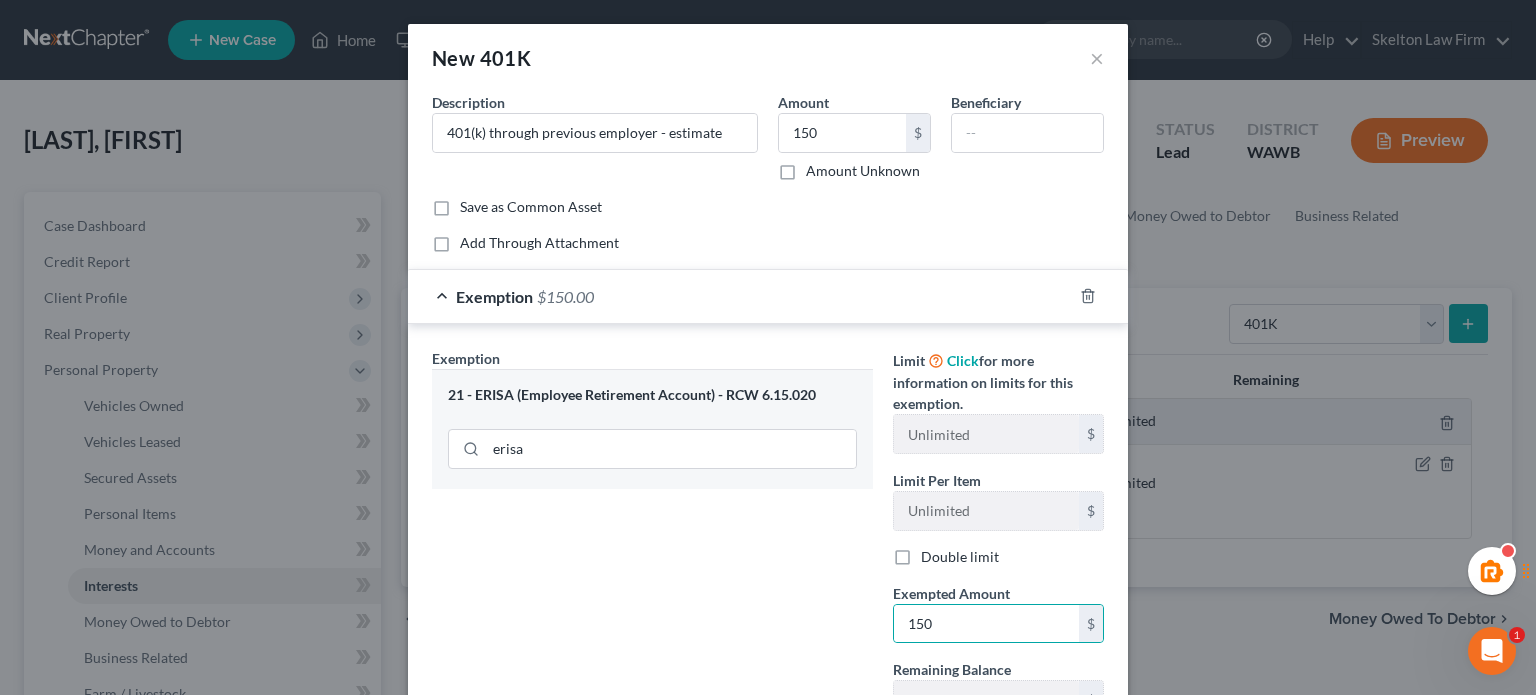 click on "Exemption Set must be selected for CA.
Exemption
*
21 - ERISA (Employee Retirement Account) - RCW 6.15.020         erisa" at bounding box center (652, 542) 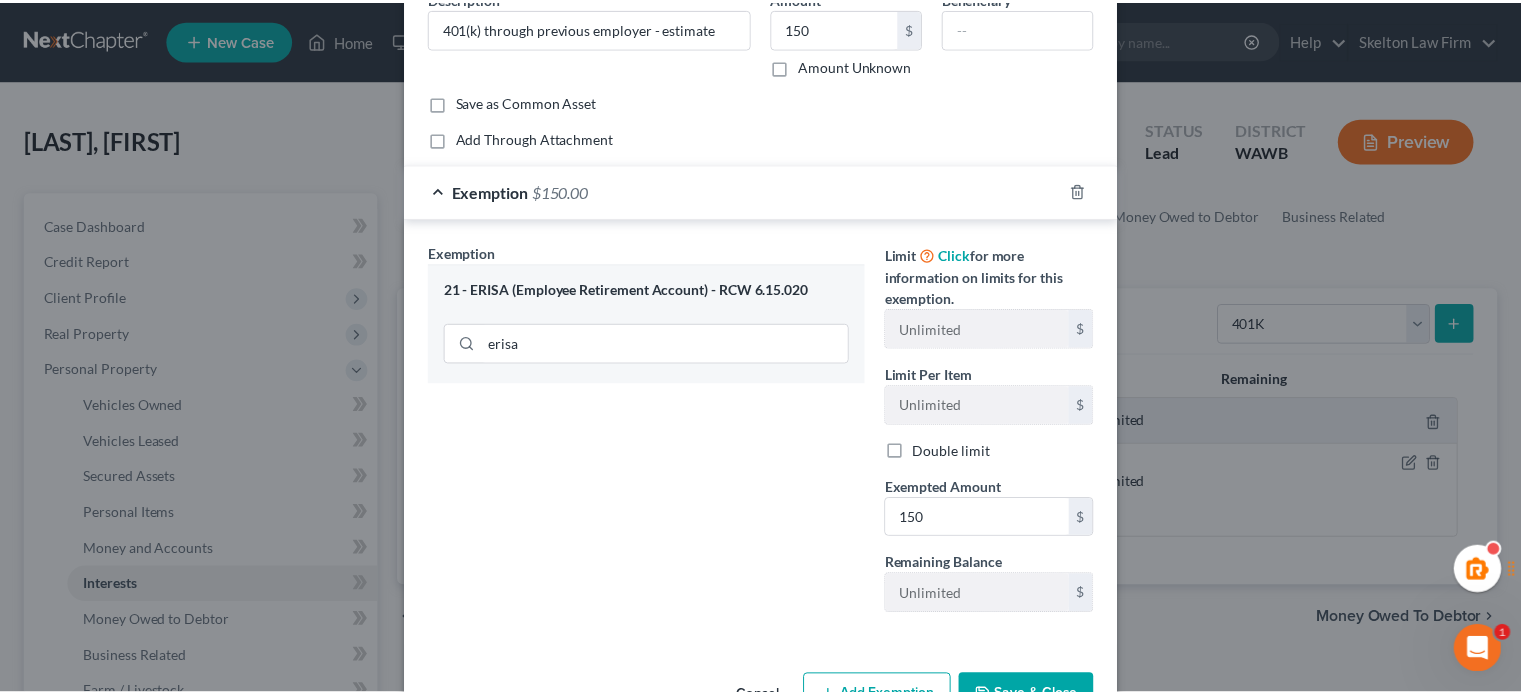 scroll, scrollTop: 165, scrollLeft: 0, axis: vertical 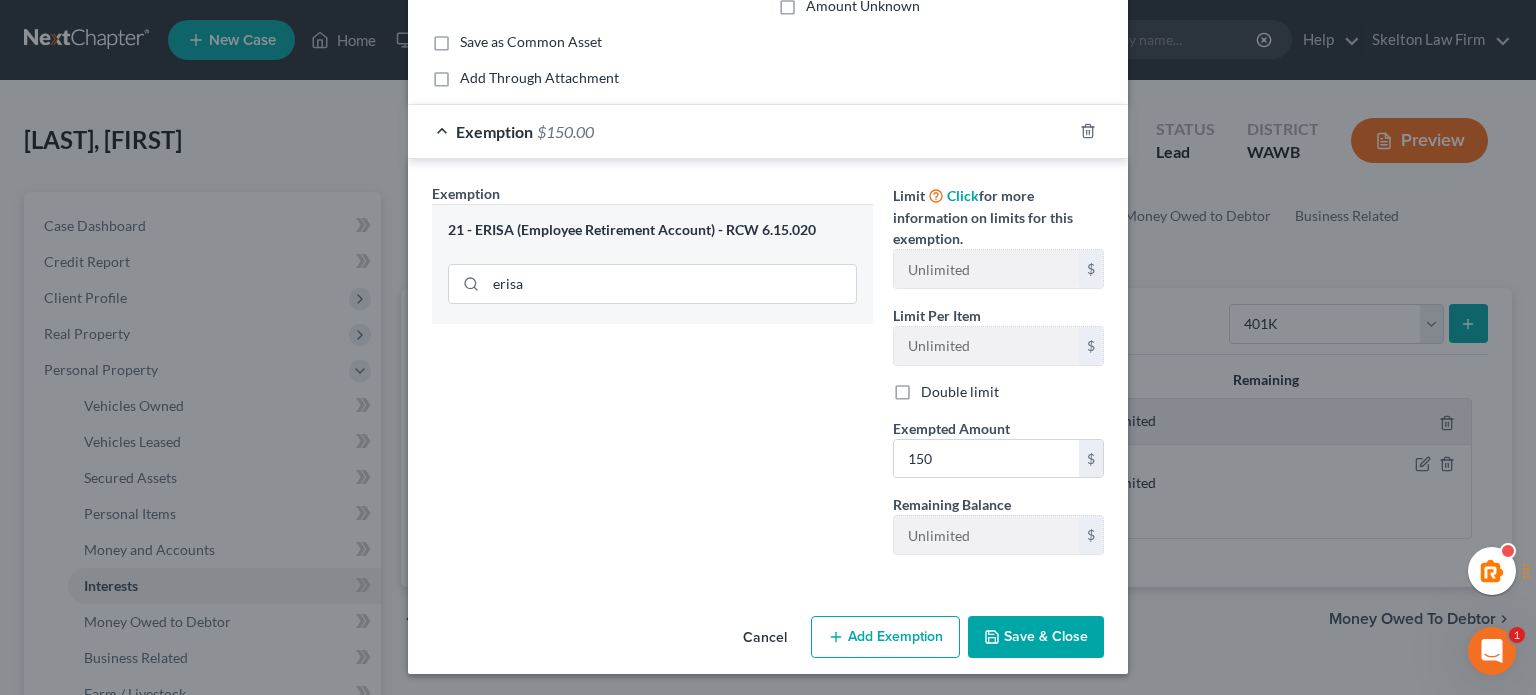 click on "Save & Close" at bounding box center (1036, 637) 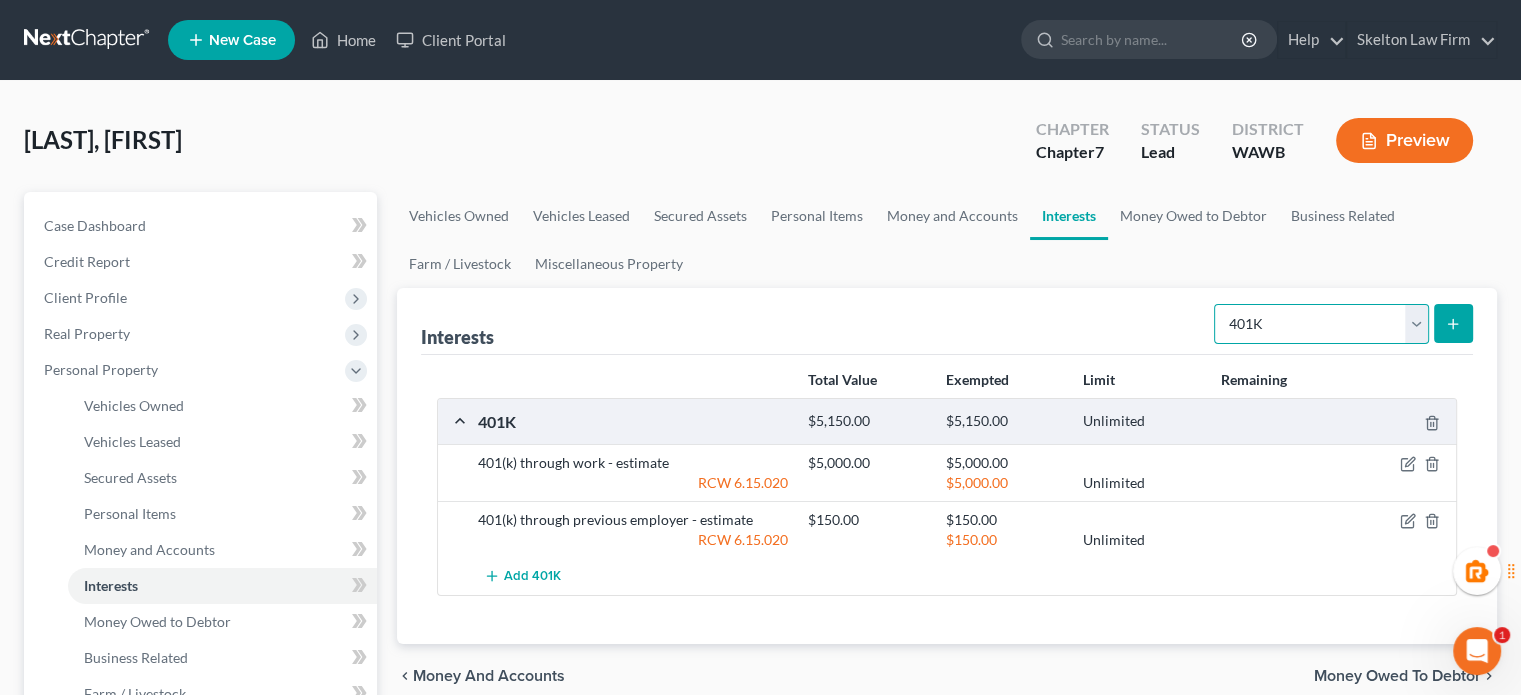 click on "Select Interest Type 401K Annuity Bond Education IRA Government Bond Government Pension Plan Incorporated Business IRA Joint Venture (Active) Joint Venture (Inactive) Keogh Mutual Fund Other Retirement Plan Partnership (Active) Partnership (Inactive) Pension Plan Stock Term Life Insurance Unincorporated Business Whole Life Insurance" at bounding box center [1321, 324] 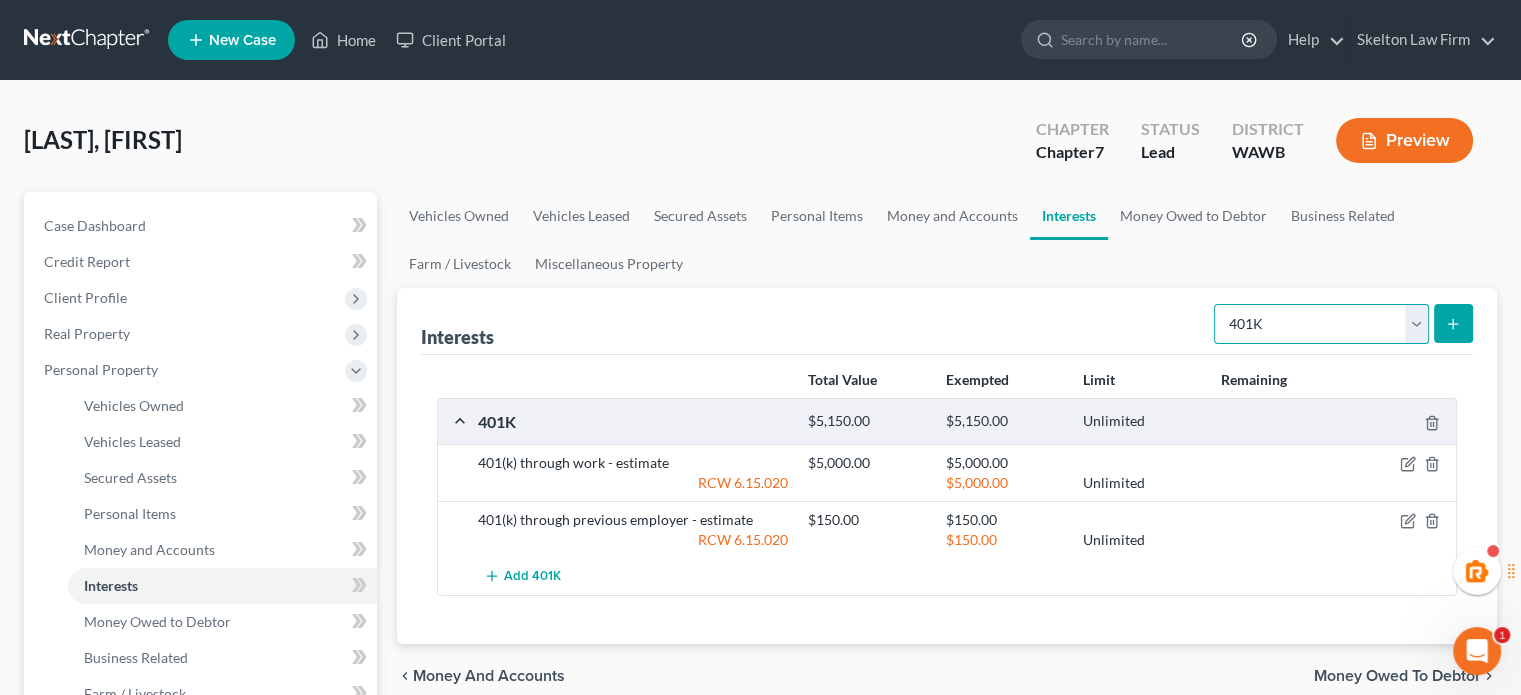 select on "term_life_insurance" 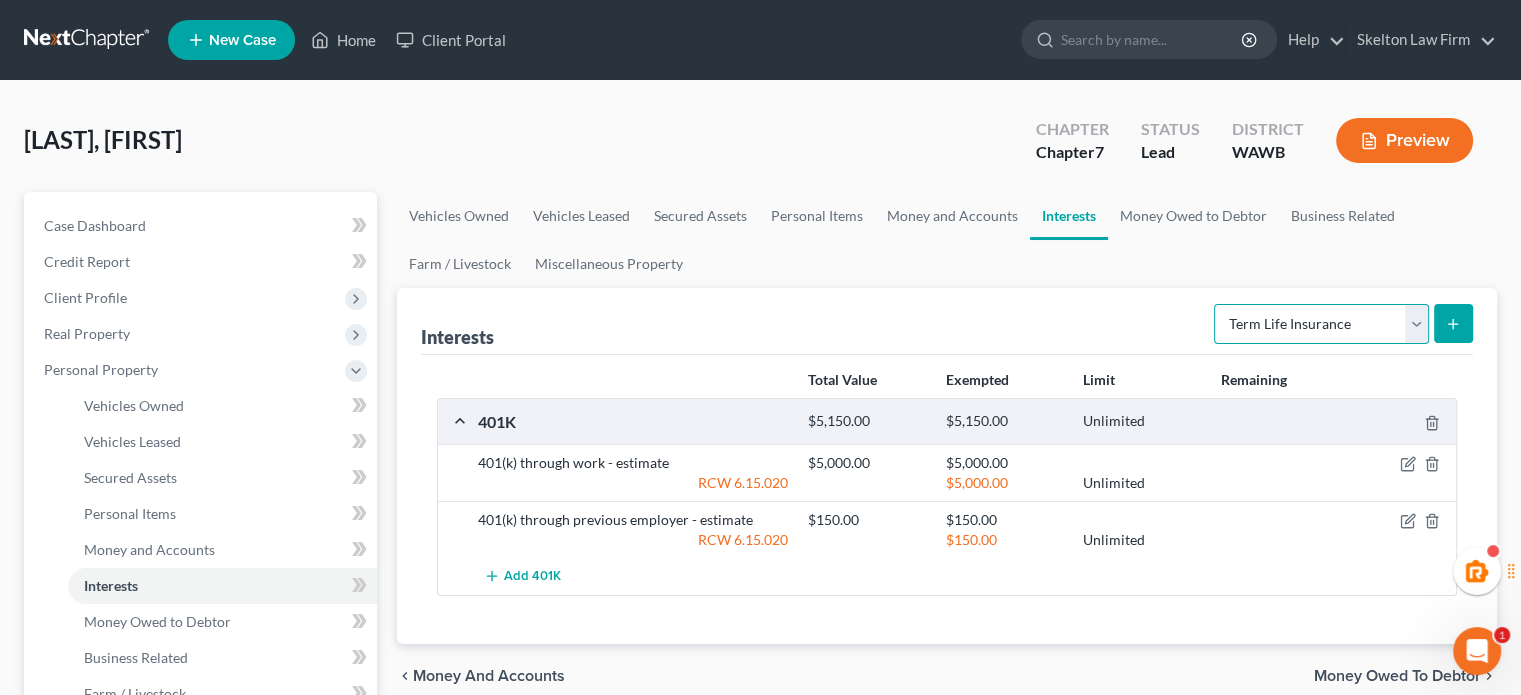 click on "Select Interest Type 401K Annuity Bond Education IRA Government Bond Government Pension Plan Incorporated Business IRA Joint Venture (Active) Joint Venture (Inactive) Keogh Mutual Fund Other Retirement Plan Partnership (Active) Partnership (Inactive) Pension Plan Stock Term Life Insurance Unincorporated Business Whole Life Insurance" at bounding box center [1321, 324] 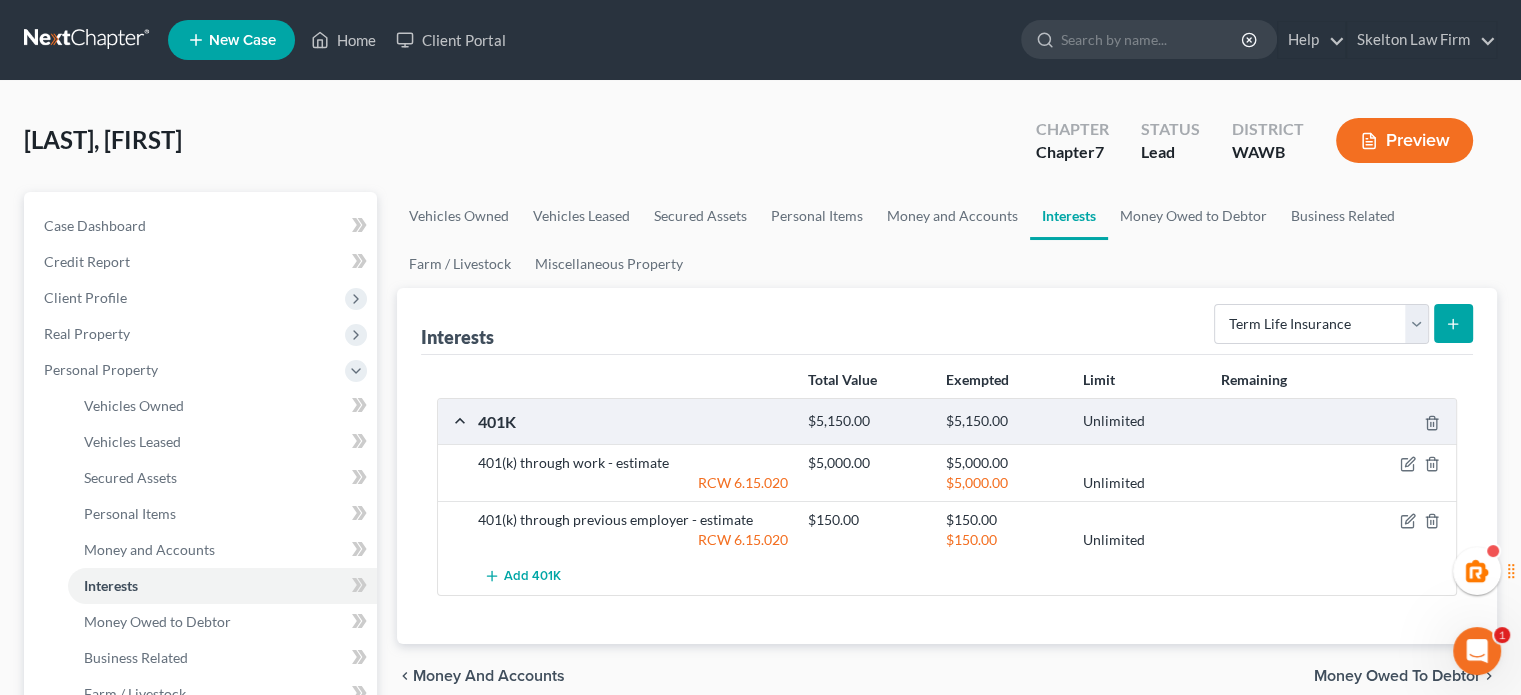 click at bounding box center (1453, 323) 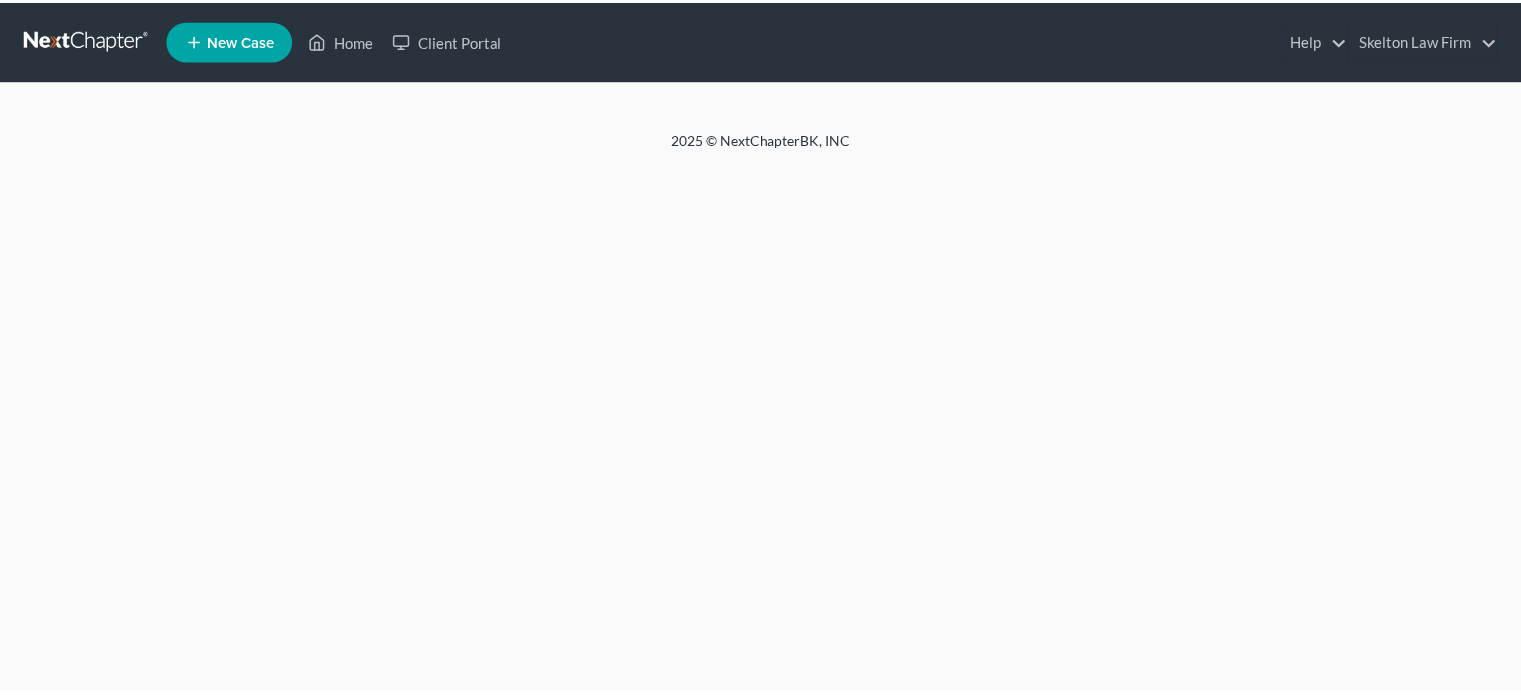 scroll, scrollTop: 0, scrollLeft: 0, axis: both 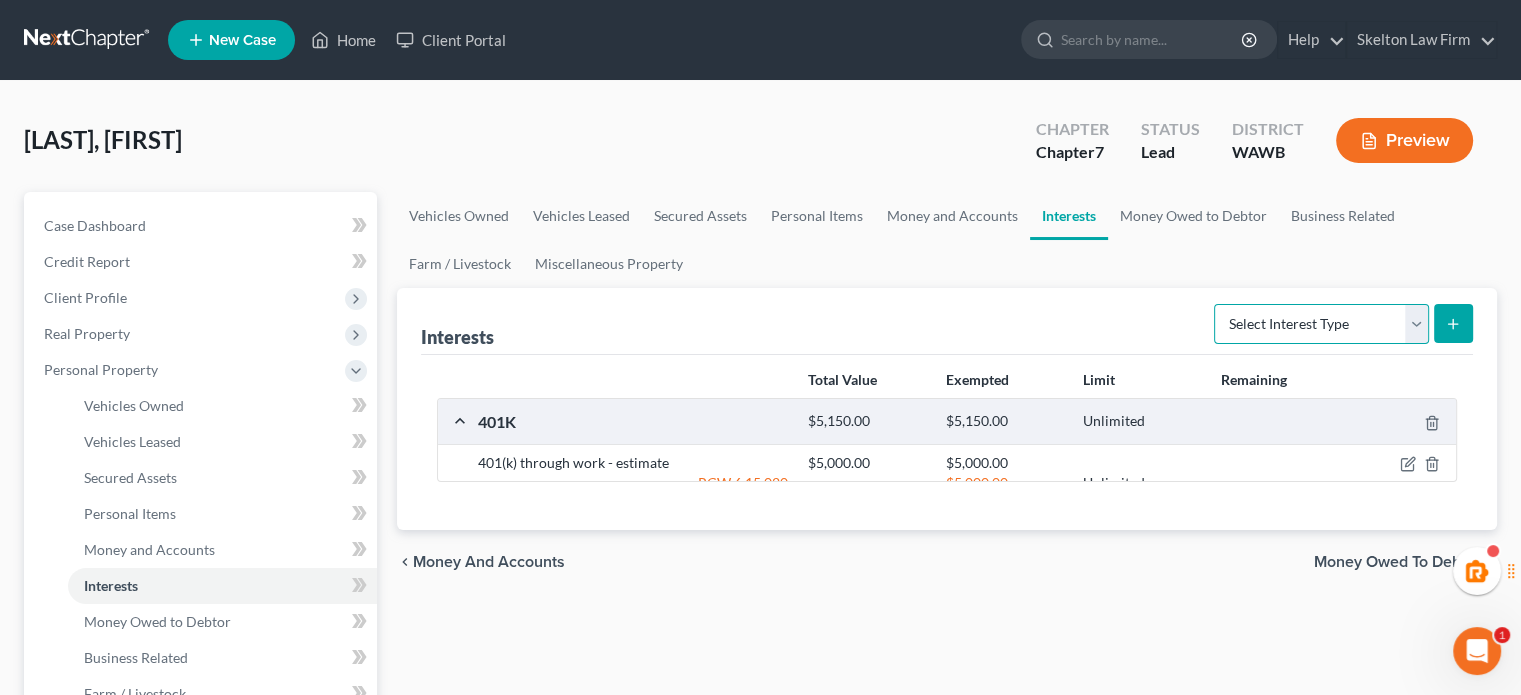 drag, startPoint x: 1340, startPoint y: 311, endPoint x: 1328, endPoint y: 308, distance: 12.369317 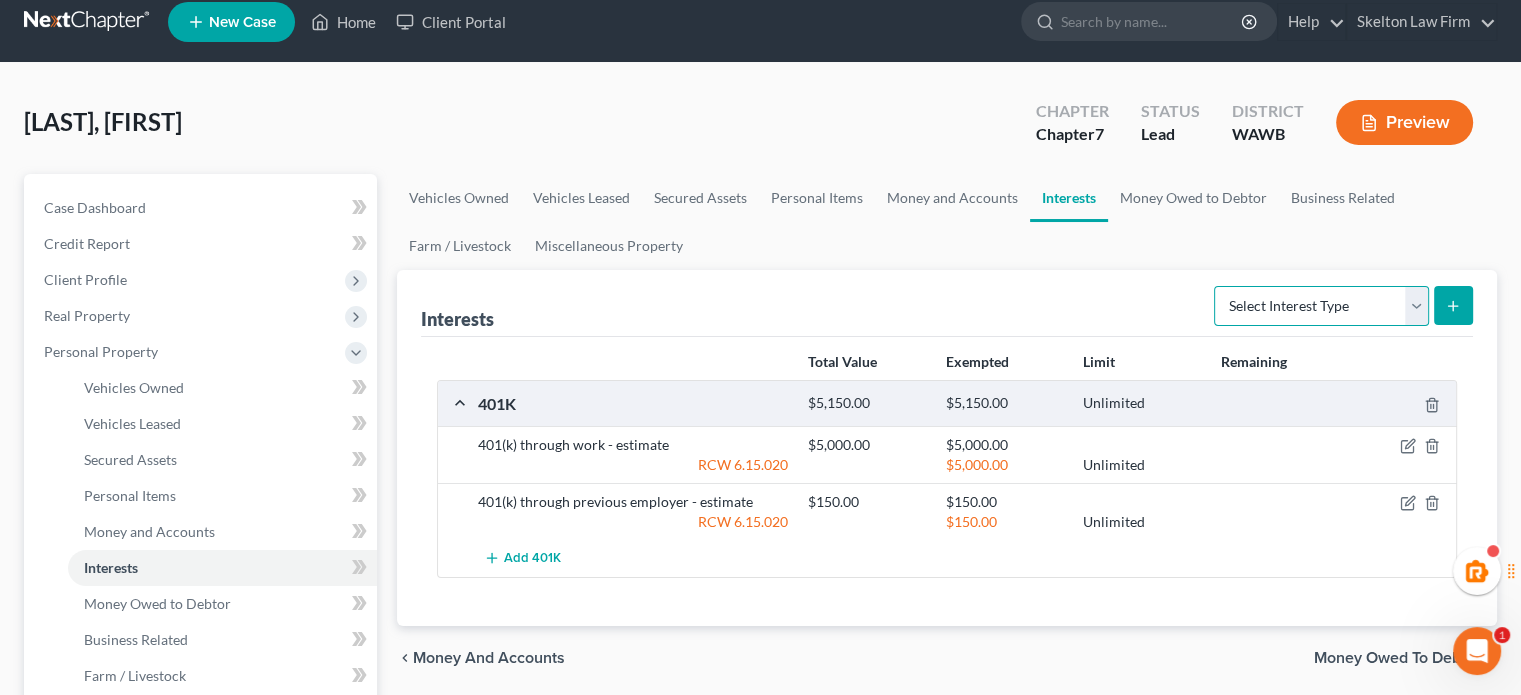 scroll, scrollTop: 0, scrollLeft: 0, axis: both 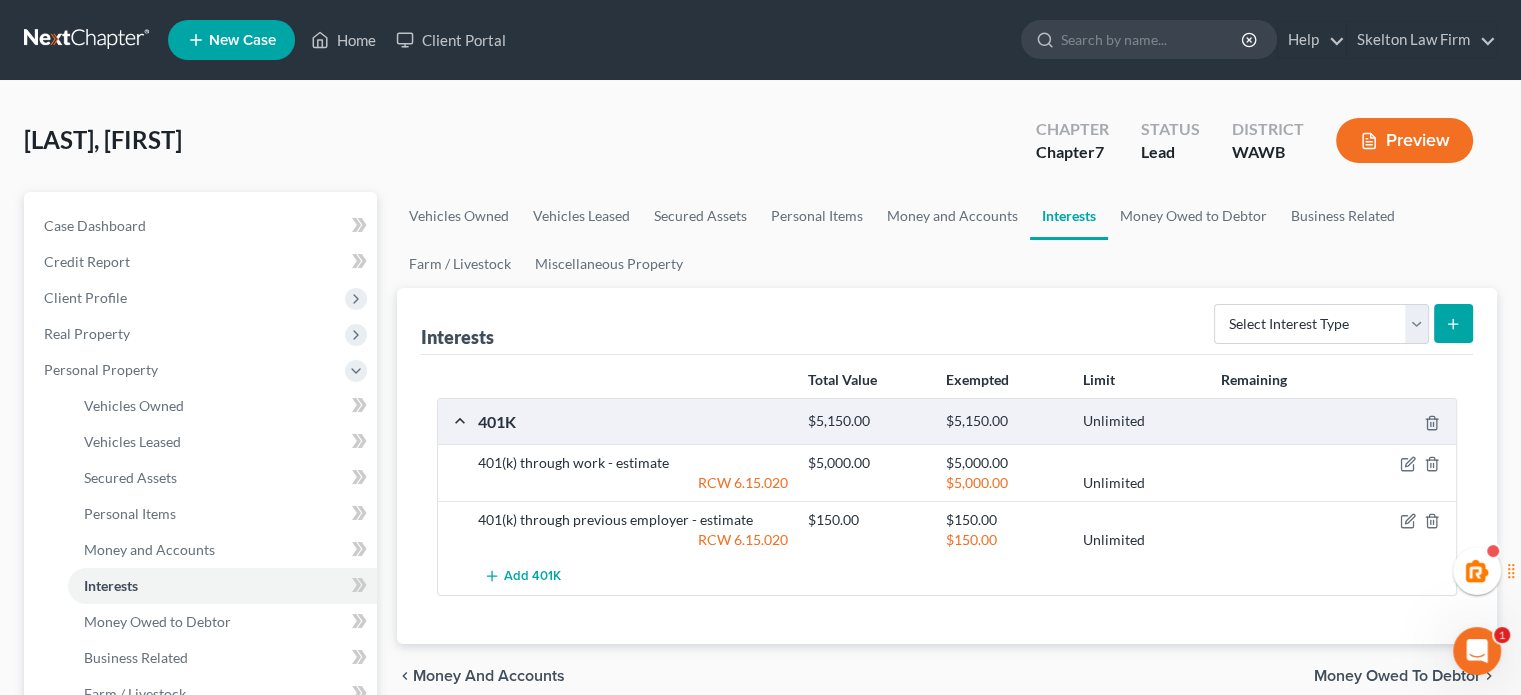 click on "Total Value Exempted Limit Remaining
401K $5,150.00 $5,150.00 Unlimited
401(k) through work - estimate $5,000.00 $5,000.00 RCW 6.15.020 $5,000.00 Unlimited 401(k) through previous employer - estimate $150.00 $150.00 RCW 6.15.020 $150.00 Unlimited Add 401K" at bounding box center [947, 499] 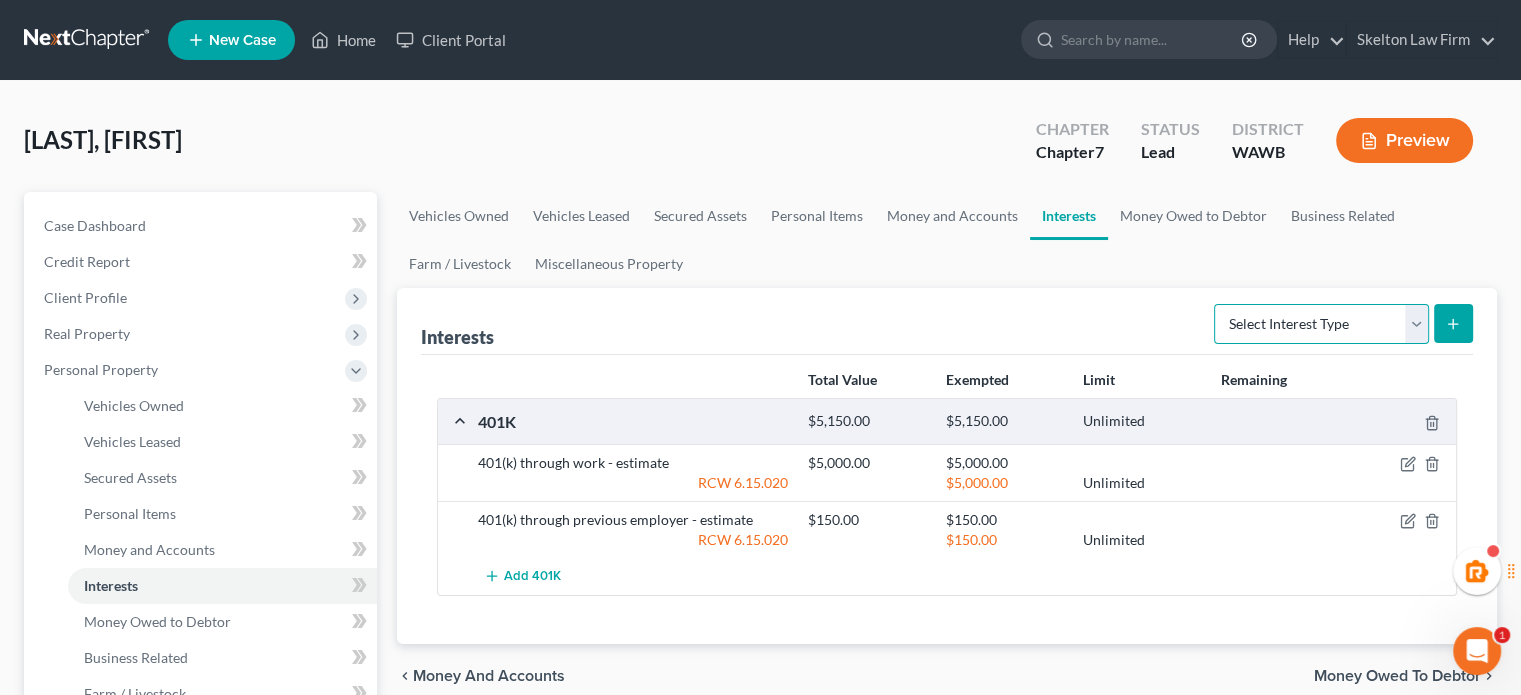 click on "Select Interest Type 401K Annuity Bond Education IRA Government Bond Government Pension Plan Incorporated Business IRA Joint Venture (Active) Joint Venture (Inactive) Keogh Mutual Fund Other Retirement Plan Partnership (Active) Partnership (Inactive) Pension Plan Stock Term Life Insurance Unincorporated Business Whole Life Insurance" at bounding box center (1321, 324) 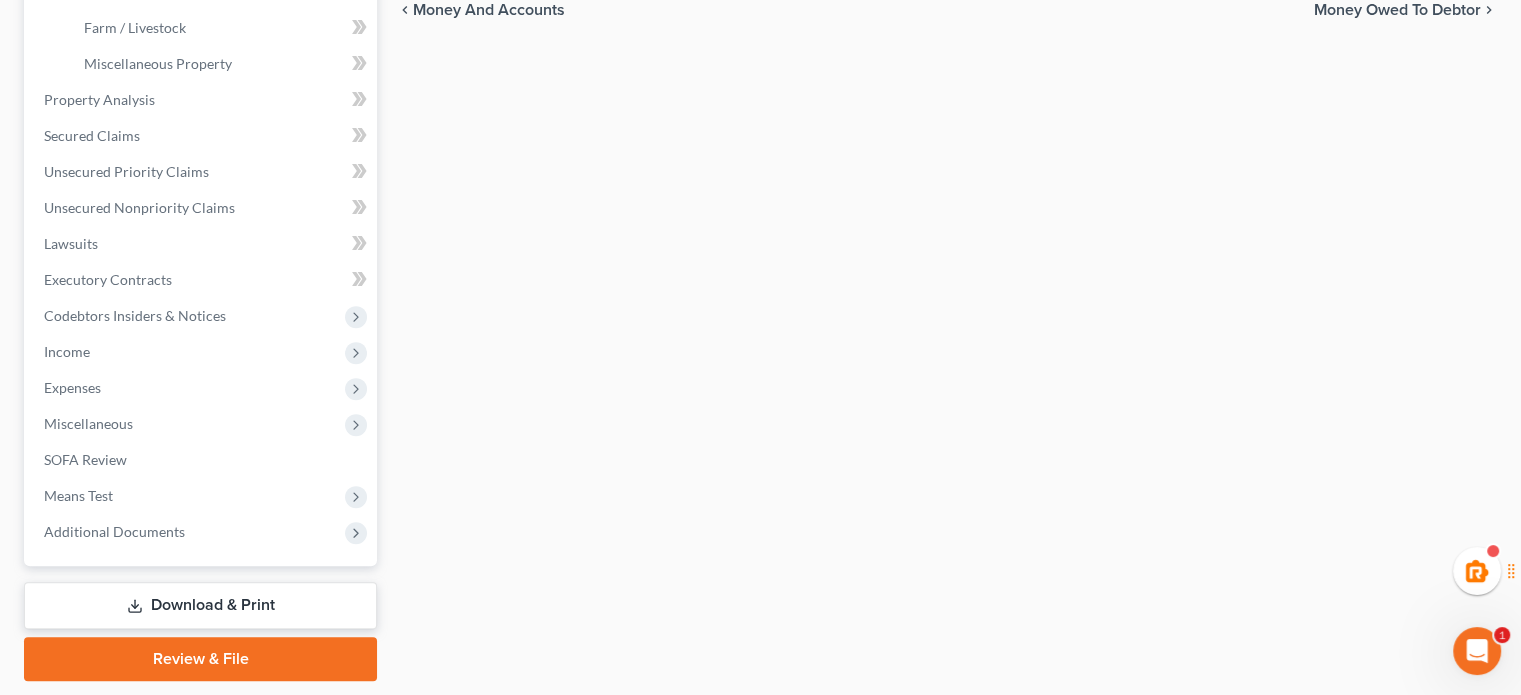 scroll, scrollTop: 0, scrollLeft: 0, axis: both 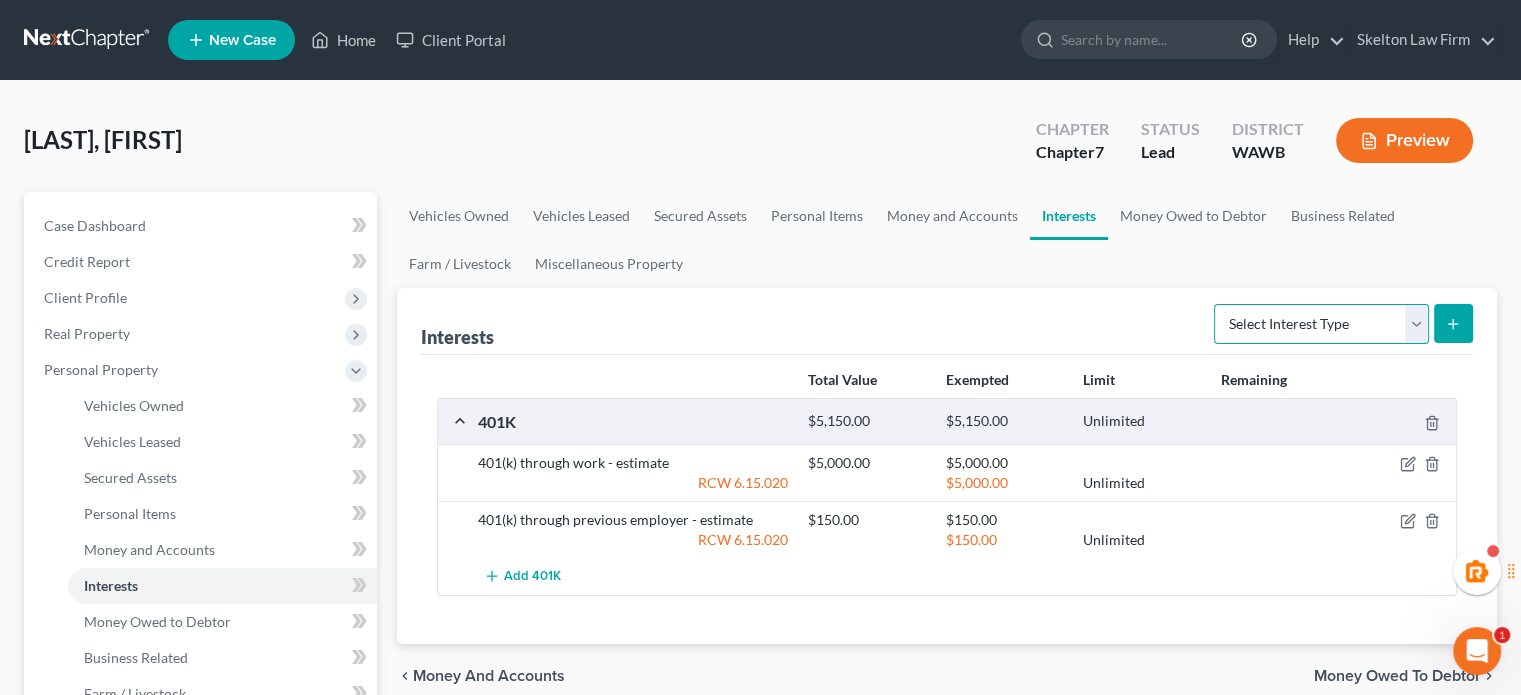 drag, startPoint x: 1307, startPoint y: 319, endPoint x: 1297, endPoint y: 291, distance: 29.732138 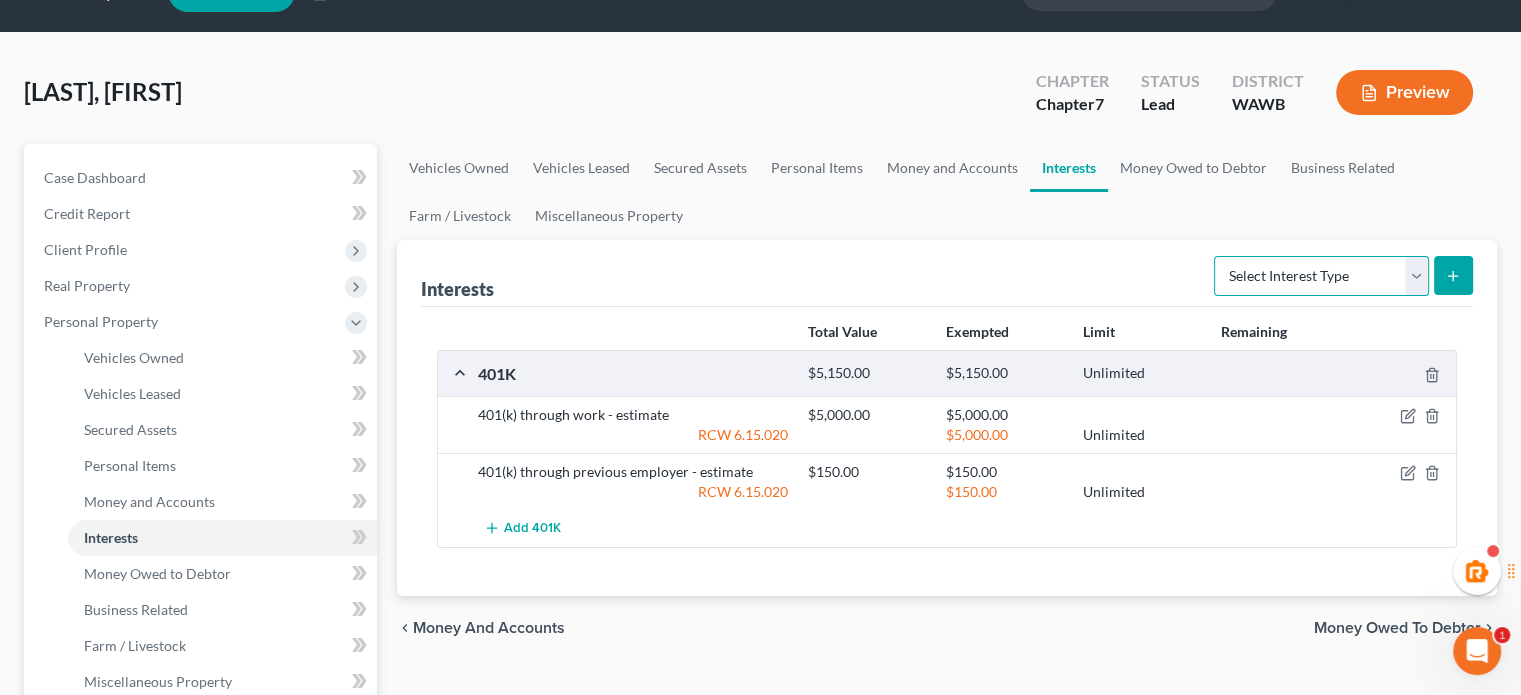 scroll, scrollTop: 0, scrollLeft: 0, axis: both 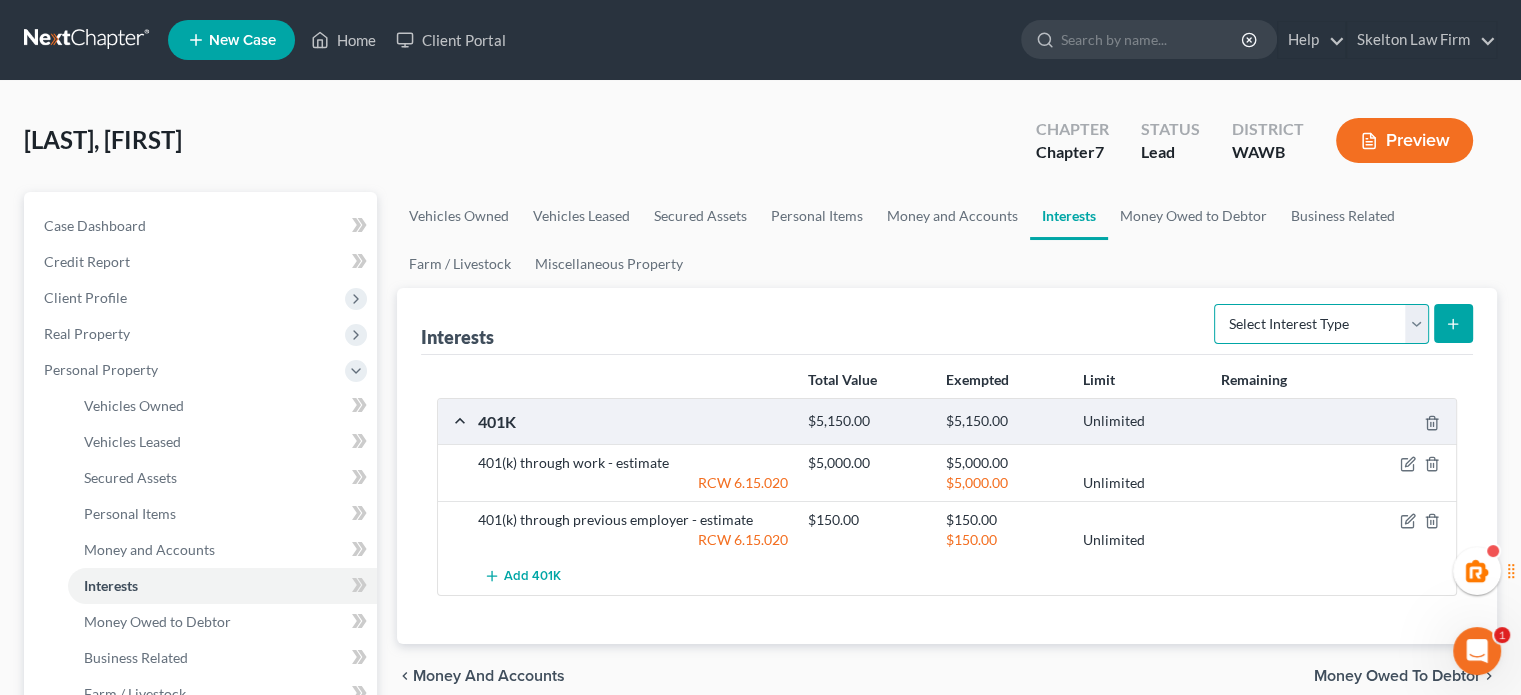 click on "Select Interest Type 401K Annuity Bond Education IRA Government Bond Government Pension Plan Incorporated Business IRA Joint Venture (Active) Joint Venture (Inactive) Keogh Mutual Fund Other Retirement Plan Partnership (Active) Partnership (Inactive) Pension Plan Stock Term Life Insurance Unincorporated Business Whole Life Insurance" at bounding box center [1321, 324] 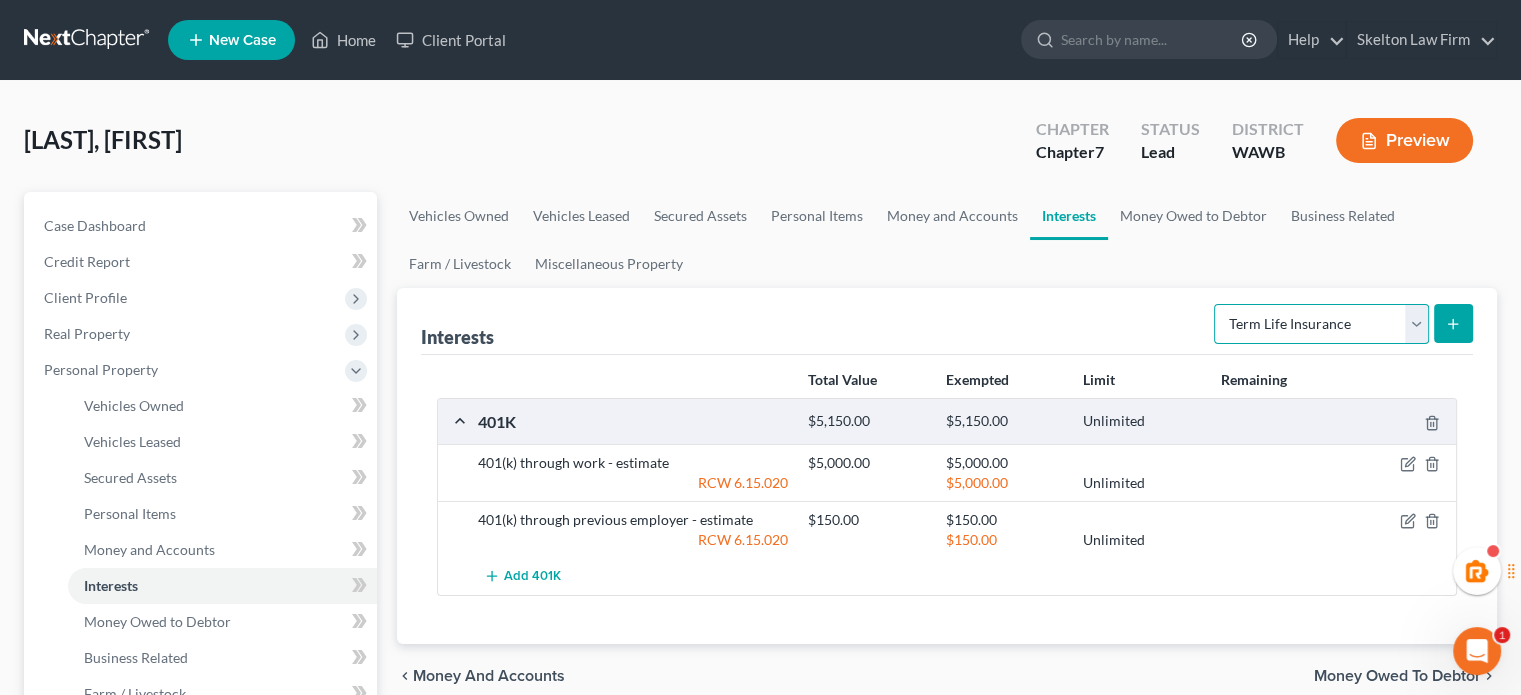 click on "Select Interest Type 401K Annuity Bond Education IRA Government Bond Government Pension Plan Incorporated Business IRA Joint Venture (Active) Joint Venture (Inactive) Keogh Mutual Fund Other Retirement Plan Partnership (Active) Partnership (Inactive) Pension Plan Stock Term Life Insurance Unincorporated Business Whole Life Insurance" at bounding box center (1321, 324) 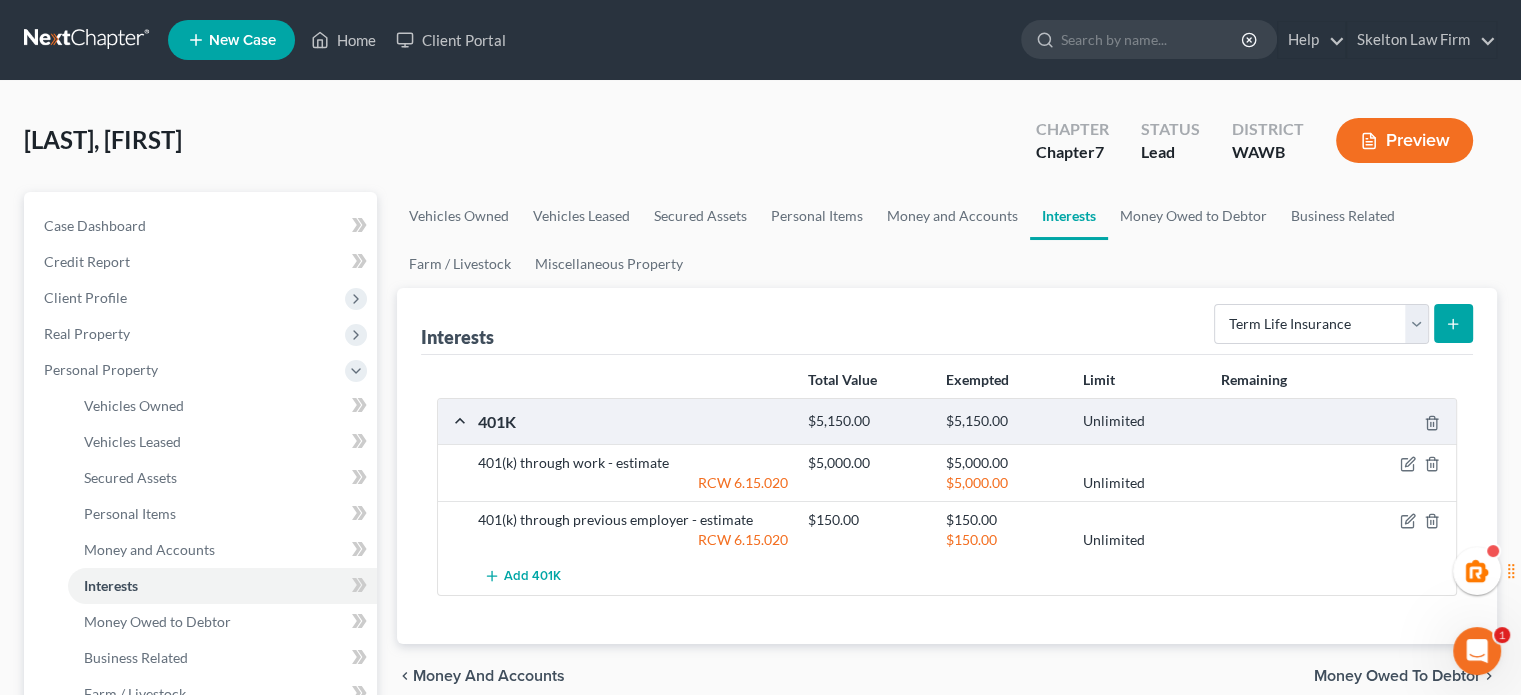 click 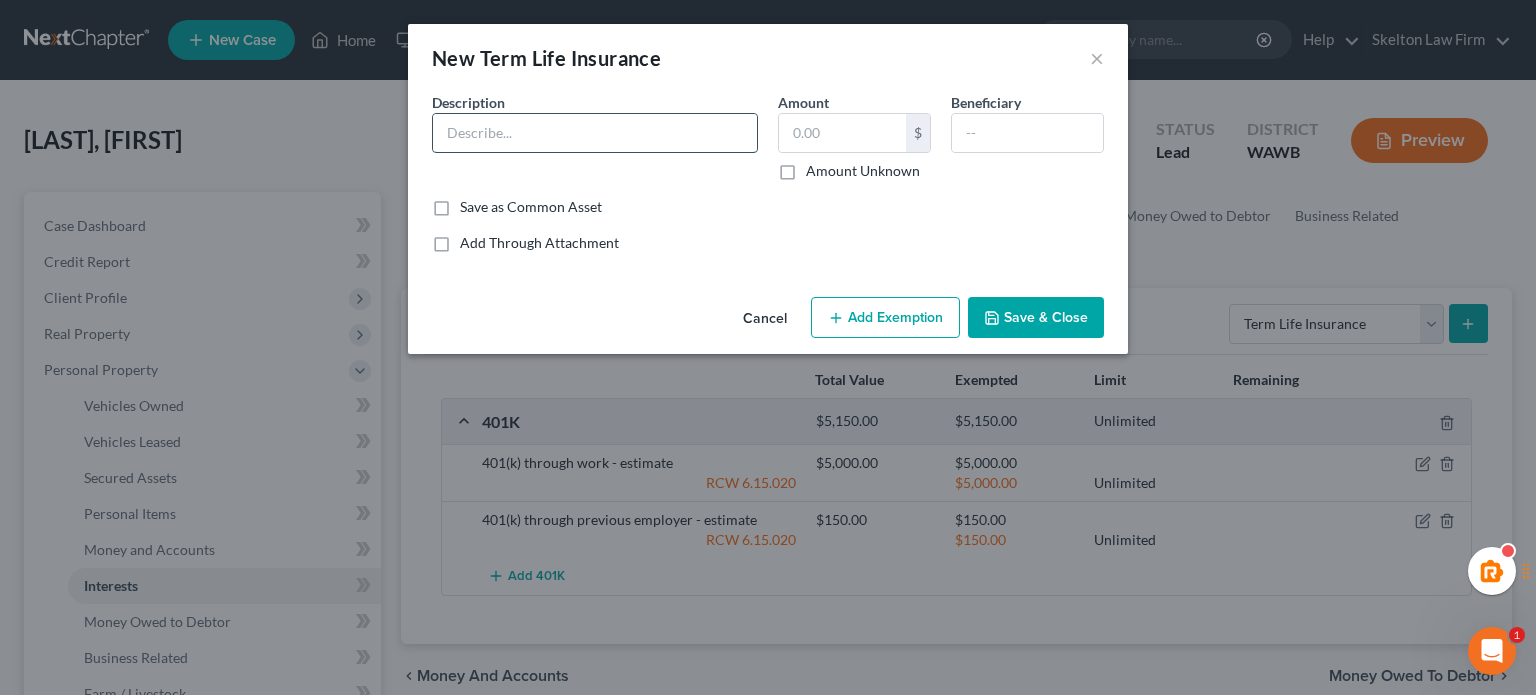 click at bounding box center (595, 133) 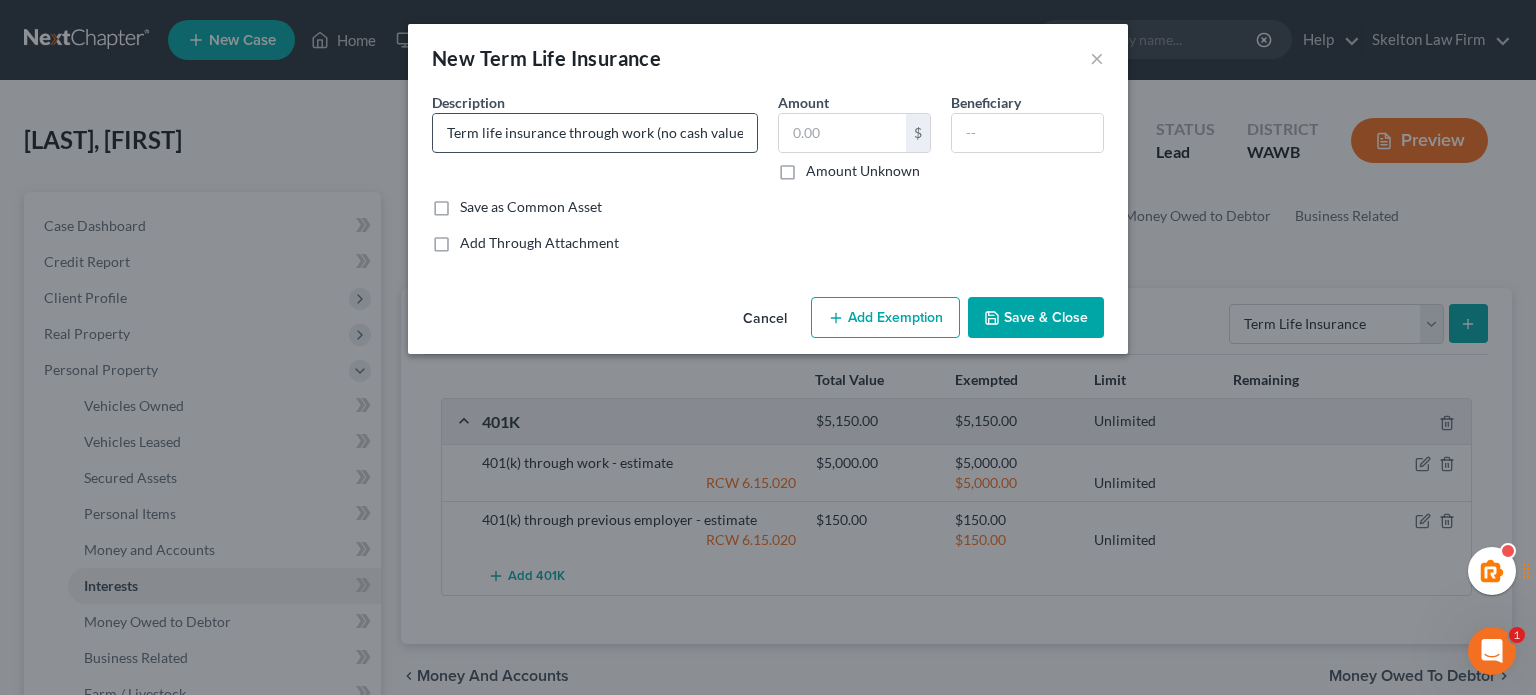 click on "Term life insurance through work (no cash value)" at bounding box center (595, 133) 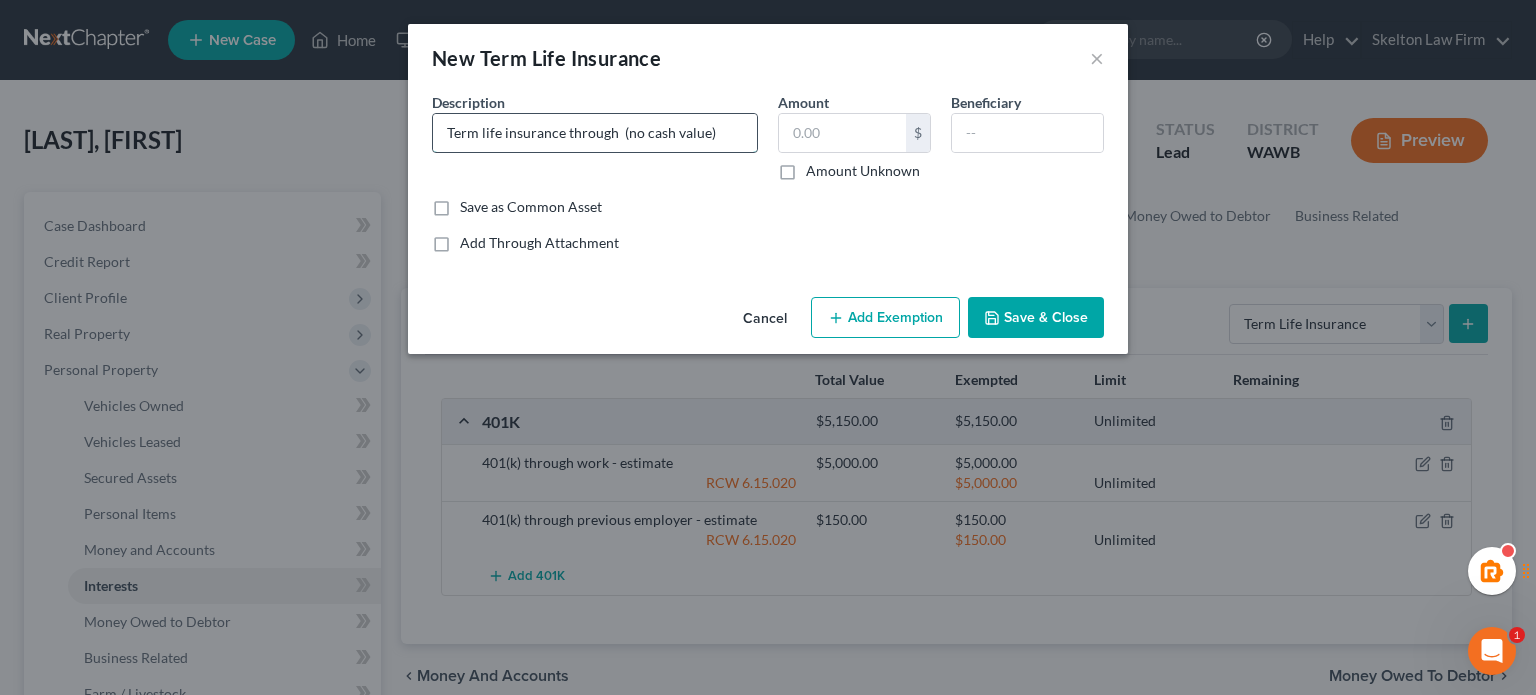 click on "Term life insurance through  (no cash value)" at bounding box center [595, 133] 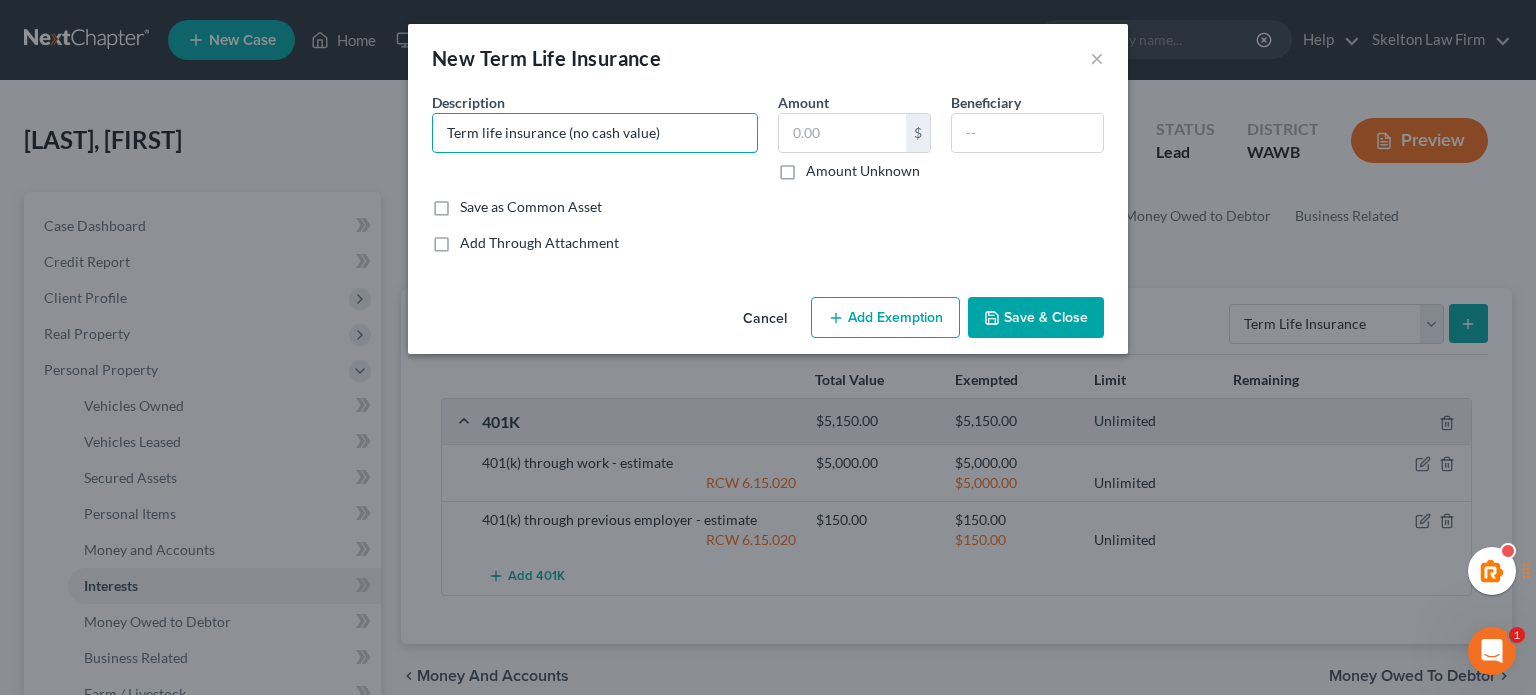 type on "Term life insurance (no cash value)" 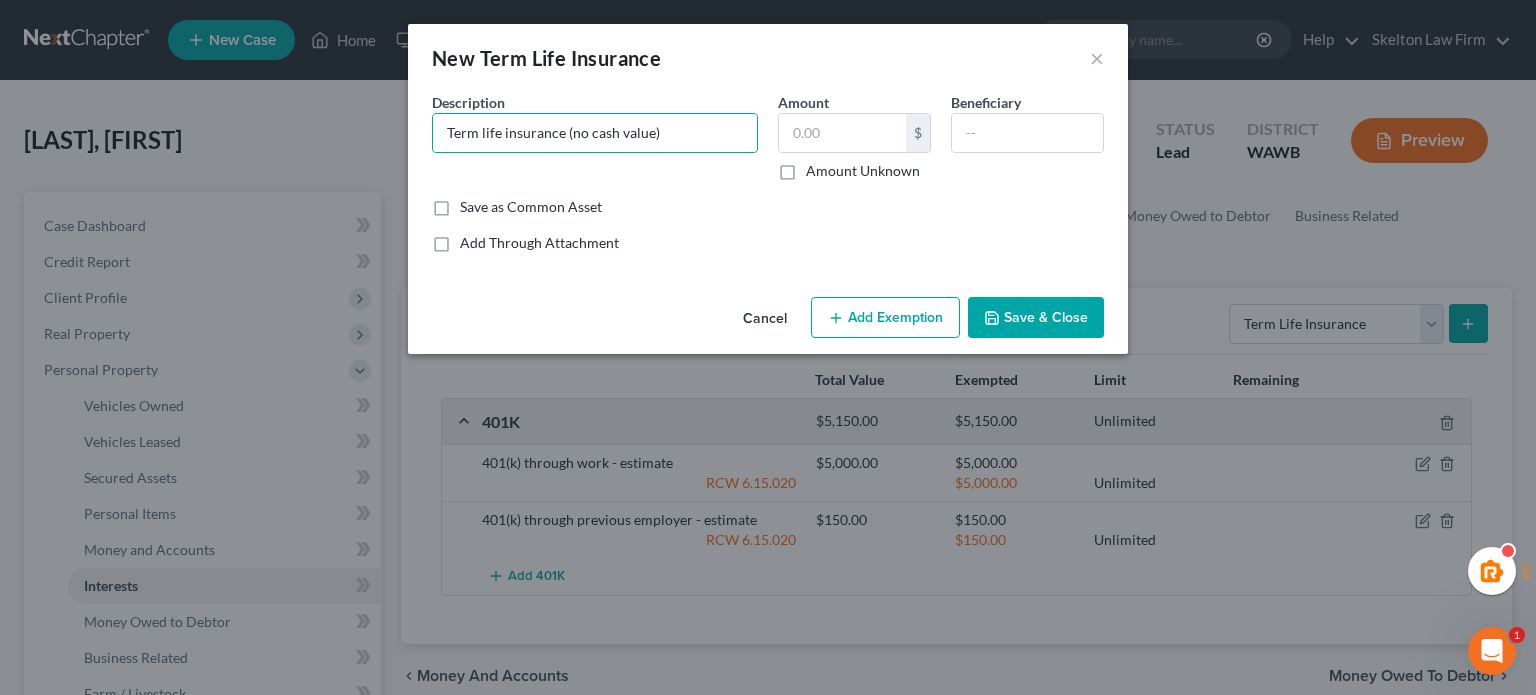 click on "Cancel Add Exemption Save & Close" at bounding box center (768, 322) 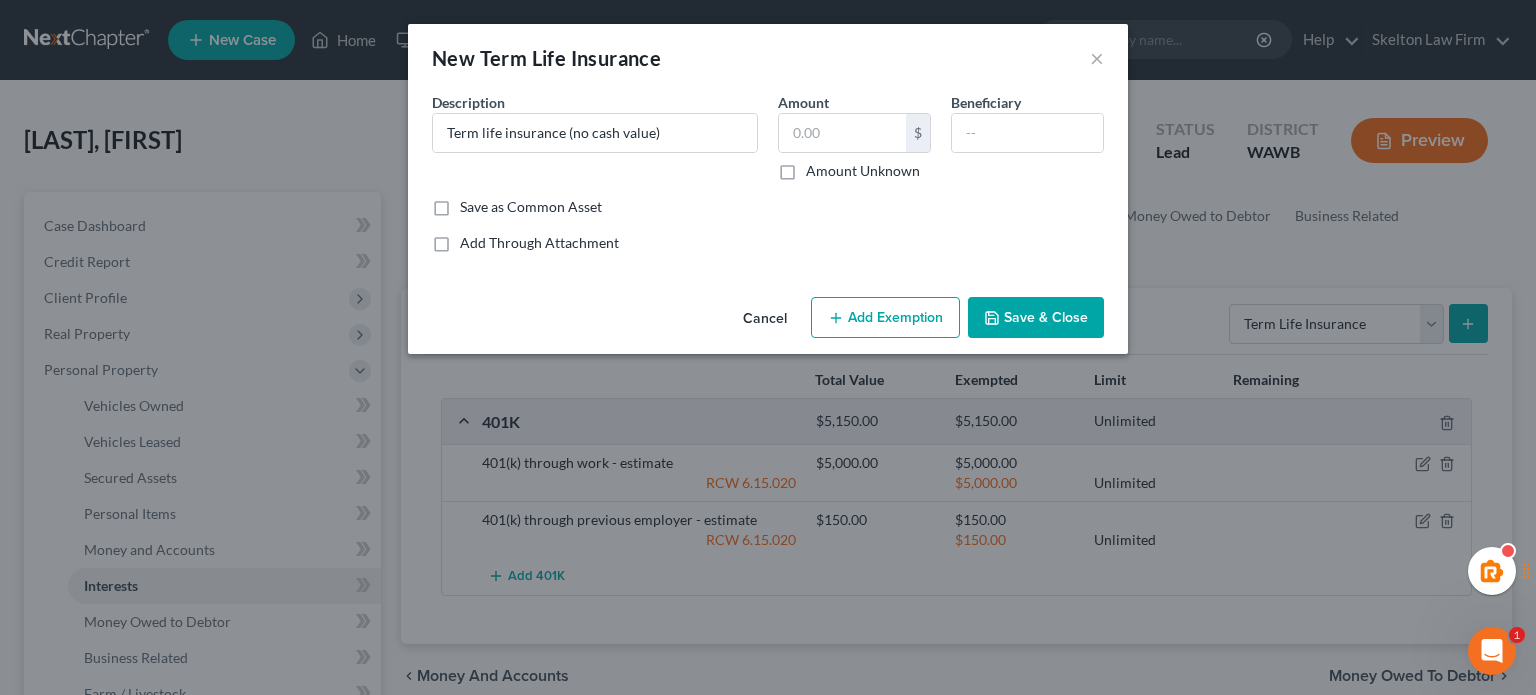 click on "Cancel Add Exemption Save & Close" at bounding box center (768, 322) 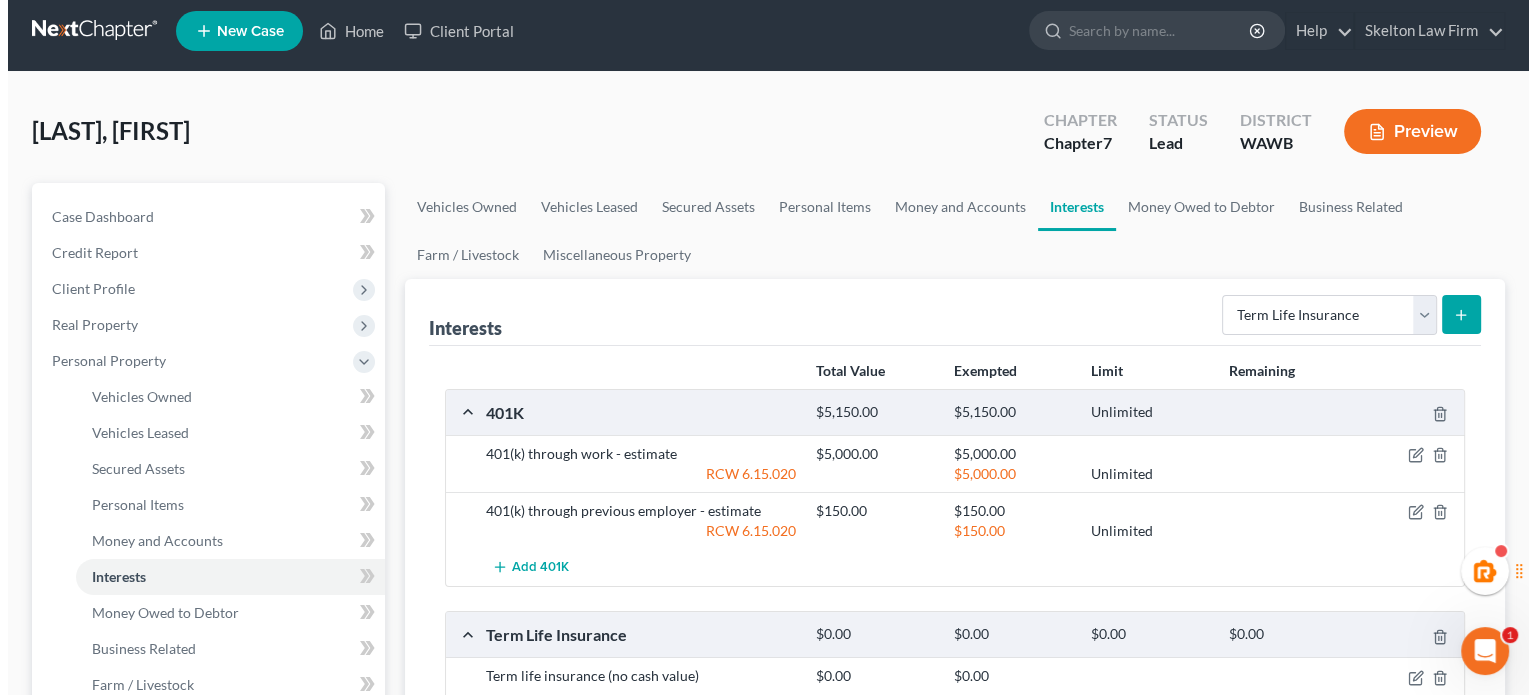 scroll, scrollTop: 0, scrollLeft: 0, axis: both 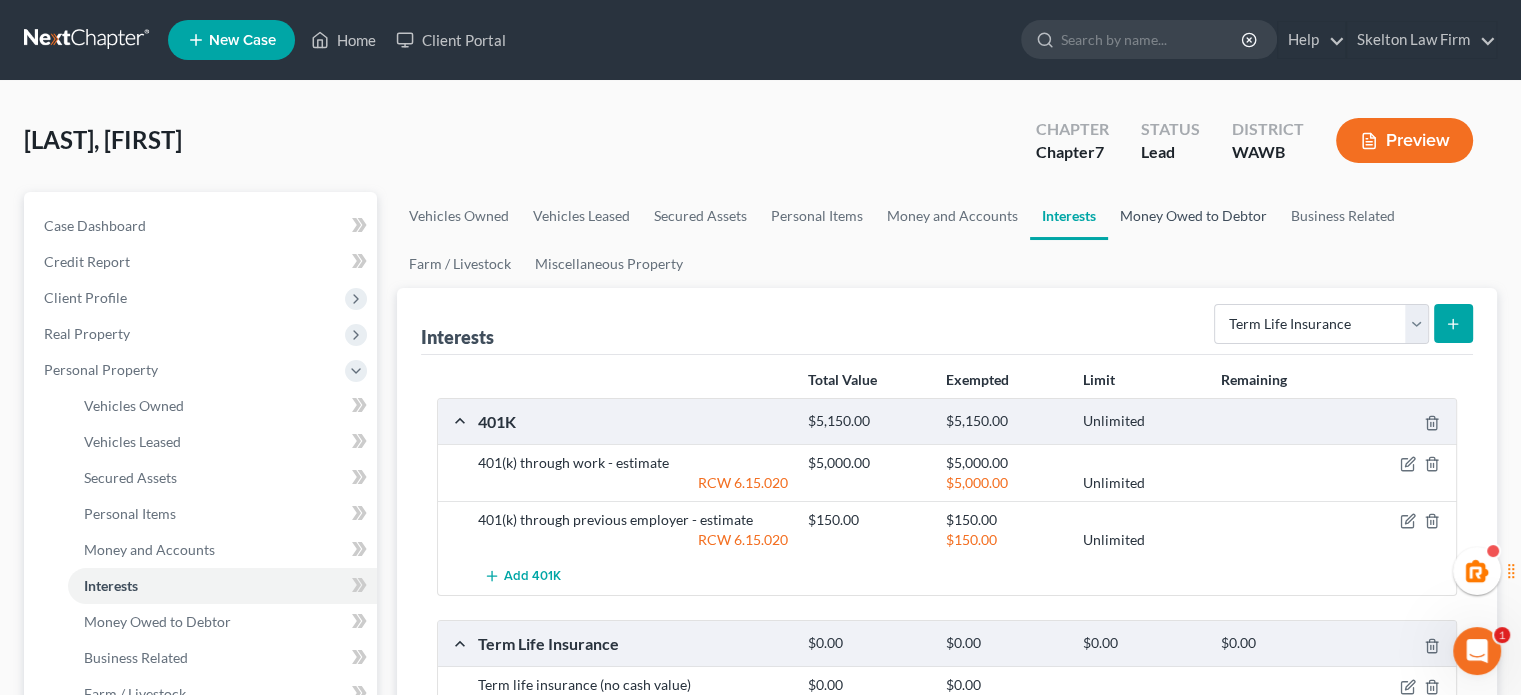 click on "Money Owed to Debtor" at bounding box center (1193, 216) 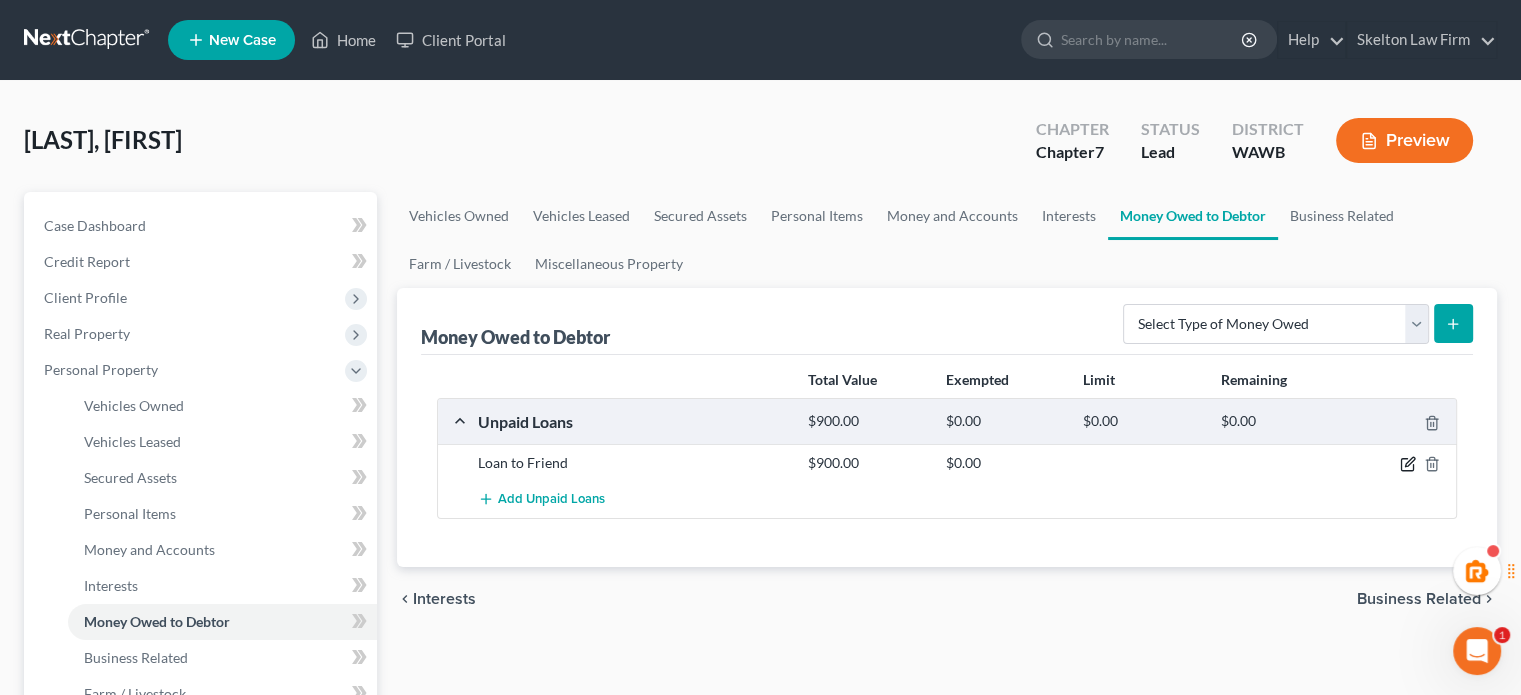 click 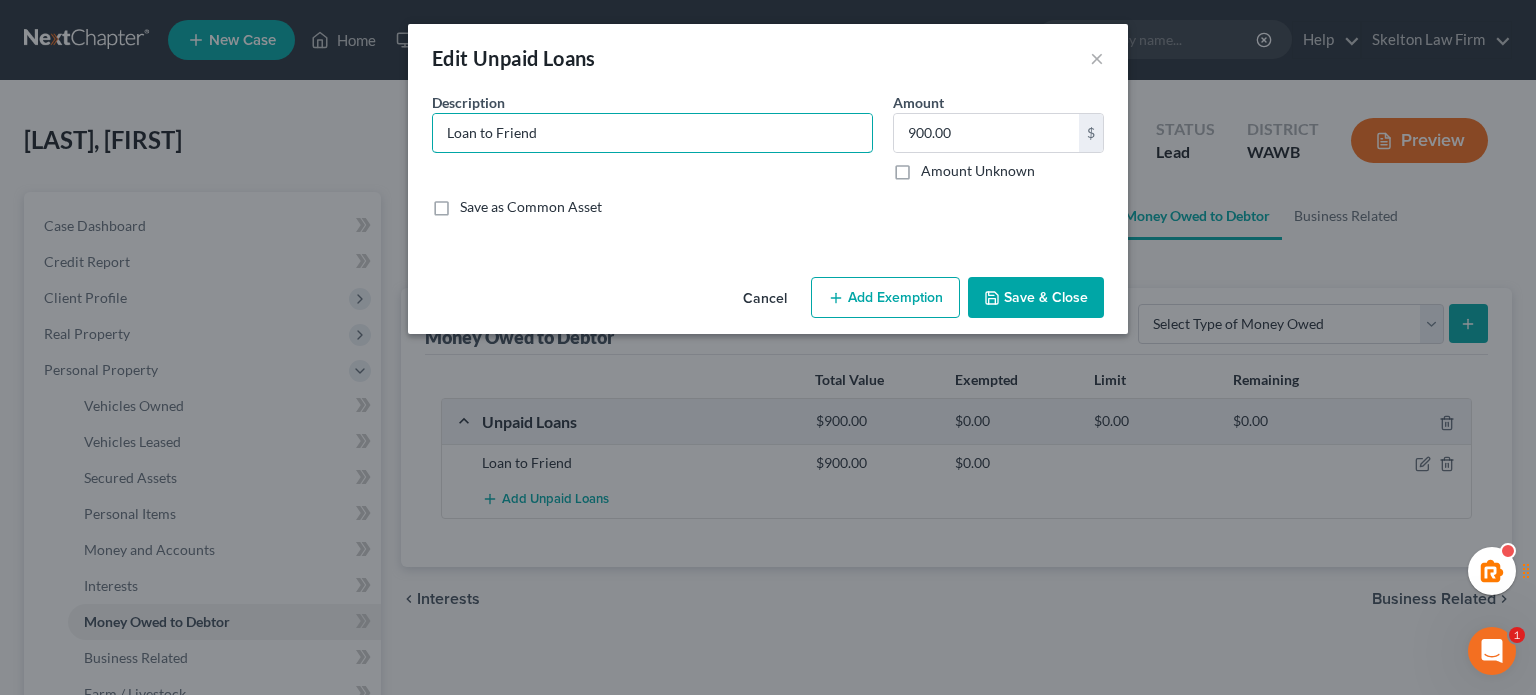 drag, startPoint x: 584, startPoint y: 130, endPoint x: 388, endPoint y: 112, distance: 196.8248 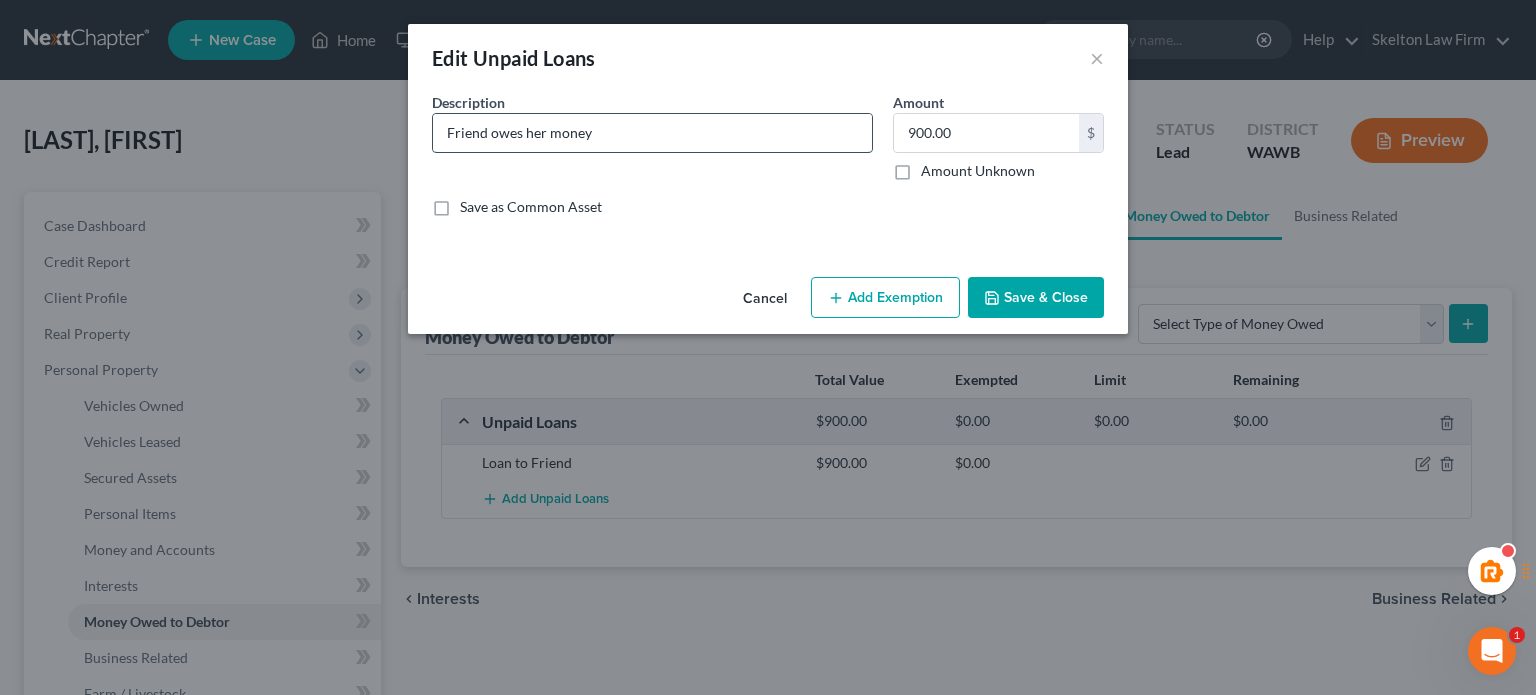 click on "Friend owes her money" at bounding box center (652, 133) 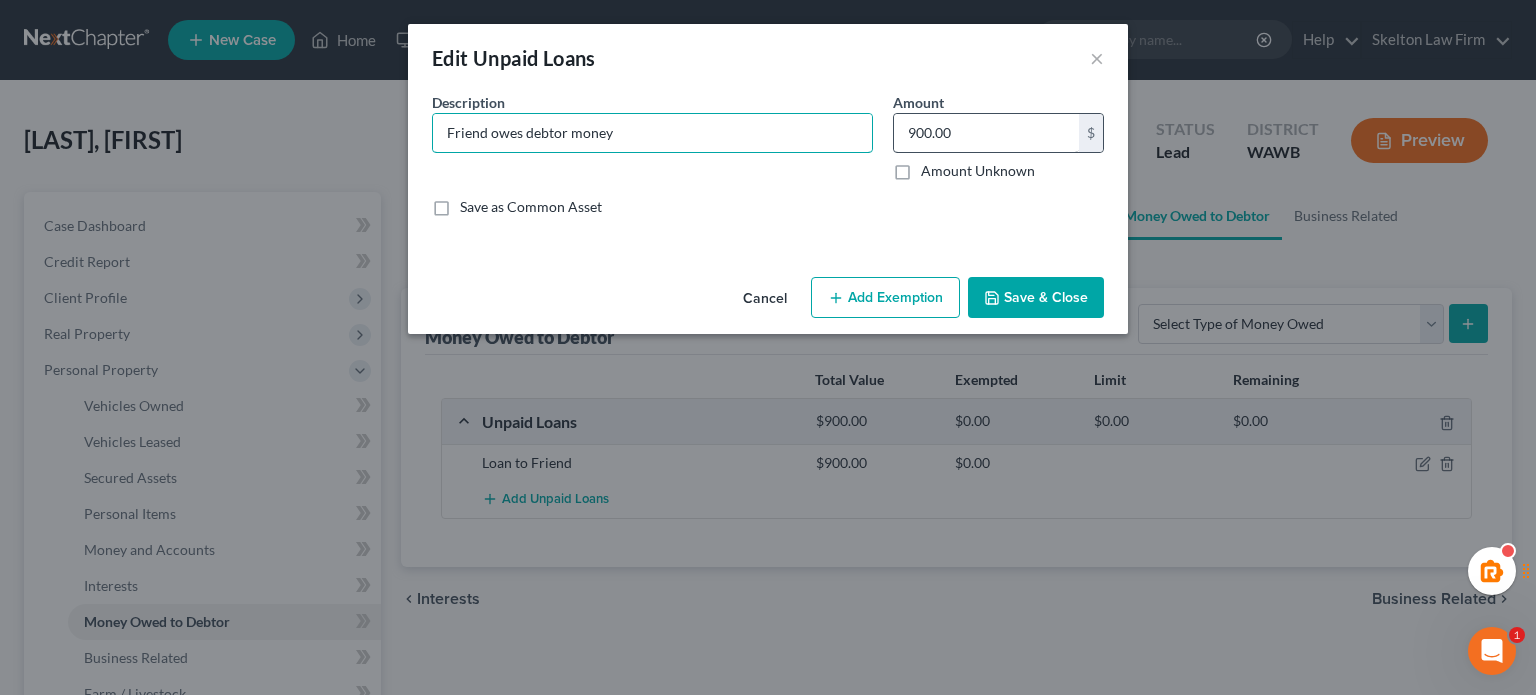 type on "Friend owes debtor money" 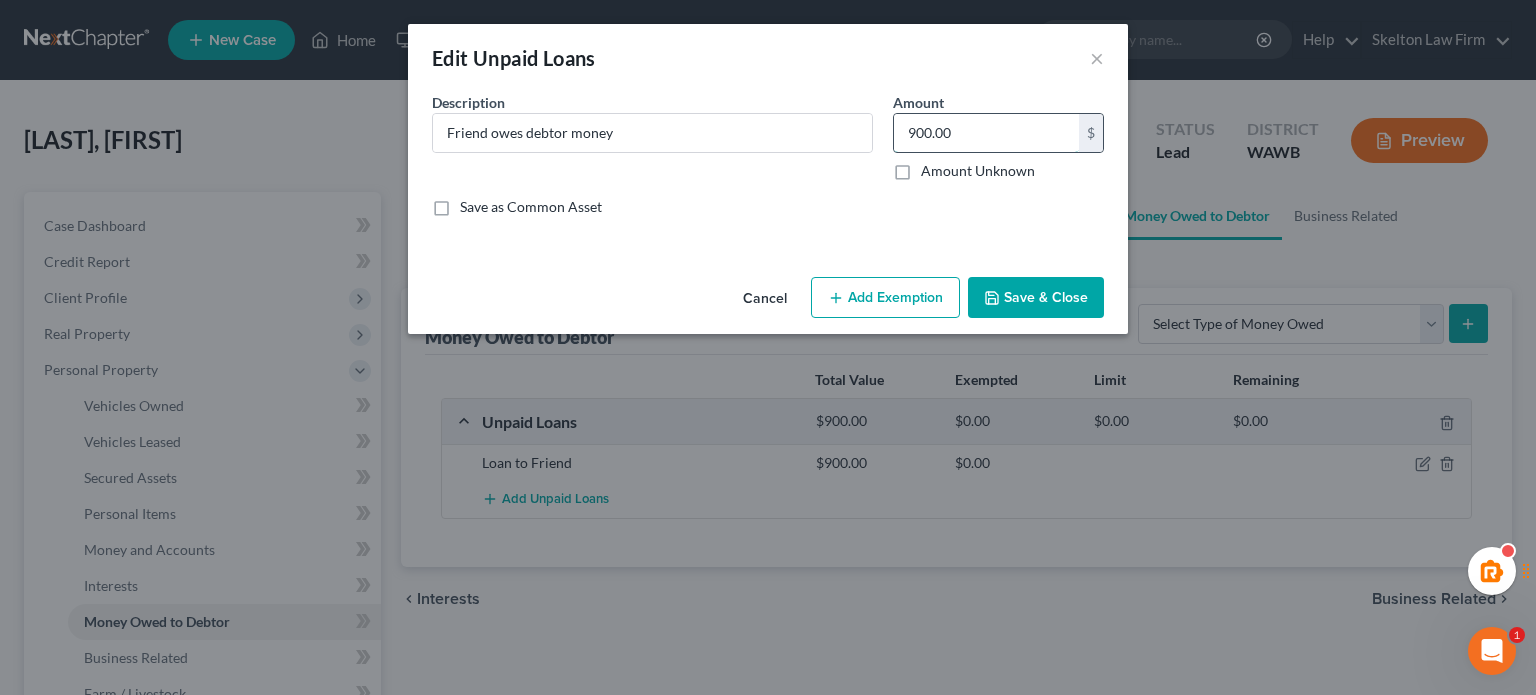 click on "900.00" at bounding box center (986, 133) 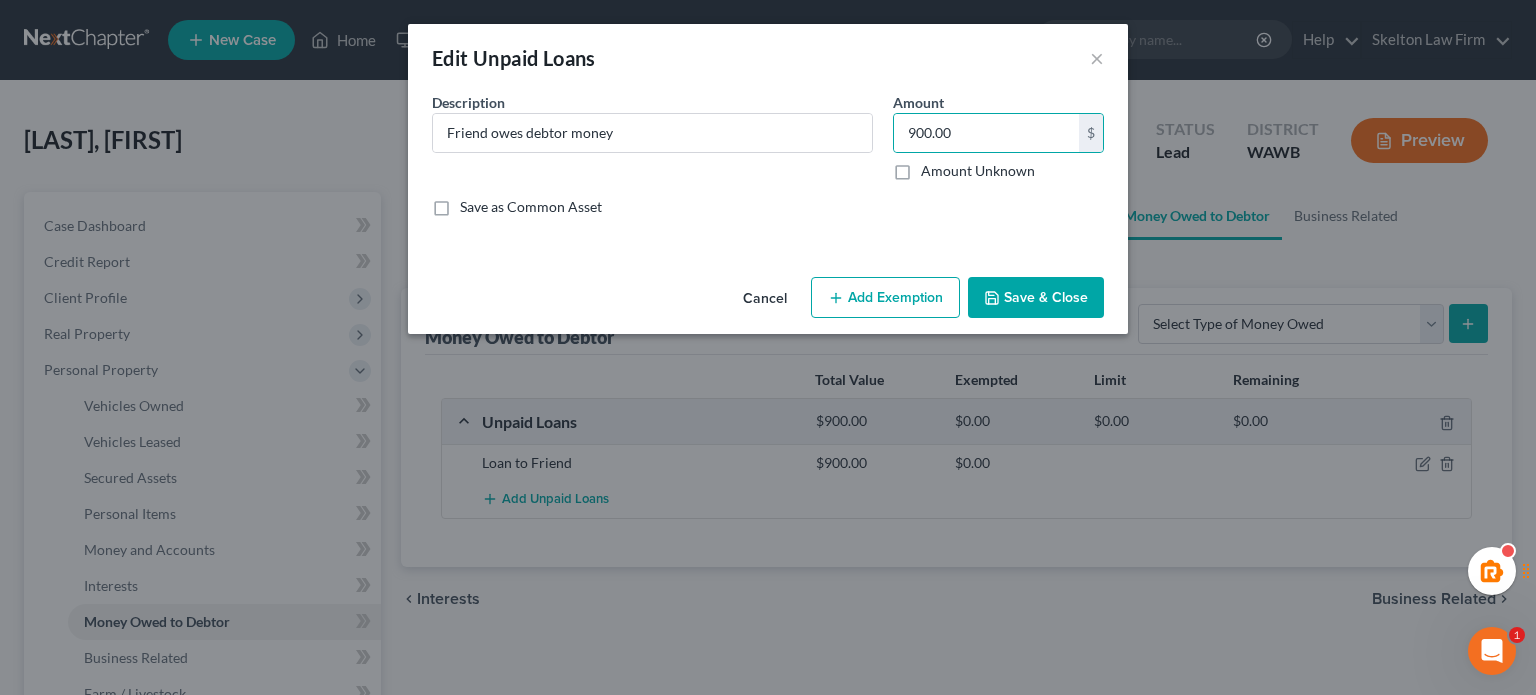 click on "Add Exemption" at bounding box center [885, 298] 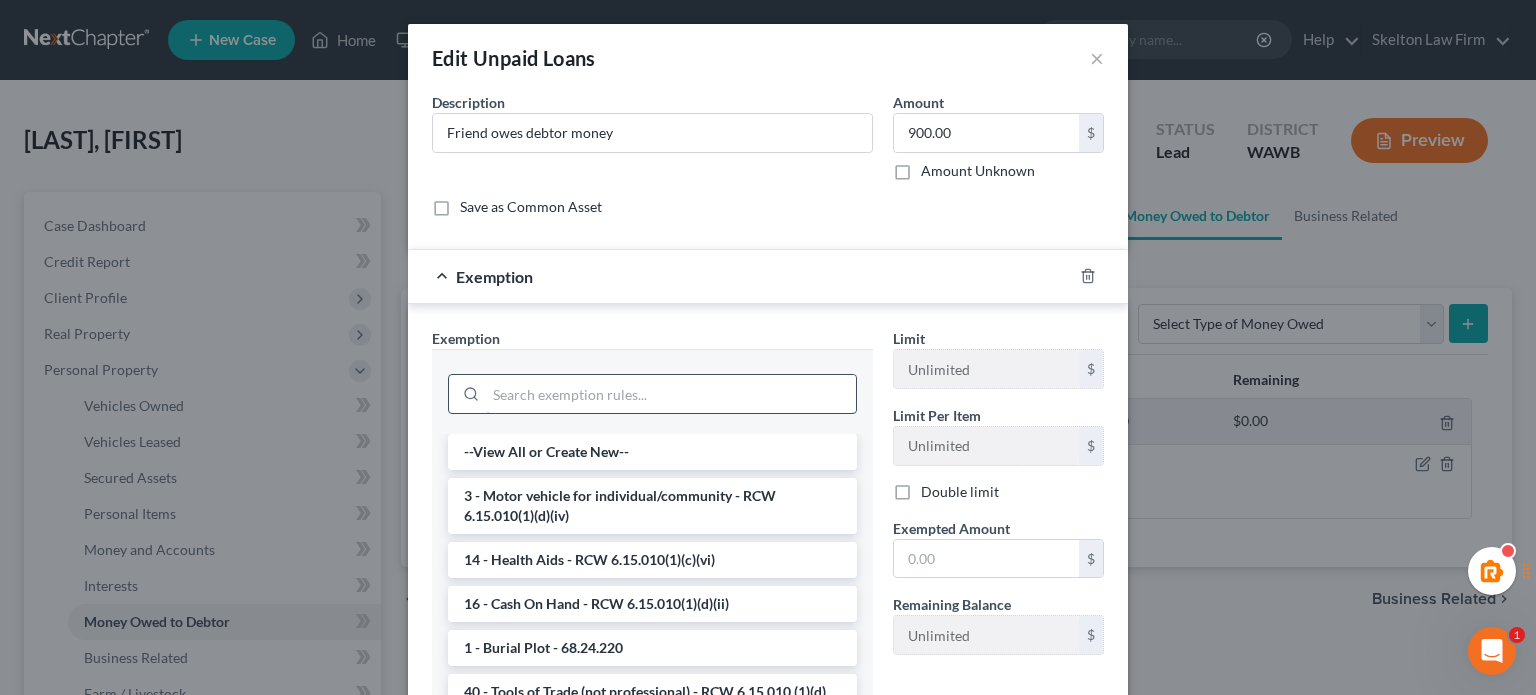 click at bounding box center (671, 394) 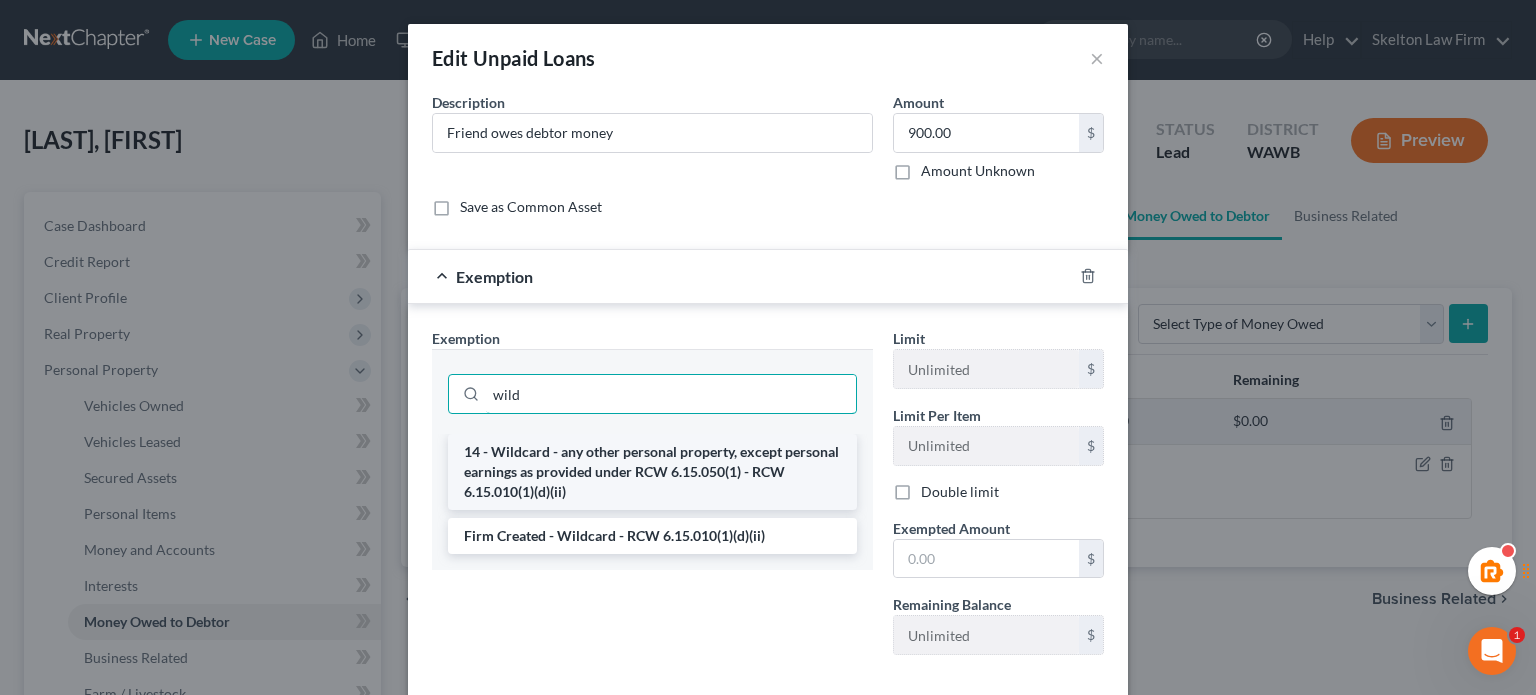 type on "wild" 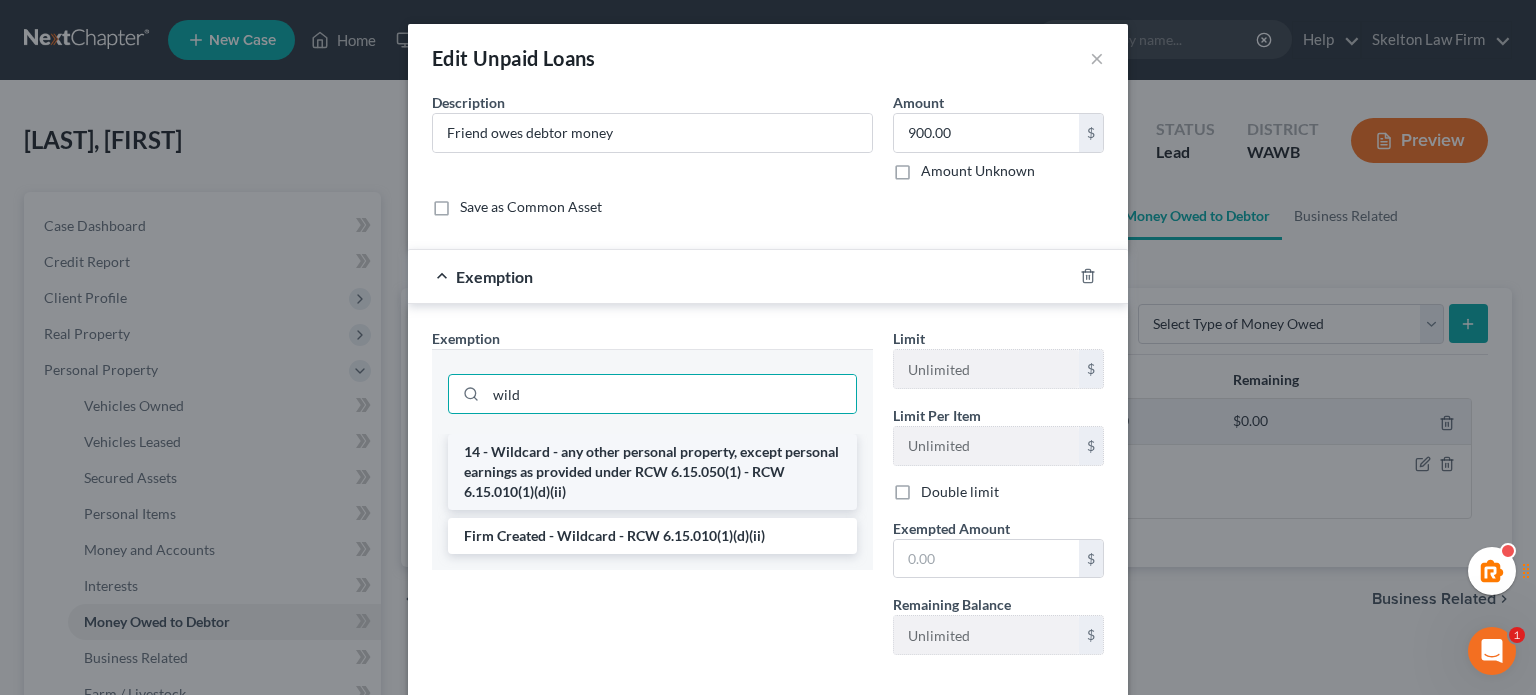 click on "14 - Wildcard - any other personal property, except personal earnings as provided under RCW 6.15.050(1) - RCW 6.15.010(1)(d)(ii)" at bounding box center (652, 472) 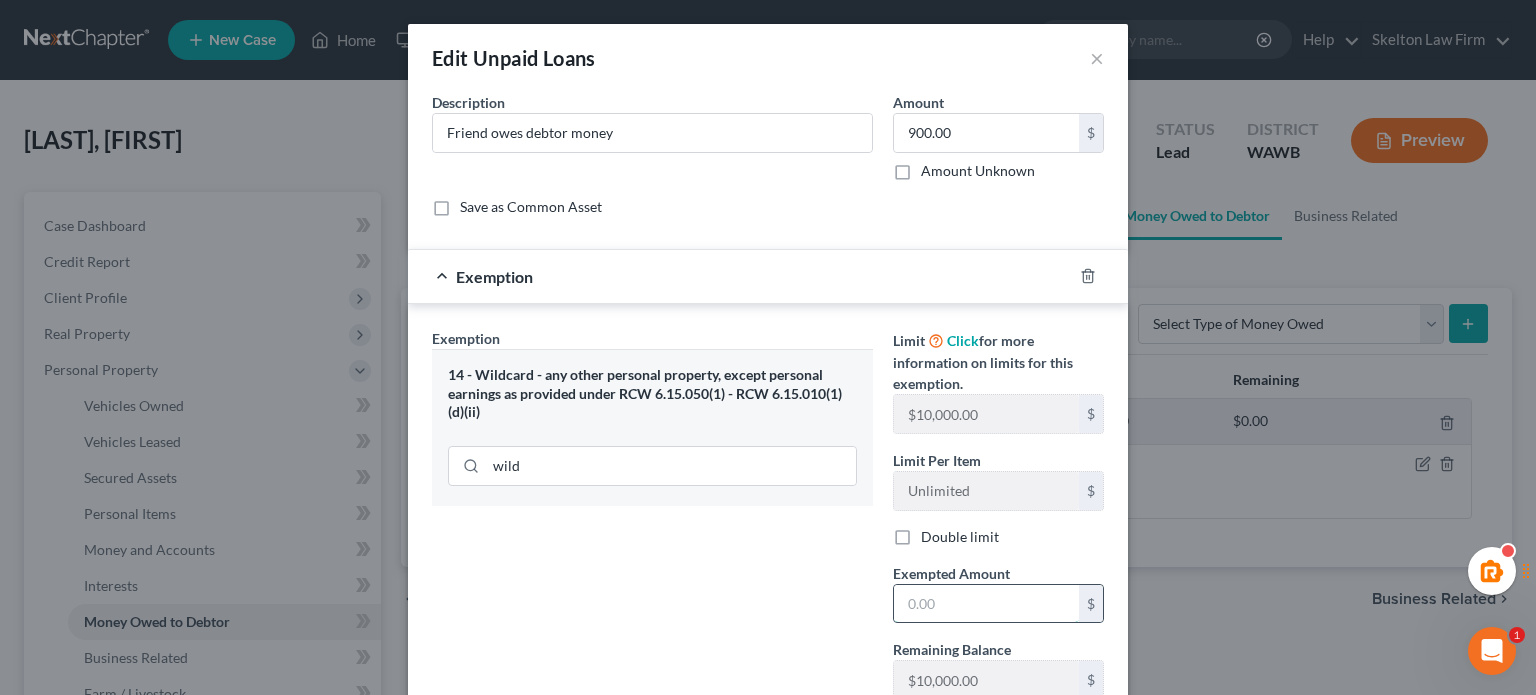 click at bounding box center [986, 604] 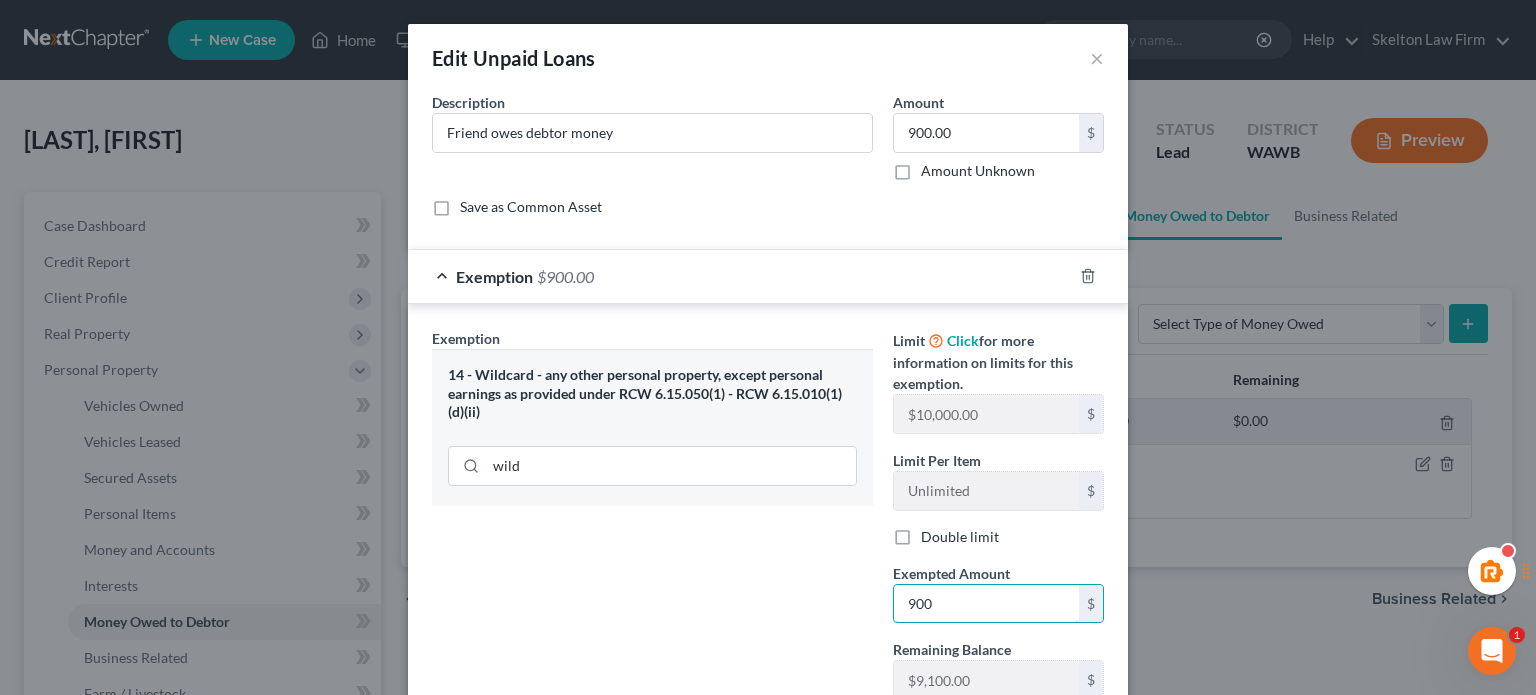 type on "900" 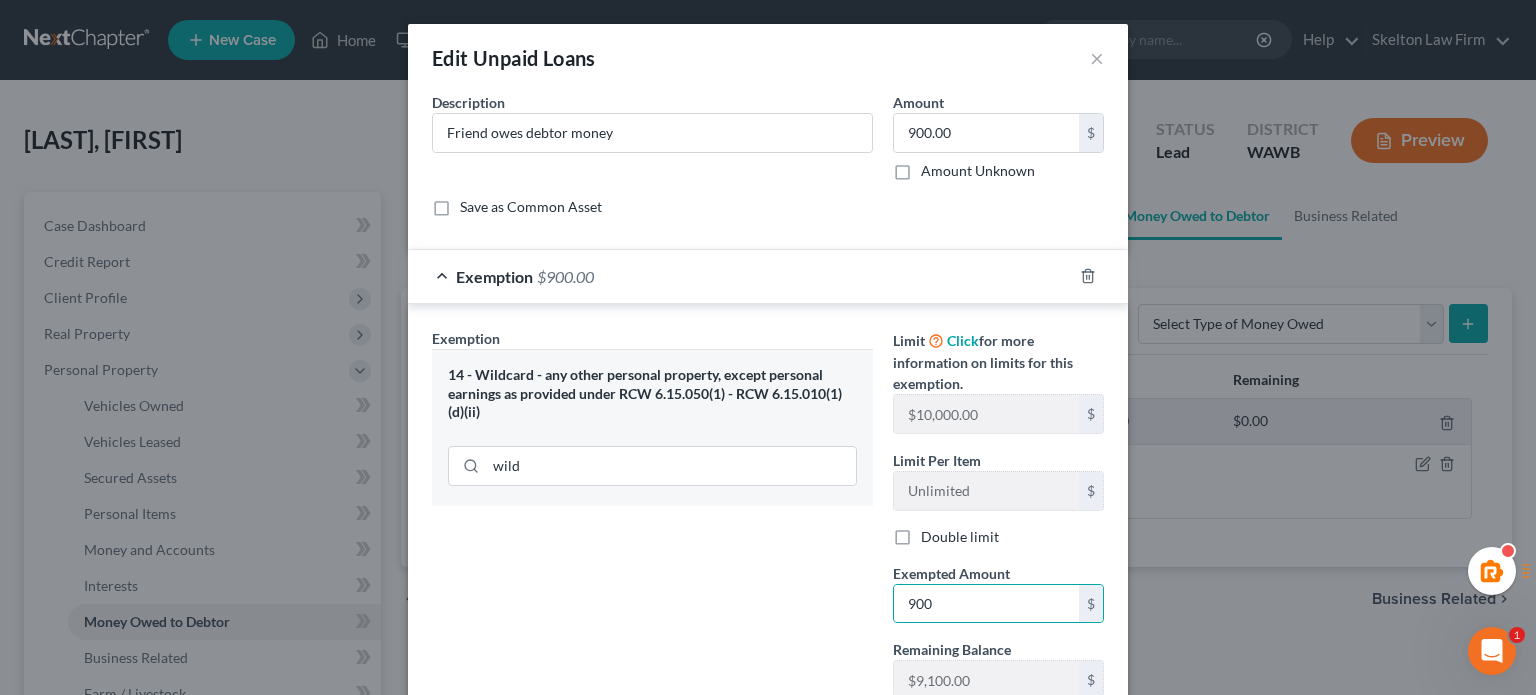drag, startPoint x: 848, startPoint y: 527, endPoint x: 849, endPoint y: 505, distance: 22.022715 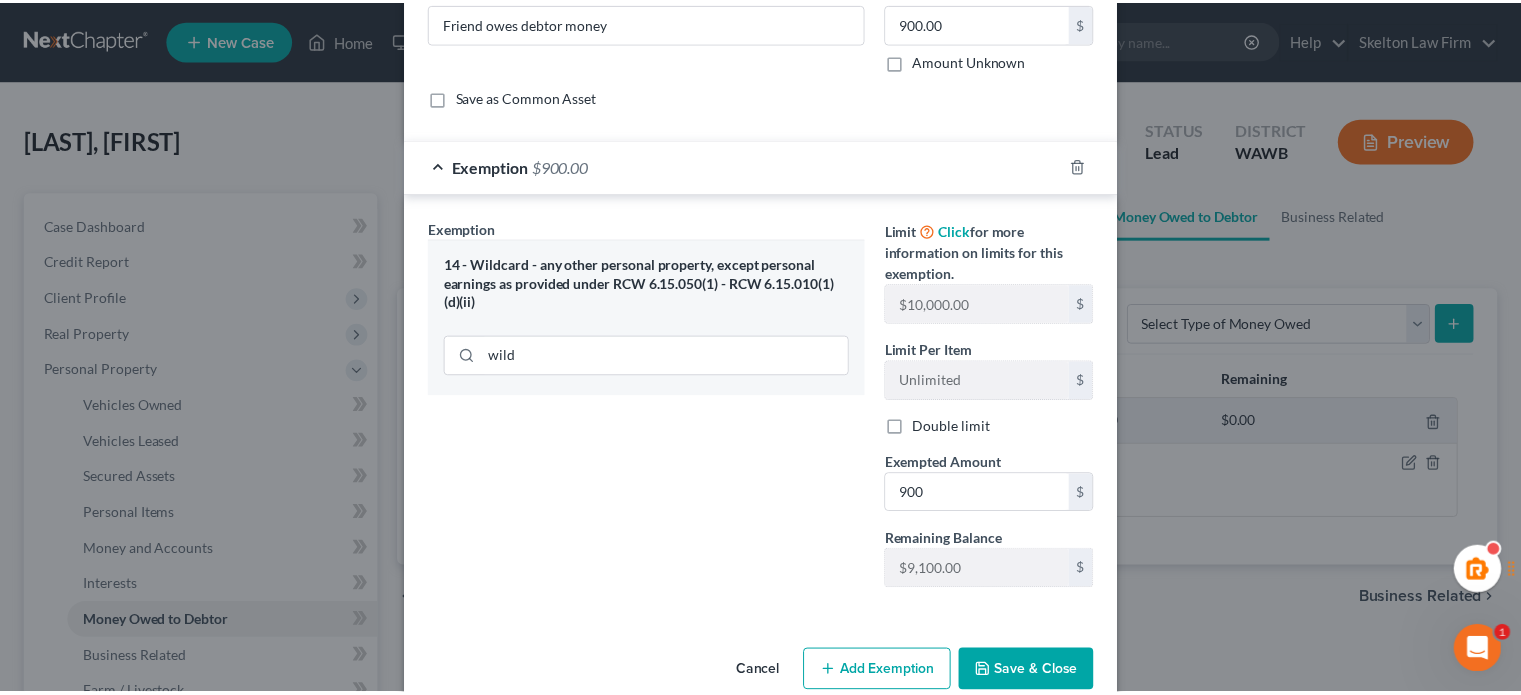 scroll, scrollTop: 145, scrollLeft: 0, axis: vertical 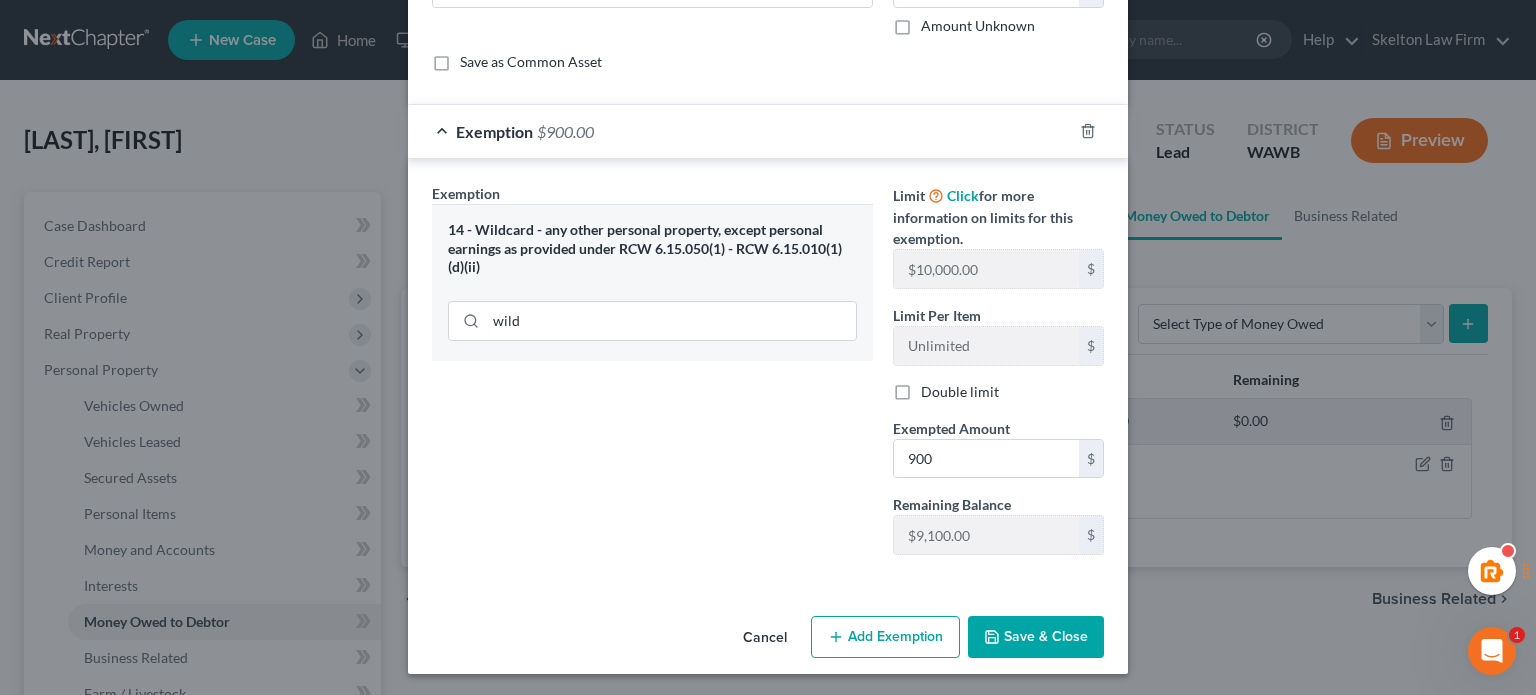 click on "Save & Close" at bounding box center (1036, 637) 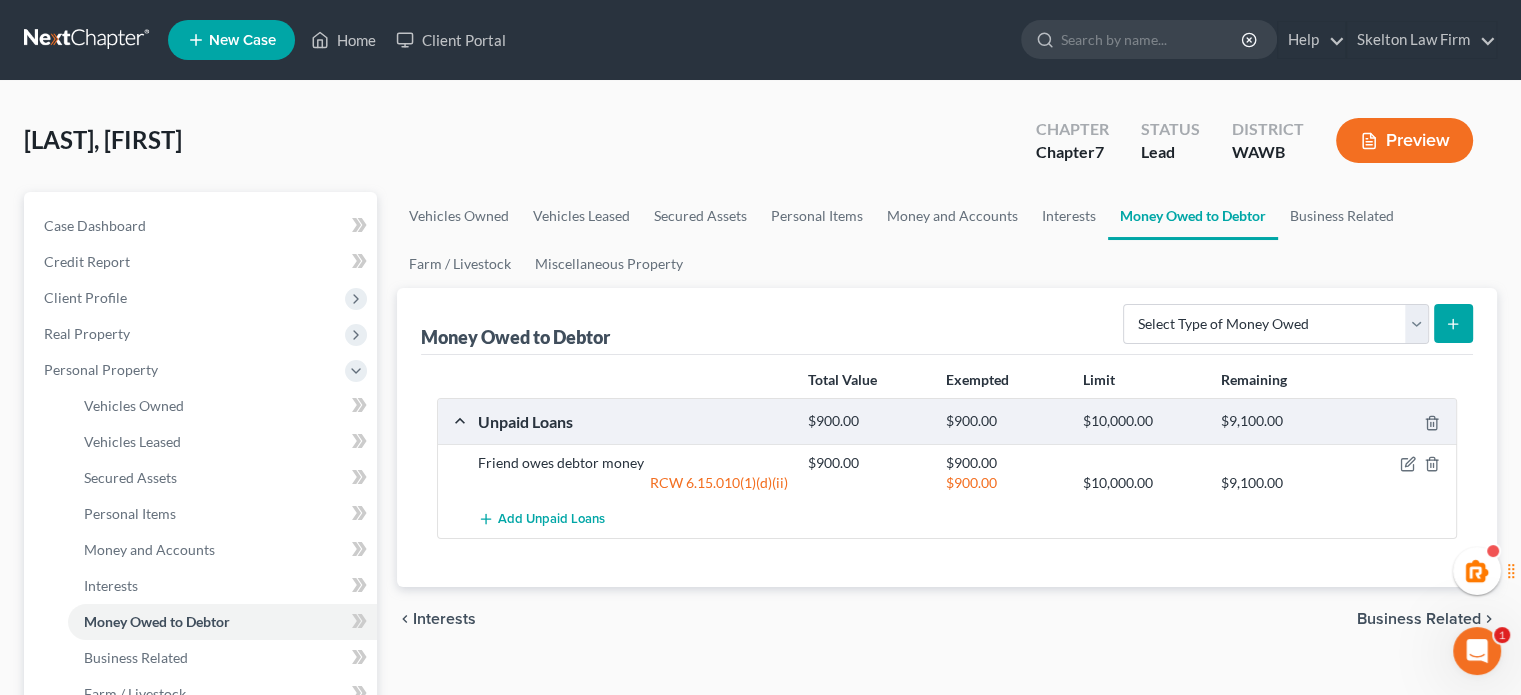 click on "Add Unpaid Loans" at bounding box center [963, 519] 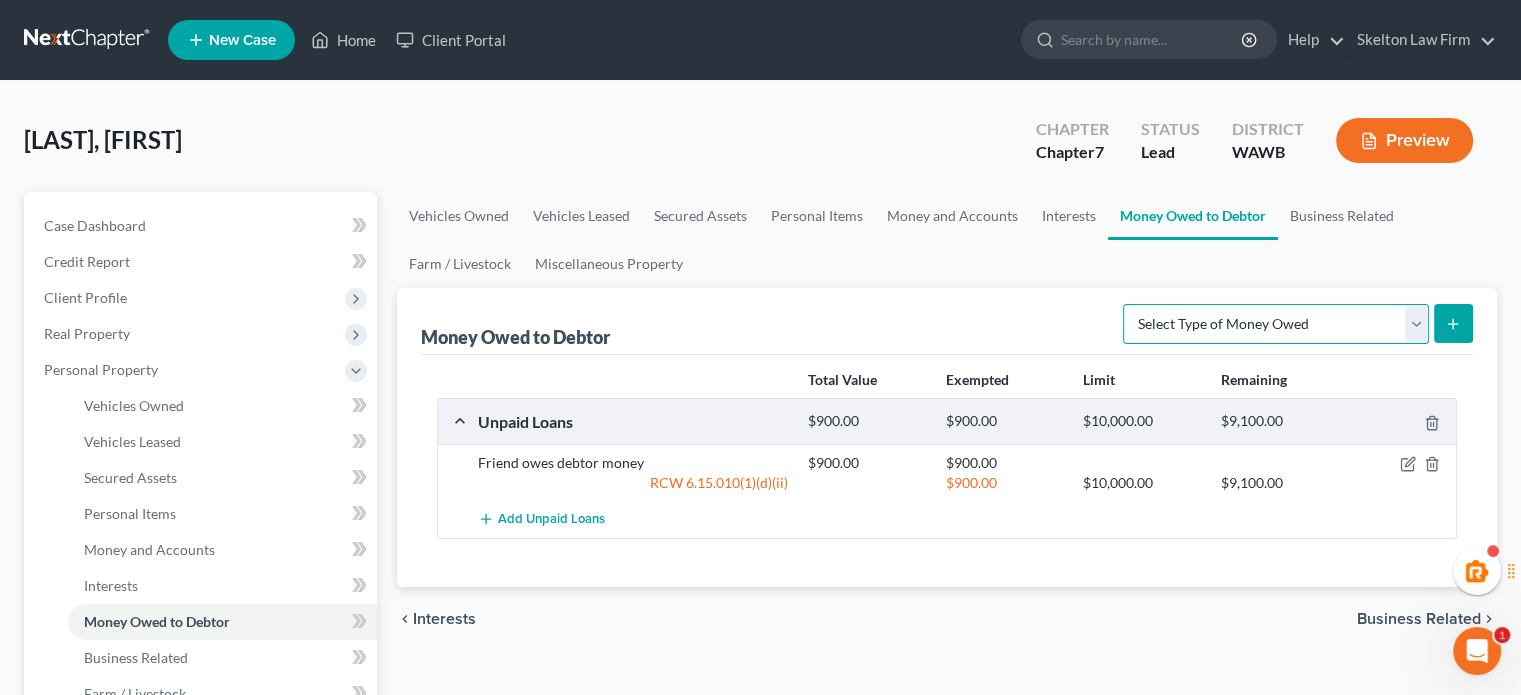 click on "Select Type of Money Owed Accounts Receivable Alimony Child Support Claims Against Third Parties Disability Benefits Disability Insurance Payments Divorce Settlements Equitable or Future Interests Expected Tax Refund and Unused NOLs Financial Assets Not Yet Listed Life Estate of Descendants Maintenance Other Contingent & Unliquidated Claims Property Settlements Sick or Vacation Pay Social Security Benefits Trusts Unpaid Loans Unpaid Wages Workers Compensation" at bounding box center [1276, 324] 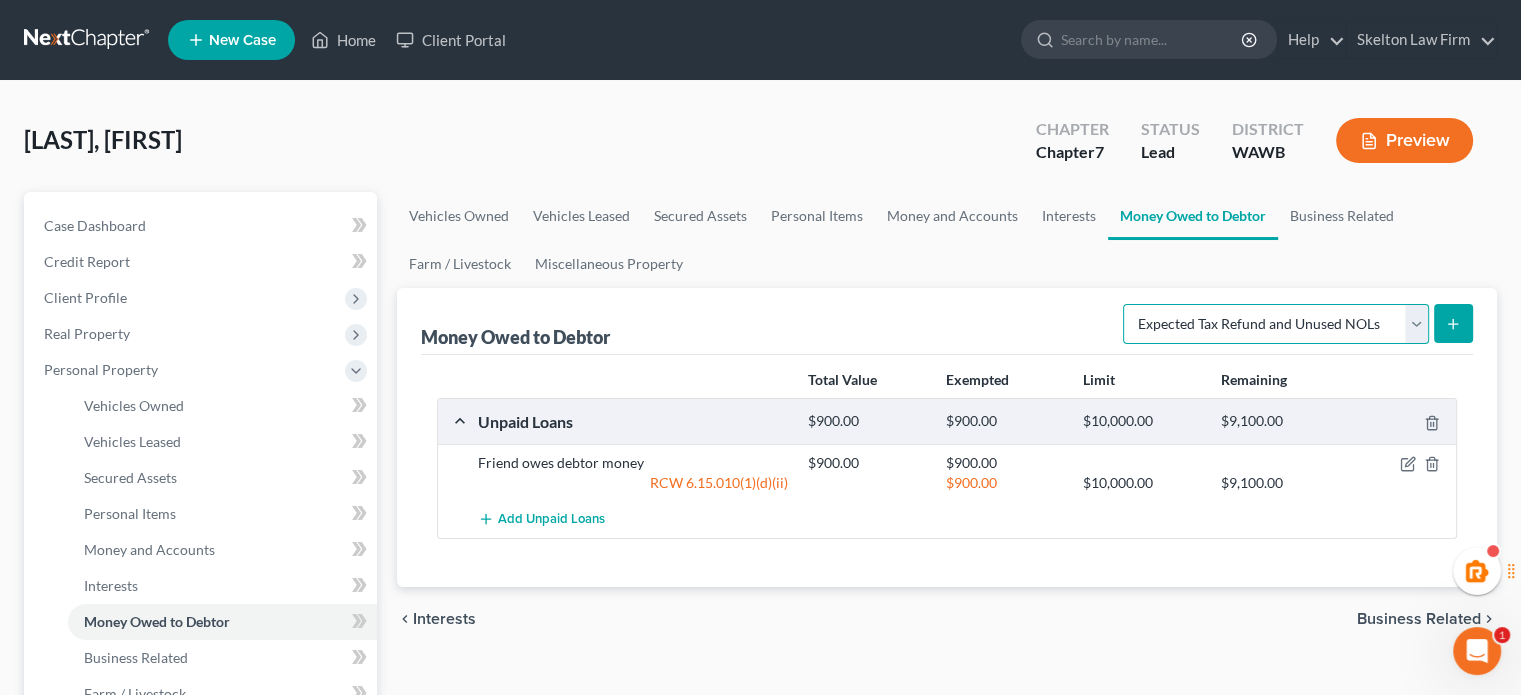 click on "Select Type of Money Owed Accounts Receivable Alimony Child Support Claims Against Third Parties Disability Benefits Disability Insurance Payments Divorce Settlements Equitable or Future Interests Expected Tax Refund and Unused NOLs Financial Assets Not Yet Listed Life Estate of Descendants Maintenance Other Contingent & Unliquidated Claims Property Settlements Sick or Vacation Pay Social Security Benefits Trusts Unpaid Loans Unpaid Wages Workers Compensation" at bounding box center (1276, 324) 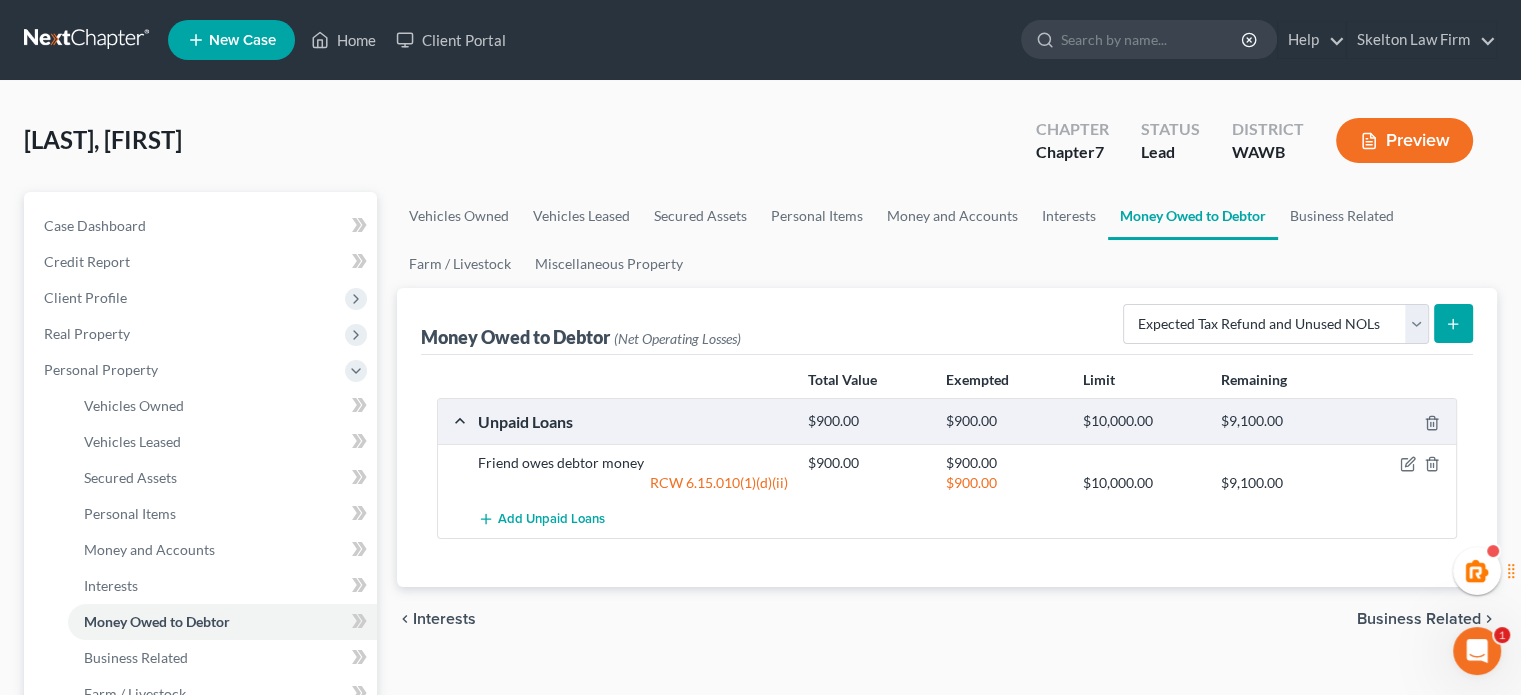 click 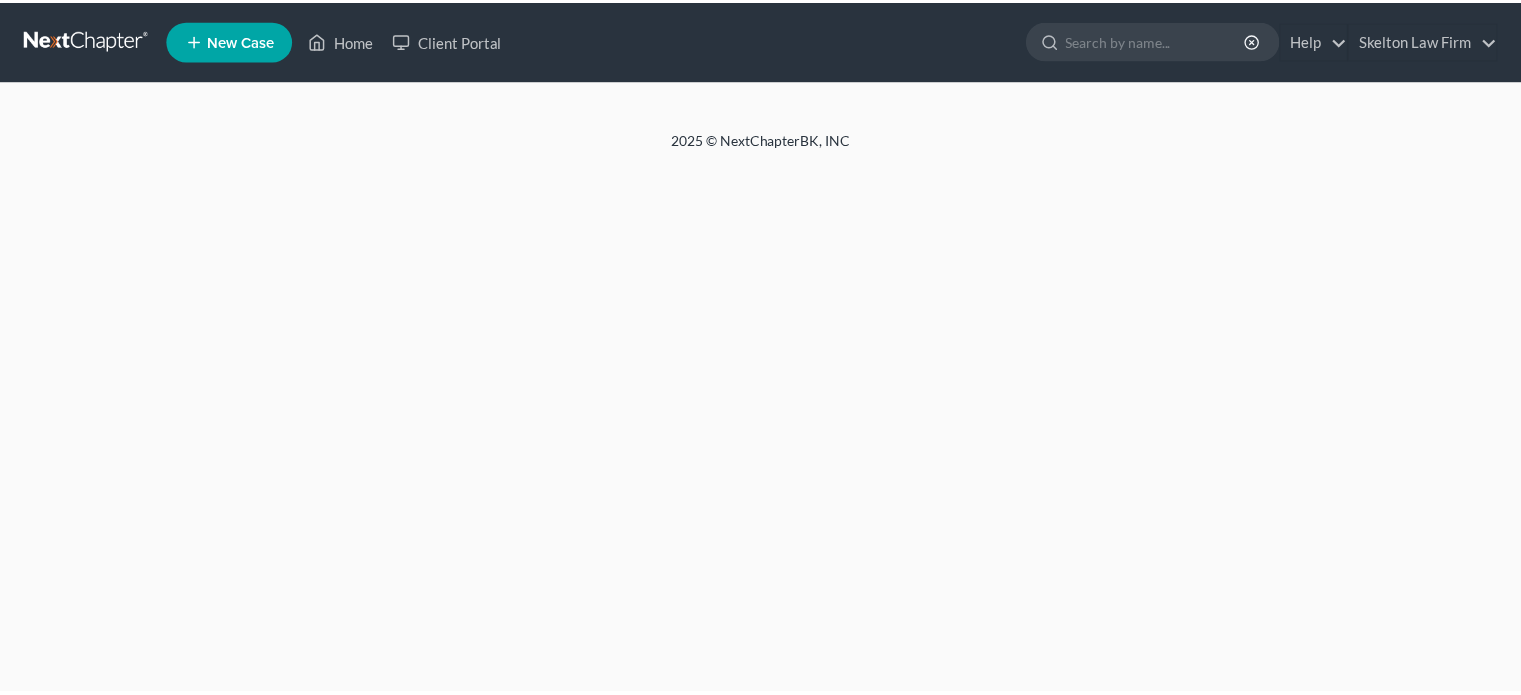 scroll, scrollTop: 0, scrollLeft: 0, axis: both 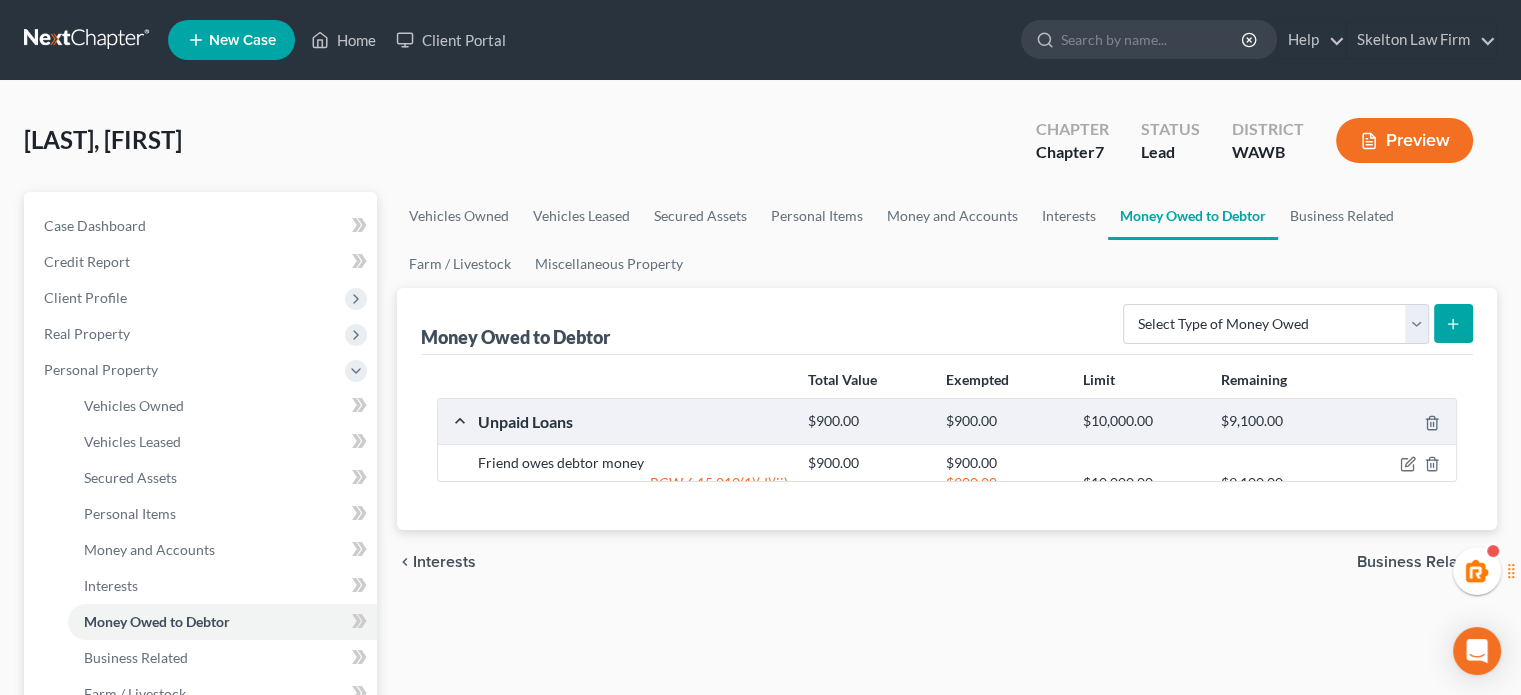 click on "Select Type of Money Owed Accounts Receivable Alimony Child Support Claims Against Third Parties Disability Benefits Disability Insurance Payments Divorce Settlements Equitable or Future Interests Expected Tax Refund and Unused NOLs Financial Assets Not Yet Listed Life Estate of Descendants Maintenance Other Contingent & Unliquidated Claims Property Settlements Sick or Vacation Pay Social Security Benefits Trusts Unpaid Loans Unpaid Wages Workers Compensation" at bounding box center (1294, 322) 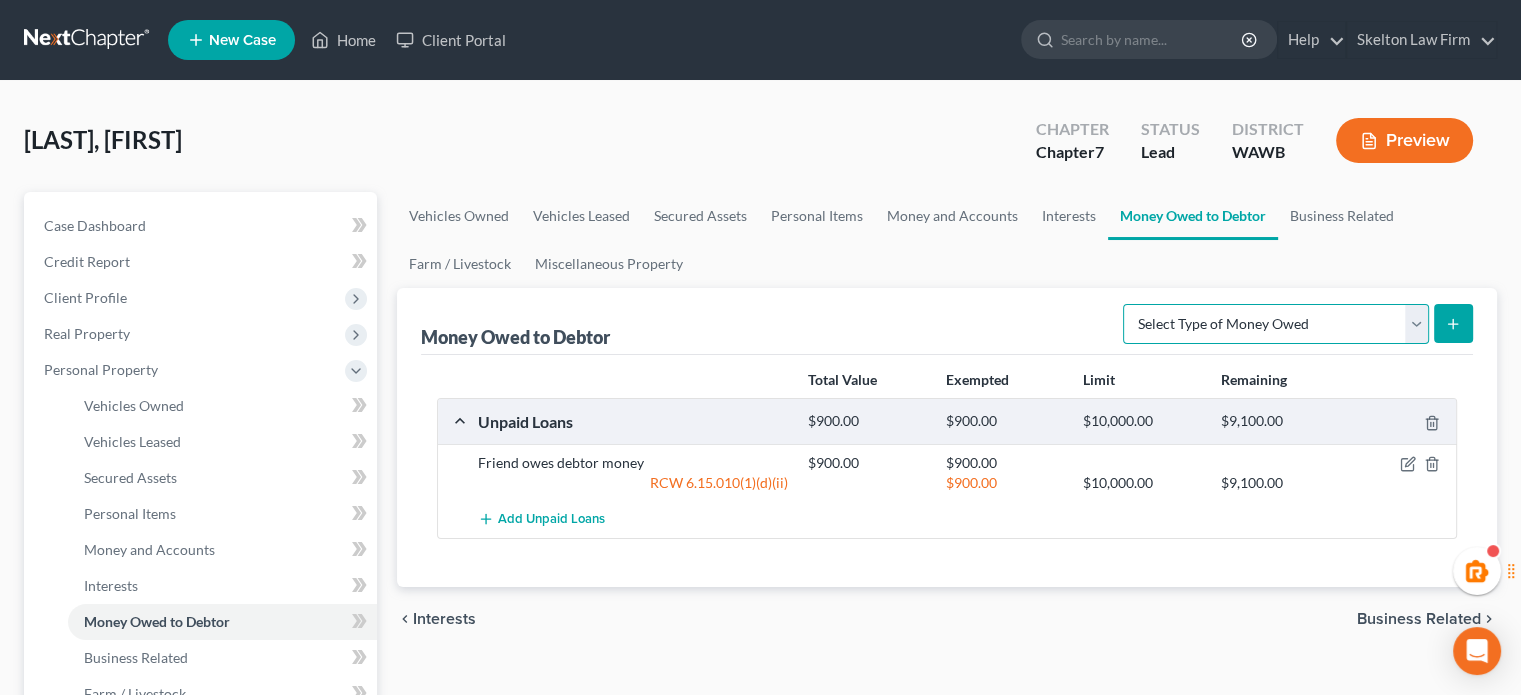 click on "Select Type of Money Owed Accounts Receivable Alimony Child Support Claims Against Third Parties Disability Benefits Disability Insurance Payments Divorce Settlements Equitable or Future Interests Expected Tax Refund and Unused NOLs Financial Assets Not Yet Listed Life Estate of Descendants Maintenance Other Contingent & Unliquidated Claims Property Settlements Sick or Vacation Pay Social Security Benefits Trusts Unpaid Loans Unpaid Wages Workers Compensation" at bounding box center (1276, 324) 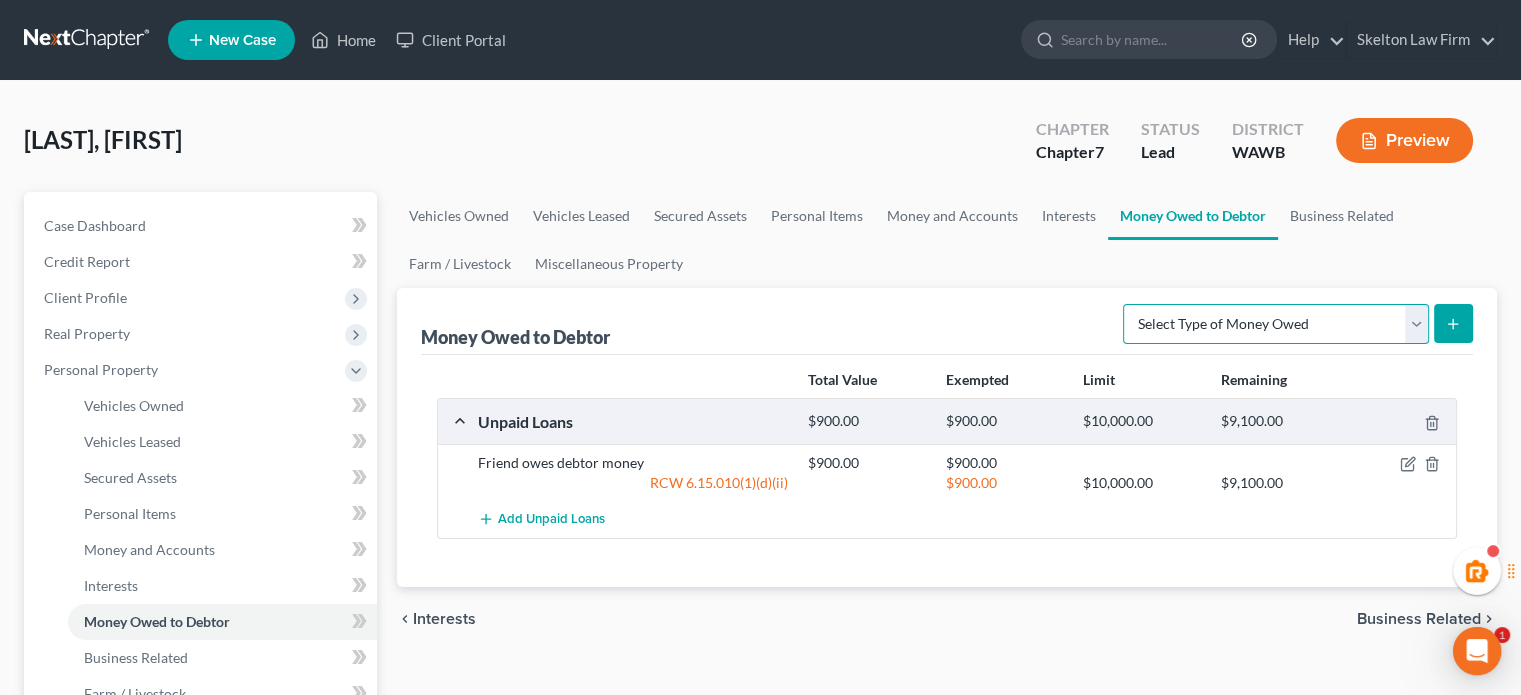 scroll, scrollTop: 0, scrollLeft: 0, axis: both 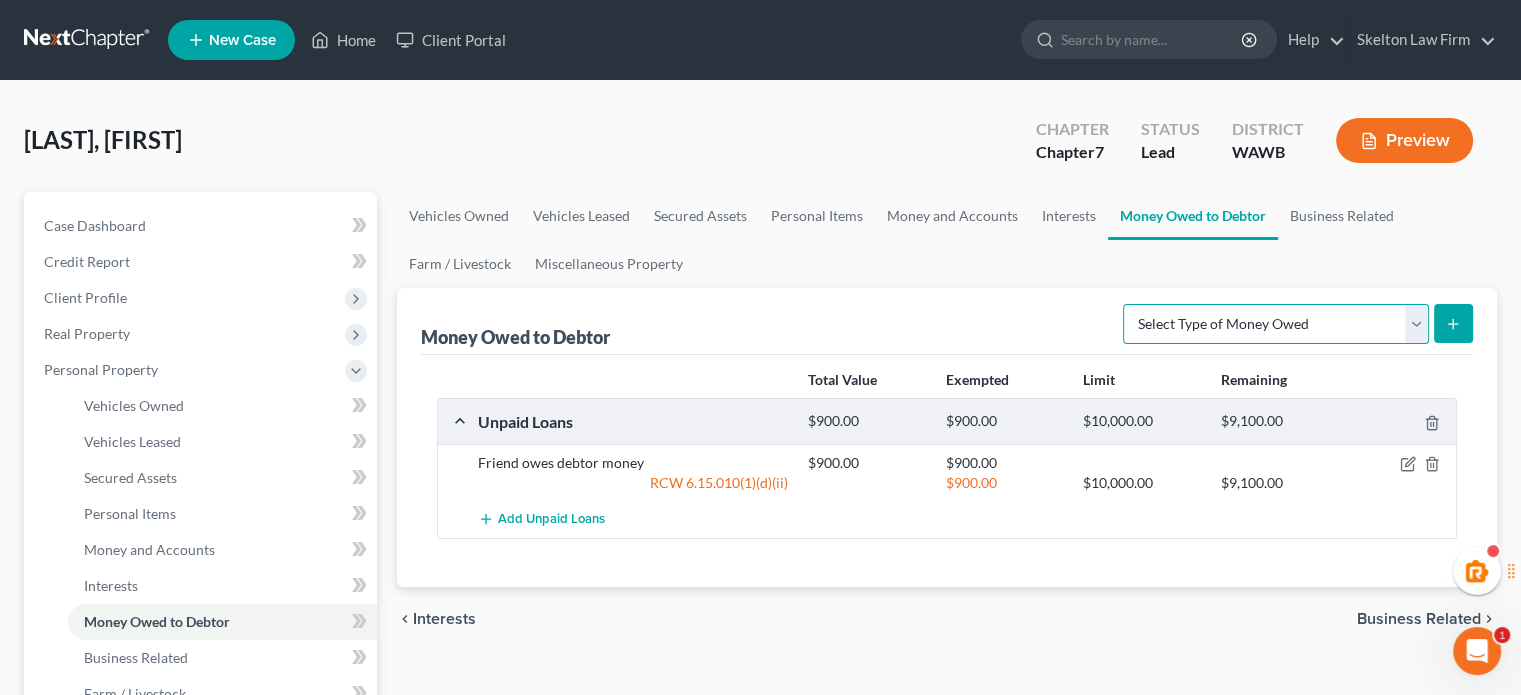 select on "expected_tax_refund" 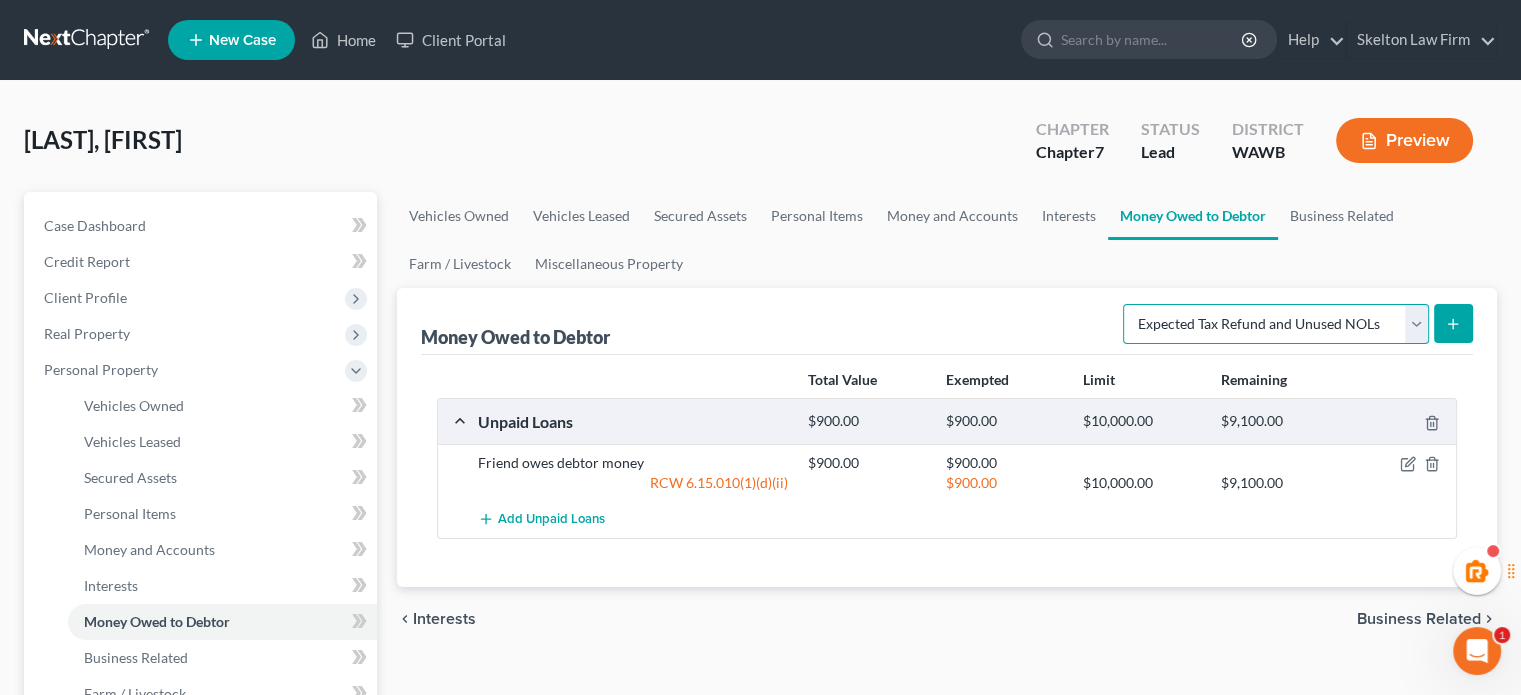 click on "Select Type of Money Owed Accounts Receivable Alimony Child Support Claims Against Third Parties Disability Benefits Disability Insurance Payments Divorce Settlements Equitable or Future Interests Expected Tax Refund and Unused NOLs Financial Assets Not Yet Listed Life Estate of Descendants Maintenance Other Contingent & Unliquidated Claims Property Settlements Sick or Vacation Pay Social Security Benefits Trusts Unpaid Loans Unpaid Wages Workers Compensation" at bounding box center (1276, 324) 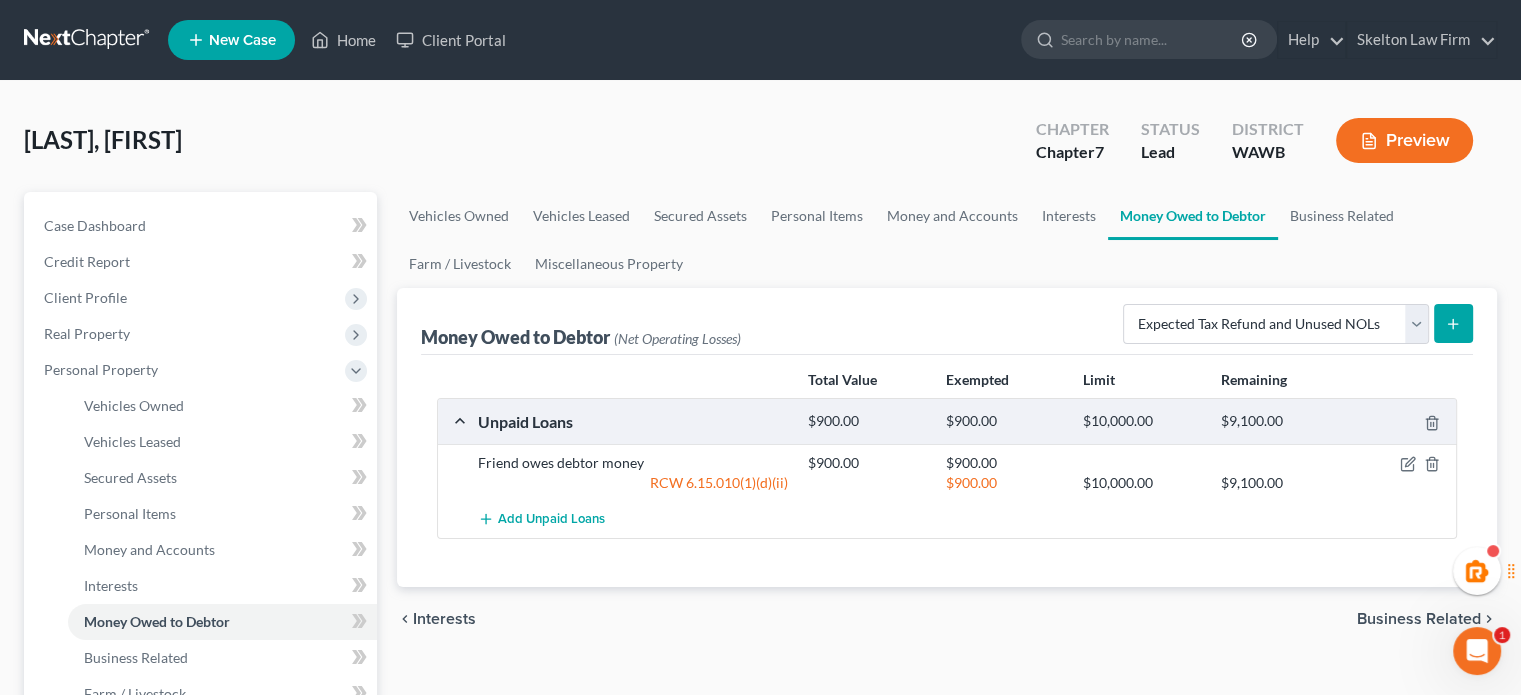 click at bounding box center [1453, 323] 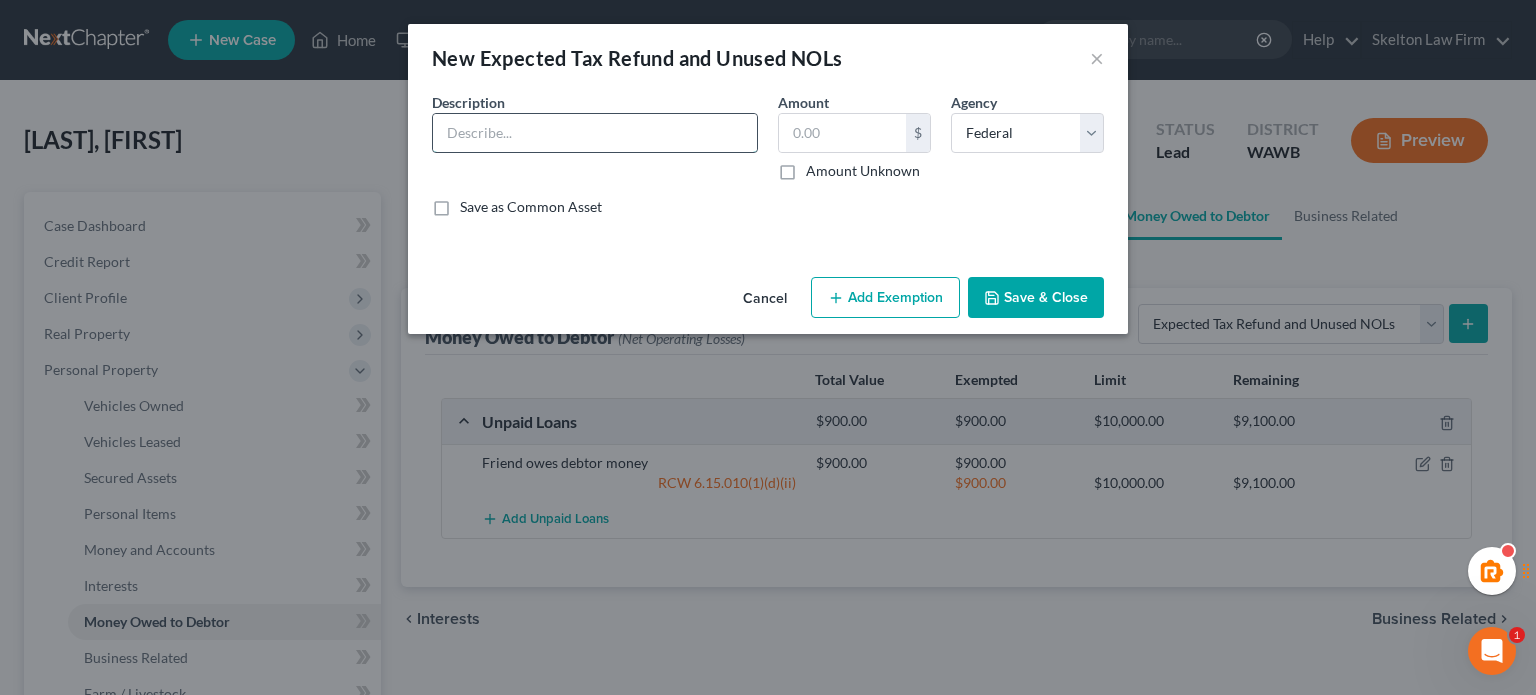 click at bounding box center [595, 133] 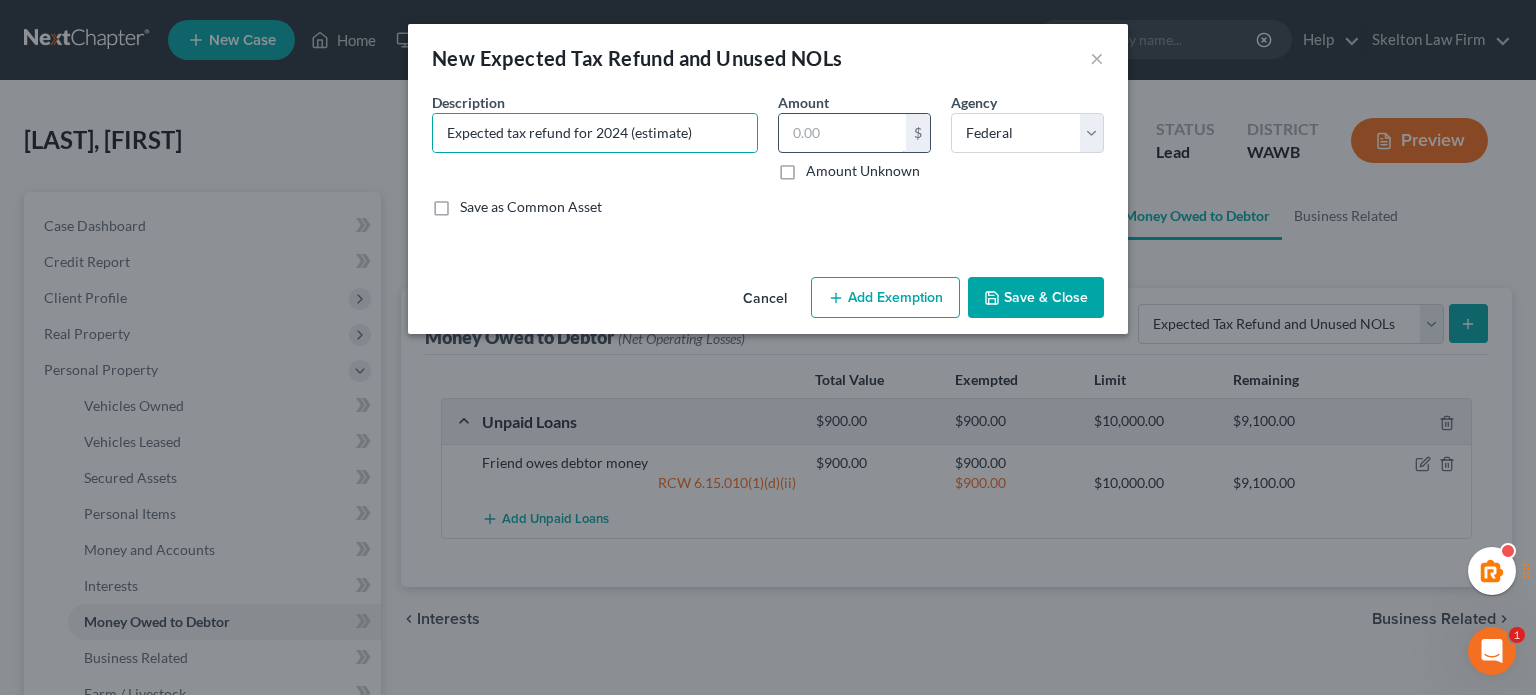 click 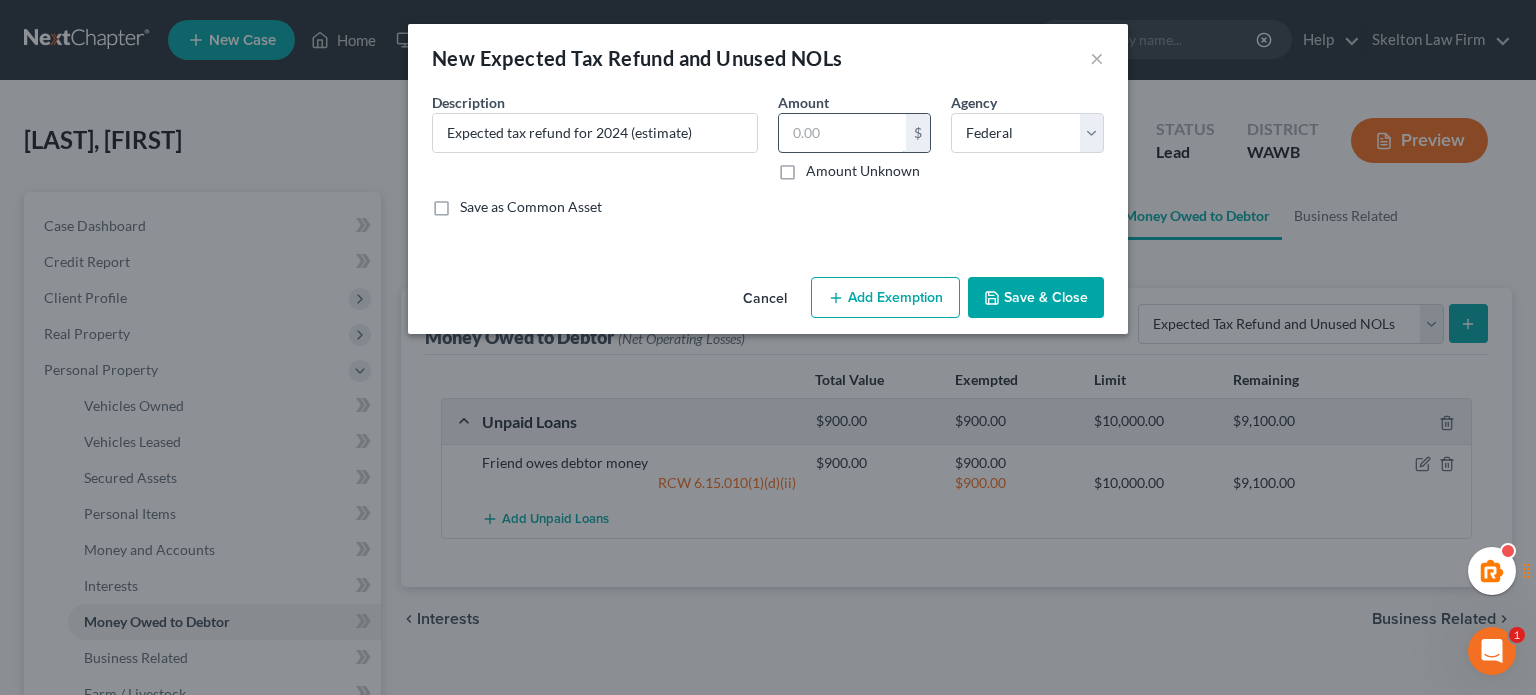 click at bounding box center (842, 133) 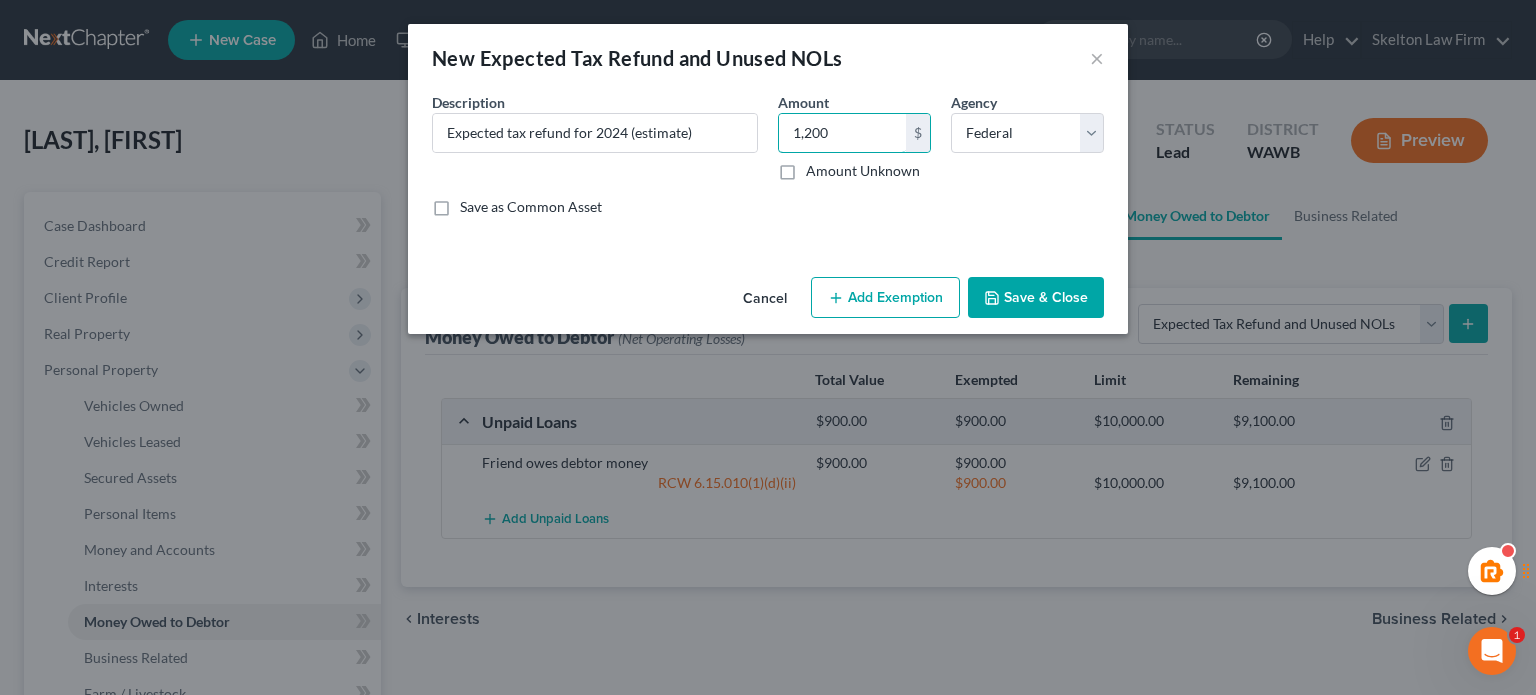 type on "1,200" 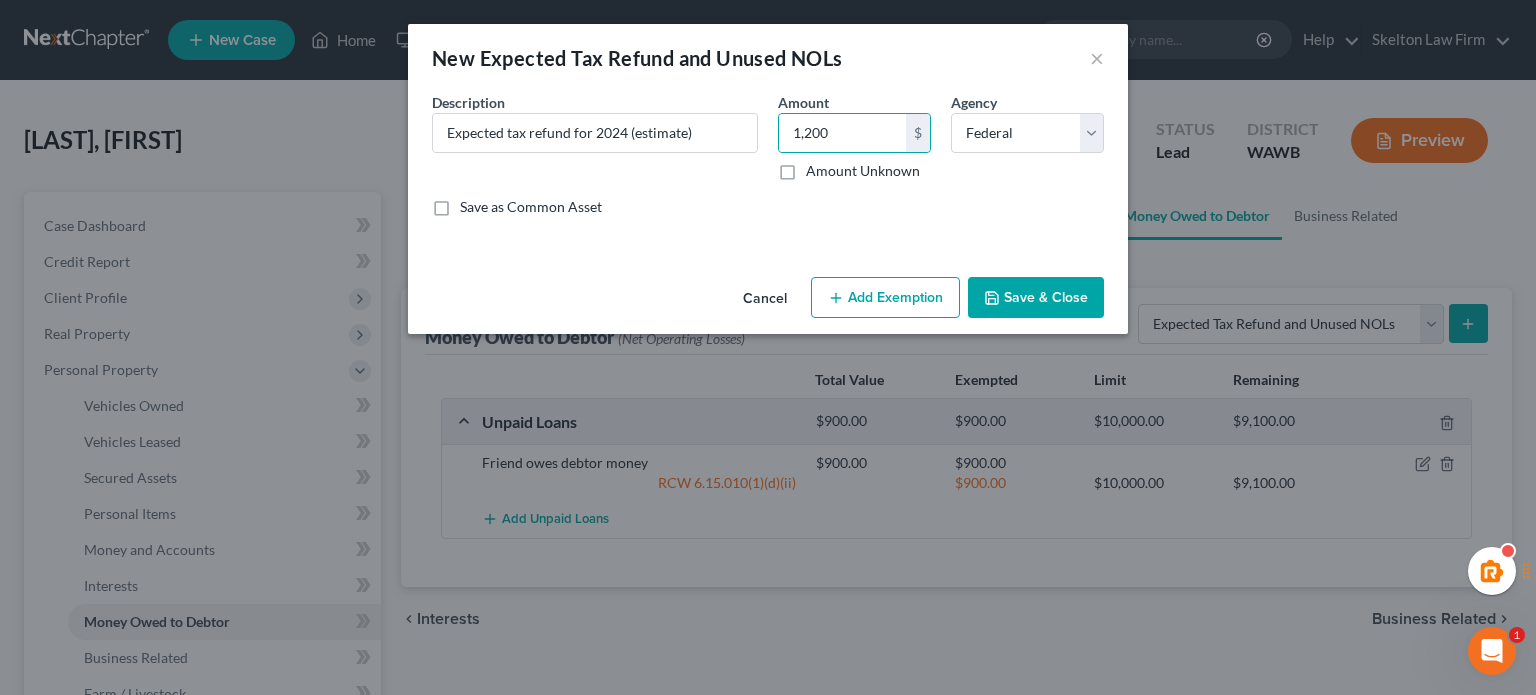 click on "Save & Close" at bounding box center [1036, 298] 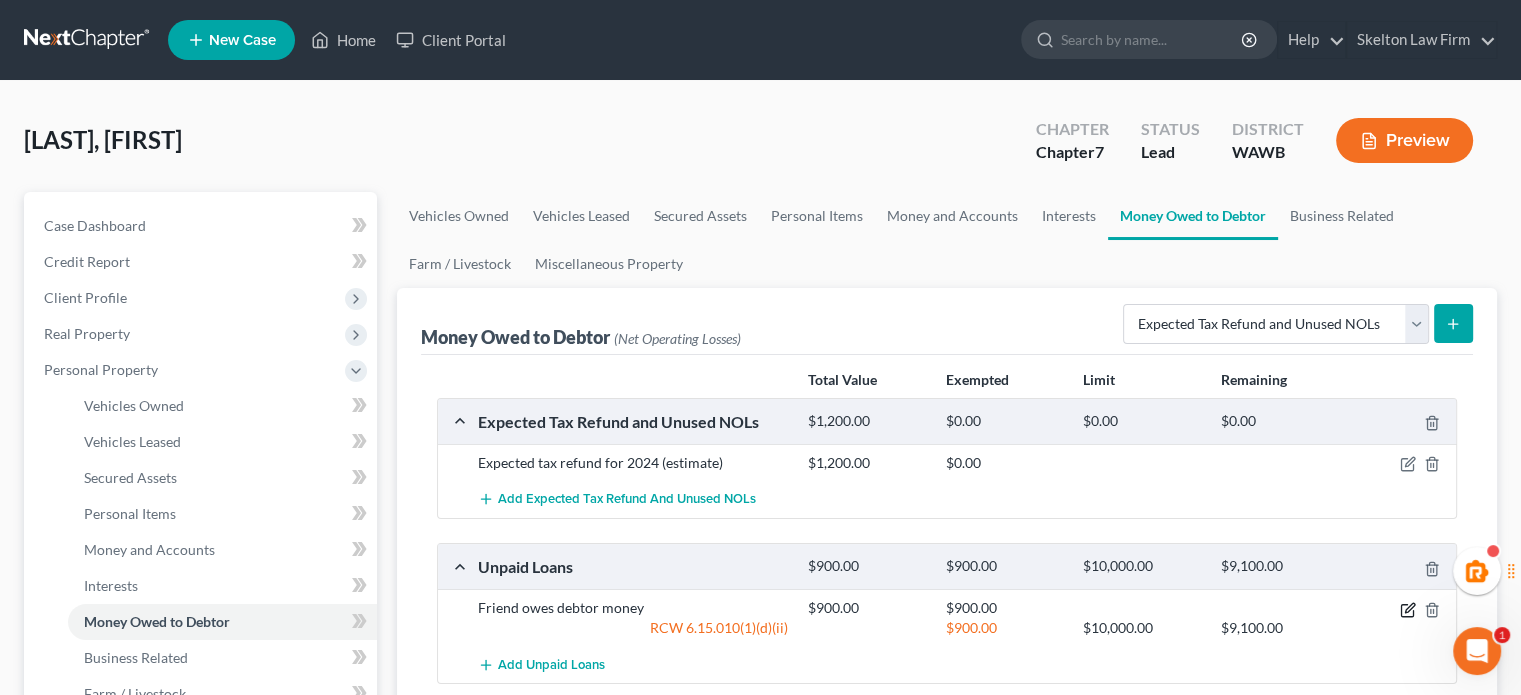 click 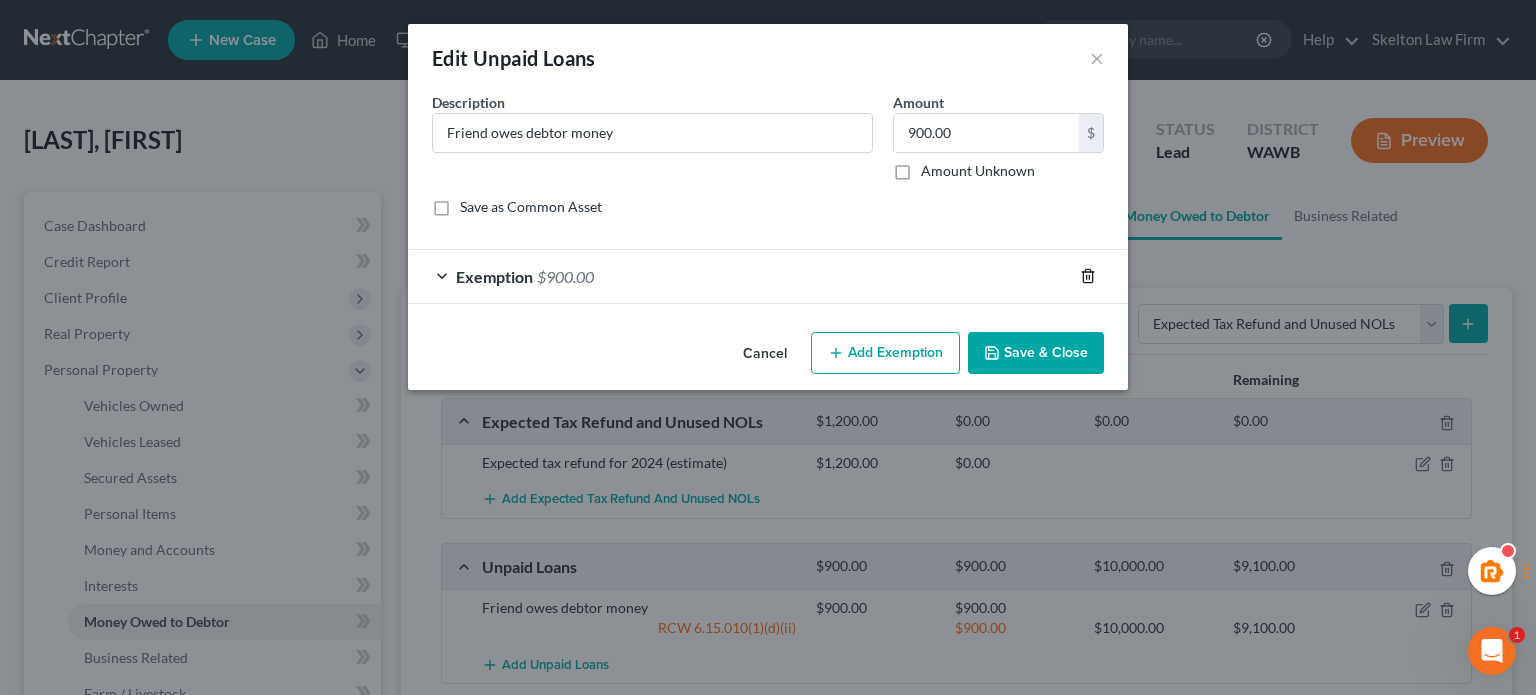 click 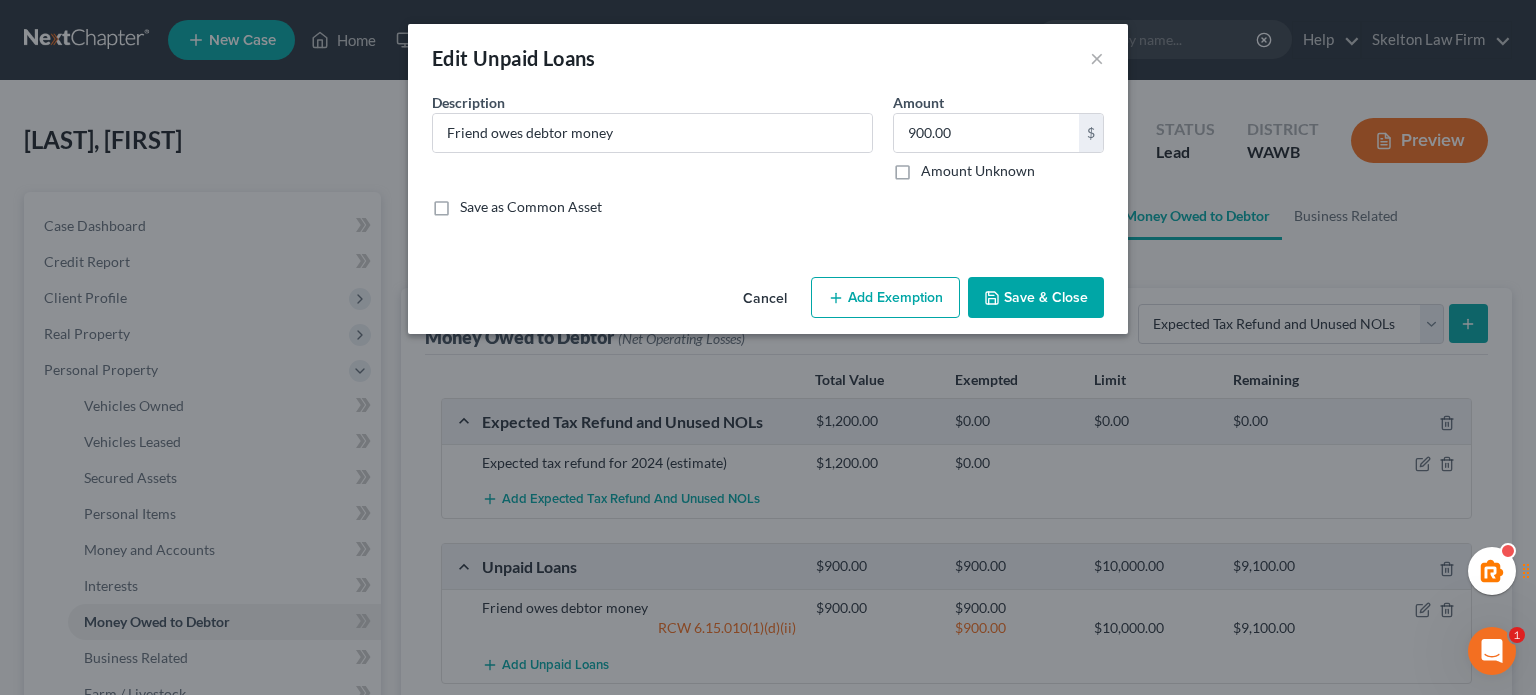 click on "Save & Close" at bounding box center (1036, 298) 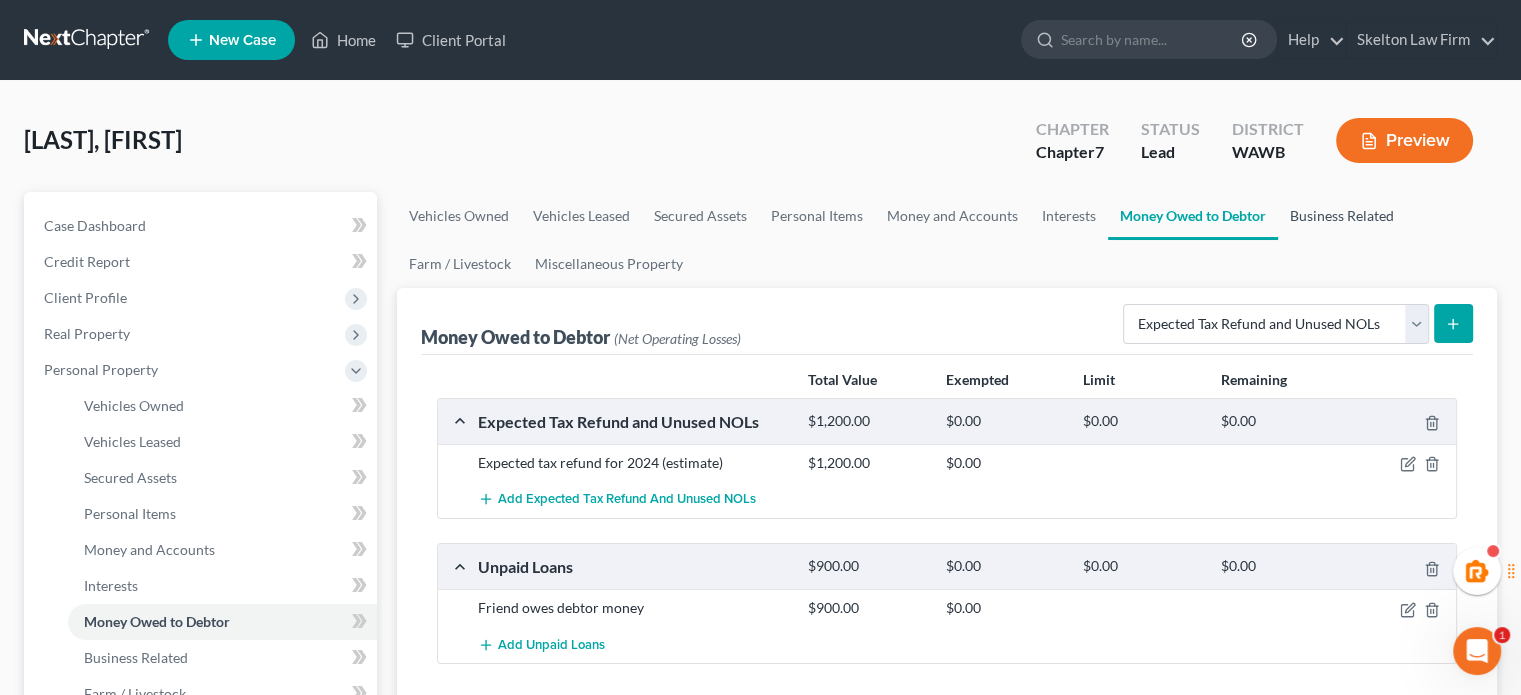 click on "Business Related" at bounding box center (1342, 216) 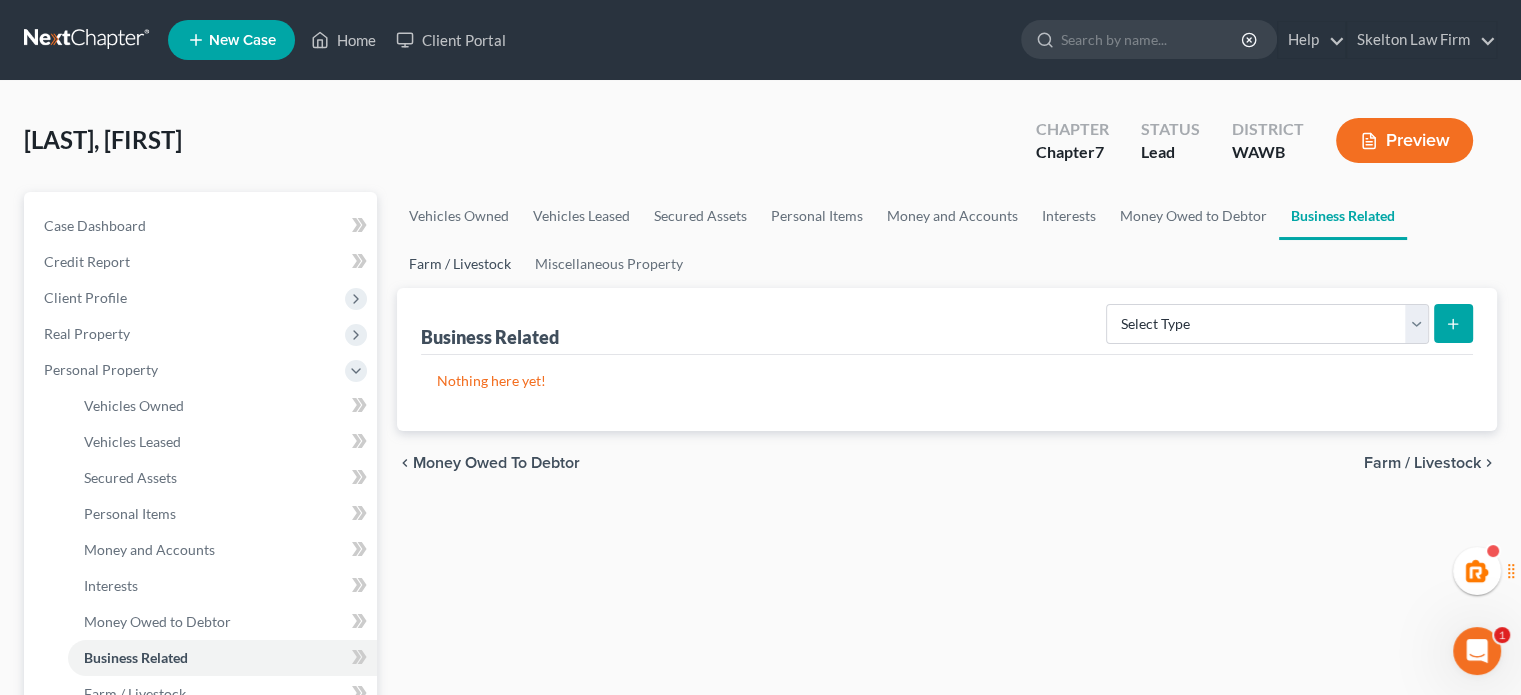 click on "Farm / Livestock" at bounding box center [460, 264] 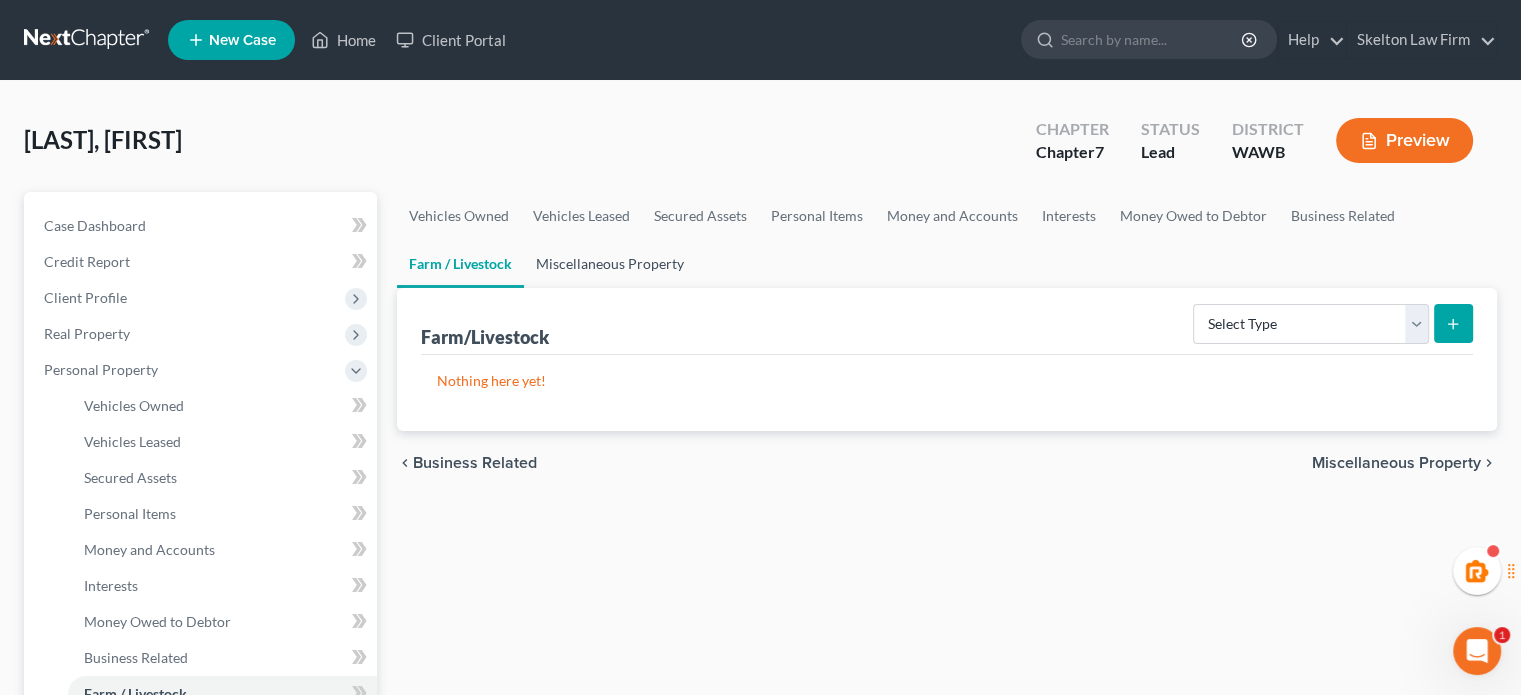 click on "Miscellaneous Property" at bounding box center (610, 264) 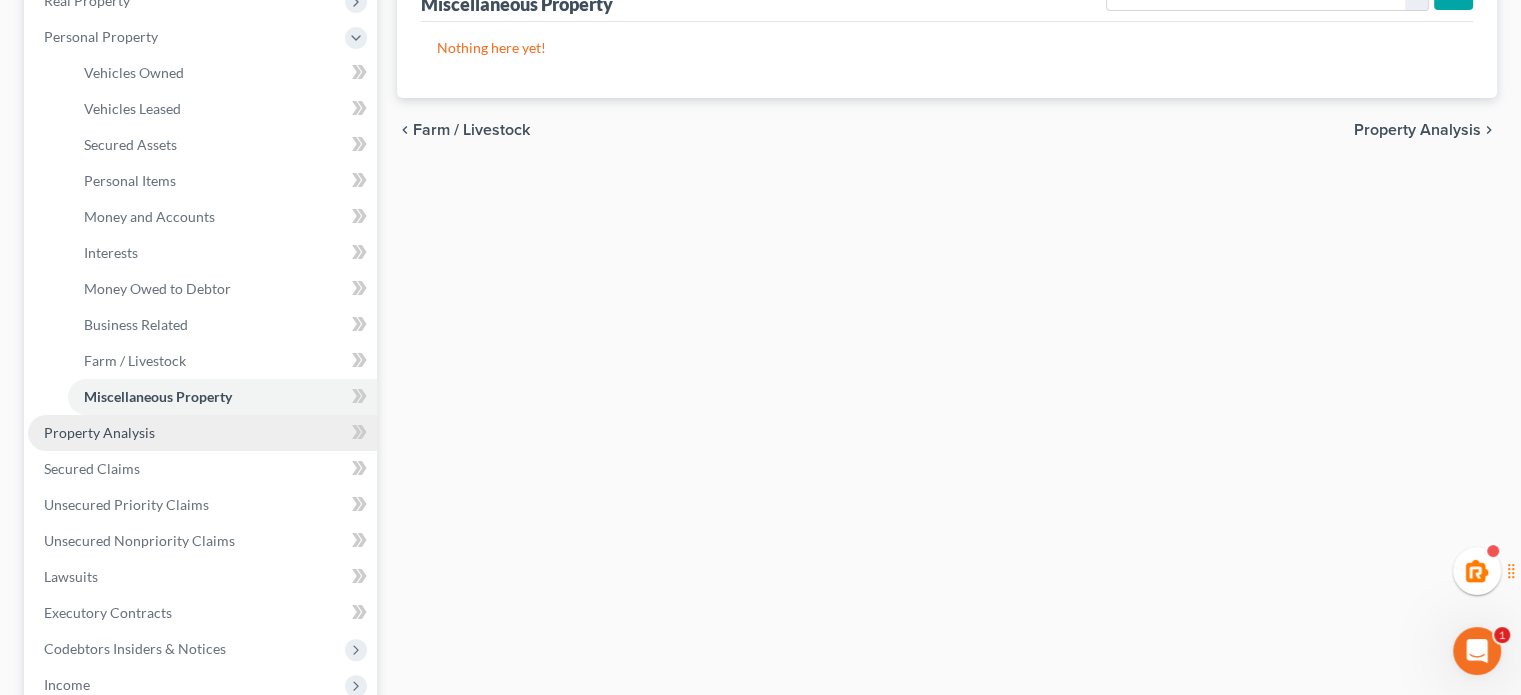 click on "Property Analysis" at bounding box center (202, 433) 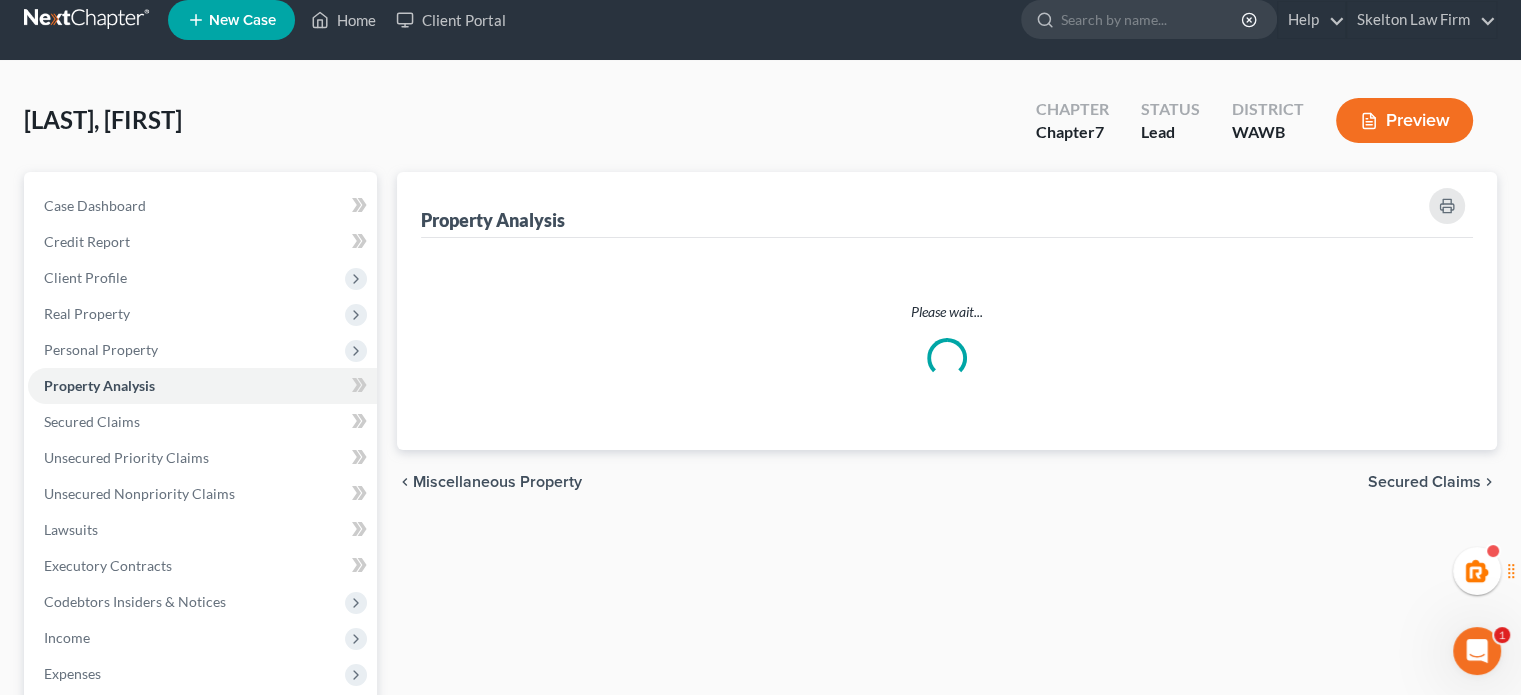 scroll, scrollTop: 0, scrollLeft: 0, axis: both 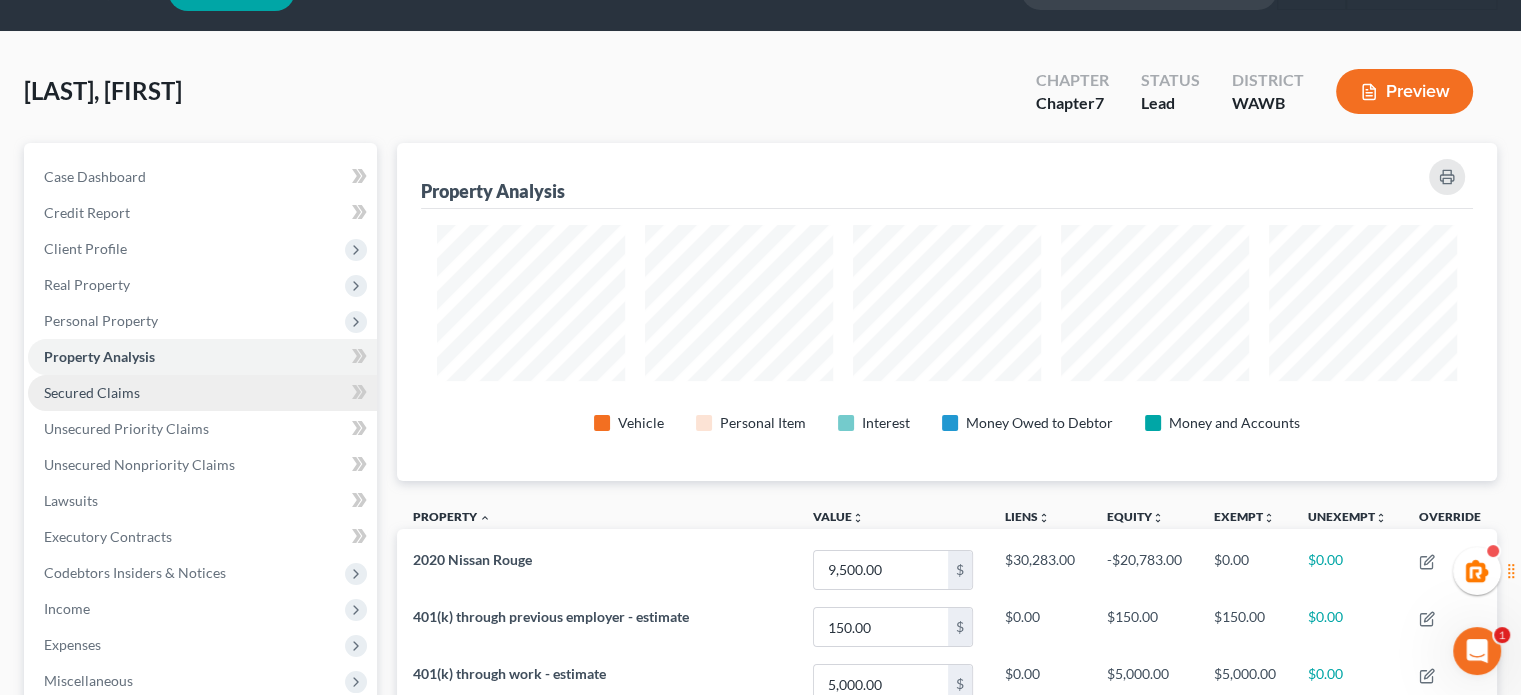 click on "Secured Claims" at bounding box center (202, 393) 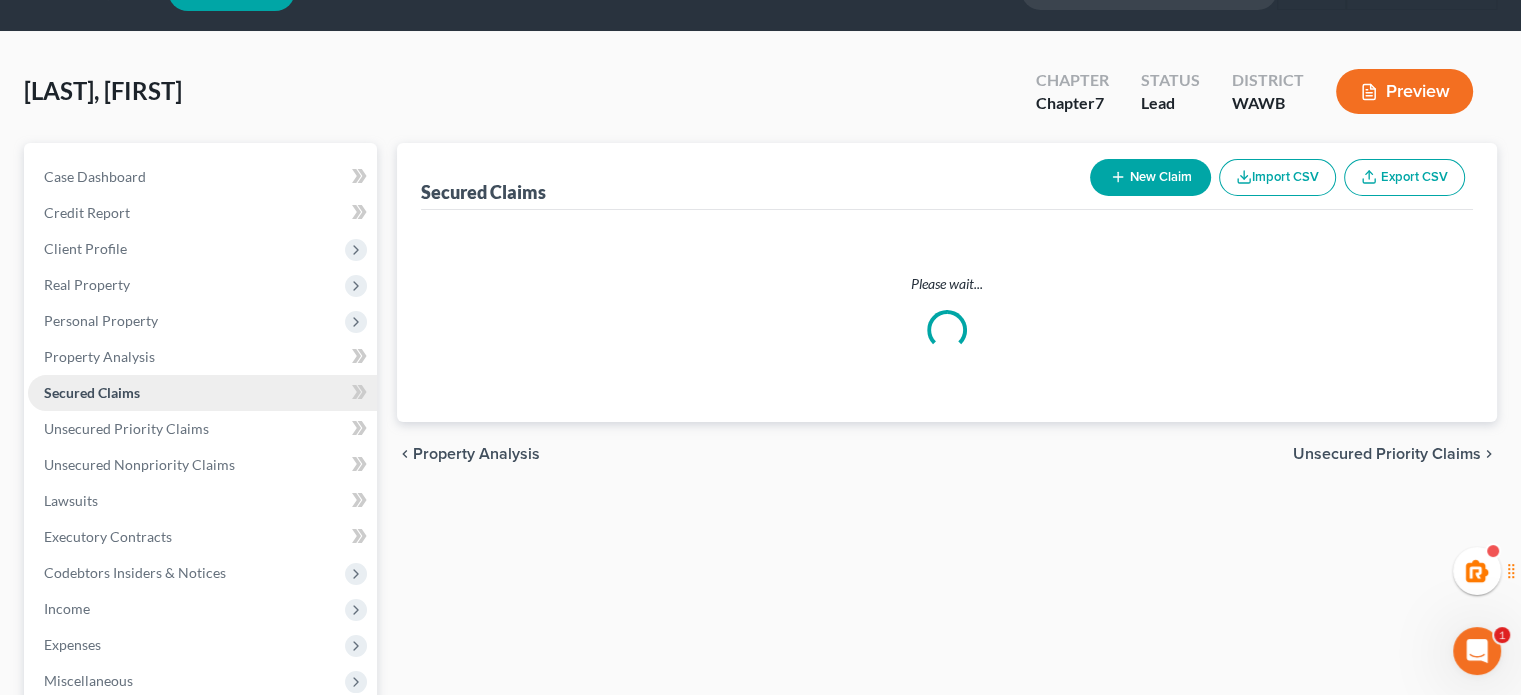 scroll, scrollTop: 0, scrollLeft: 0, axis: both 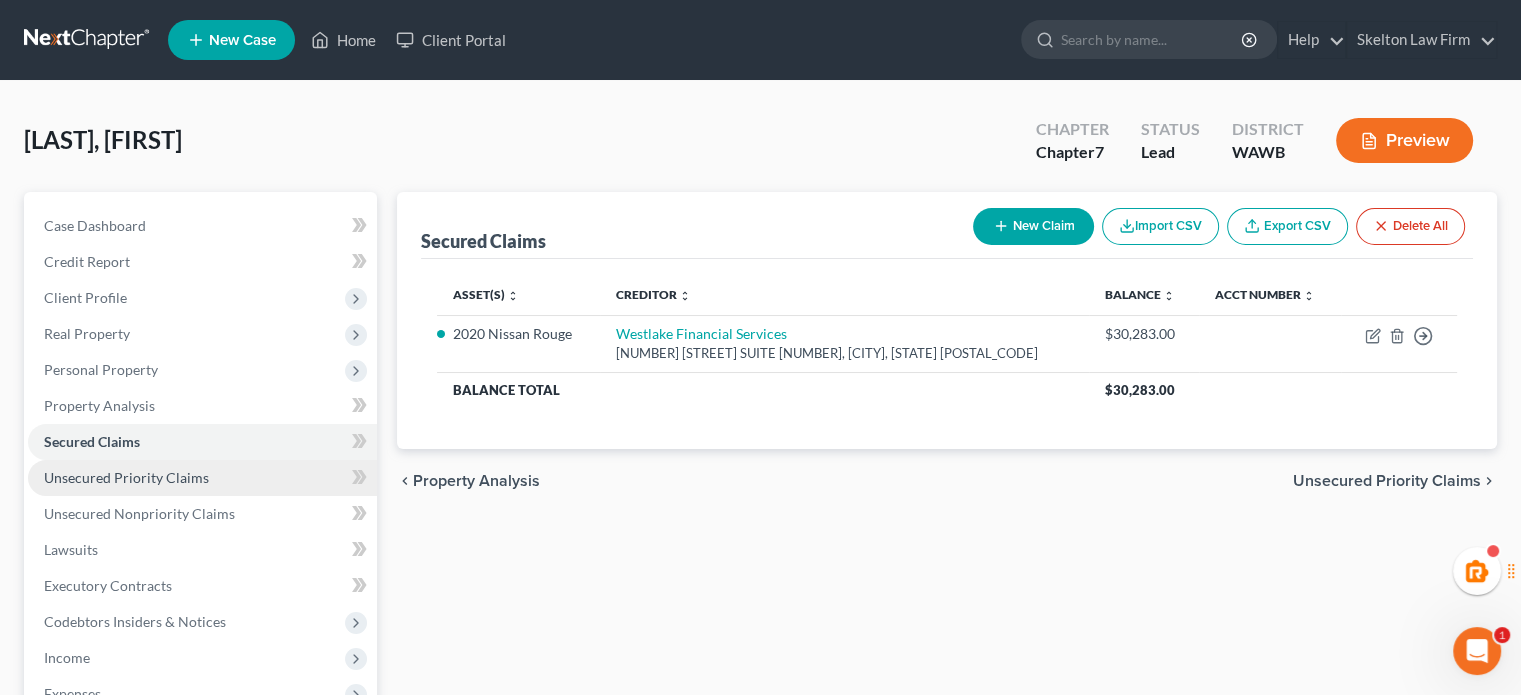 click on "Unsecured Priority Claims" at bounding box center [126, 477] 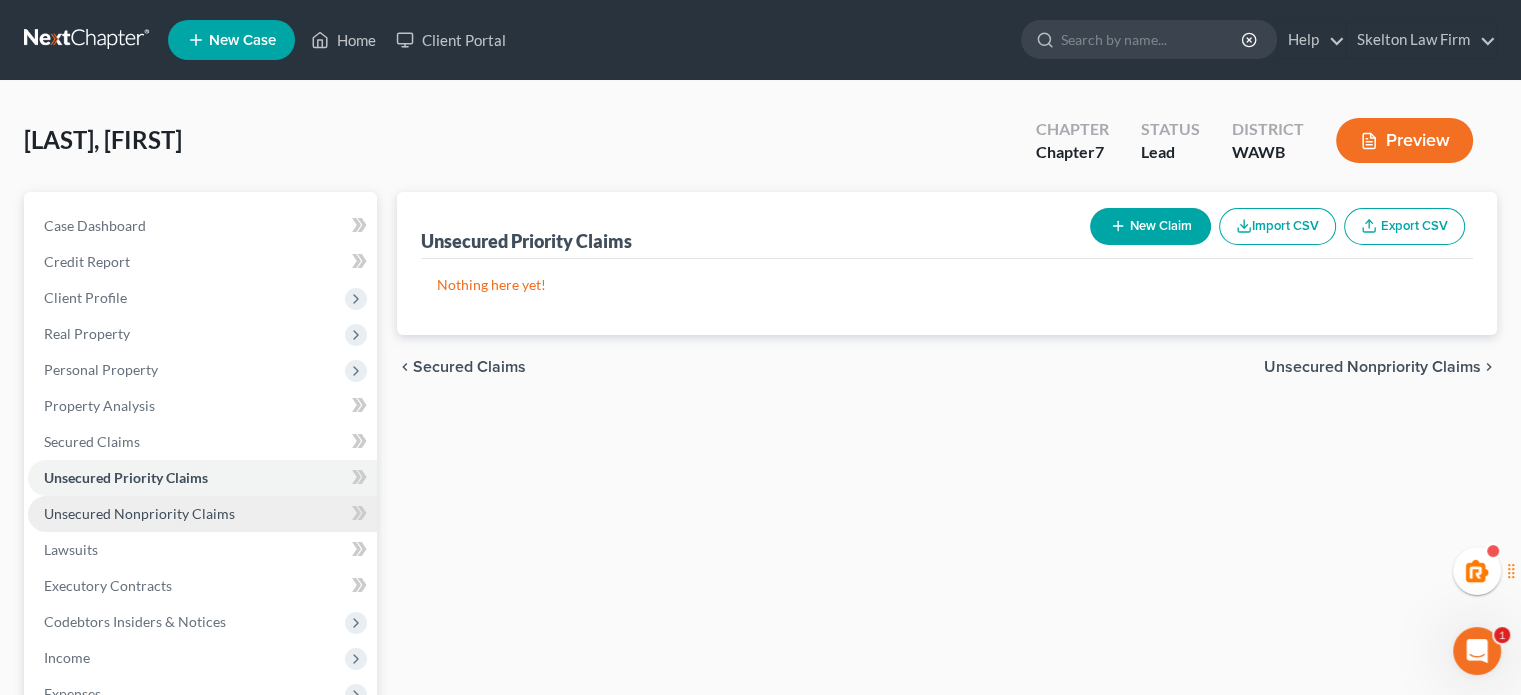 click on "Unsecured Nonpriority Claims" at bounding box center (202, 514) 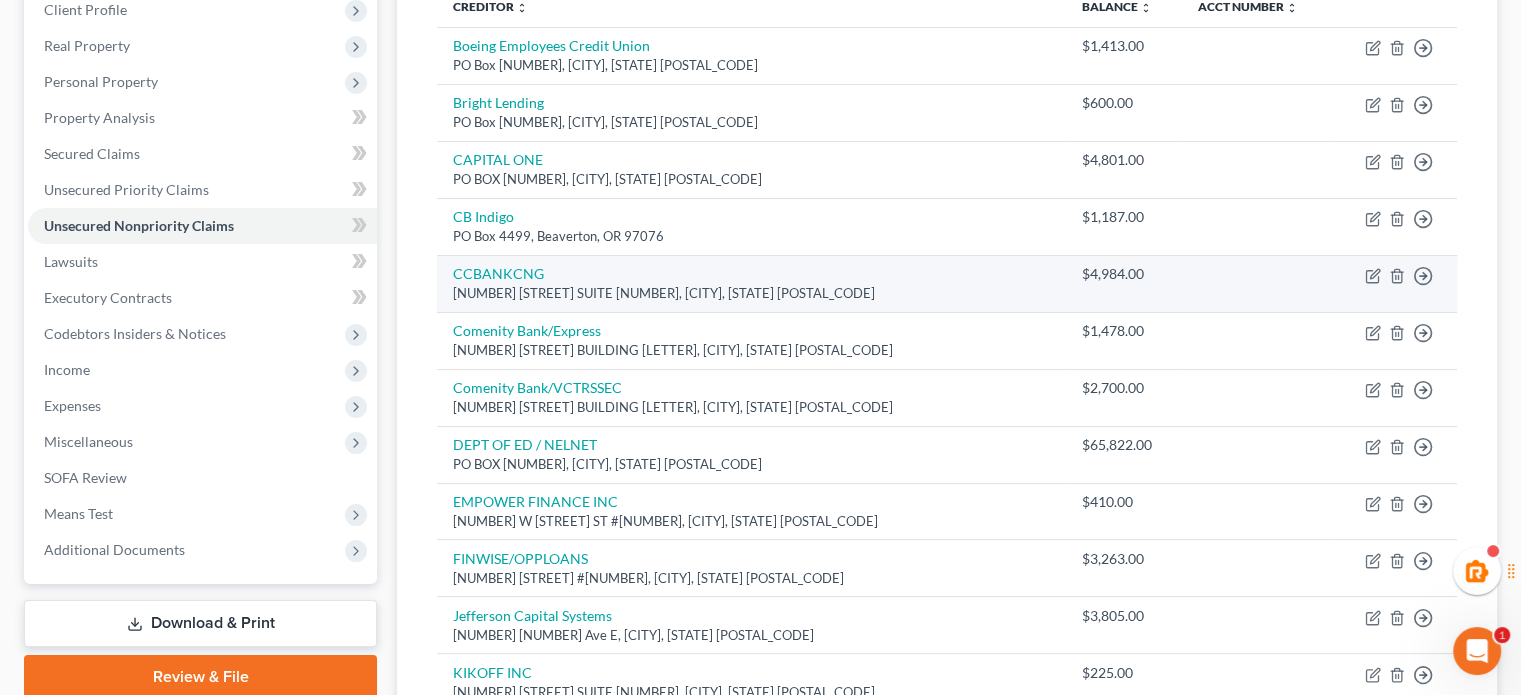 scroll, scrollTop: 333, scrollLeft: 0, axis: vertical 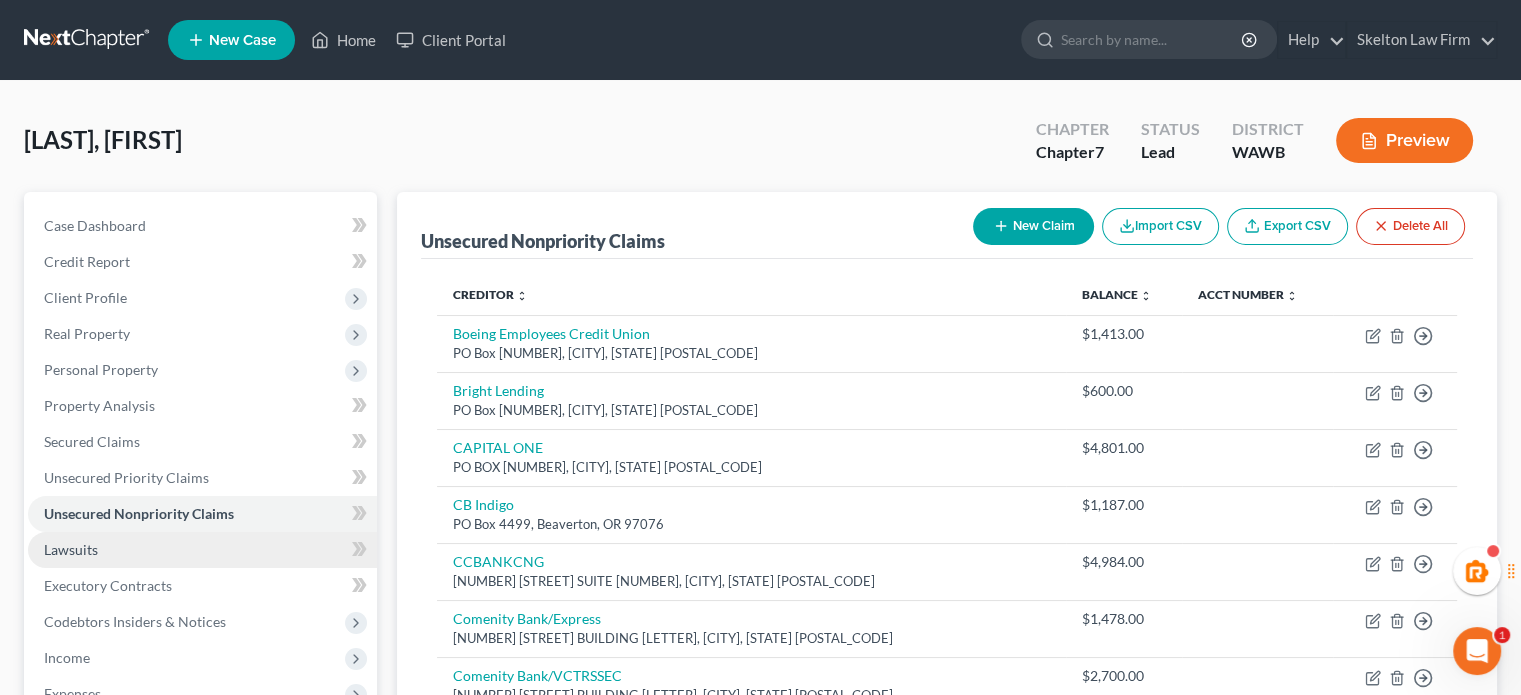 click on "Lawsuits" at bounding box center (202, 550) 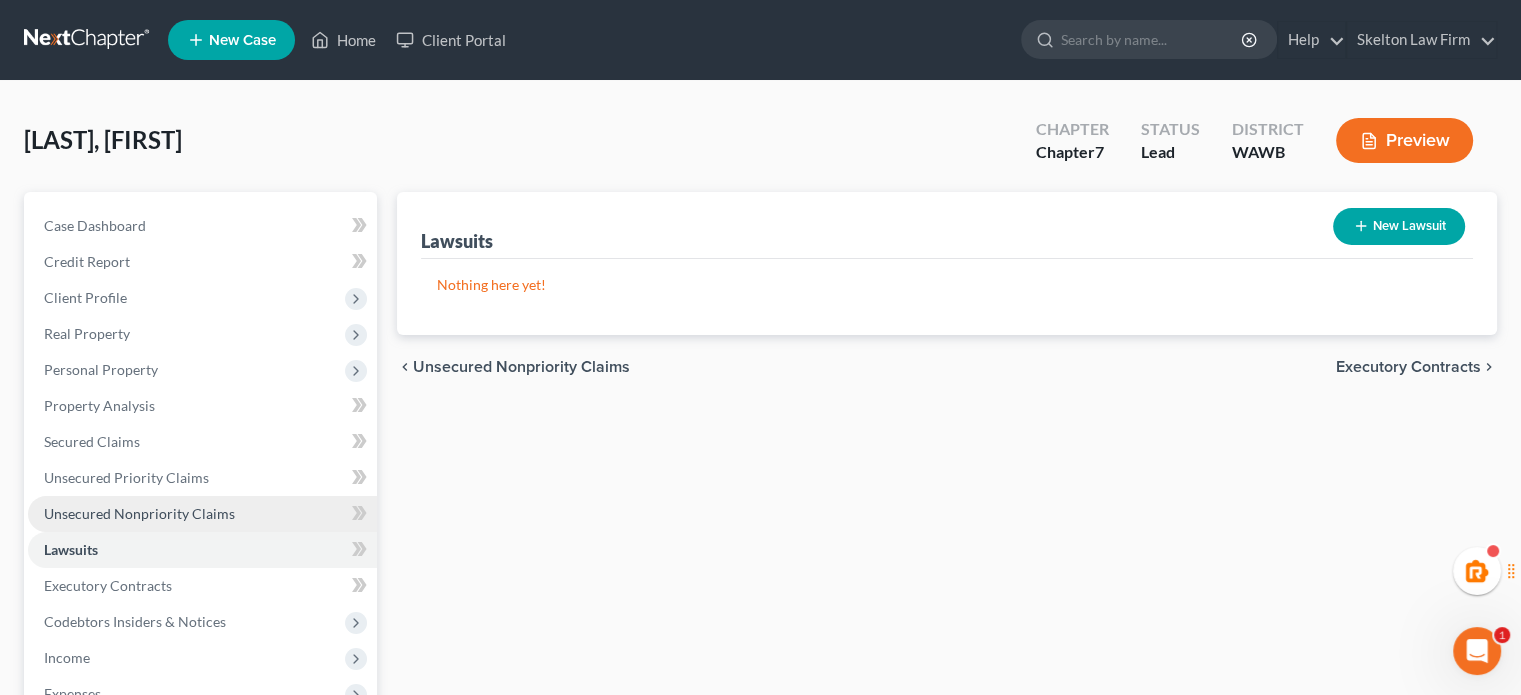 click on "Unsecured Nonpriority Claims" at bounding box center (202, 514) 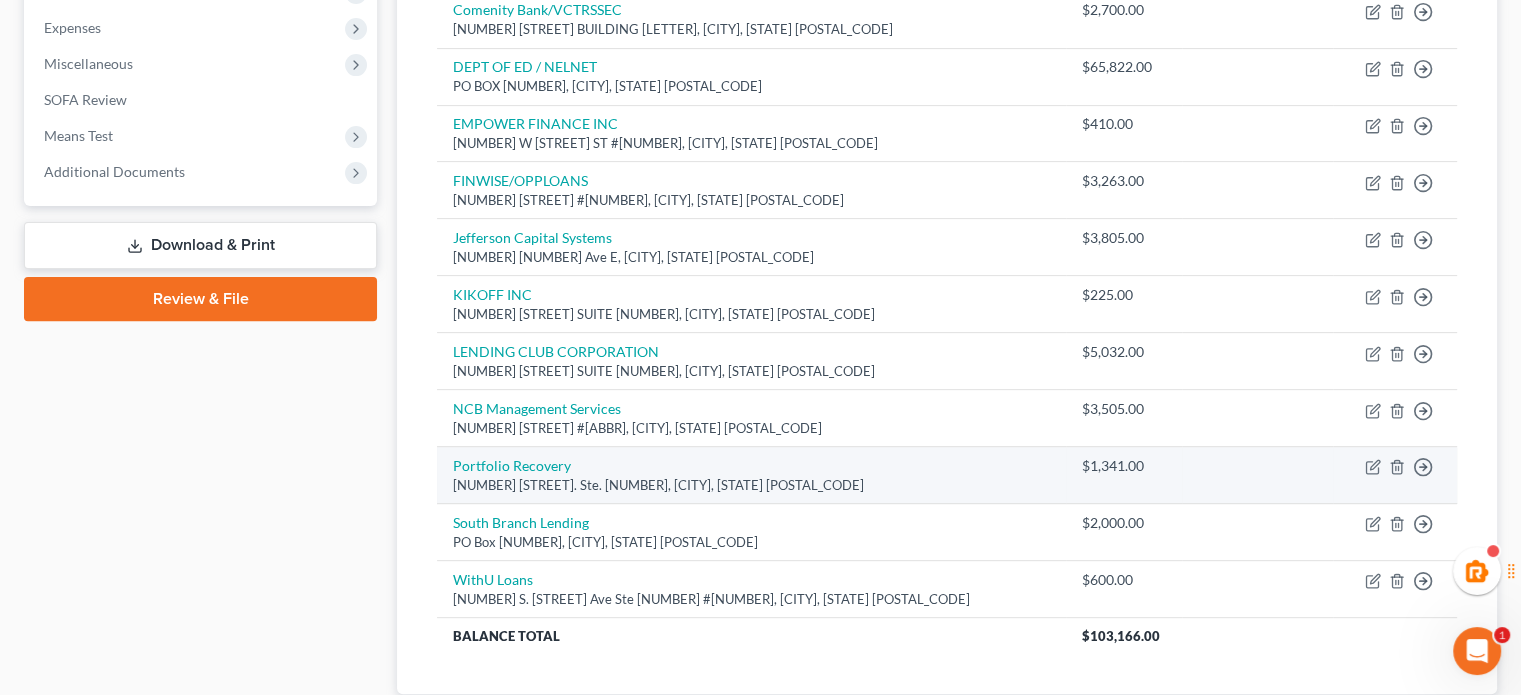 scroll, scrollTop: 333, scrollLeft: 0, axis: vertical 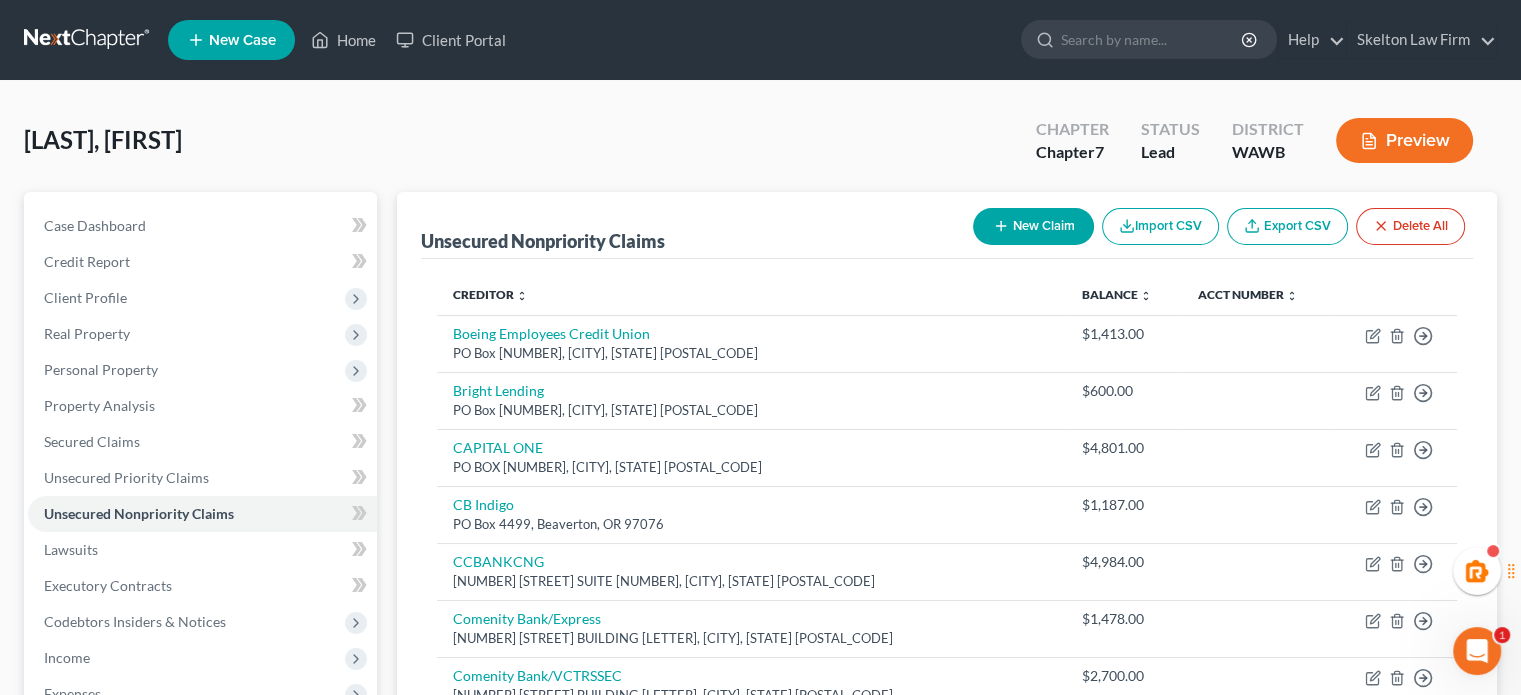 click on "New Claim" at bounding box center [1033, 226] 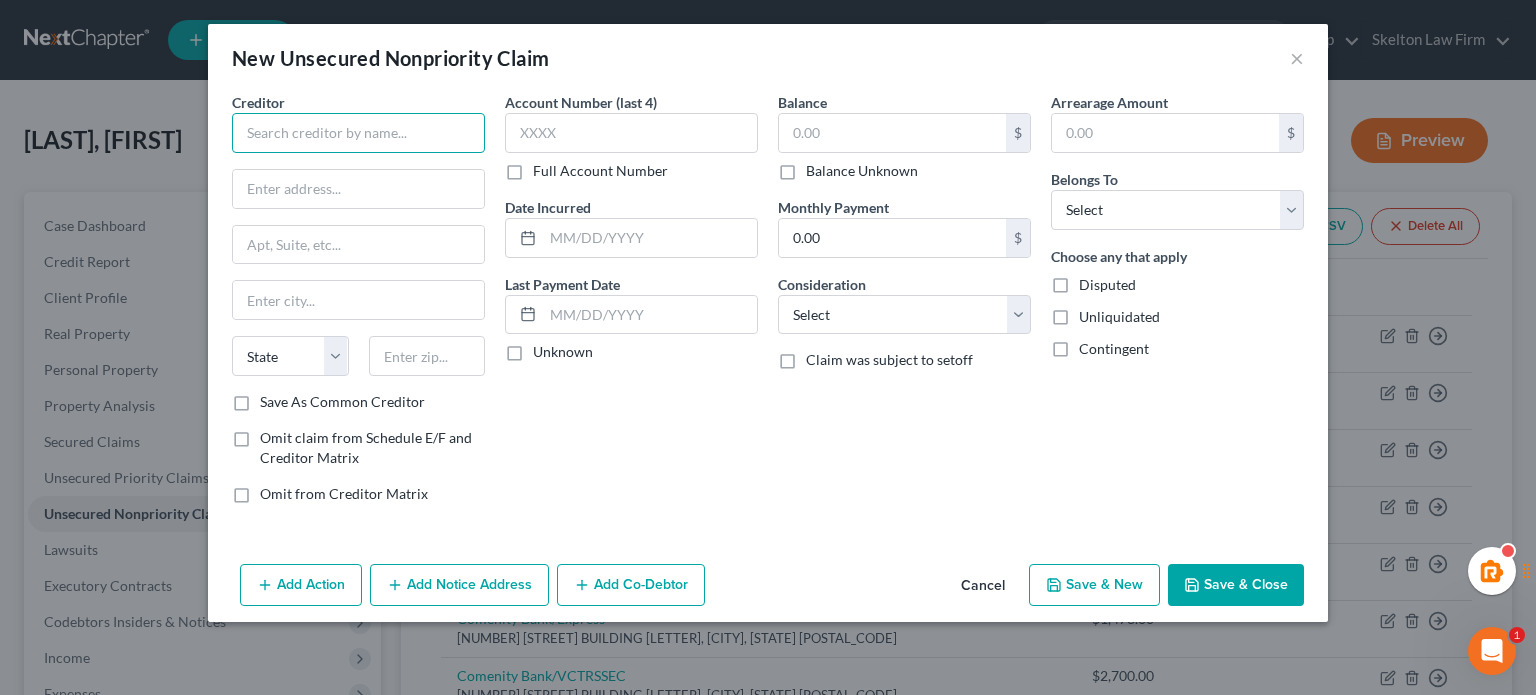 click at bounding box center (358, 133) 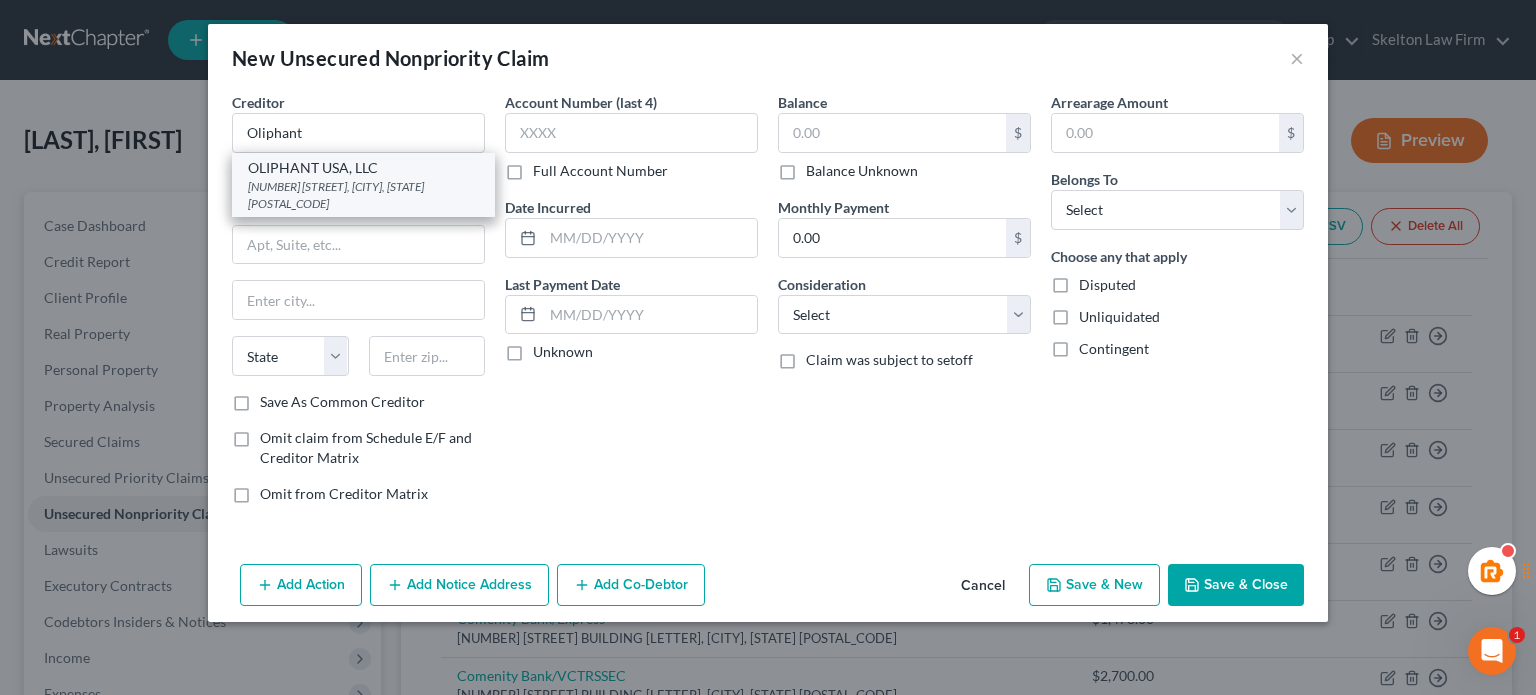 click on "OLIPHANT USA, LLC" at bounding box center [363, 168] 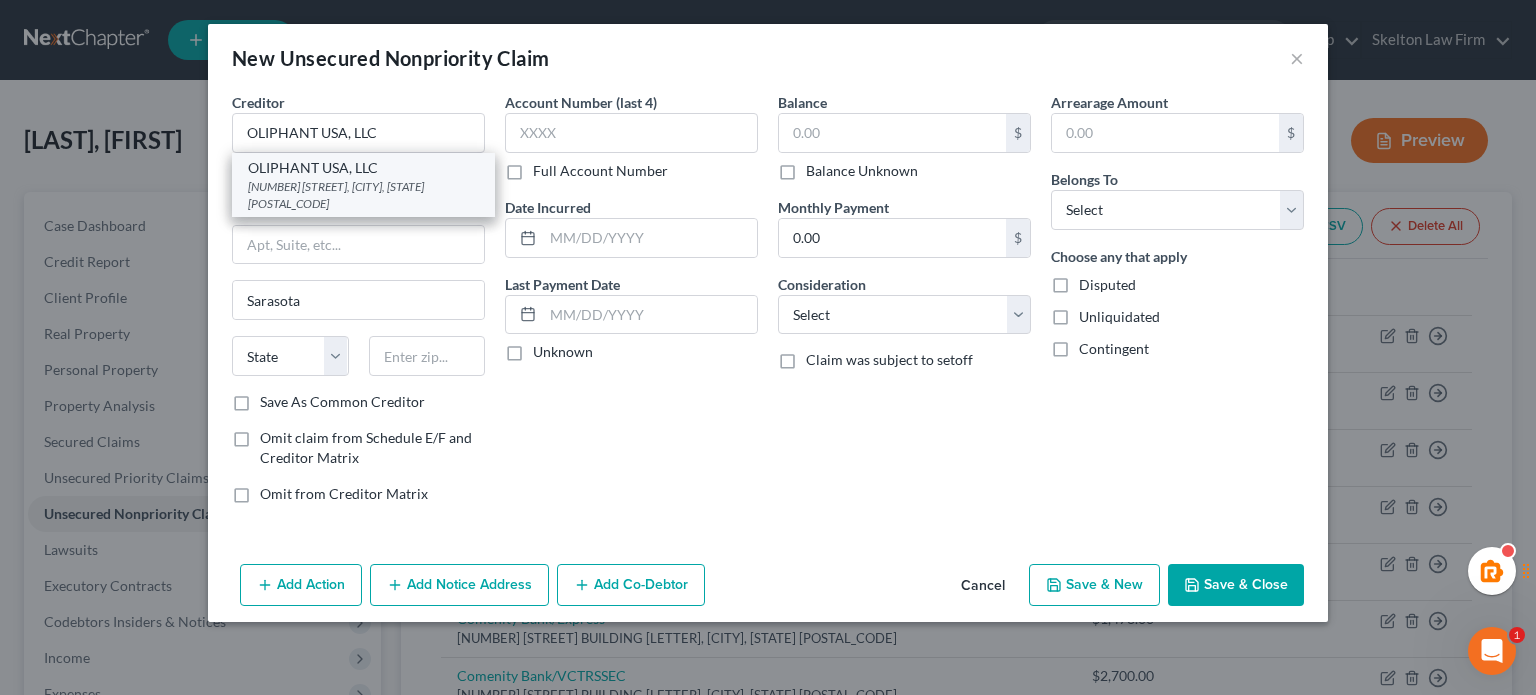 select on "9" 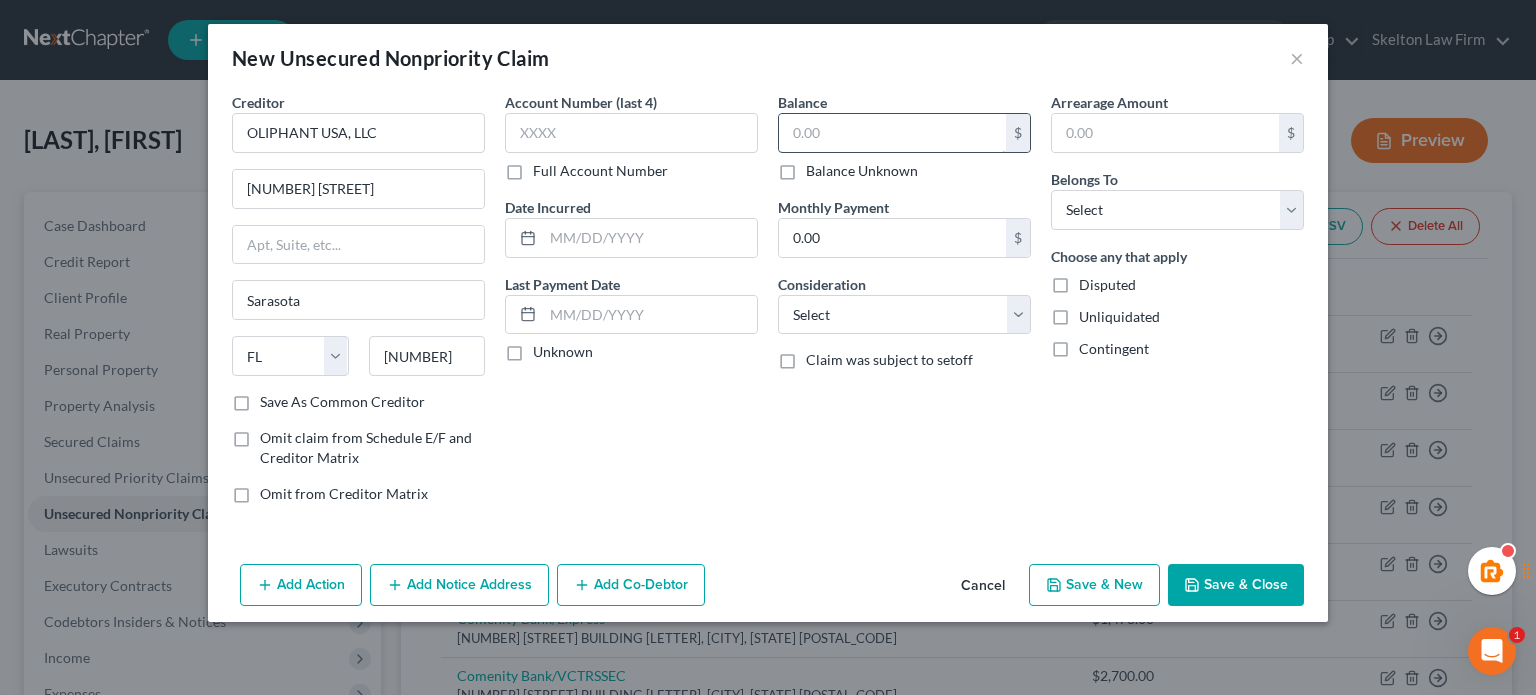 click at bounding box center [892, 133] 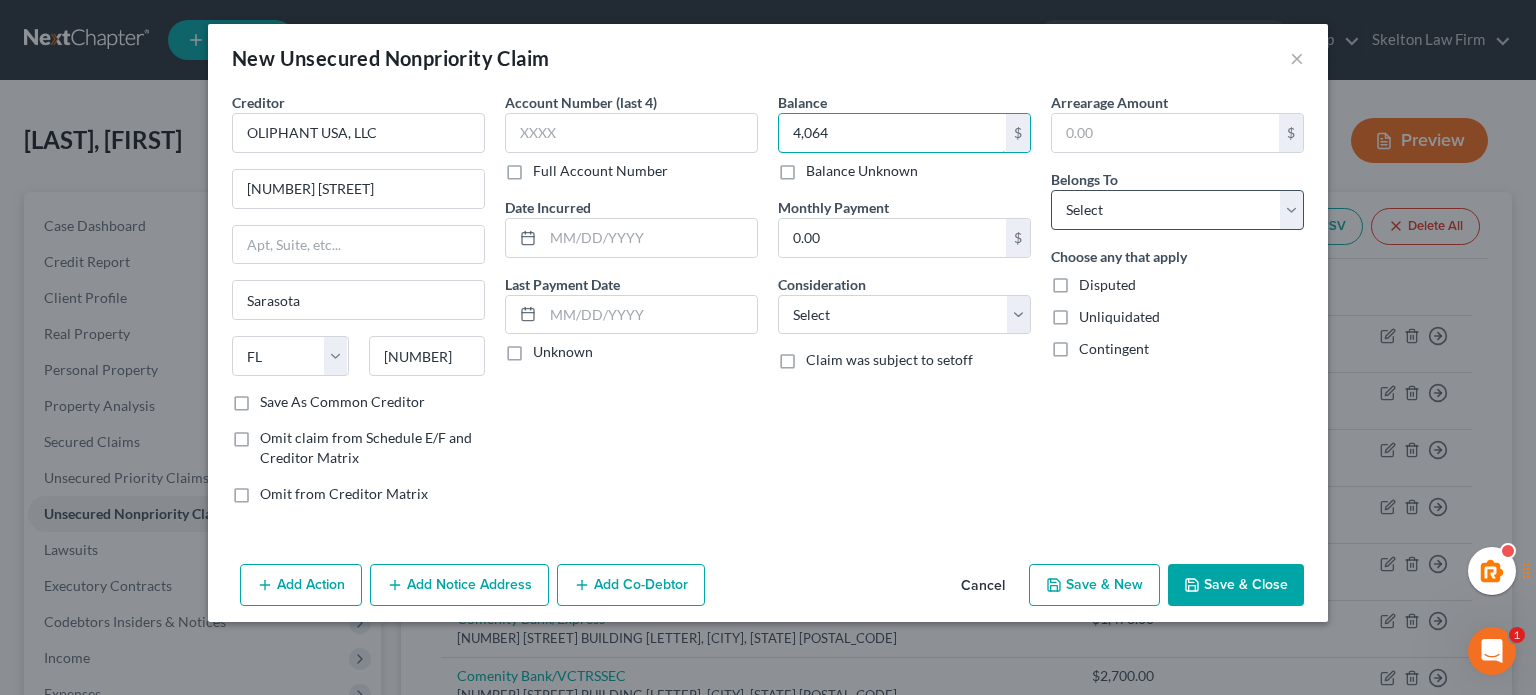 type on "4,064" 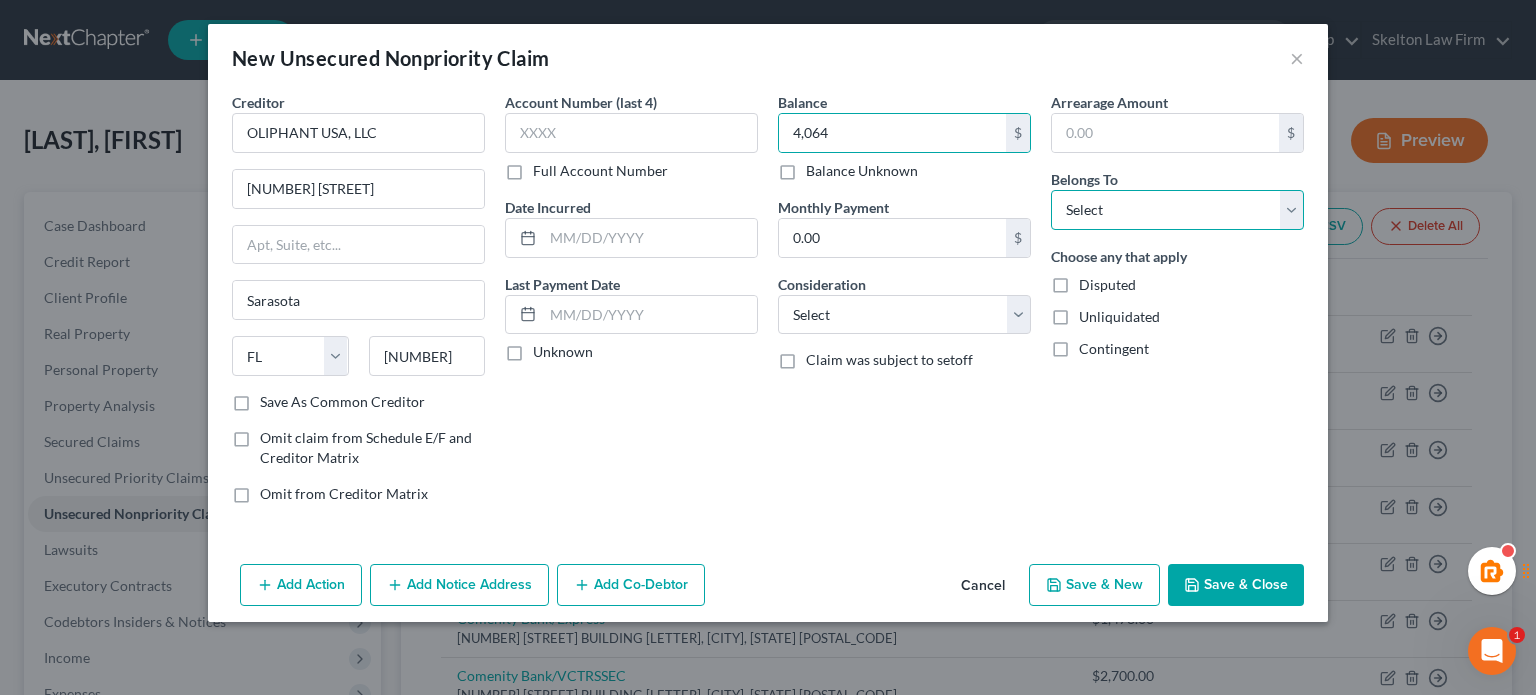 click on "Select Debtor 1 Only Debtor 2 Only Debtor 1 And Debtor 2 Only At Least One Of The Debtors And Another Community Property" at bounding box center [1177, 210] 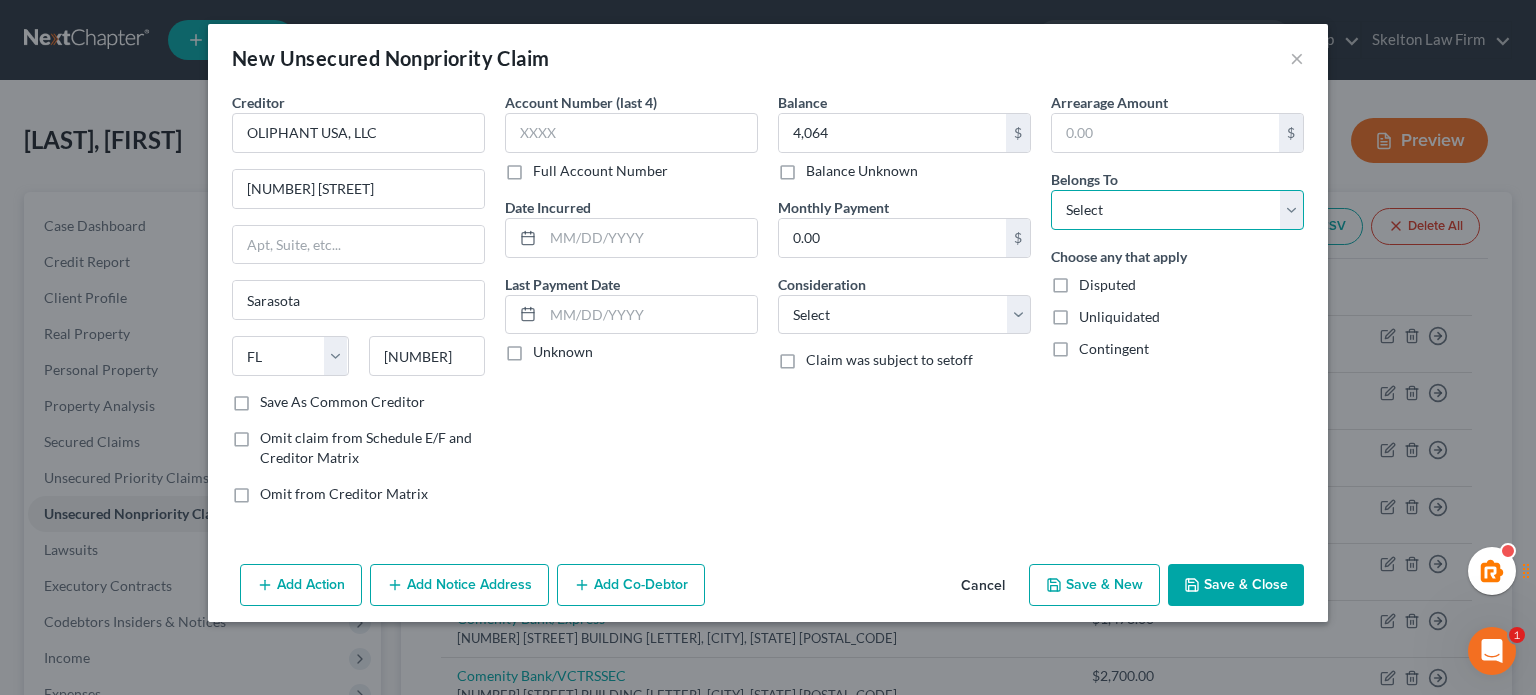 select on "0" 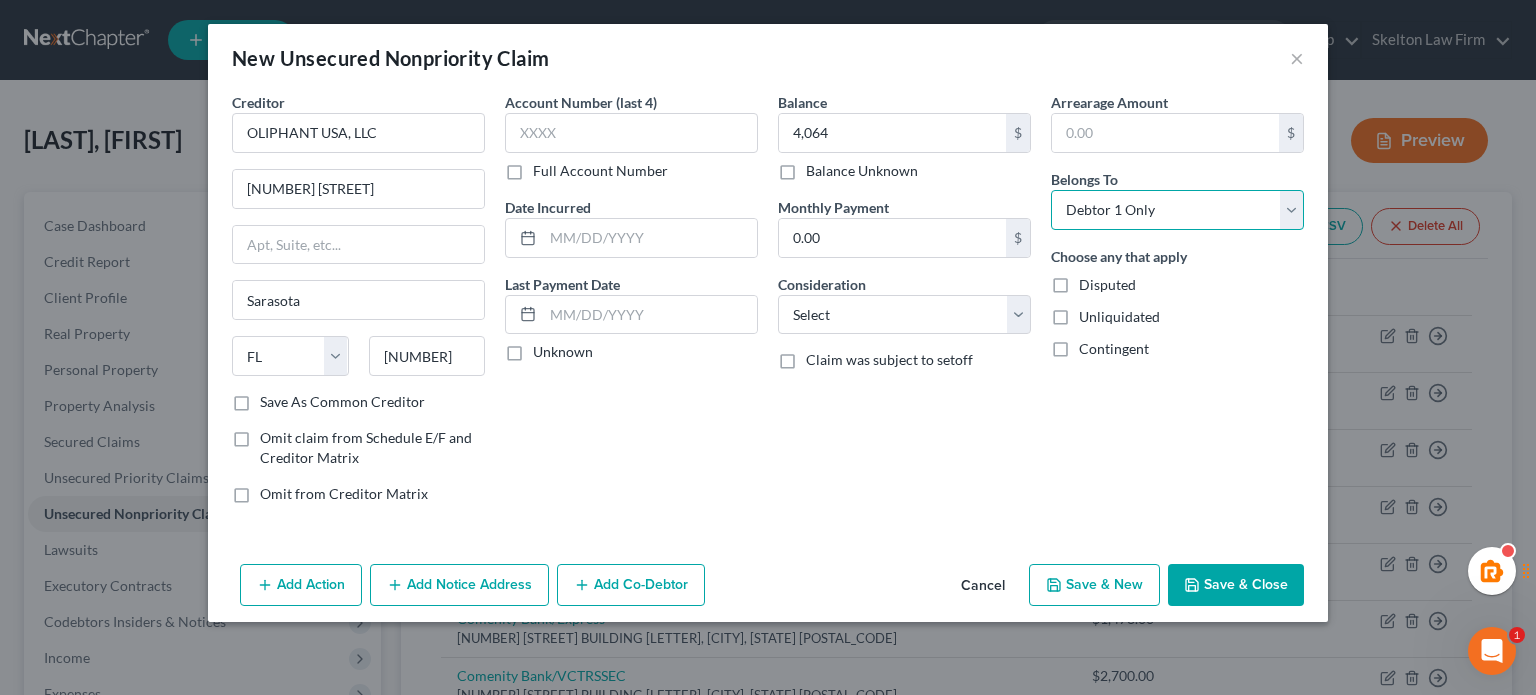 click on "Select Debtor 1 Only Debtor 2 Only Debtor 1 And Debtor 2 Only At Least One Of The Debtors And Another Community Property" at bounding box center [1177, 210] 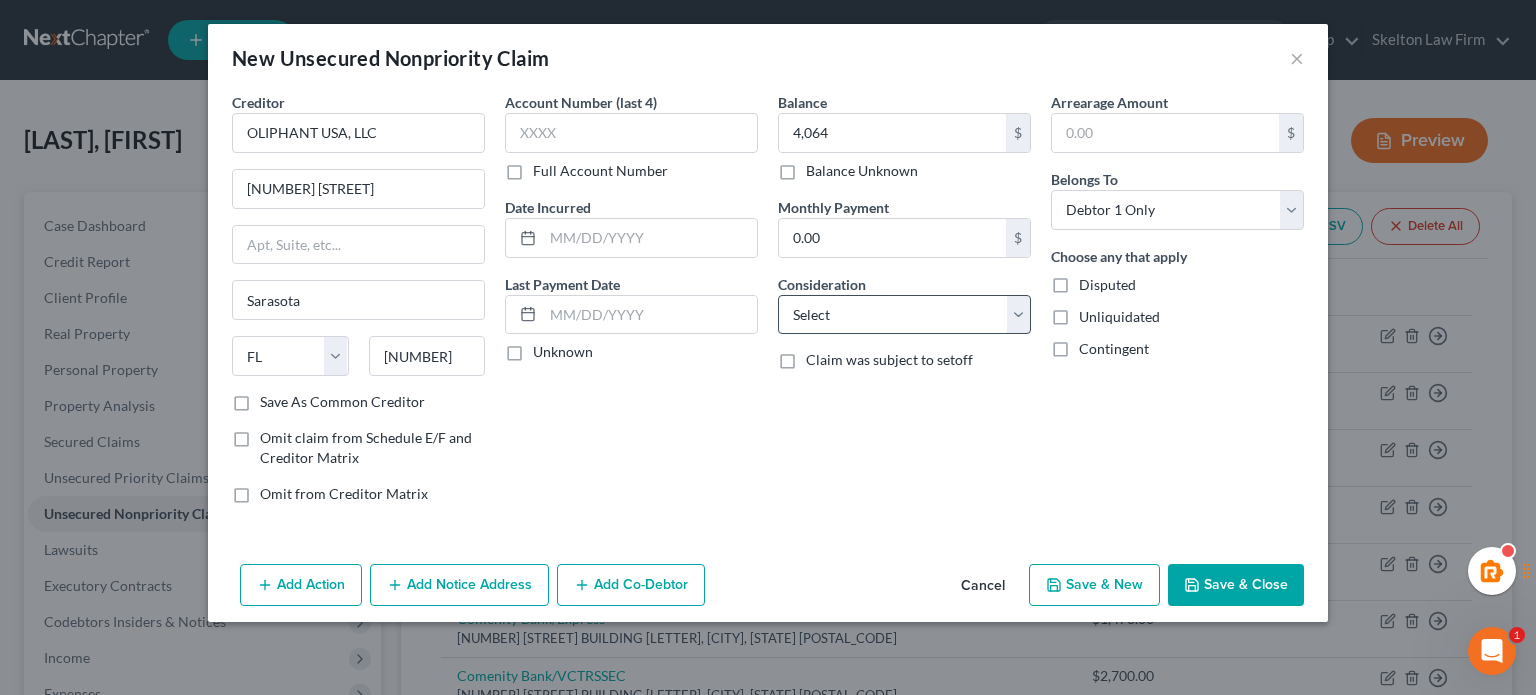 drag, startPoint x: 927, startPoint y: 344, endPoint x: 908, endPoint y: 324, distance: 27.58623 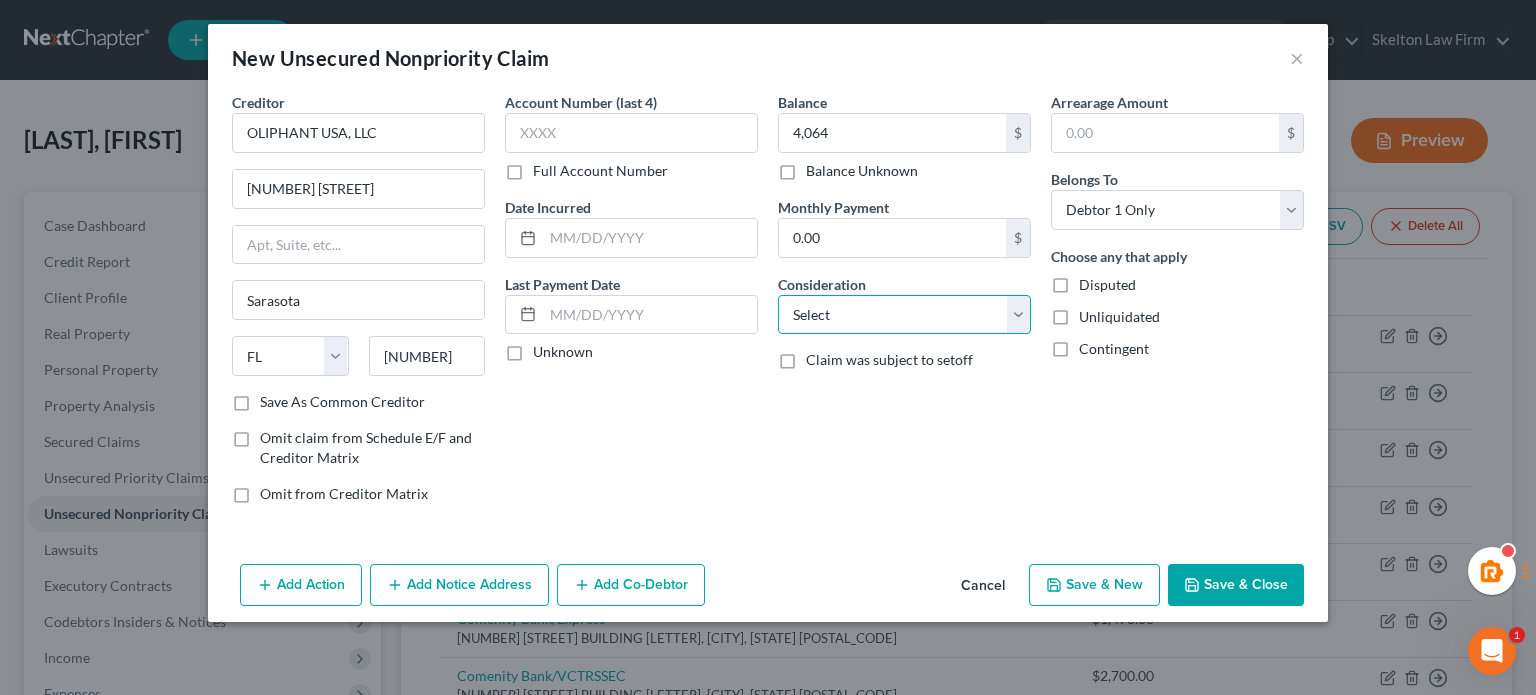 click on "Select Cable / Satellite Services Collection Agency Credit Card Debt Debt Counseling / Attorneys Deficiency Balance Domestic Support Obligations Home / Car Repairs Income Taxes Judgment Liens Medical Services Monies Loaned / Advanced Mortgage Obligation From Divorce Or Separation Obligation To Pensions Other Overdrawn Bank Account Promised To Help Pay Creditors Student Loans Suppliers And Vendors Telephone / Internet Services Utility Services" at bounding box center (904, 315) 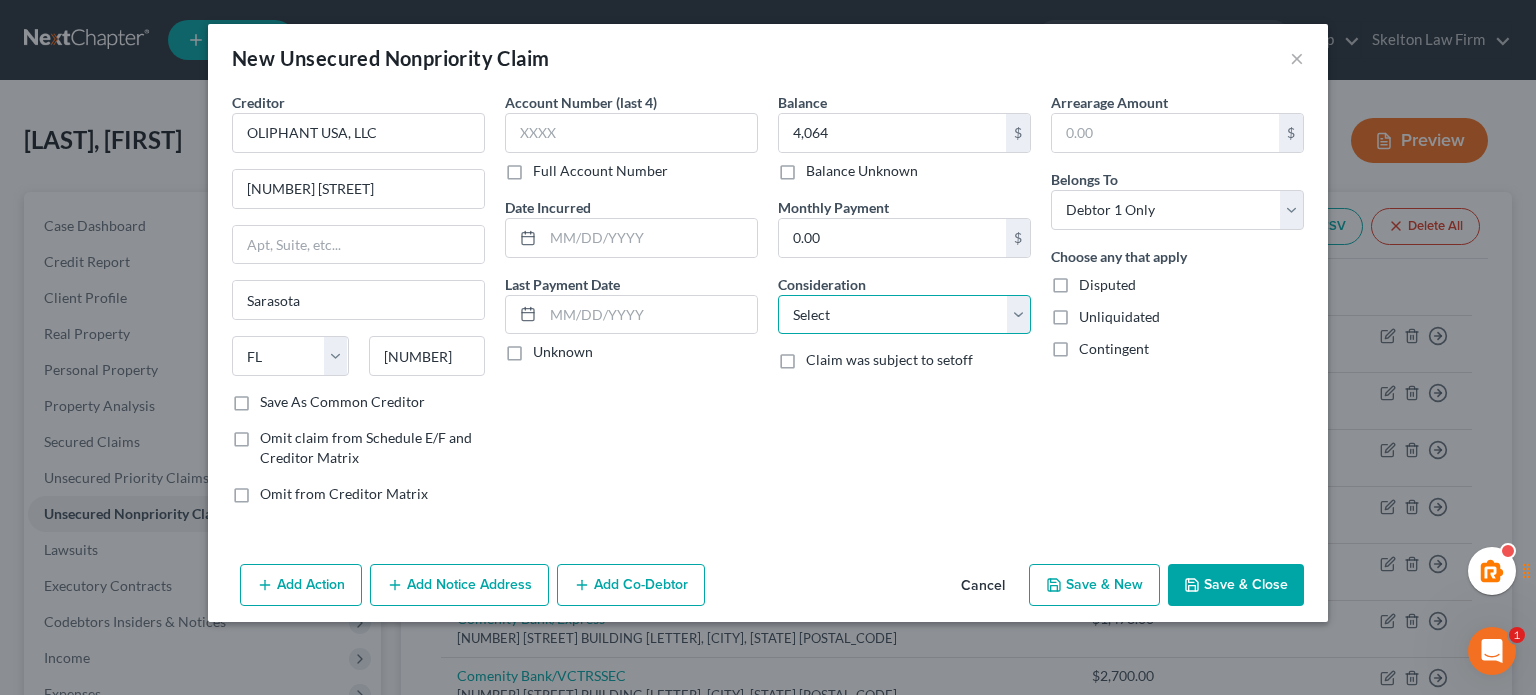 select on "1" 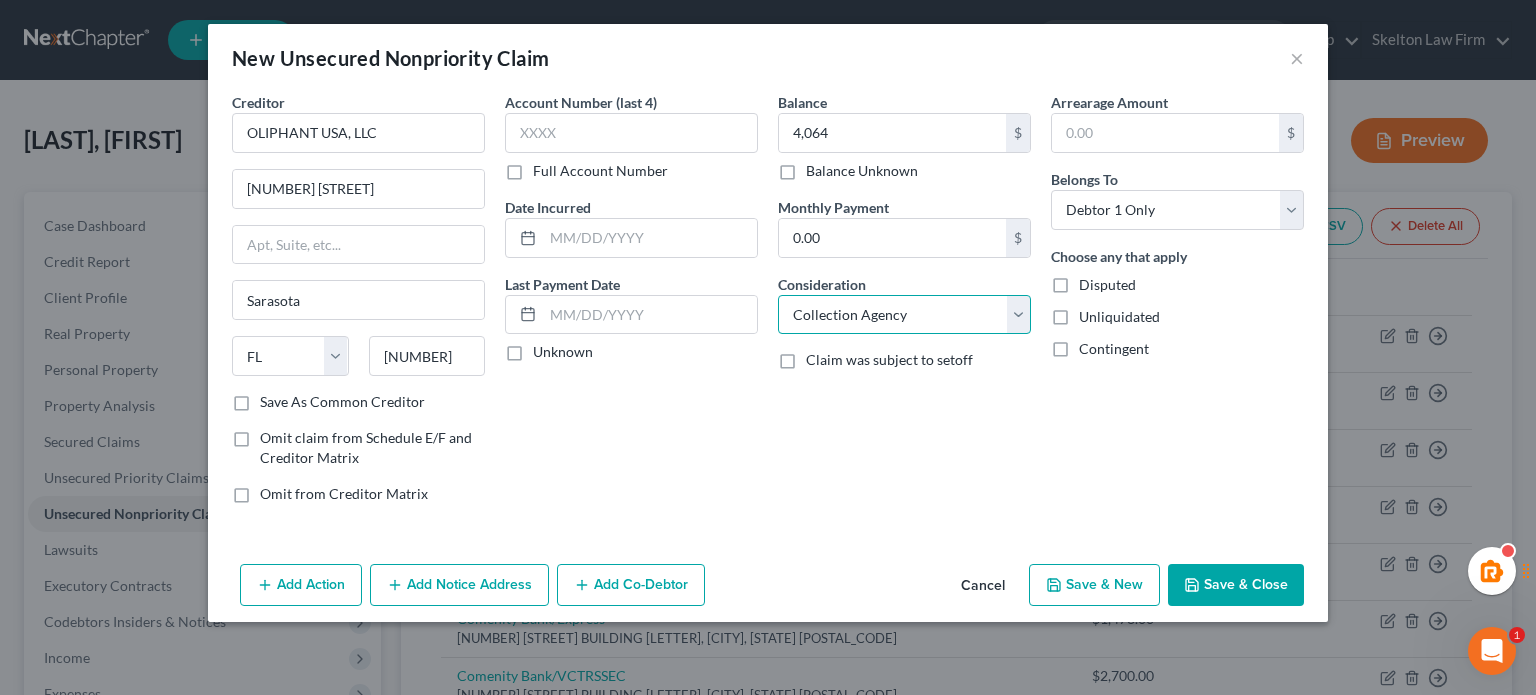 click on "Select Cable / Satellite Services Collection Agency Credit Card Debt Debt Counseling / Attorneys Deficiency Balance Domestic Support Obligations Home / Car Repairs Income Taxes Judgment Liens Medical Services Monies Loaned / Advanced Mortgage Obligation From Divorce Or Separation Obligation To Pensions Other Overdrawn Bank Account Promised To Help Pay Creditors Student Loans Suppliers And Vendors Telephone / Internet Services Utility Services" at bounding box center (904, 315) 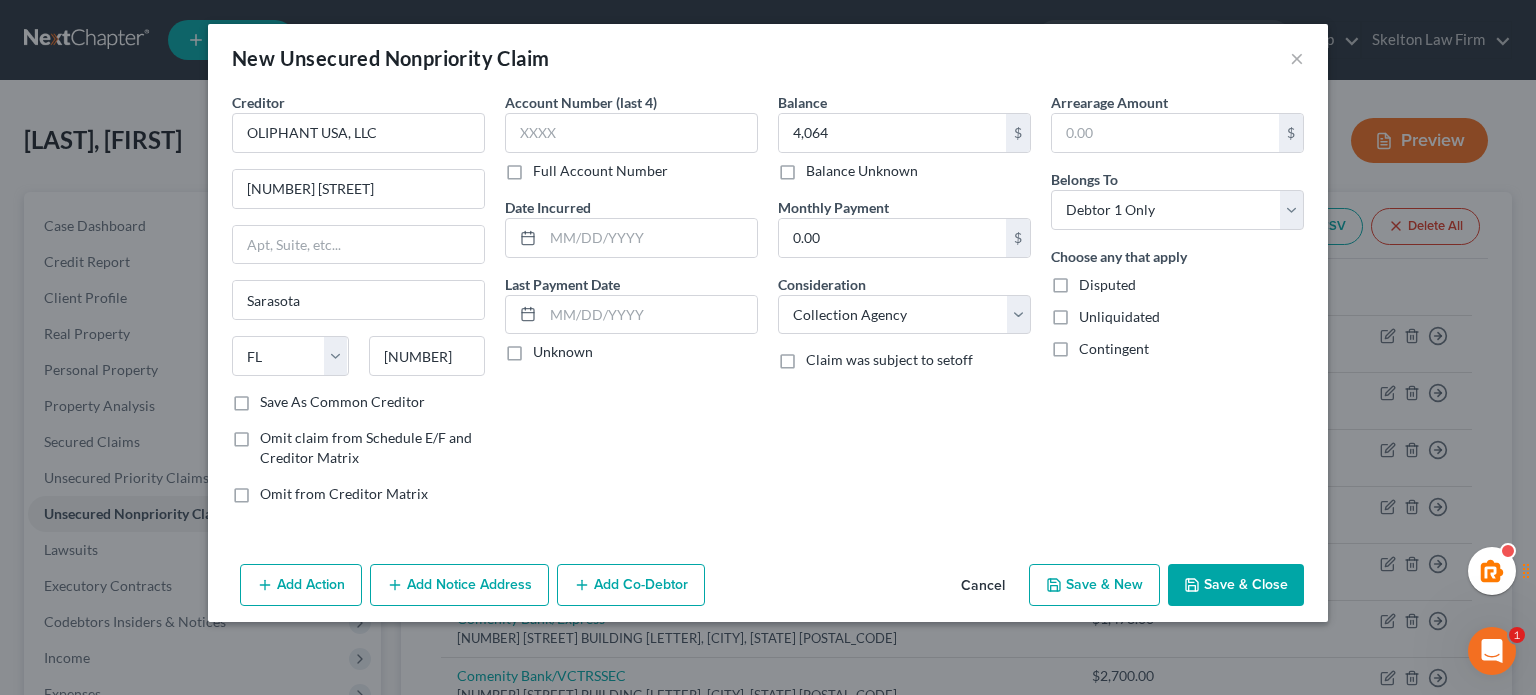 click on "Add Notice Address" at bounding box center (459, 585) 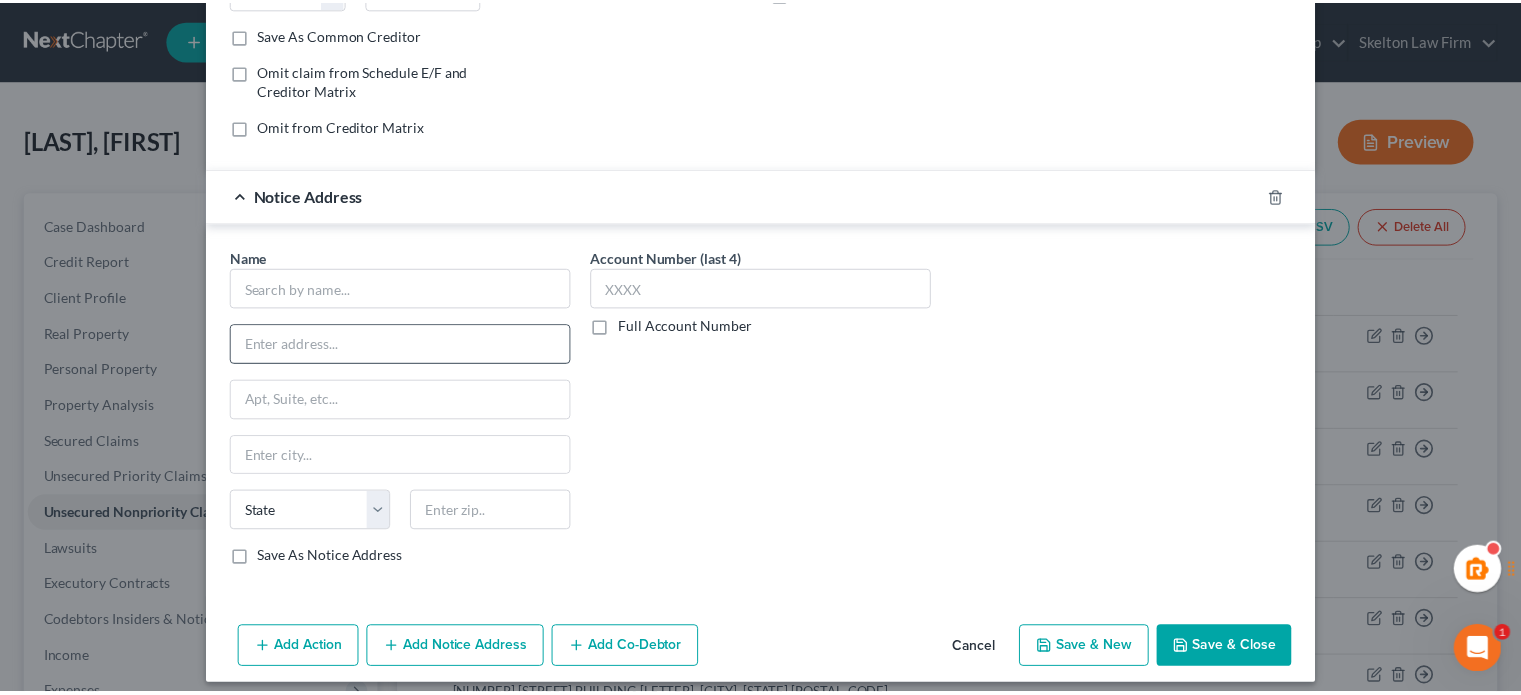 scroll, scrollTop: 377, scrollLeft: 0, axis: vertical 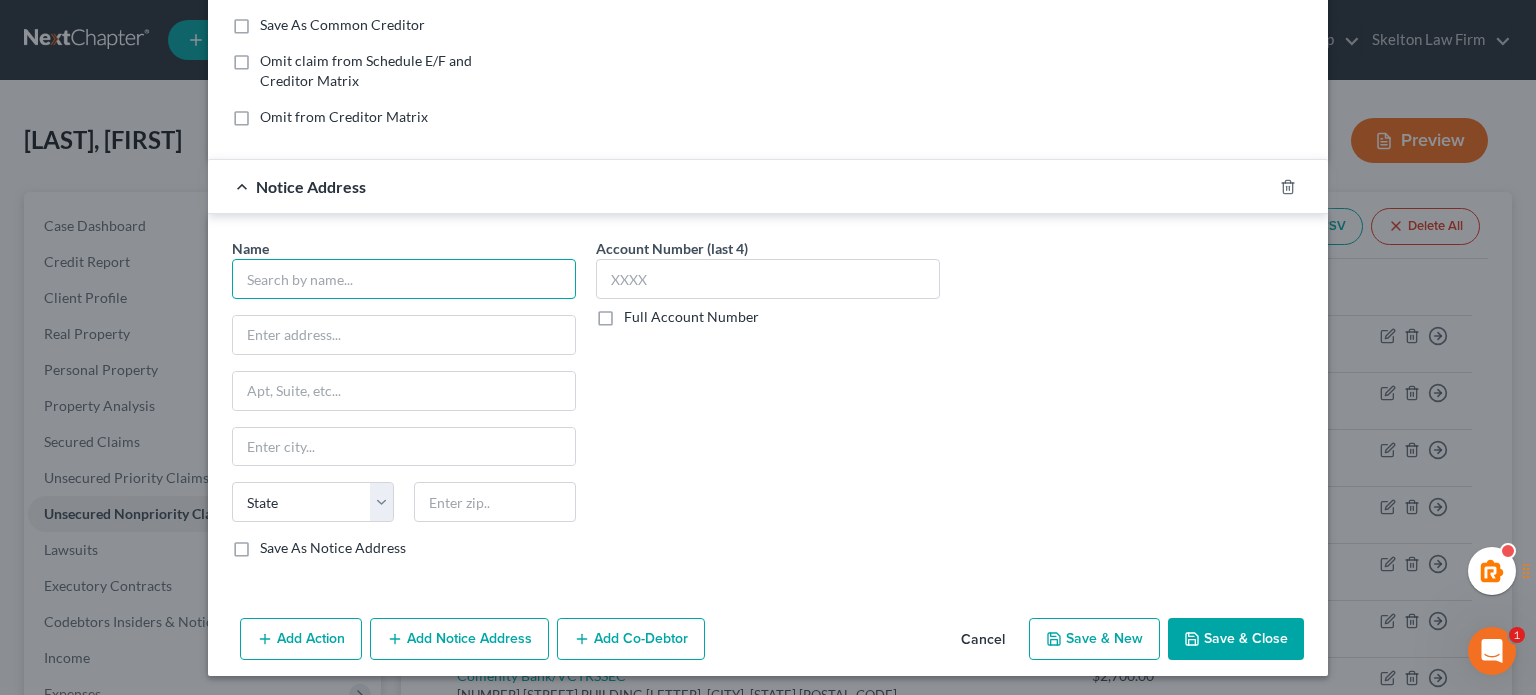 click at bounding box center (404, 279) 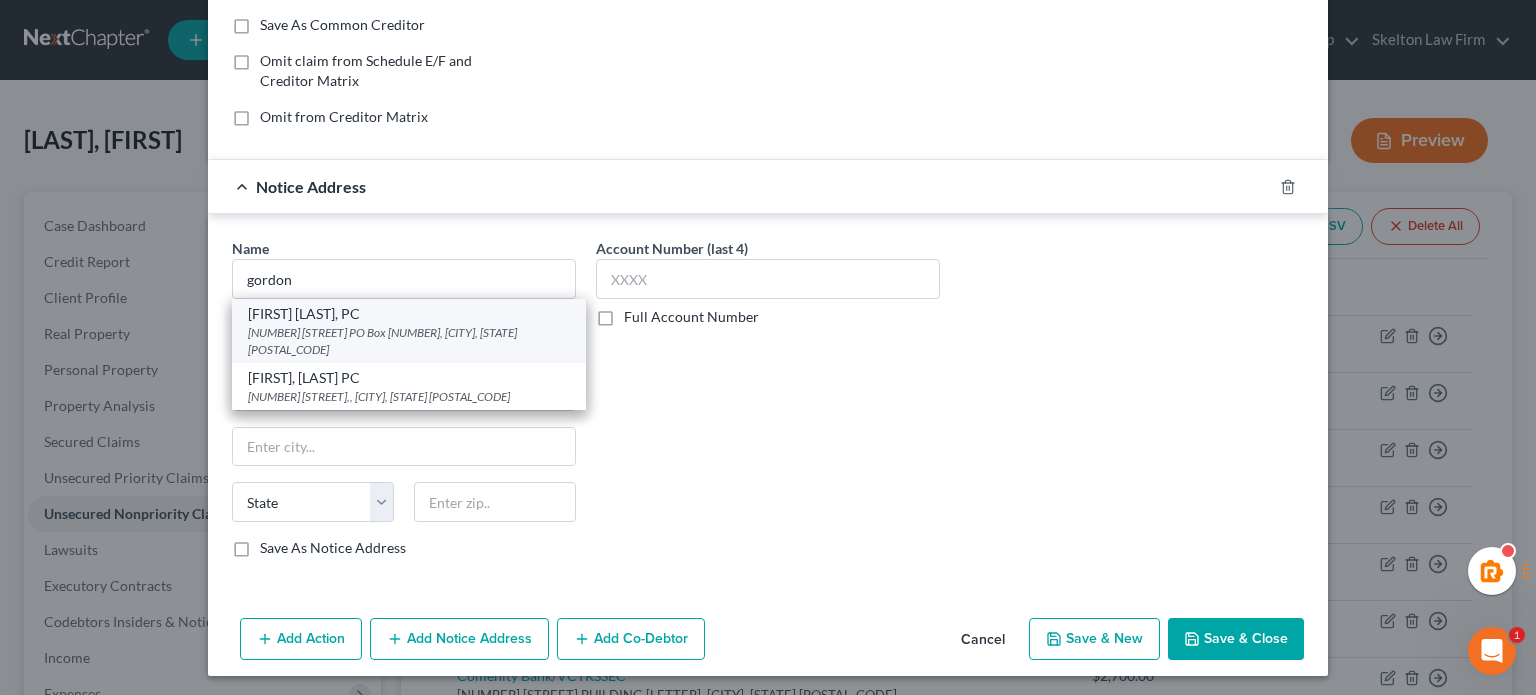 click on "Gordon Aylworth & Tami, PC" at bounding box center [409, 314] 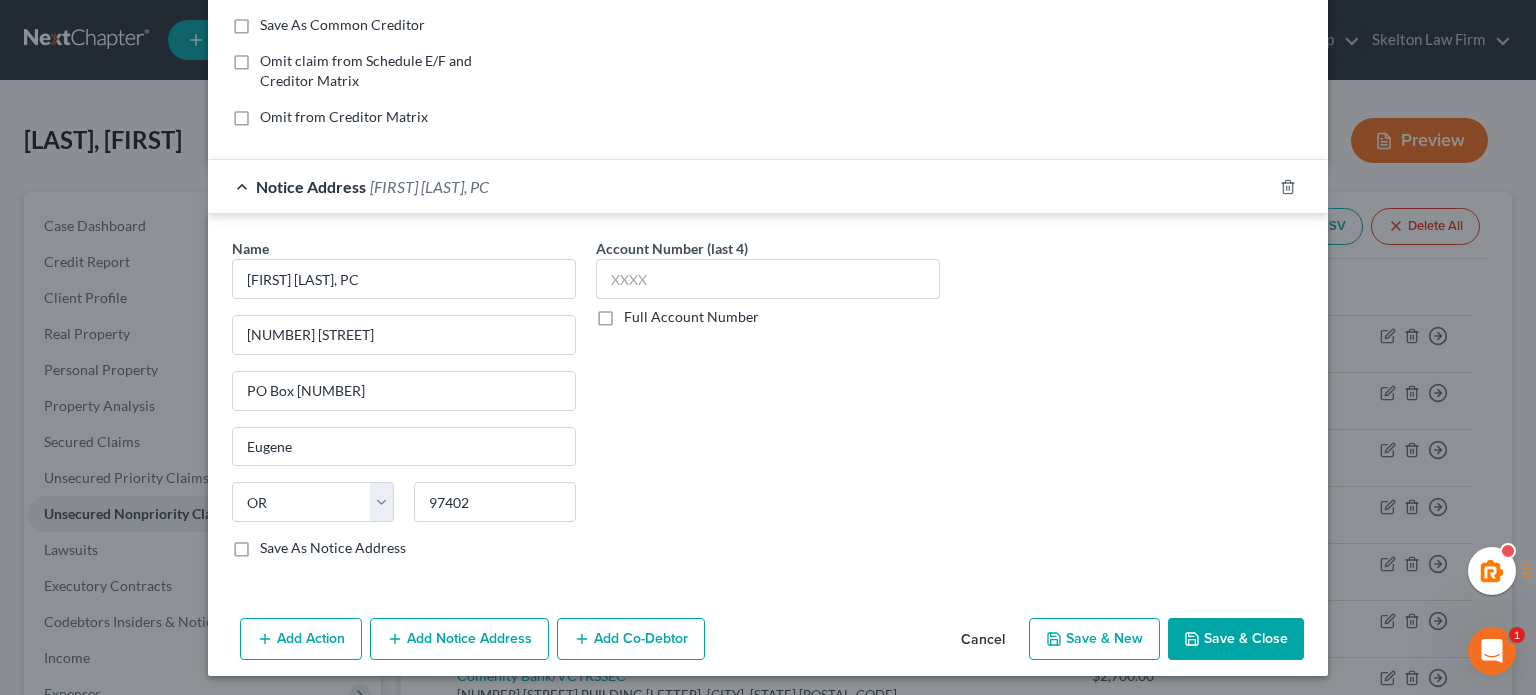 click on "Save & Close" at bounding box center [1236, 639] 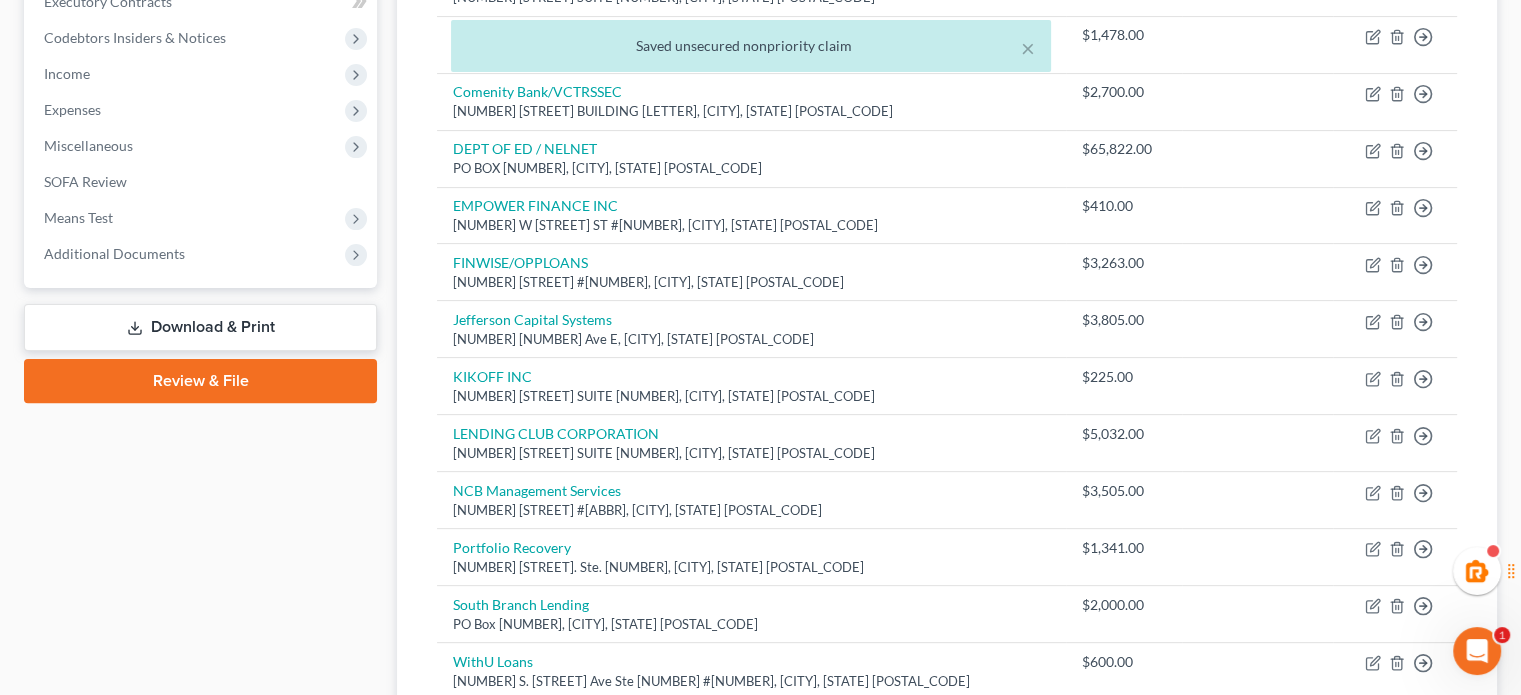 scroll, scrollTop: 857, scrollLeft: 0, axis: vertical 